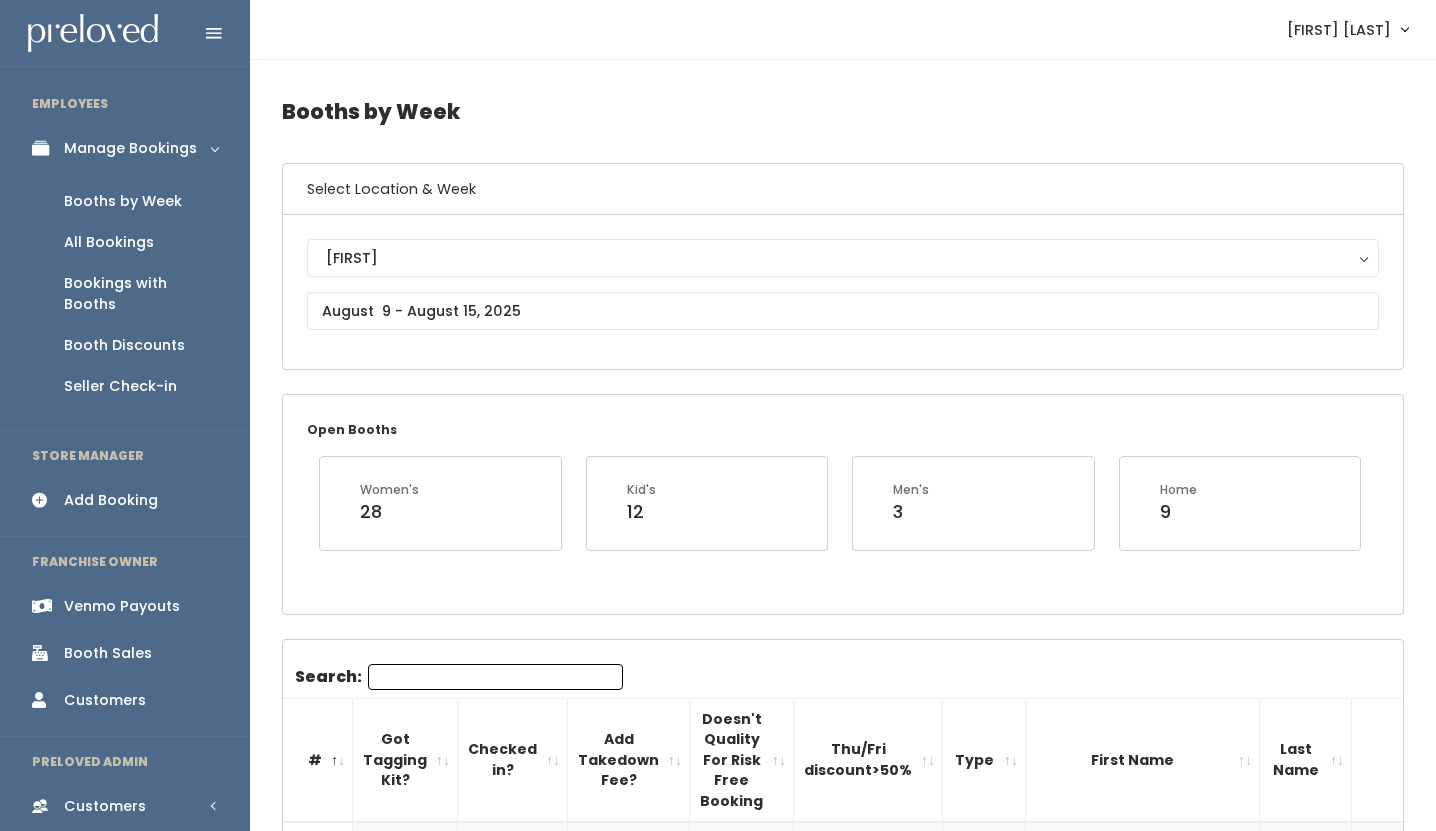 scroll, scrollTop: 2456, scrollLeft: 0, axis: vertical 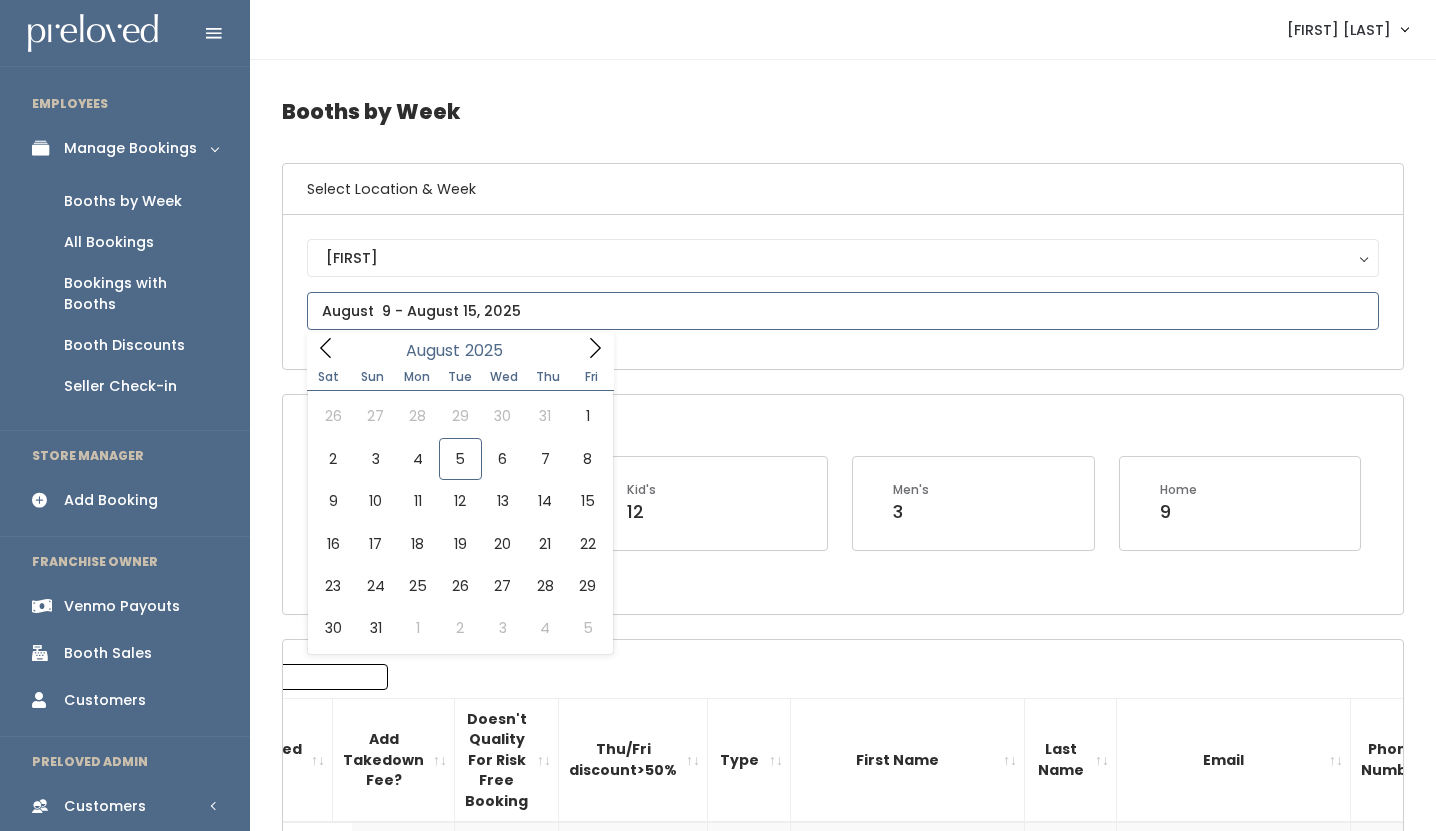 click at bounding box center (843, 311) 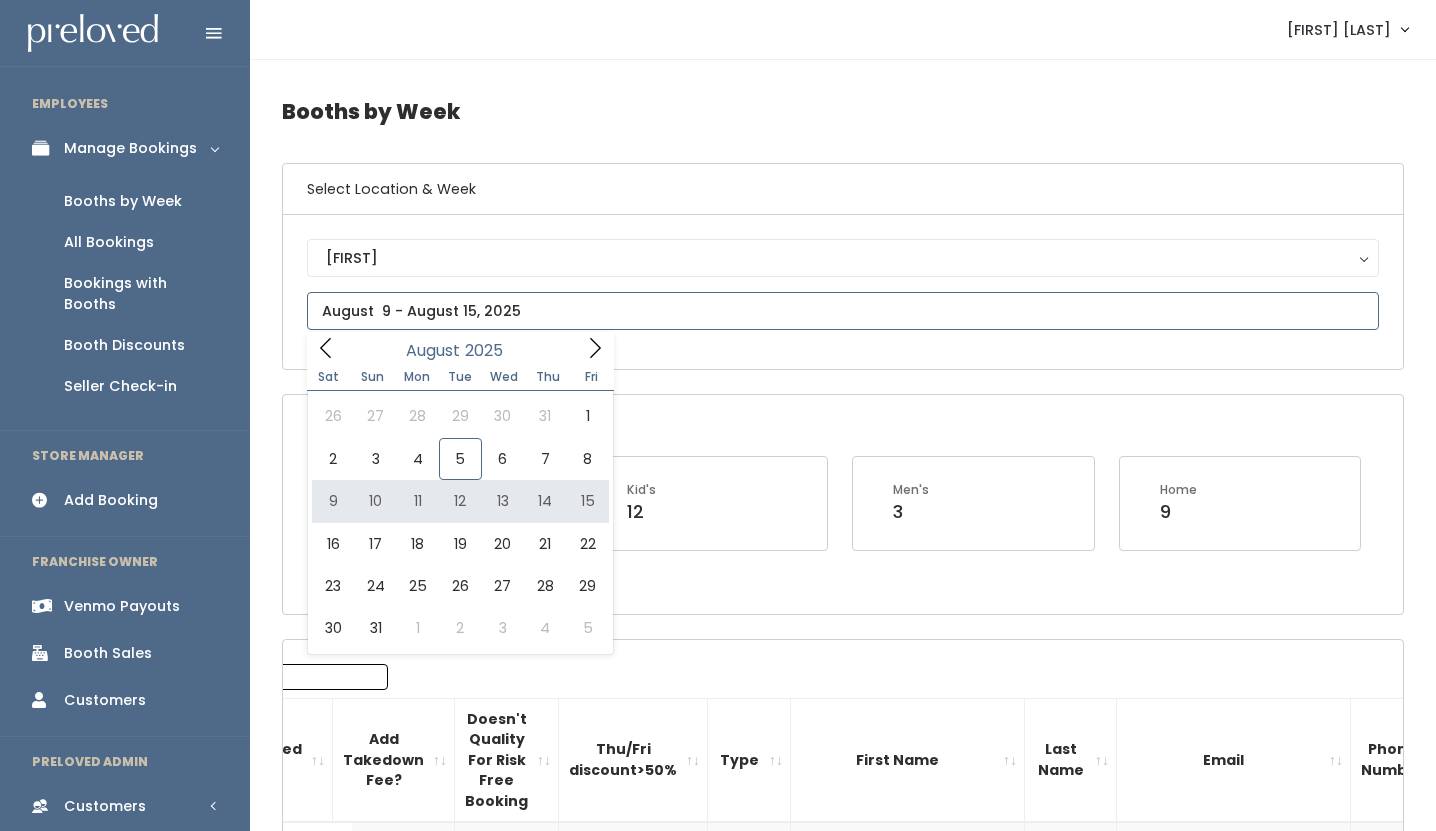 type on "August 9 to August 15" 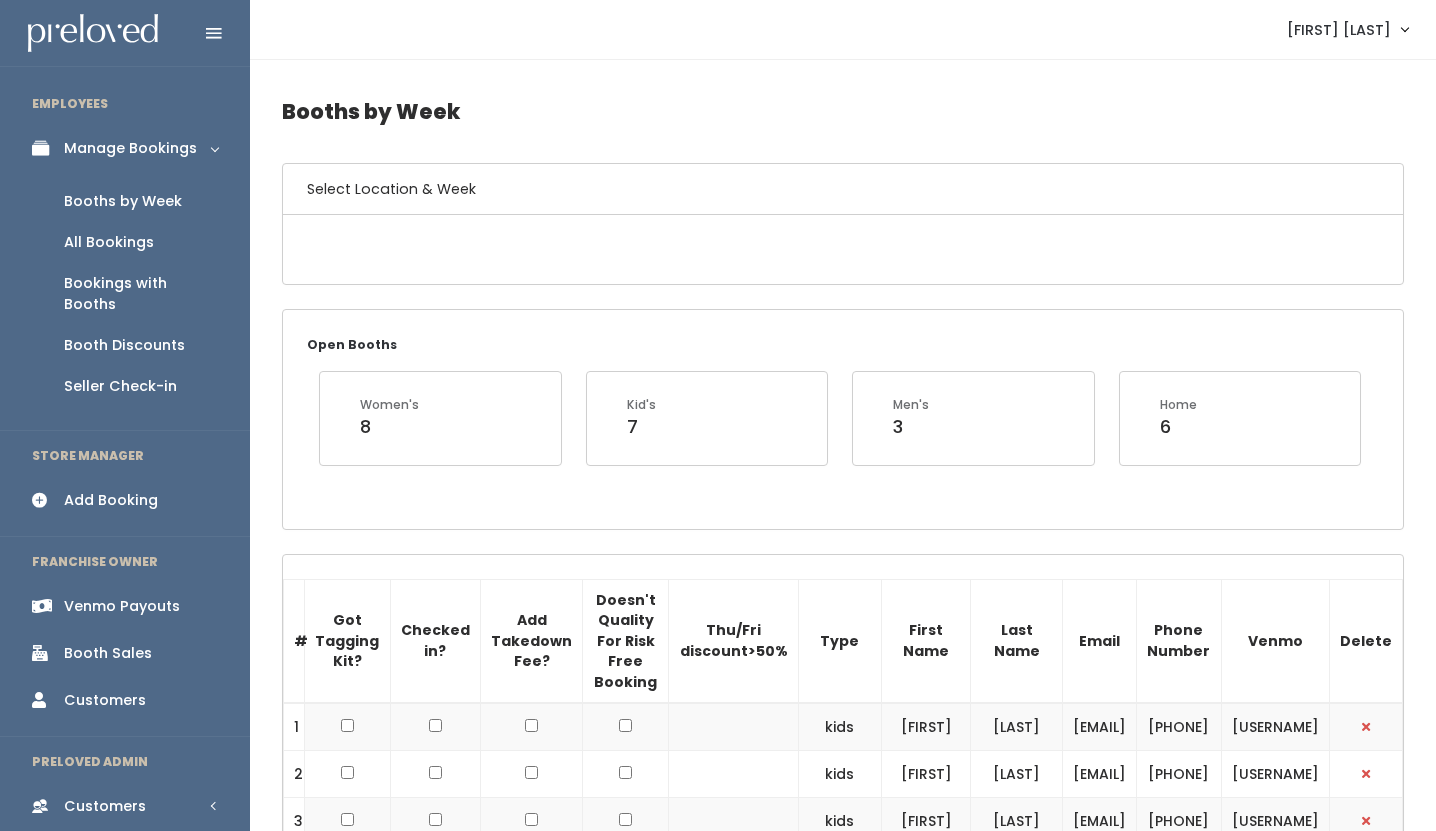 scroll, scrollTop: 0, scrollLeft: 0, axis: both 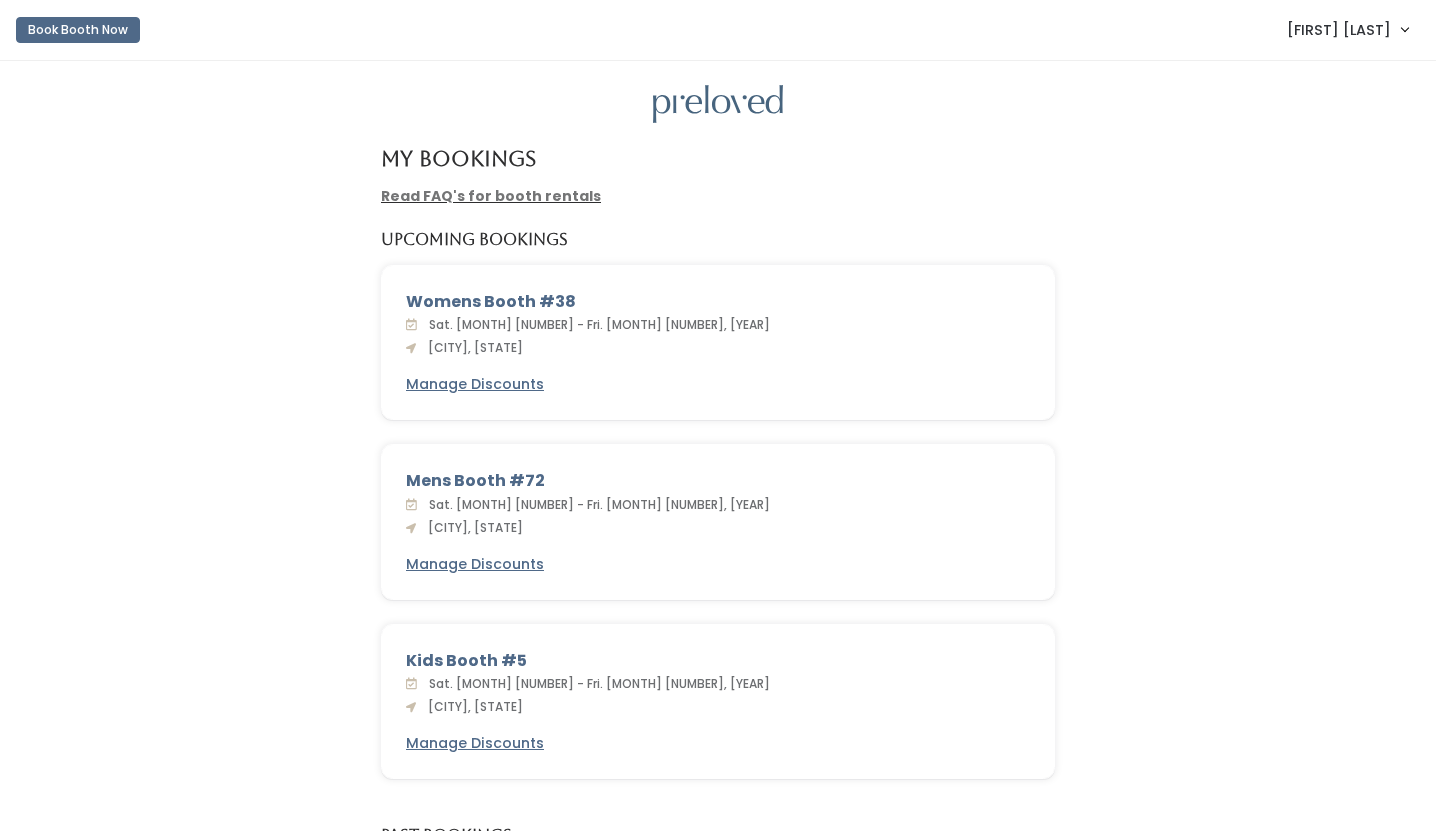 click on "[FIRST] [LAST]" at bounding box center (1339, 30) 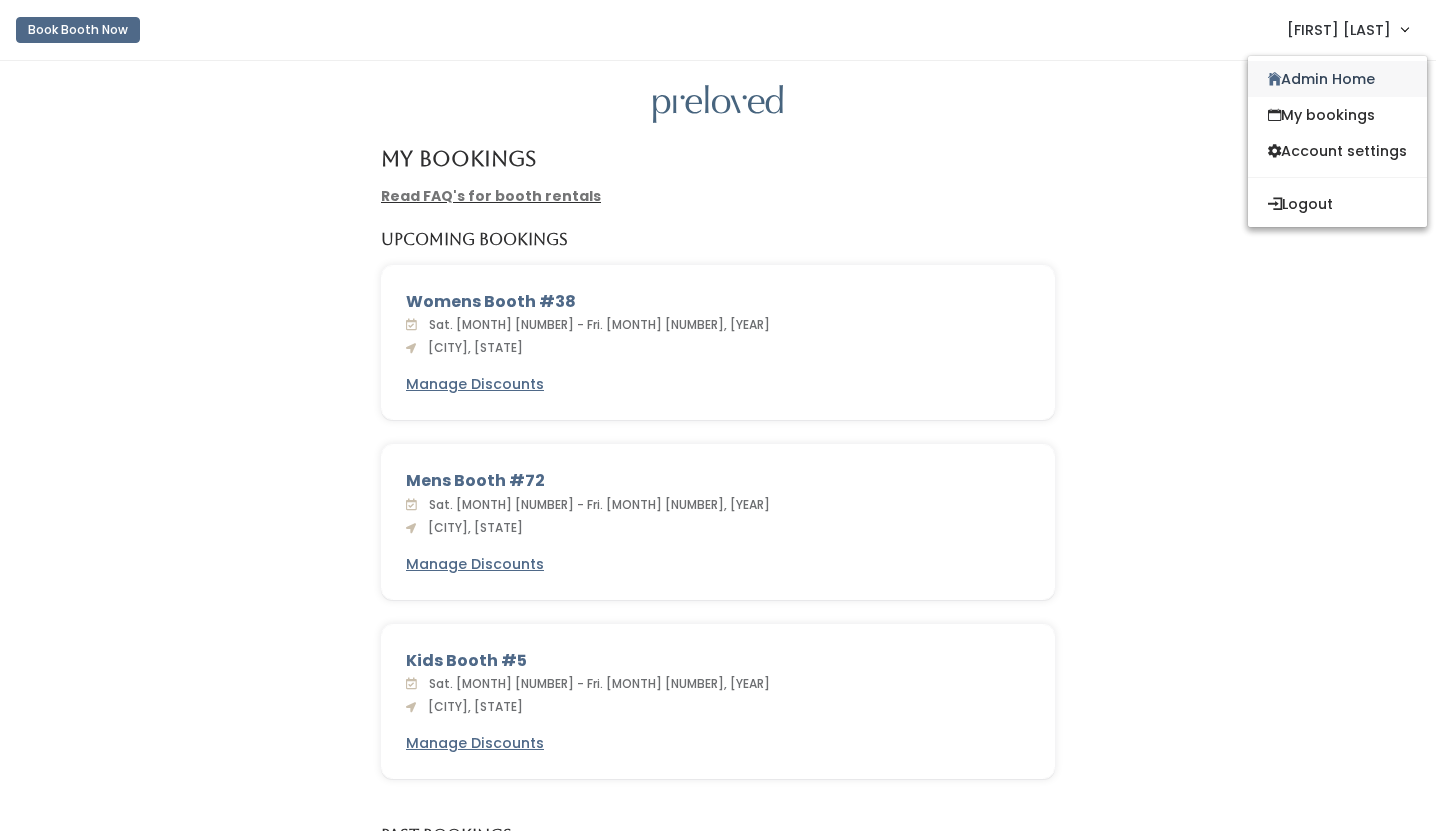 click on "Admin Home" at bounding box center (1337, 79) 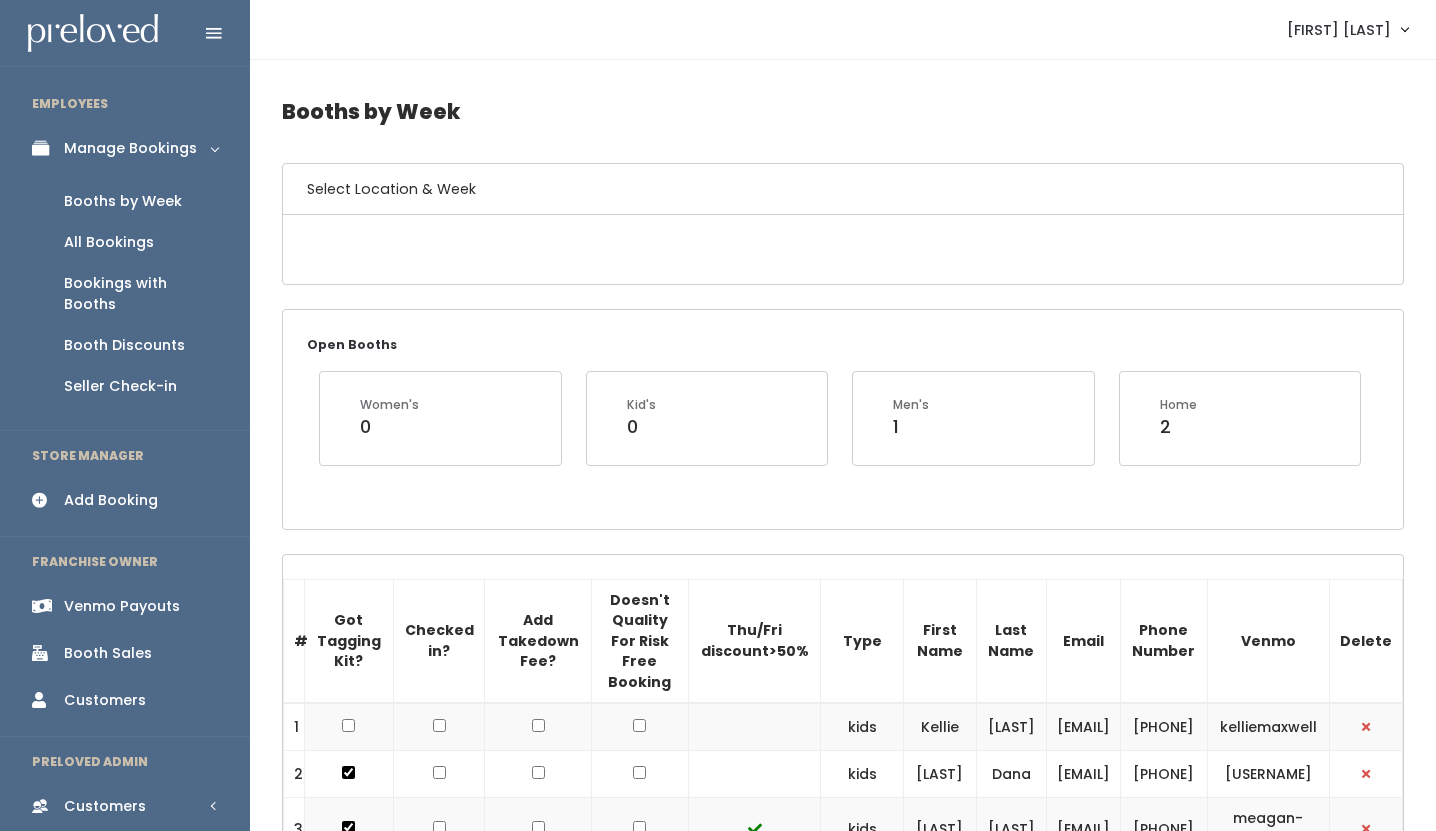 scroll, scrollTop: 0, scrollLeft: 0, axis: both 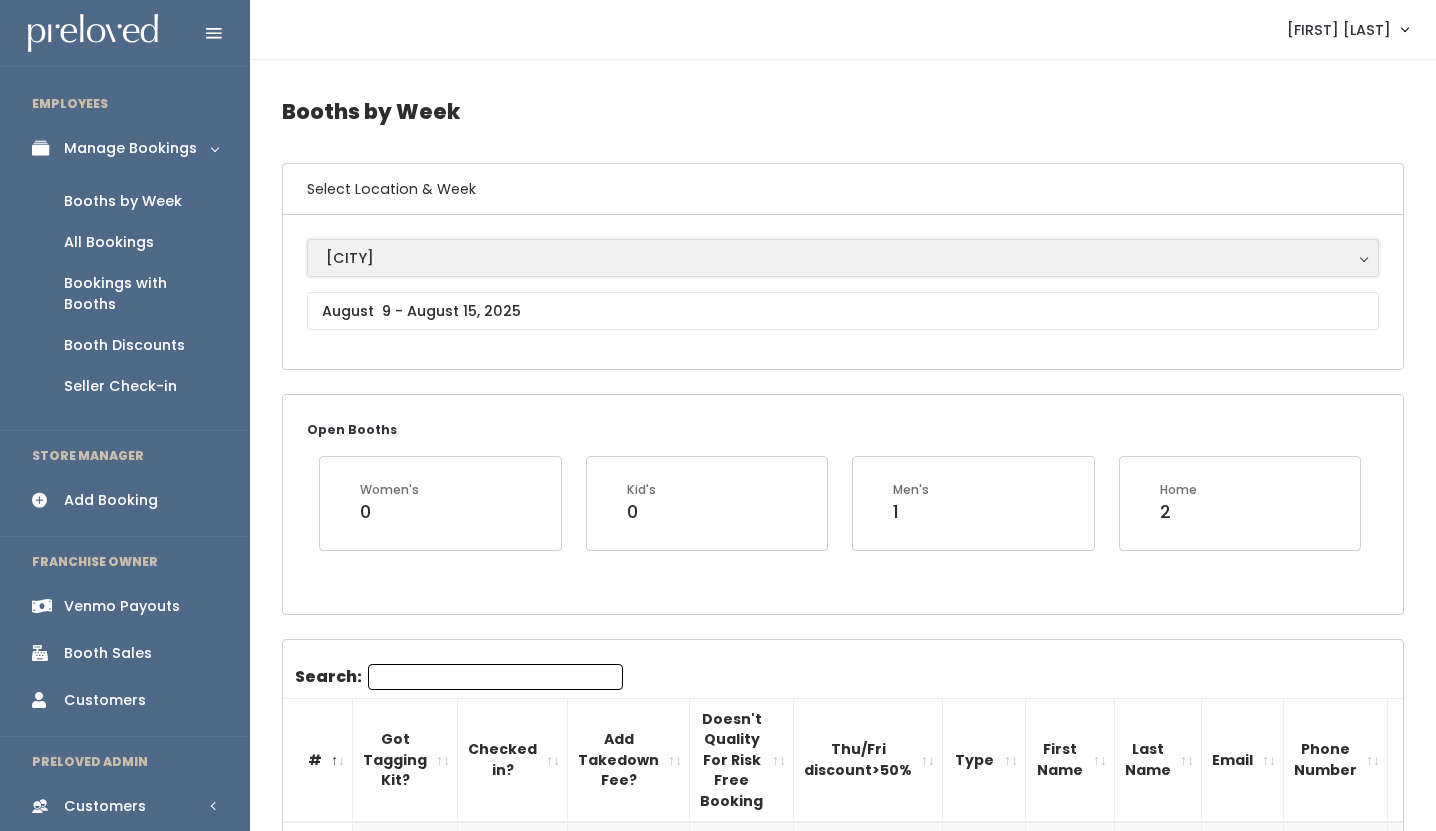 click on "[CITY]" at bounding box center [843, 258] 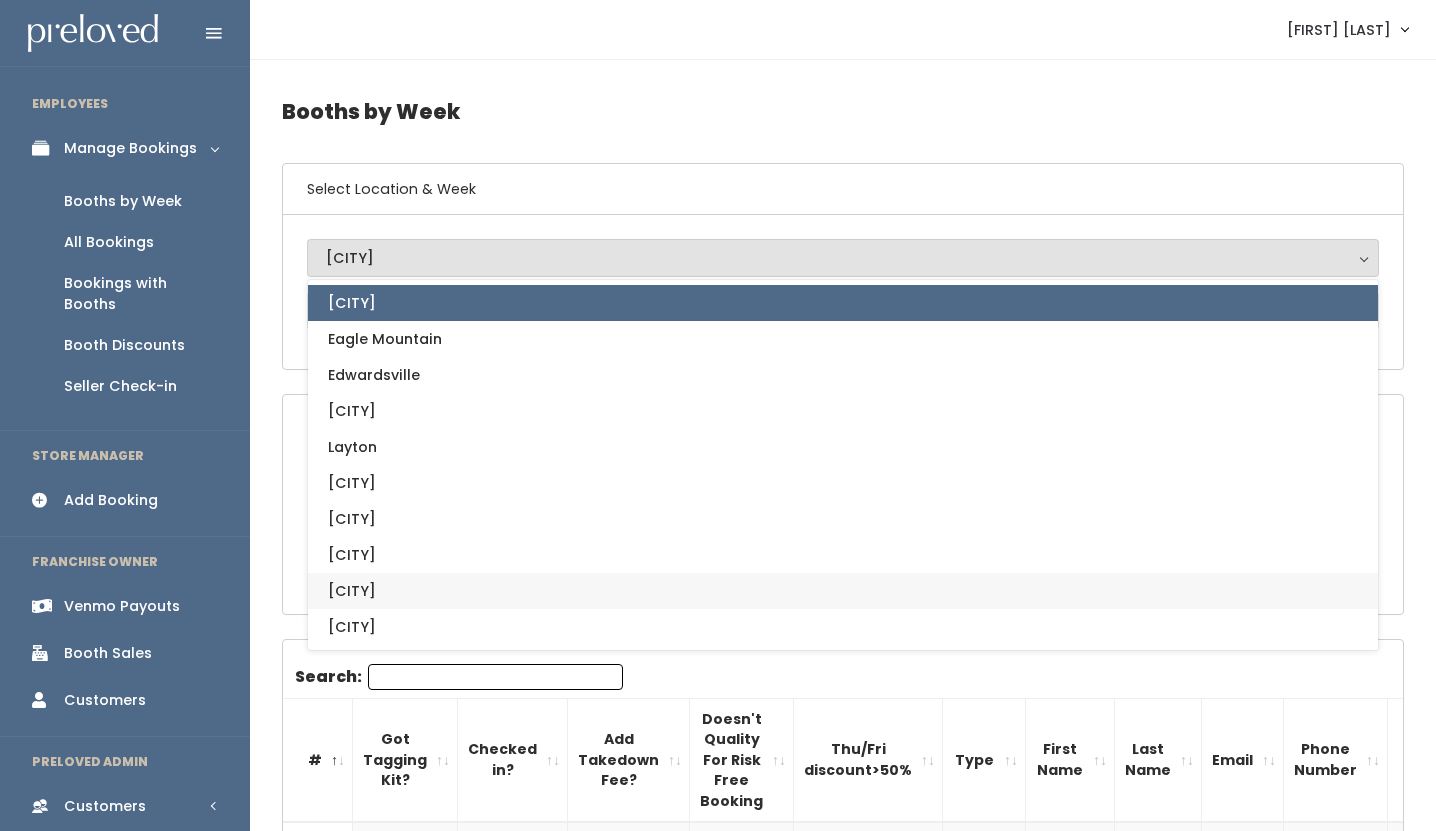 click on "[CITY]" at bounding box center (843, 591) 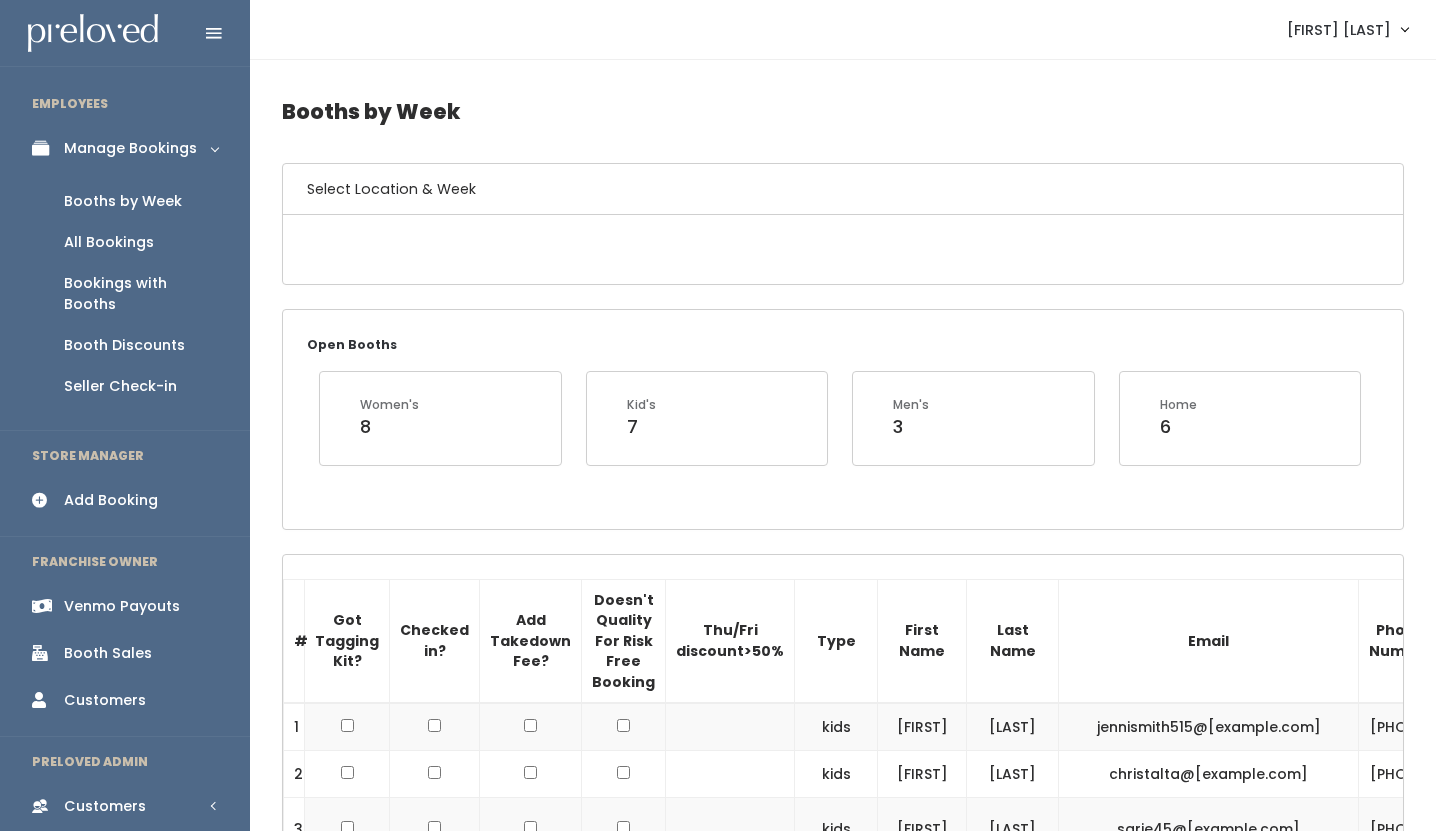 scroll, scrollTop: 0, scrollLeft: 0, axis: both 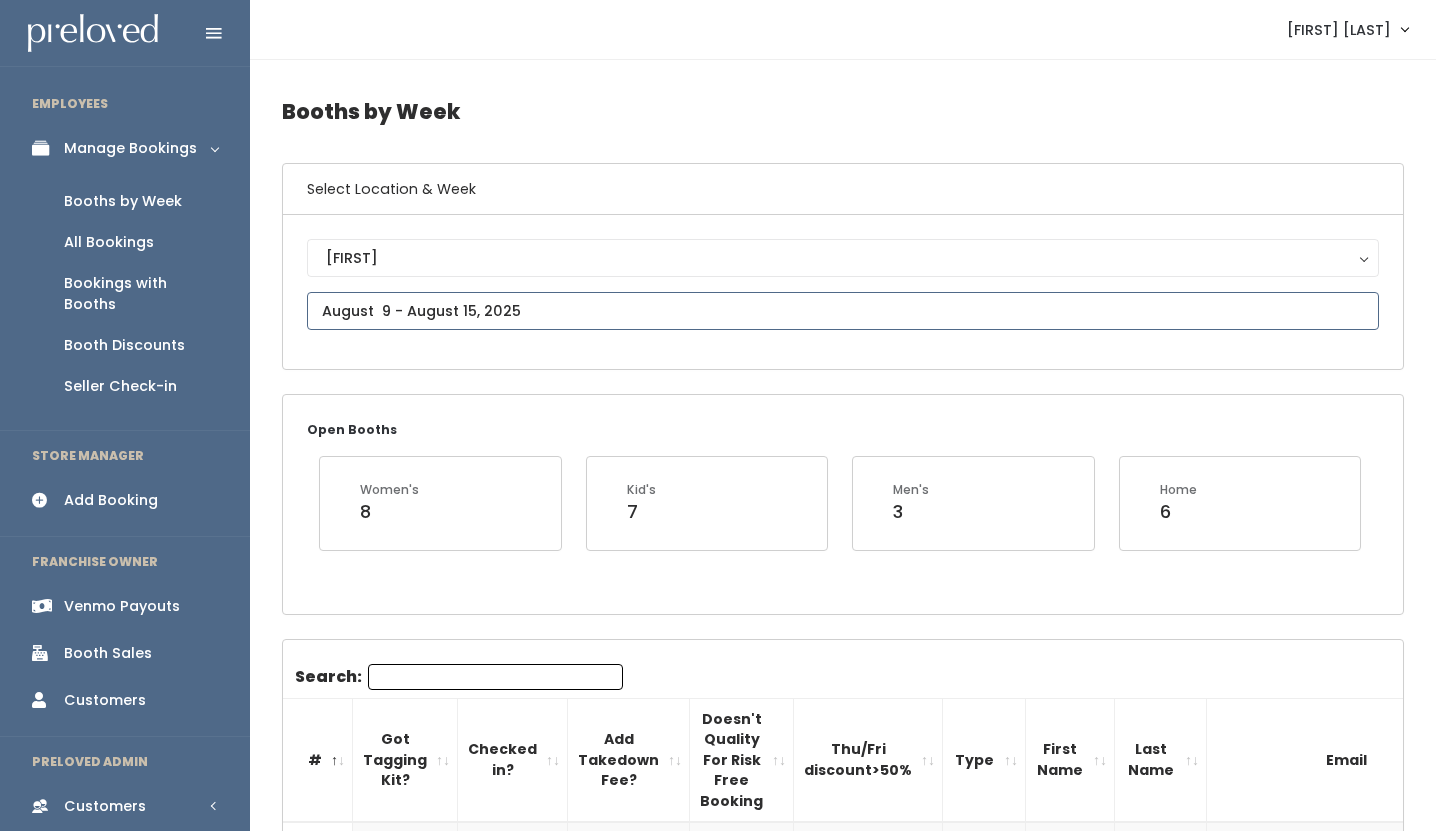 click on "EMPLOYEES
Manage Bookings
Booths by Week
All Bookings
Bookings with Booths
Booth Discounts
Seller Check-in
STORE MANAGER
Add Booking
FRANCHISE OWNER
Venmo Payouts
Booth Sales
Customers
PRELOVED ADMIN
Customers" at bounding box center (718, 2313) 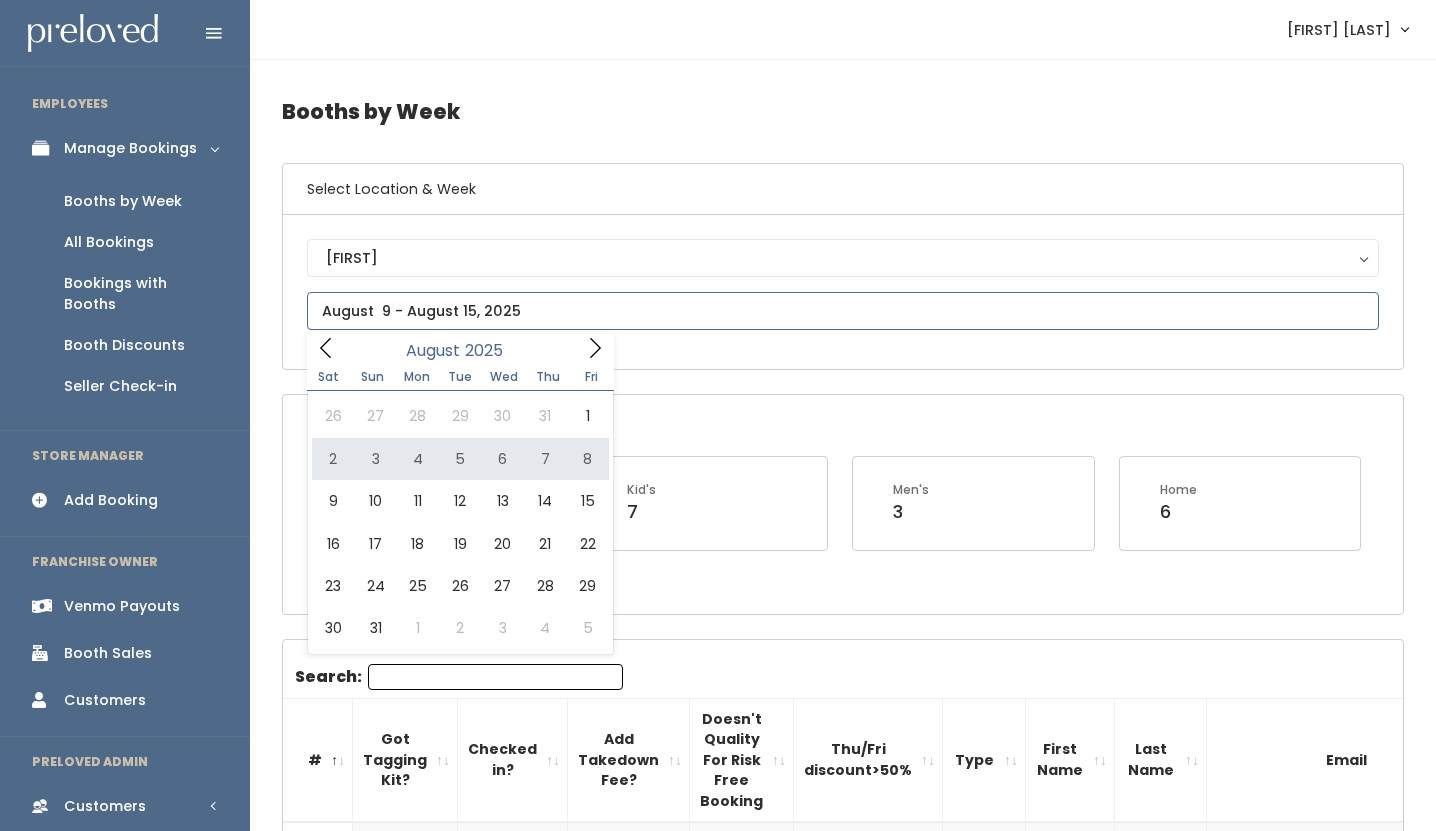 type on "August 2 to August 8" 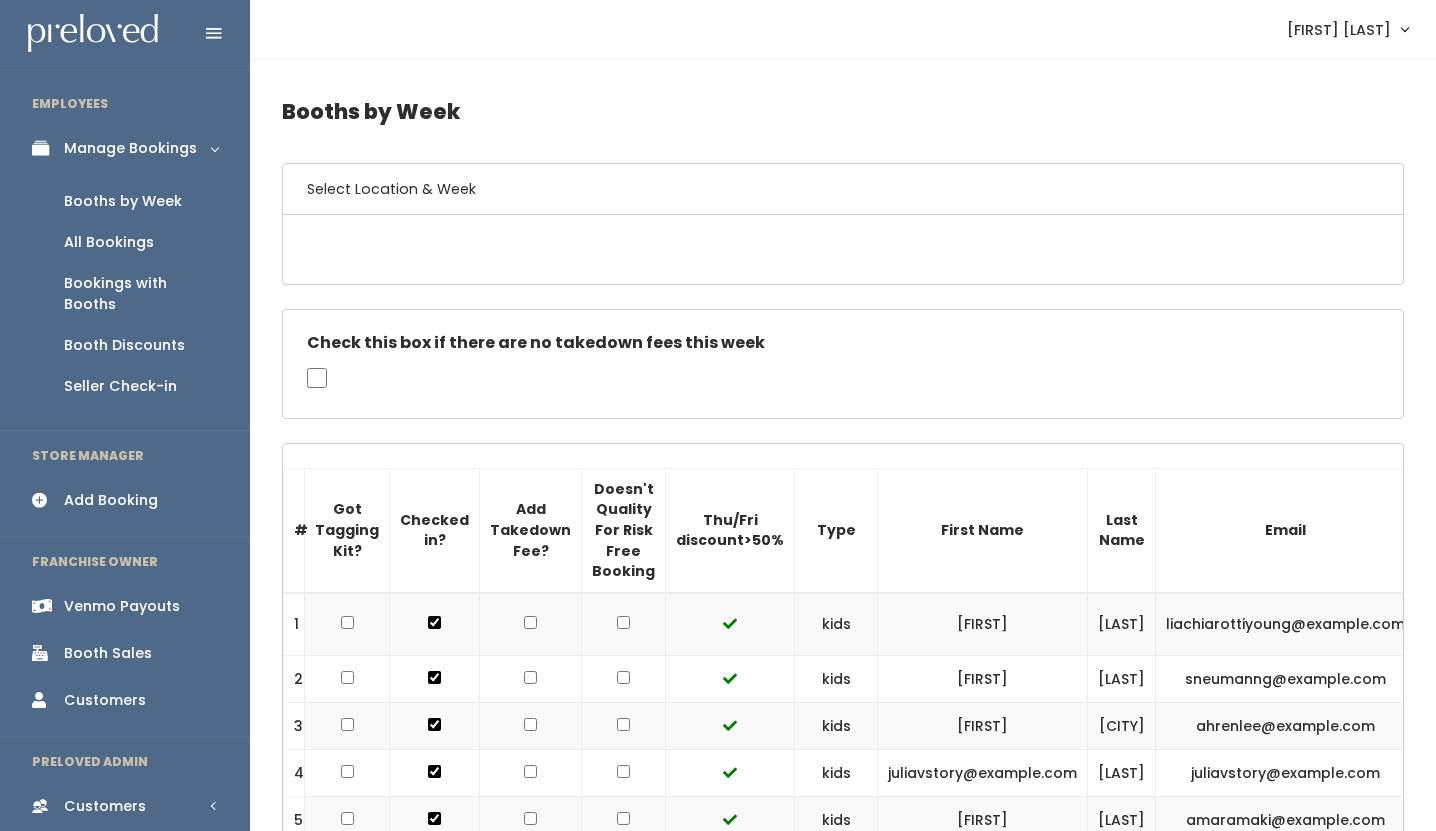 scroll, scrollTop: 0, scrollLeft: 0, axis: both 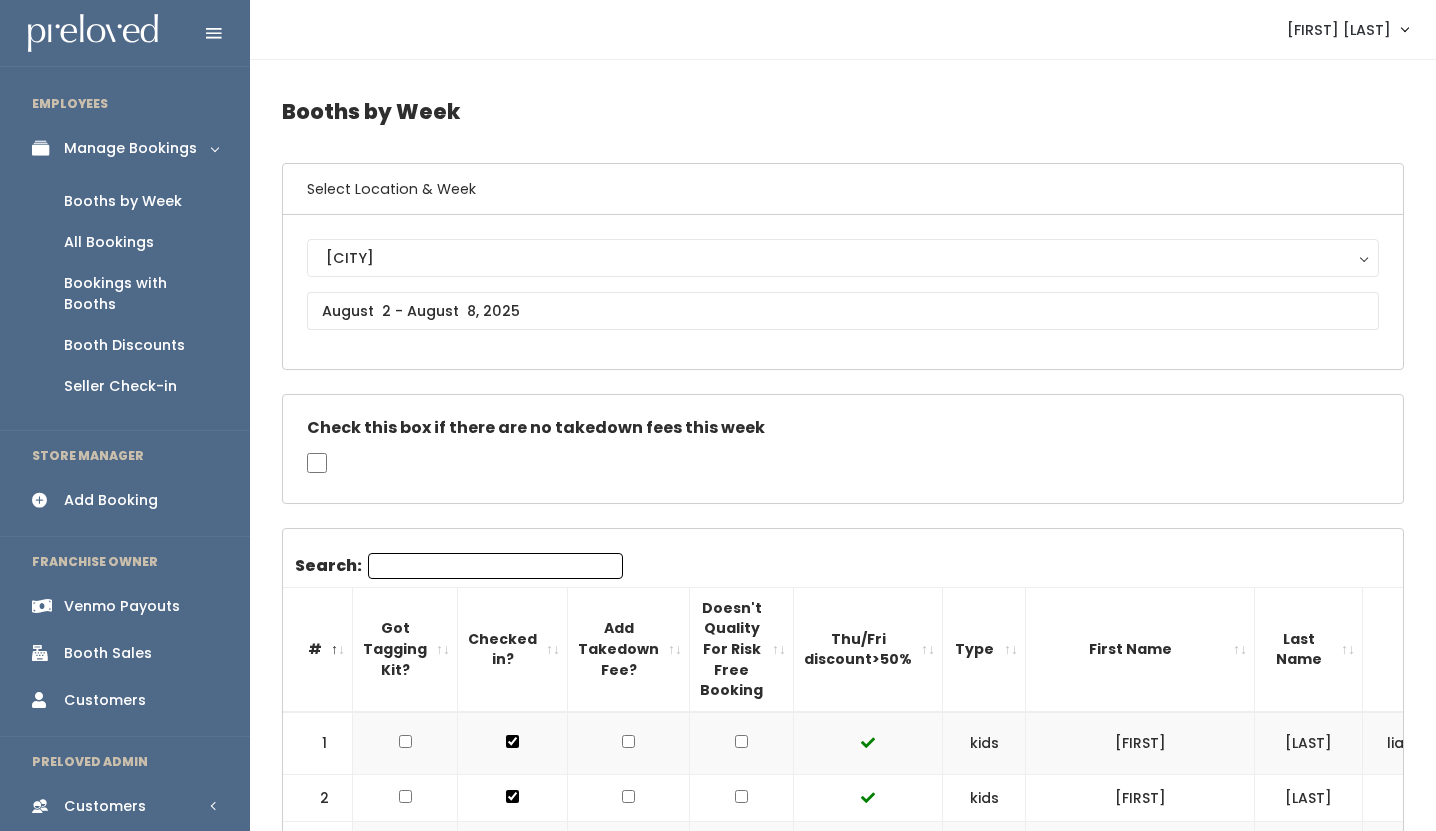 click on "Search:" at bounding box center (495, 566) 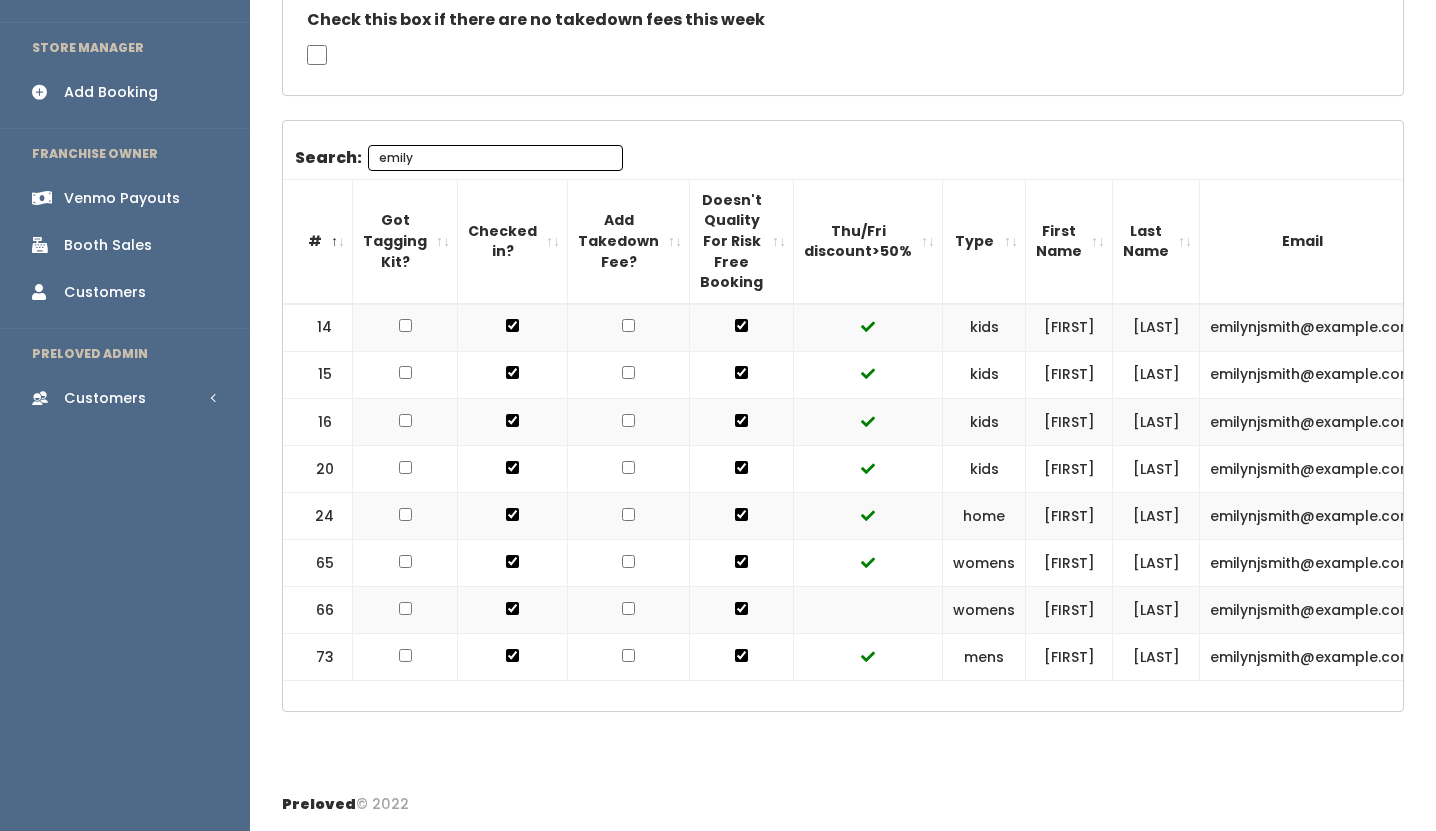 scroll, scrollTop: 443, scrollLeft: 0, axis: vertical 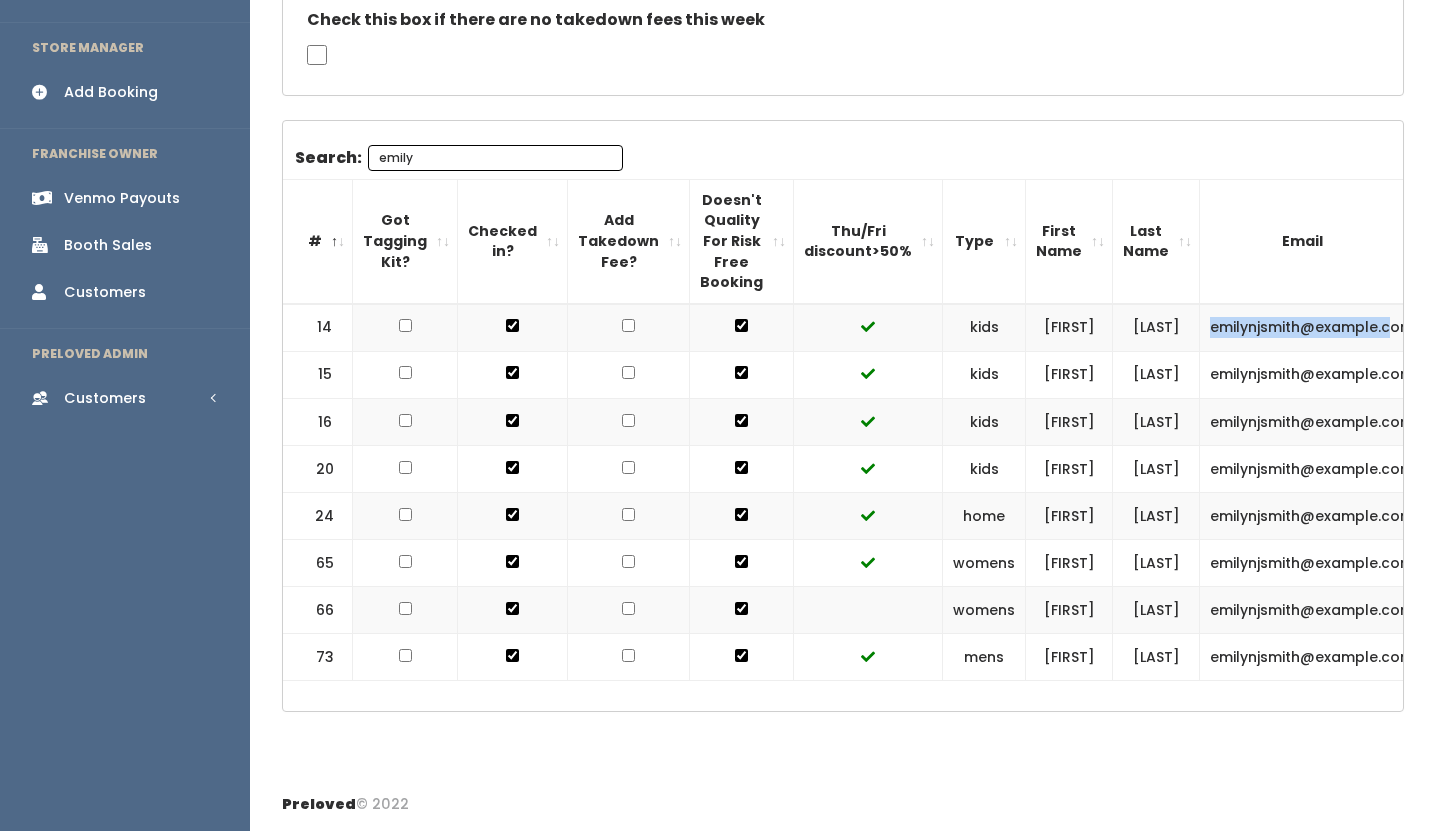 drag, startPoint x: 1178, startPoint y: 300, endPoint x: 1360, endPoint y: 301, distance: 182.00275 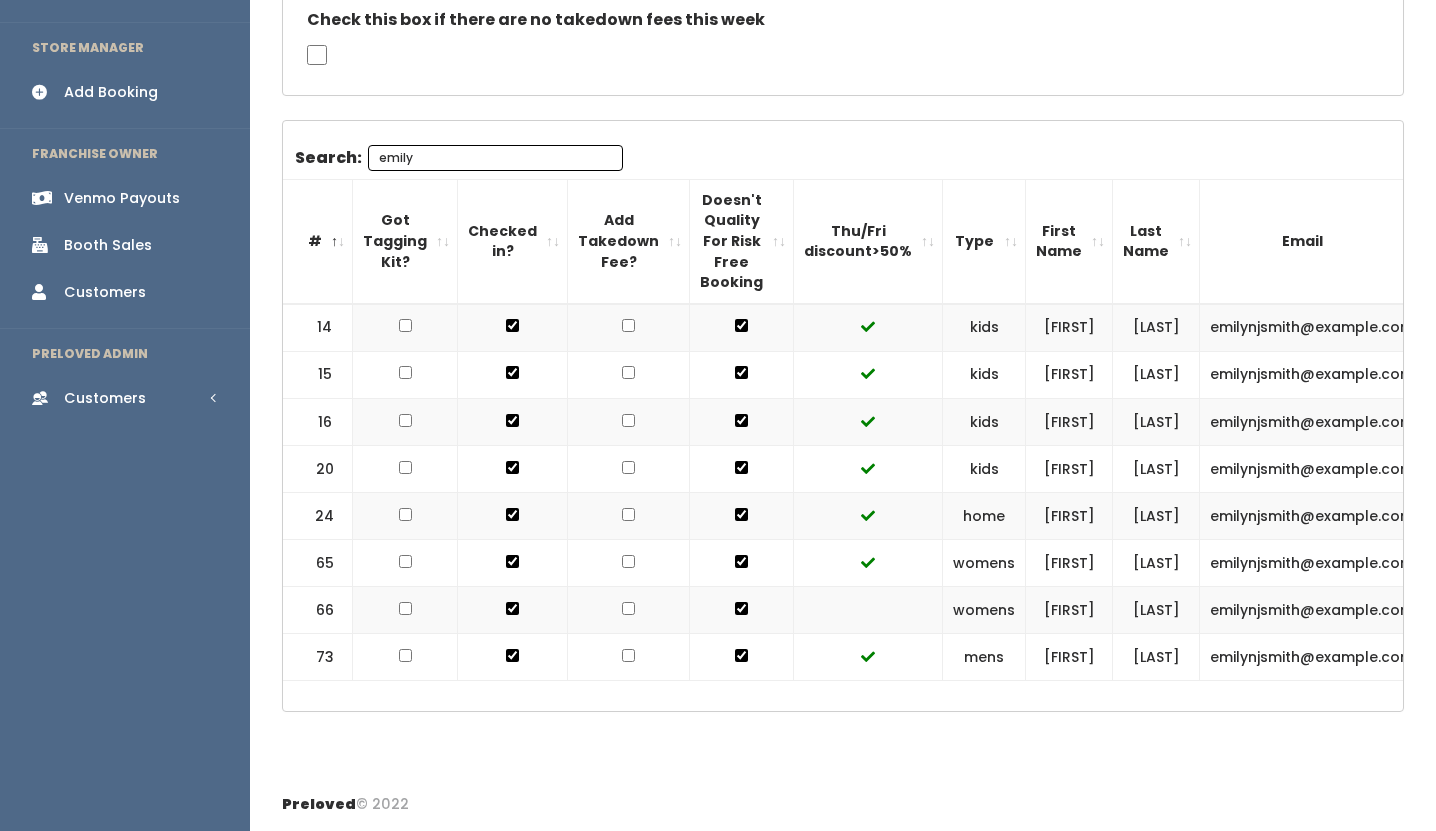 click on "emily" at bounding box center (495, 158) 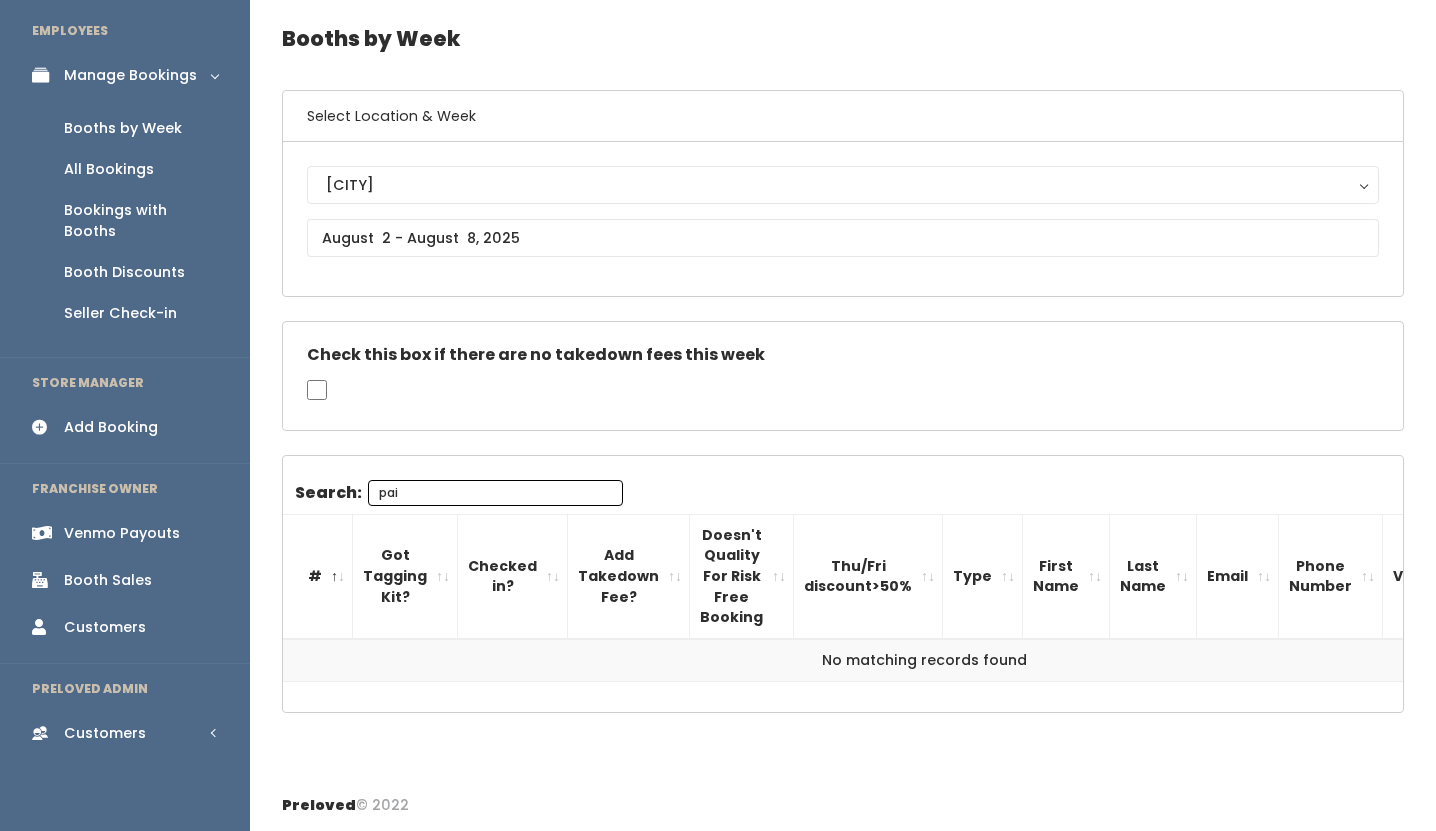 scroll, scrollTop: 280, scrollLeft: 0, axis: vertical 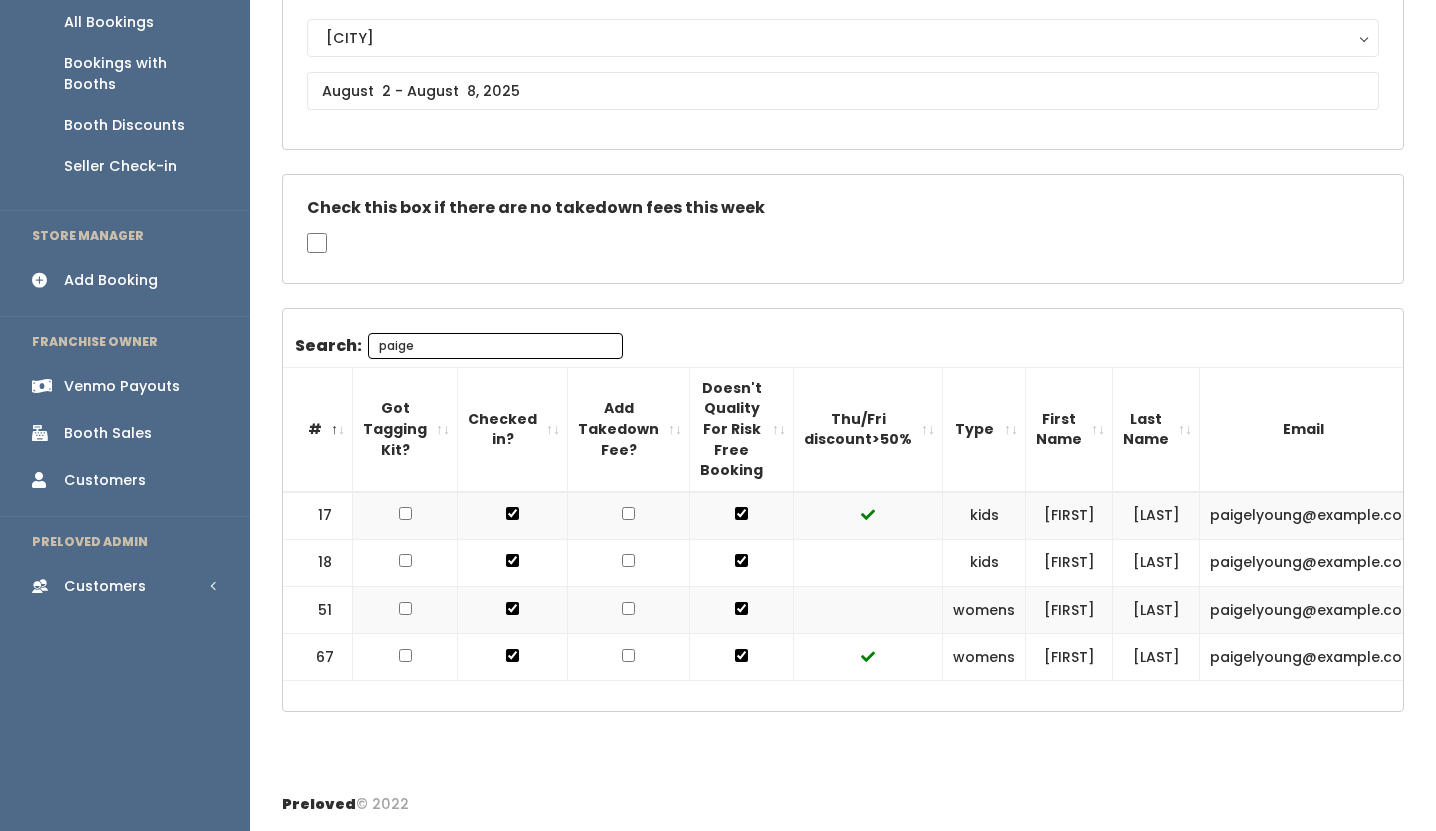 type on "paige" 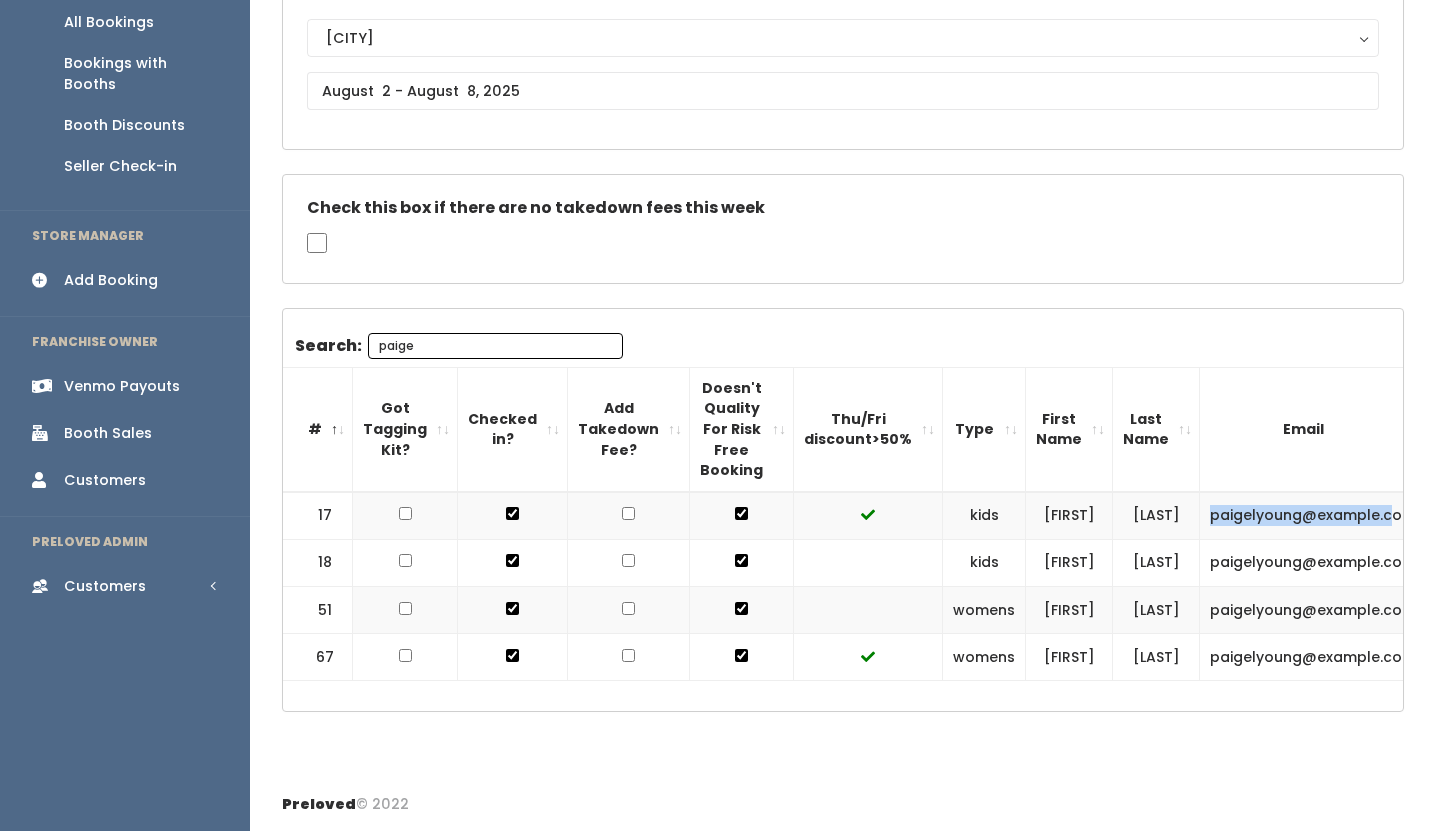 drag, startPoint x: 1178, startPoint y: 465, endPoint x: 1352, endPoint y: 473, distance: 174.1838 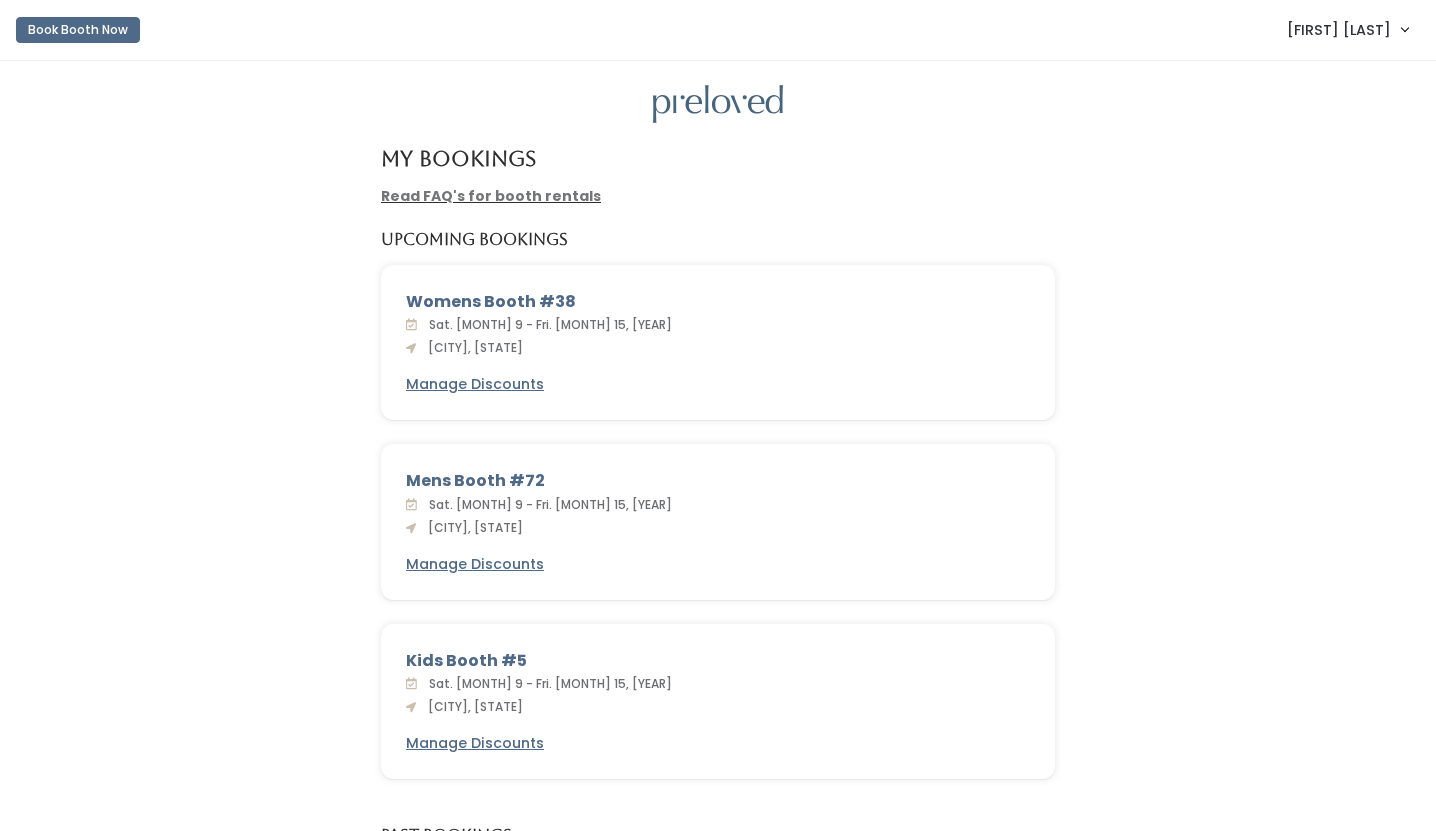 scroll, scrollTop: 0, scrollLeft: 0, axis: both 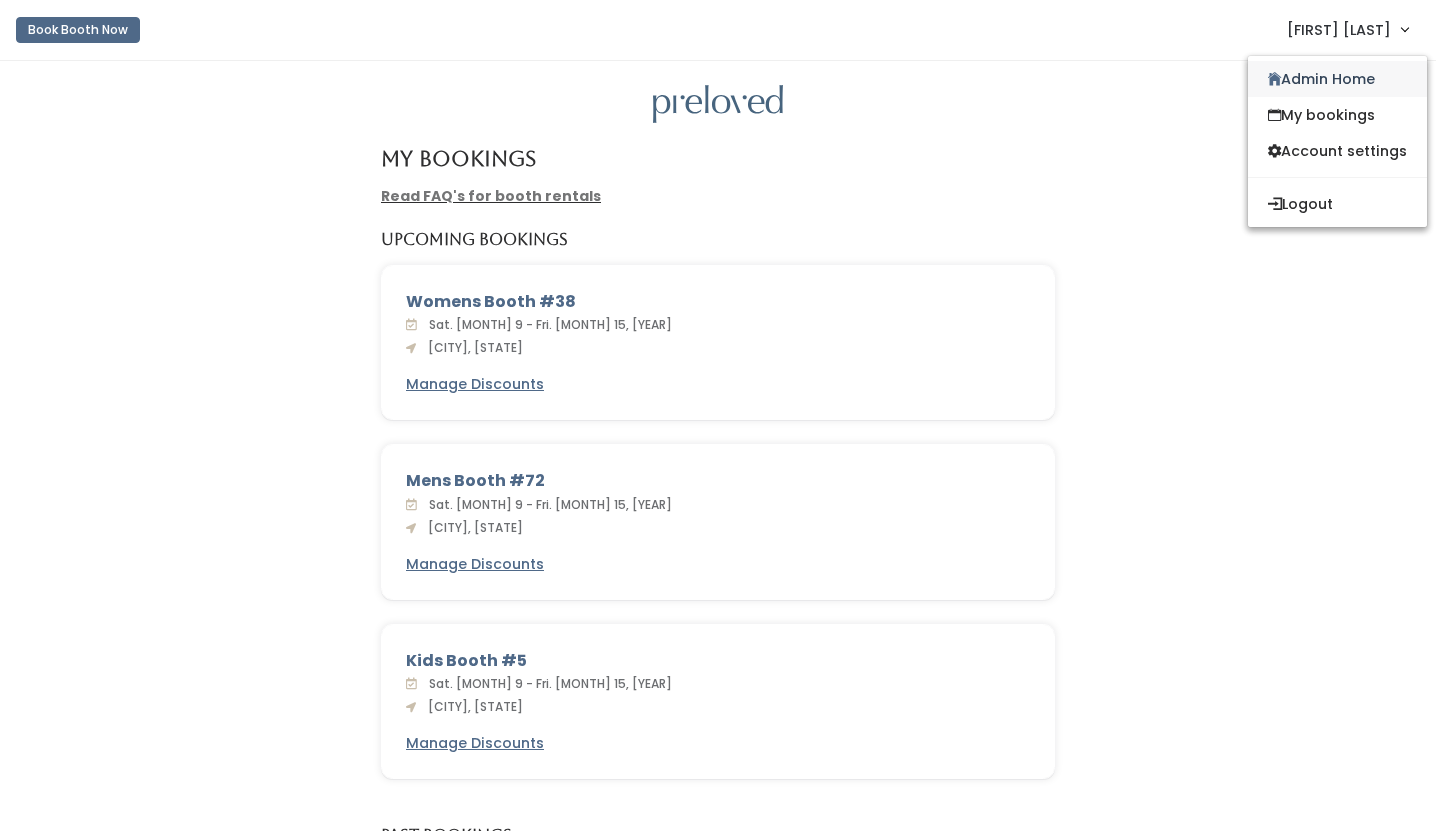 click on "Admin Home" at bounding box center (1337, 79) 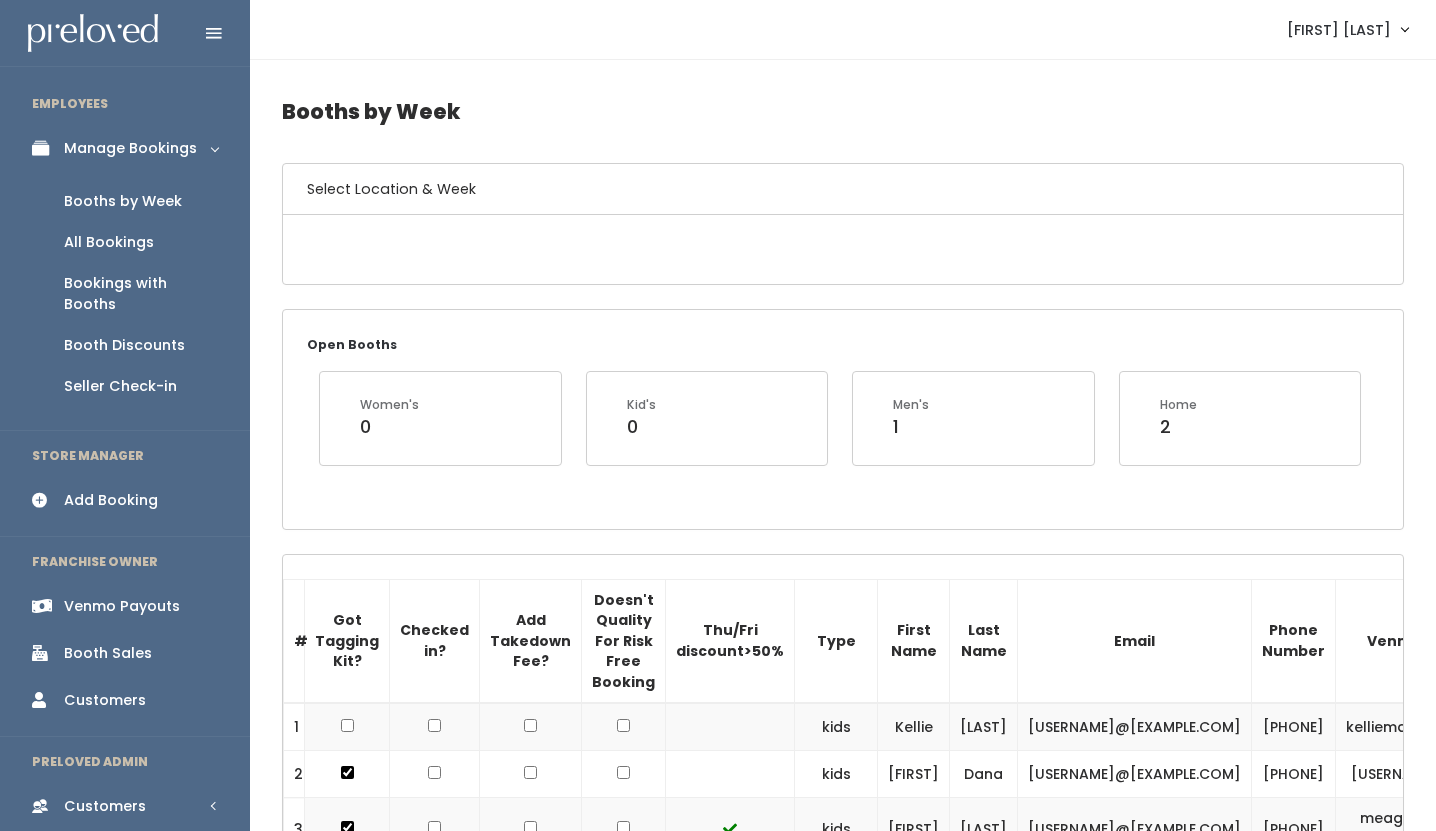 scroll, scrollTop: 0, scrollLeft: 0, axis: both 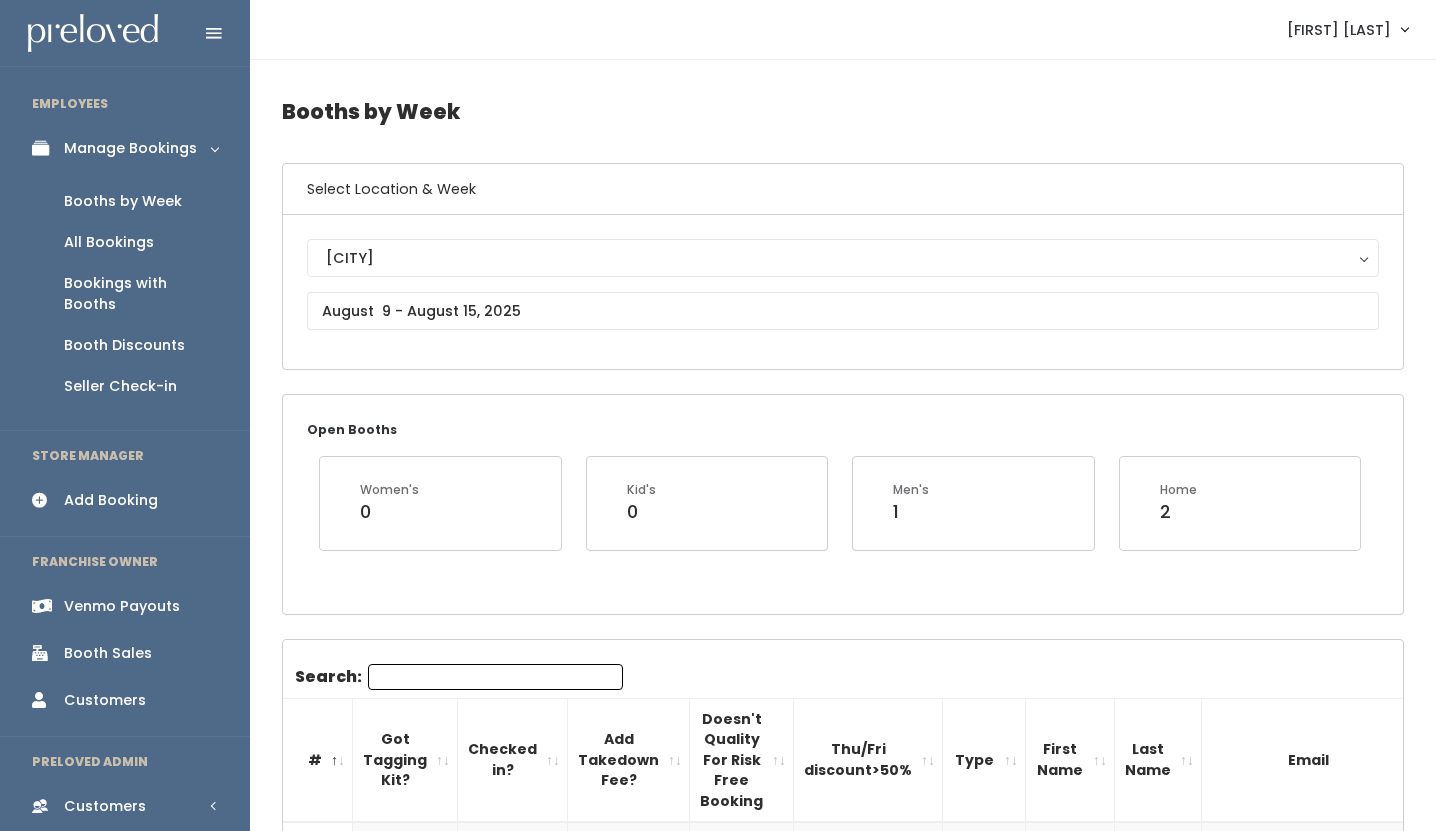 click on "Add Booking" at bounding box center [111, 500] 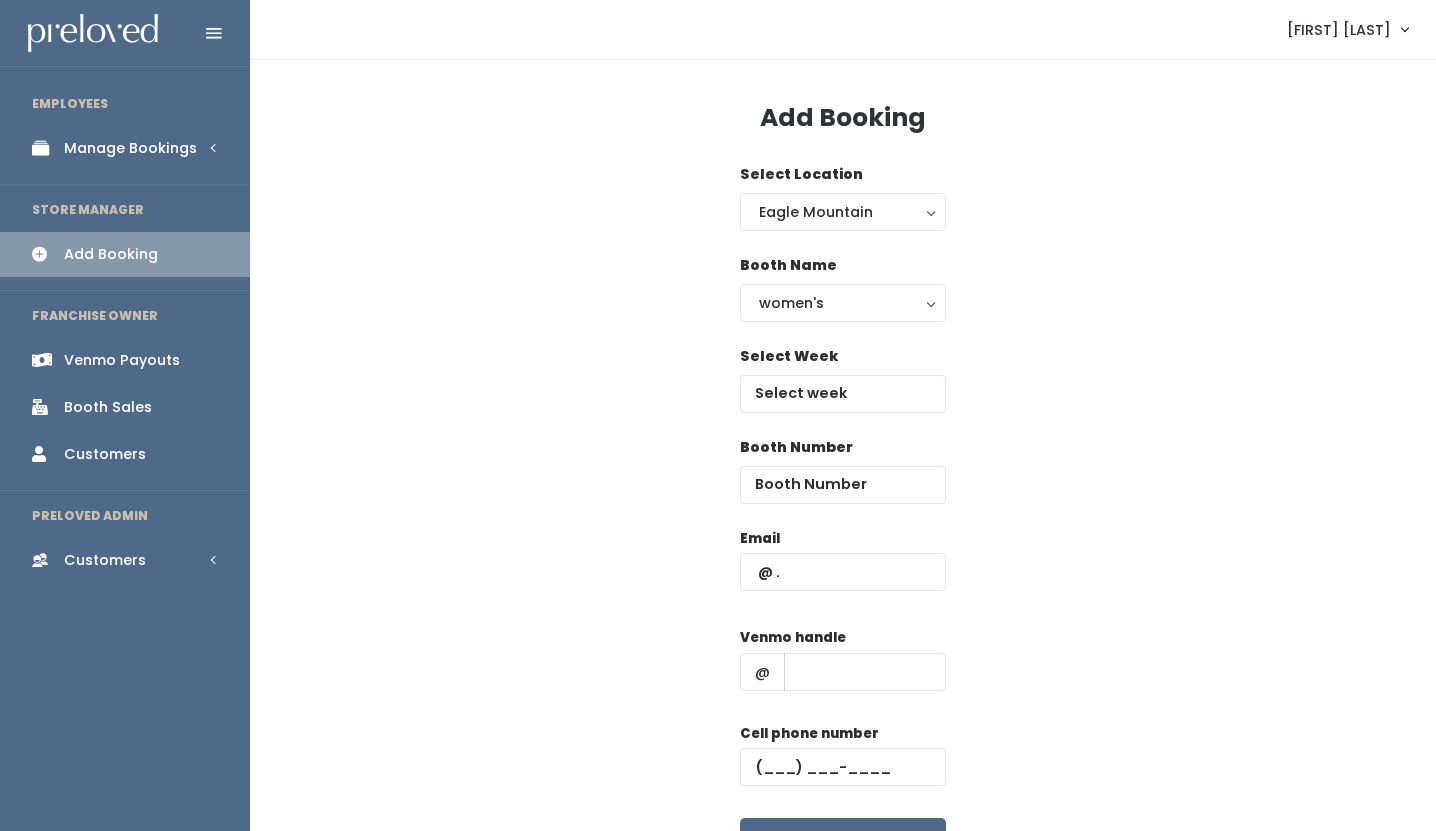scroll, scrollTop: 0, scrollLeft: 0, axis: both 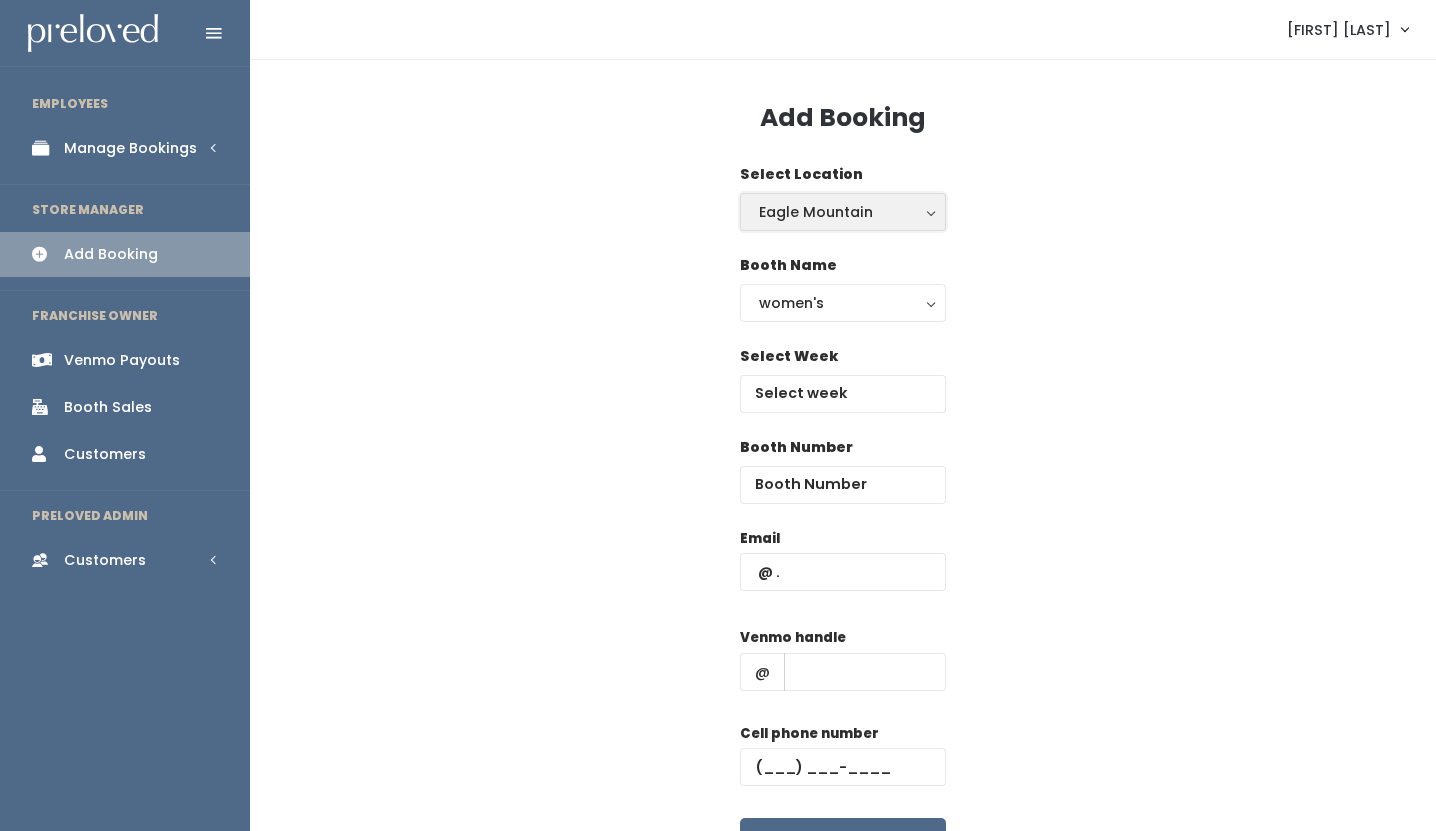 click on "Eagle Mountain" at bounding box center (843, 212) 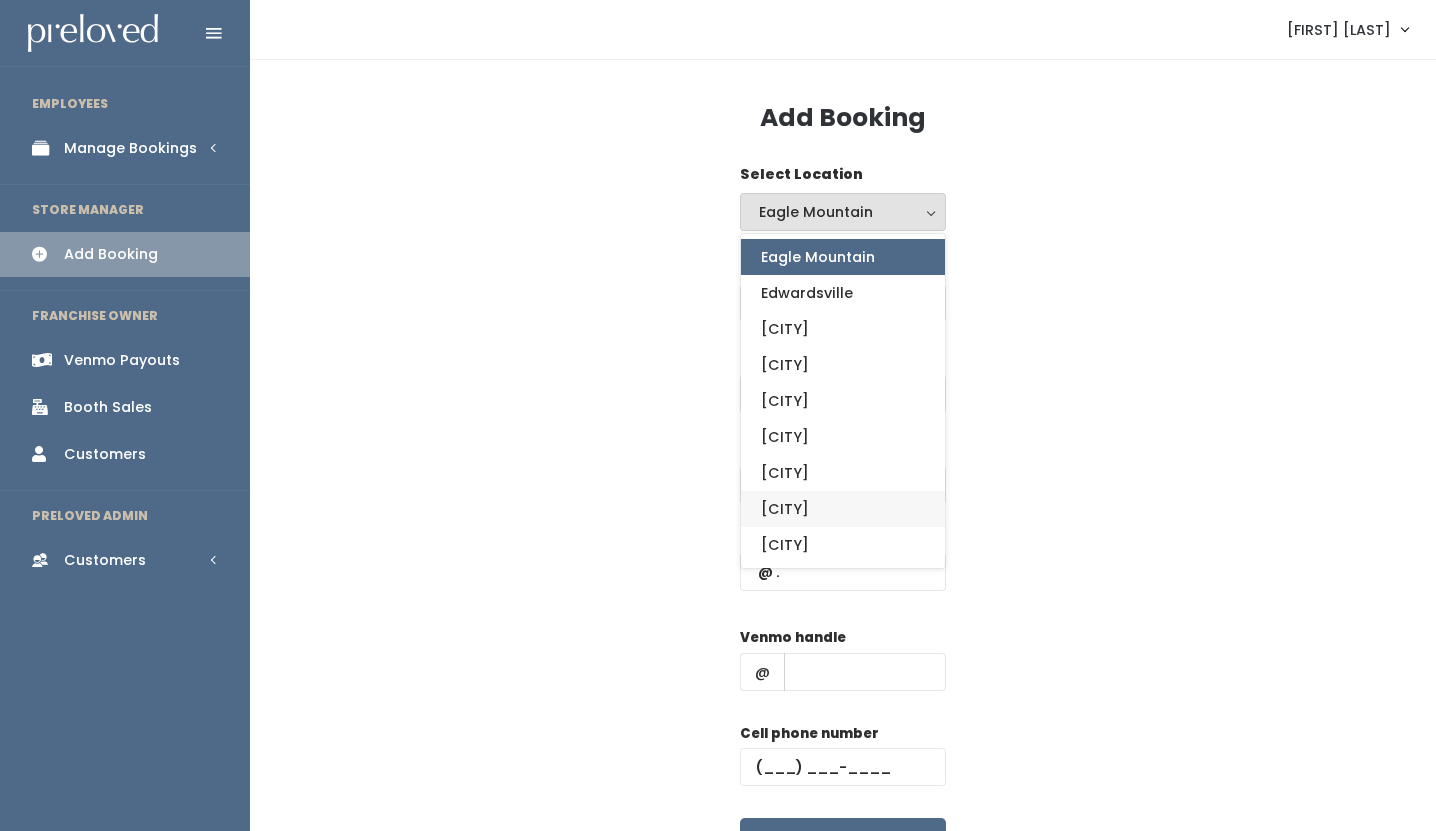 click on "Sandy" at bounding box center [843, 509] 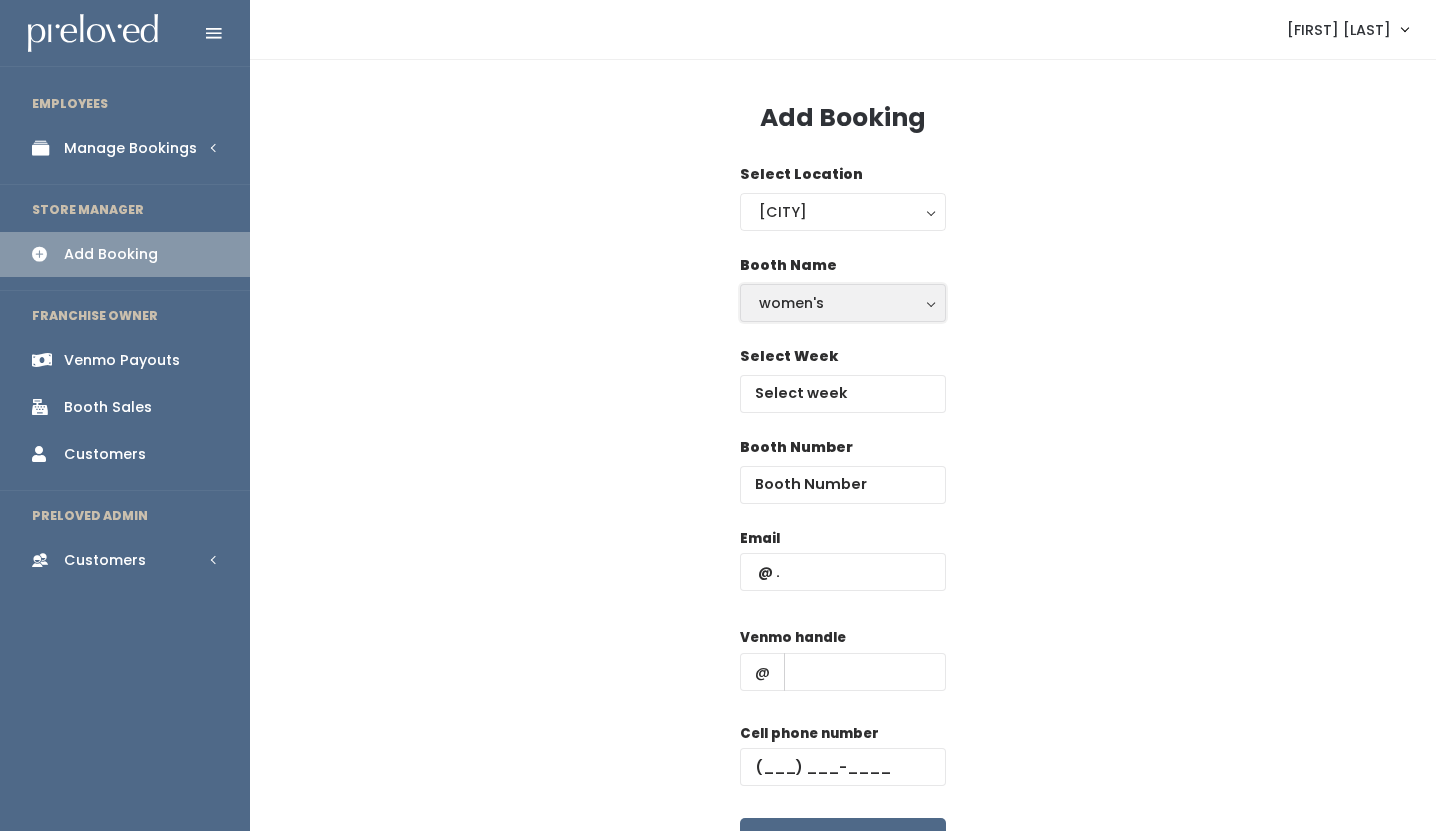 click on "women's" at bounding box center [843, 303] 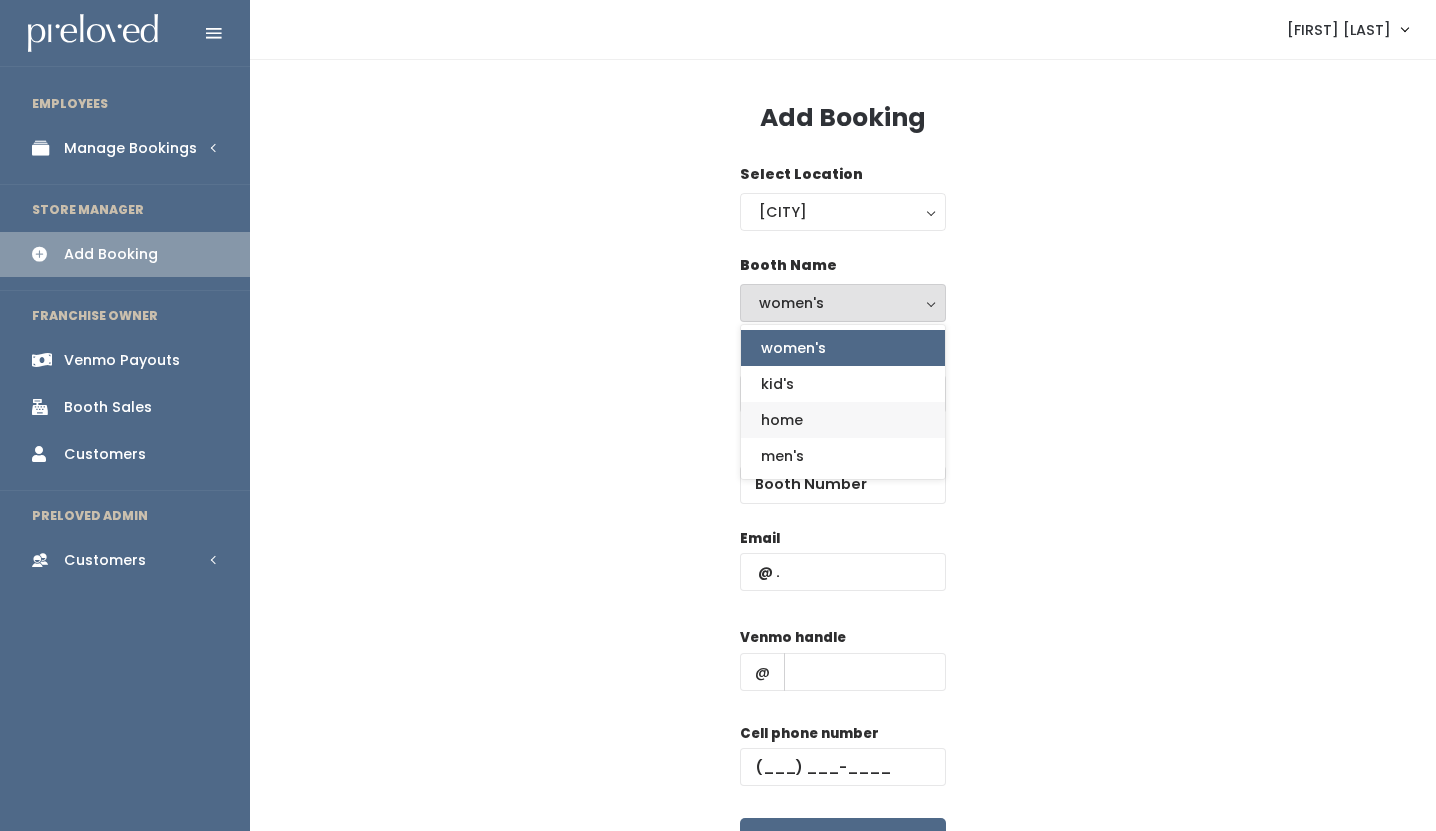 click on "home" at bounding box center (843, 420) 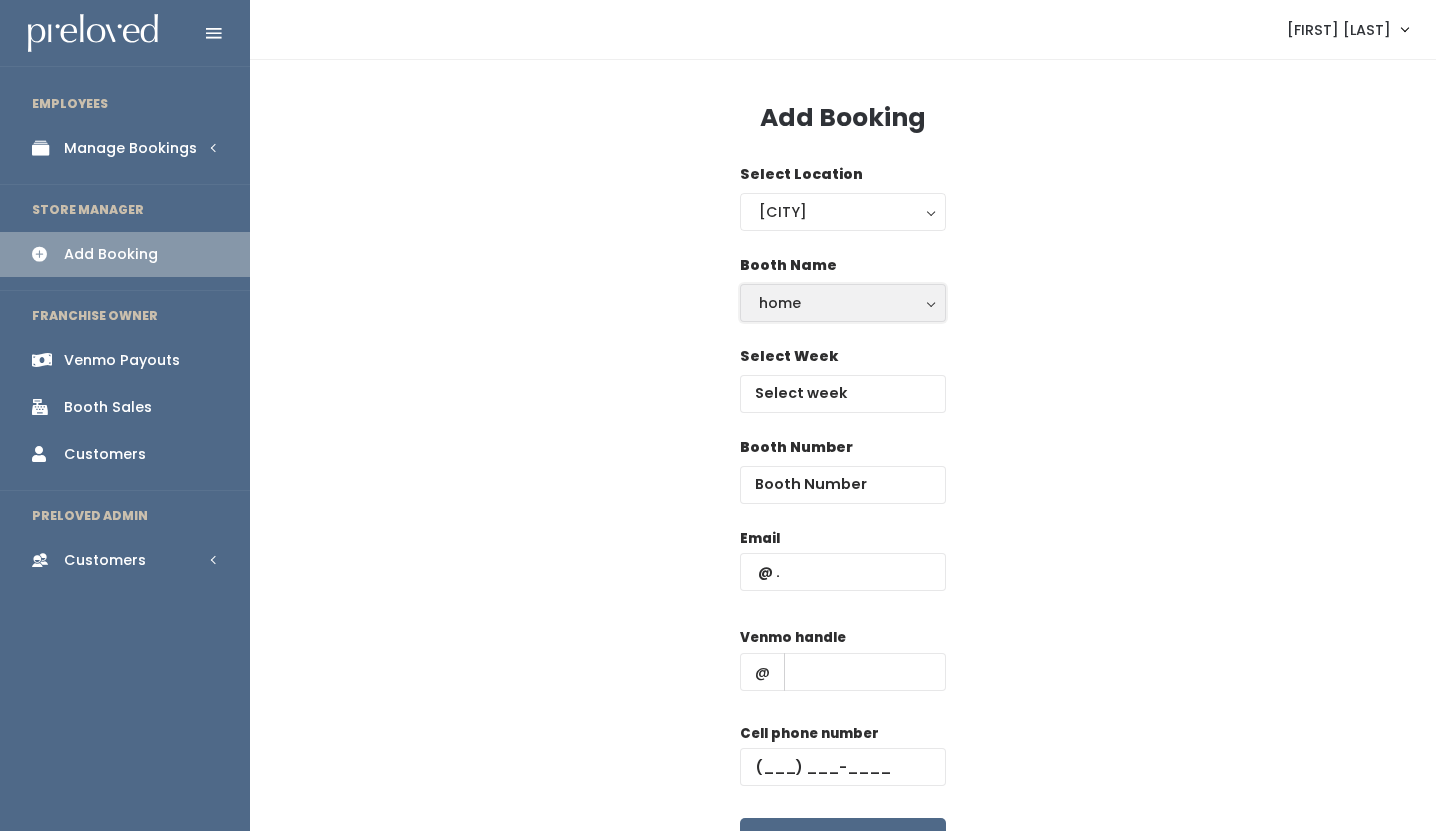 click on "home" at bounding box center (843, 303) 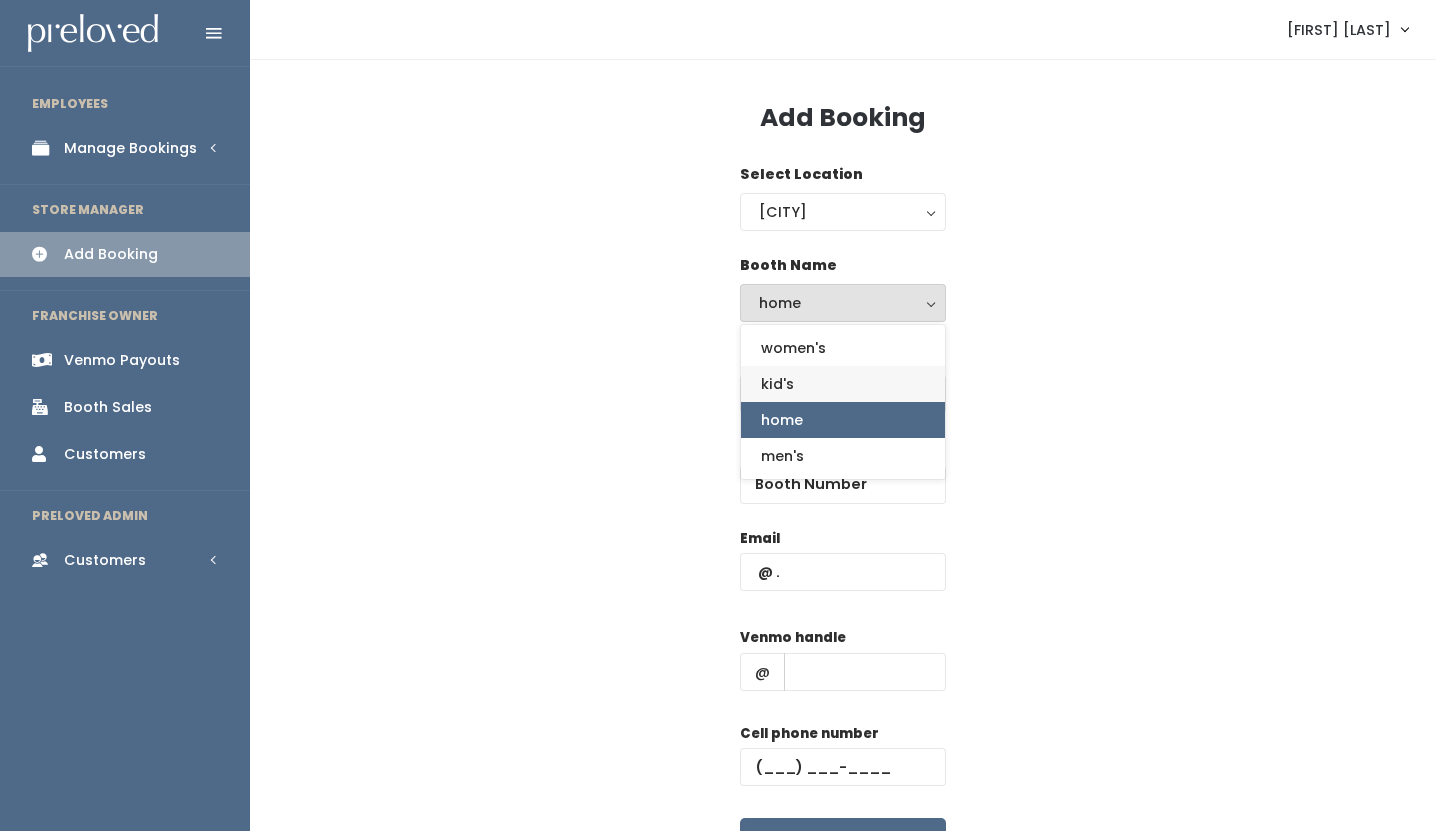 click on "kid's" at bounding box center (777, 384) 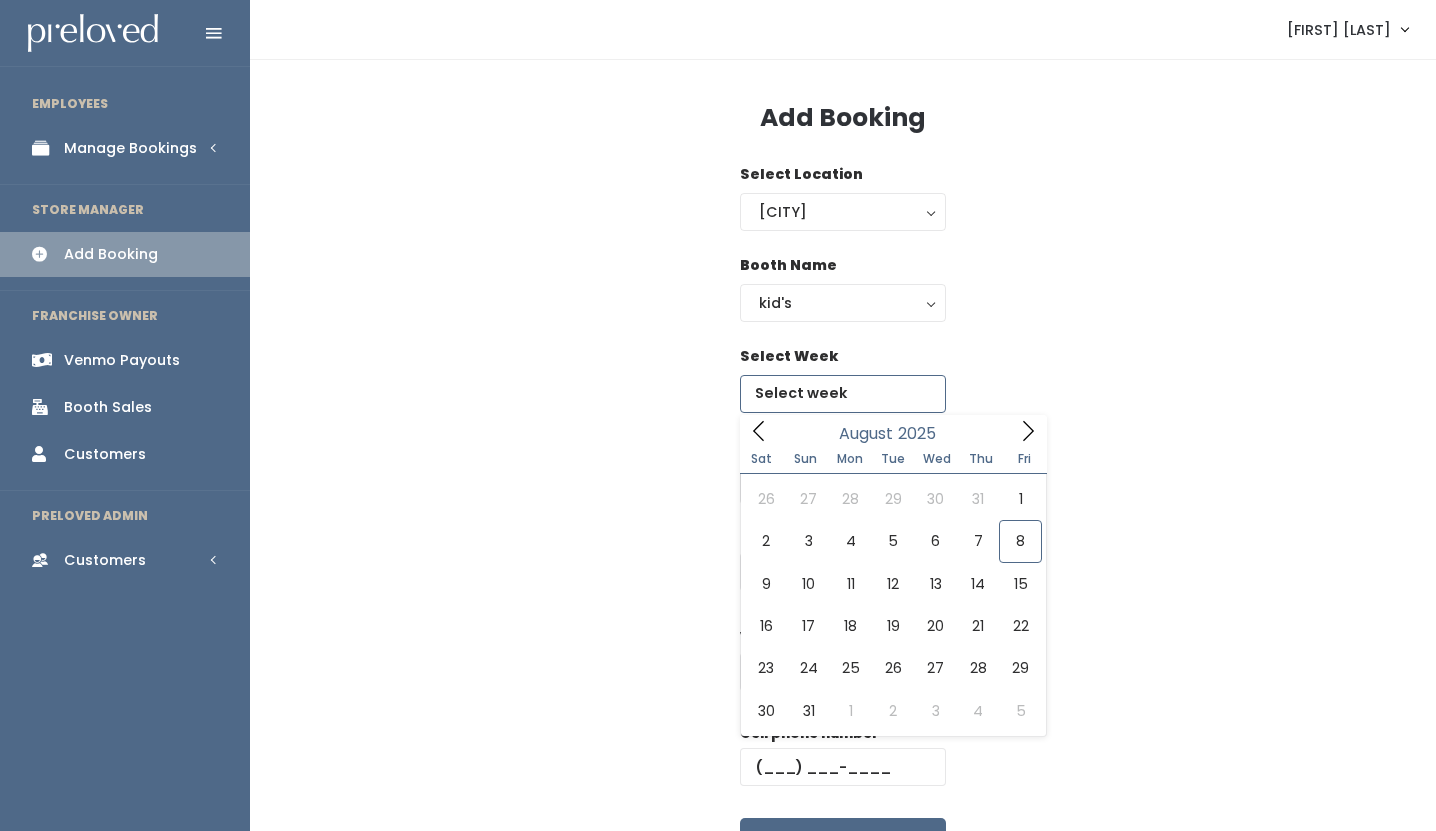 click at bounding box center (843, 394) 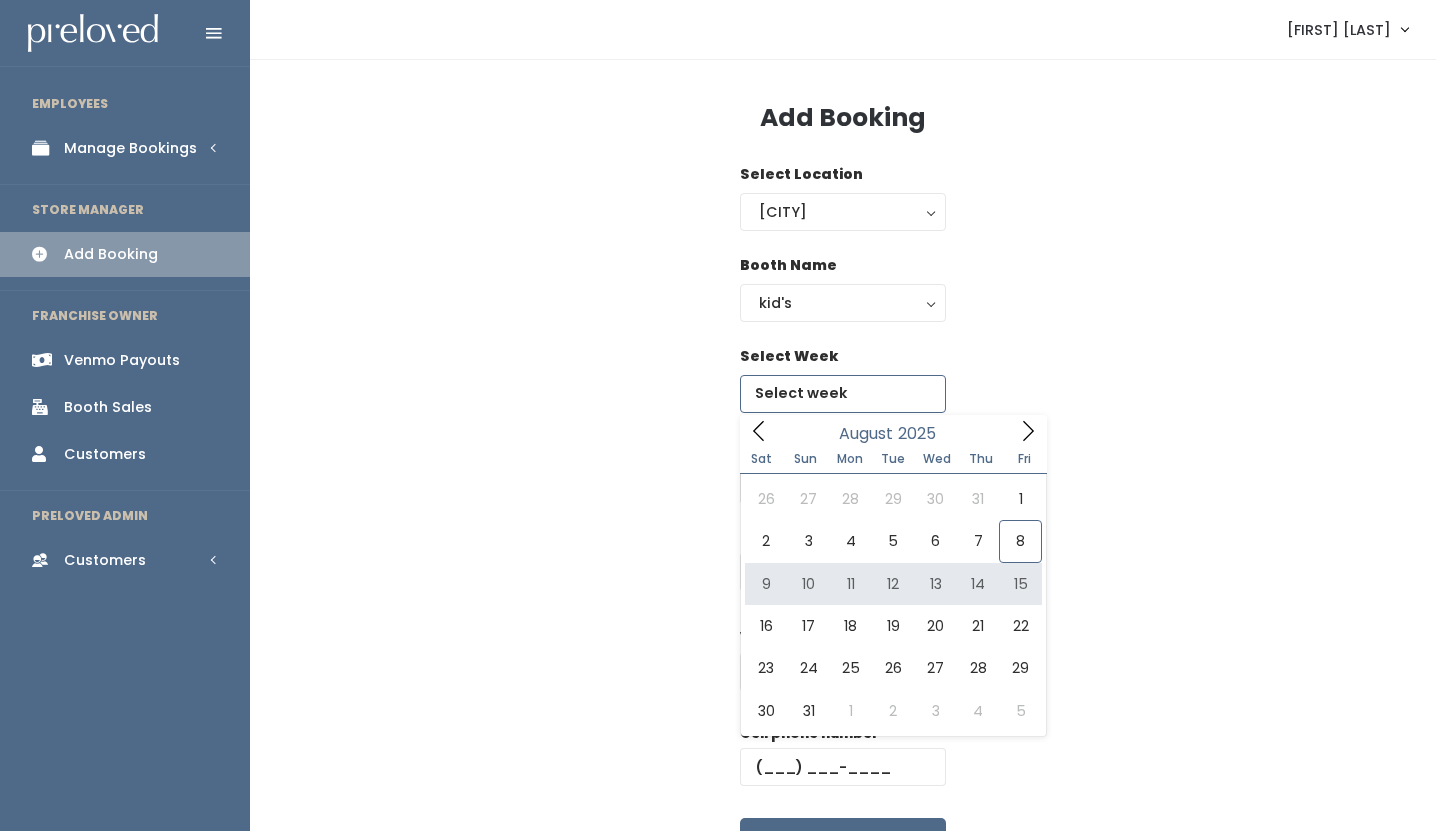 type on "August 9 to August 15" 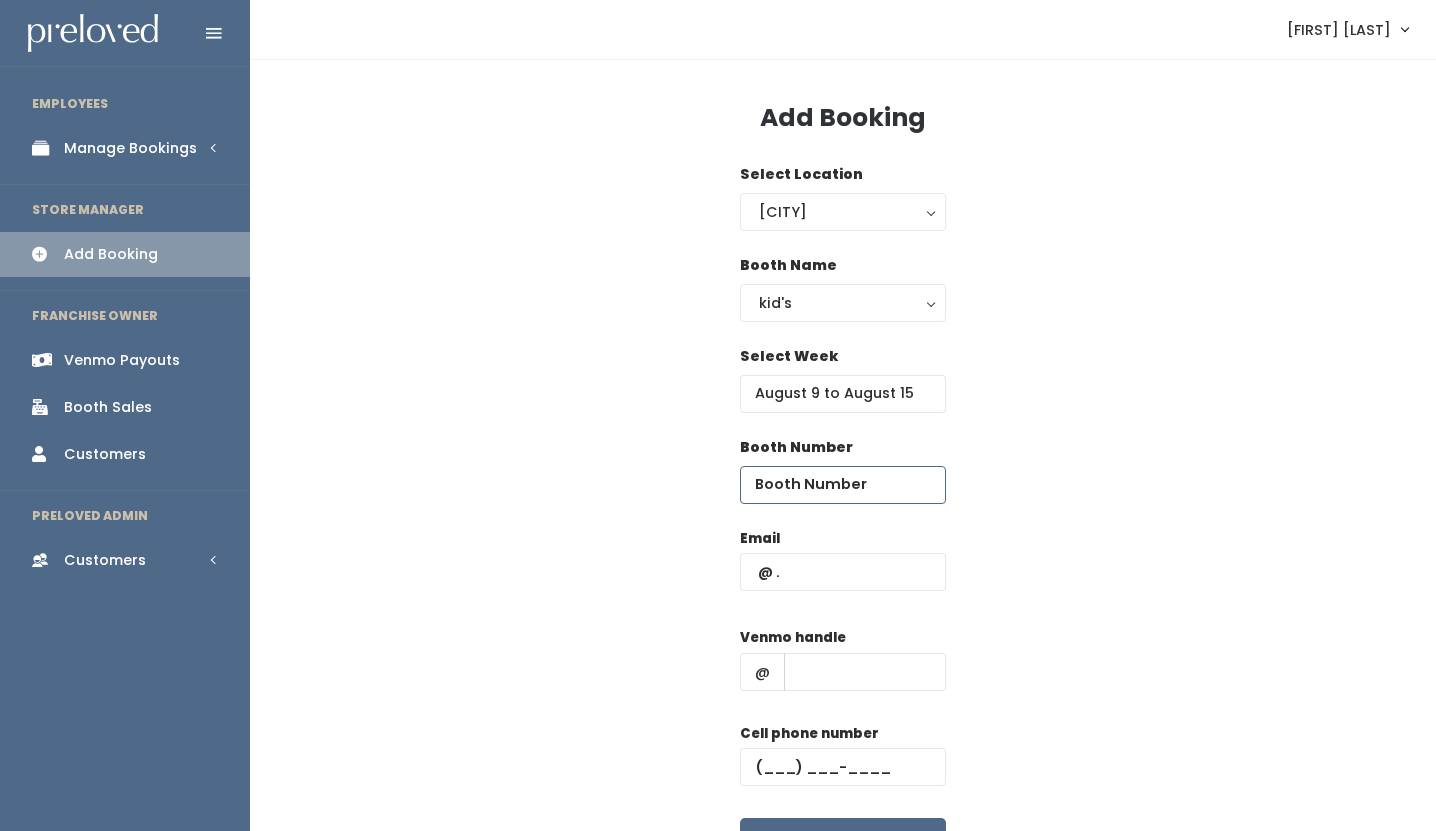 click at bounding box center (843, 485) 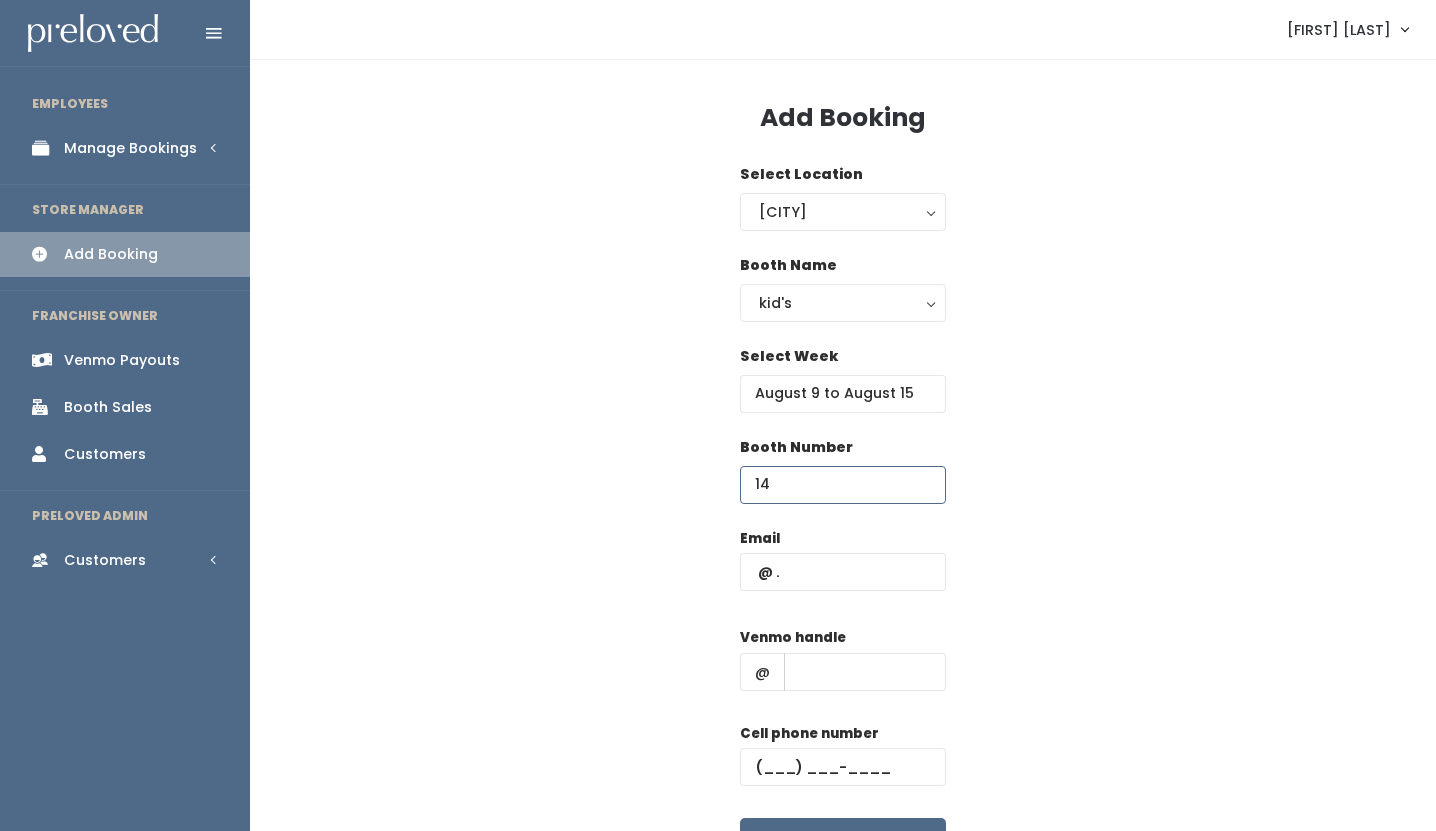 type on "14" 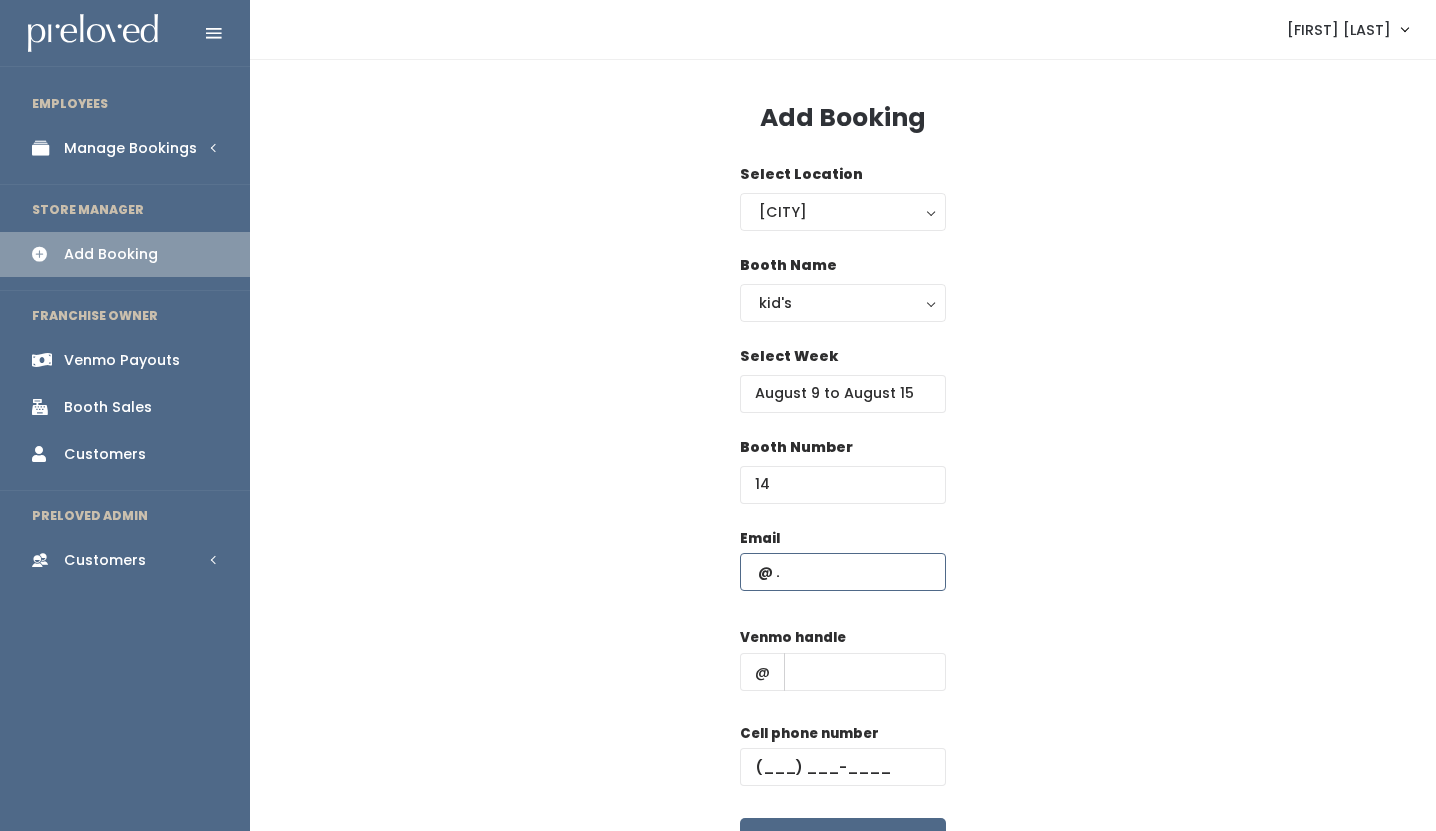 click at bounding box center (843, 572) 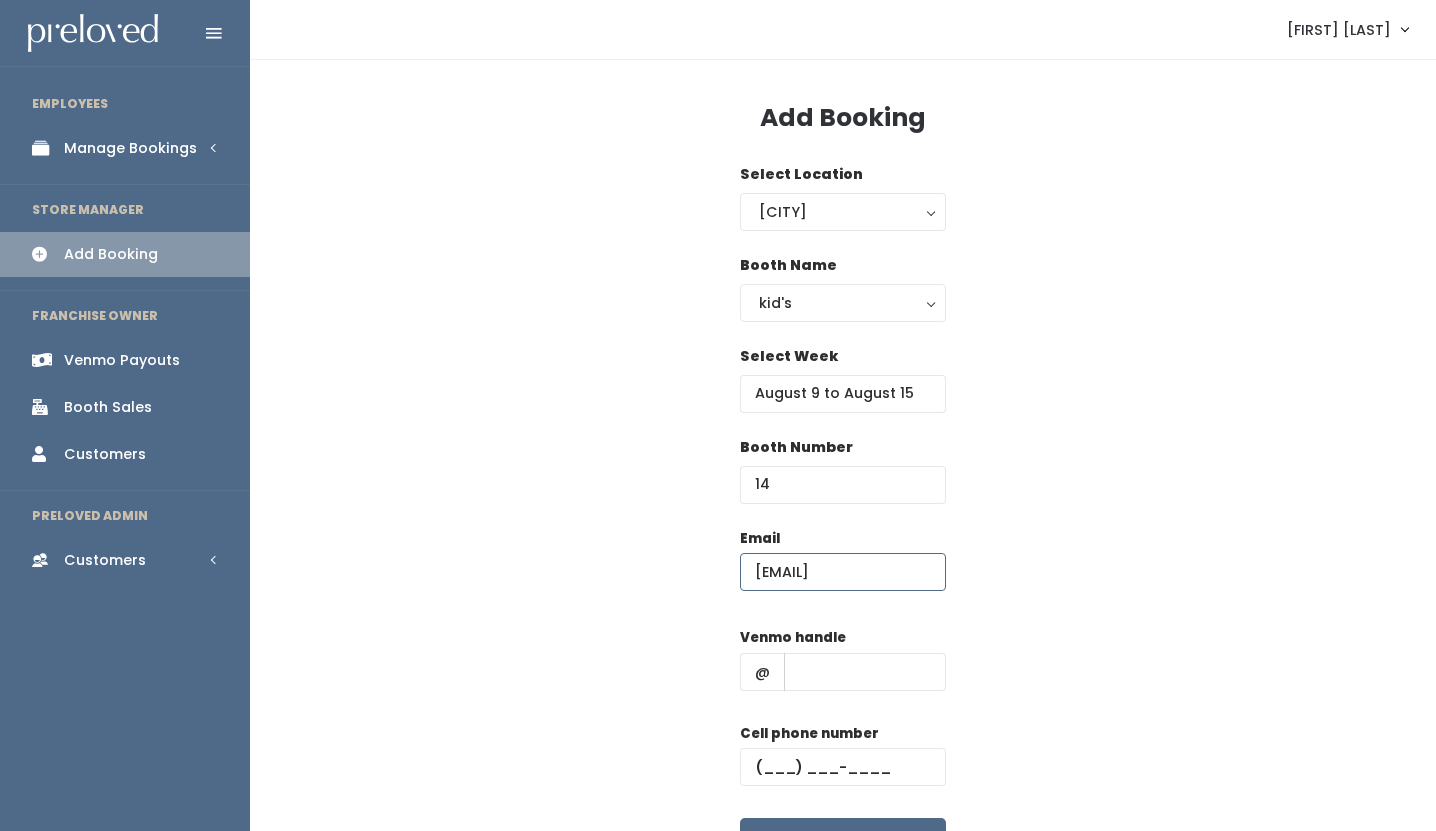 scroll, scrollTop: 0, scrollLeft: 9, axis: horizontal 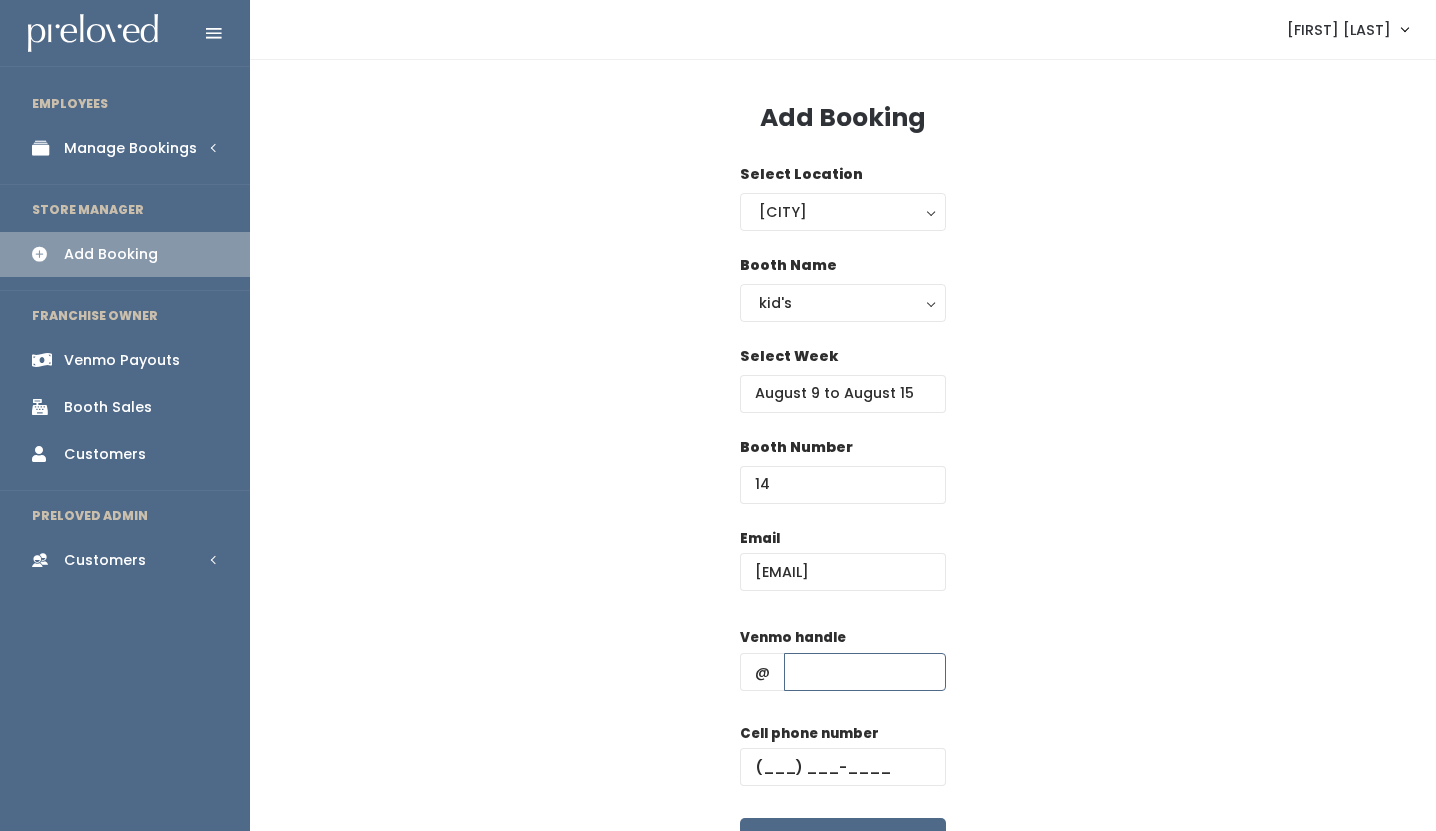 click at bounding box center (865, 672) 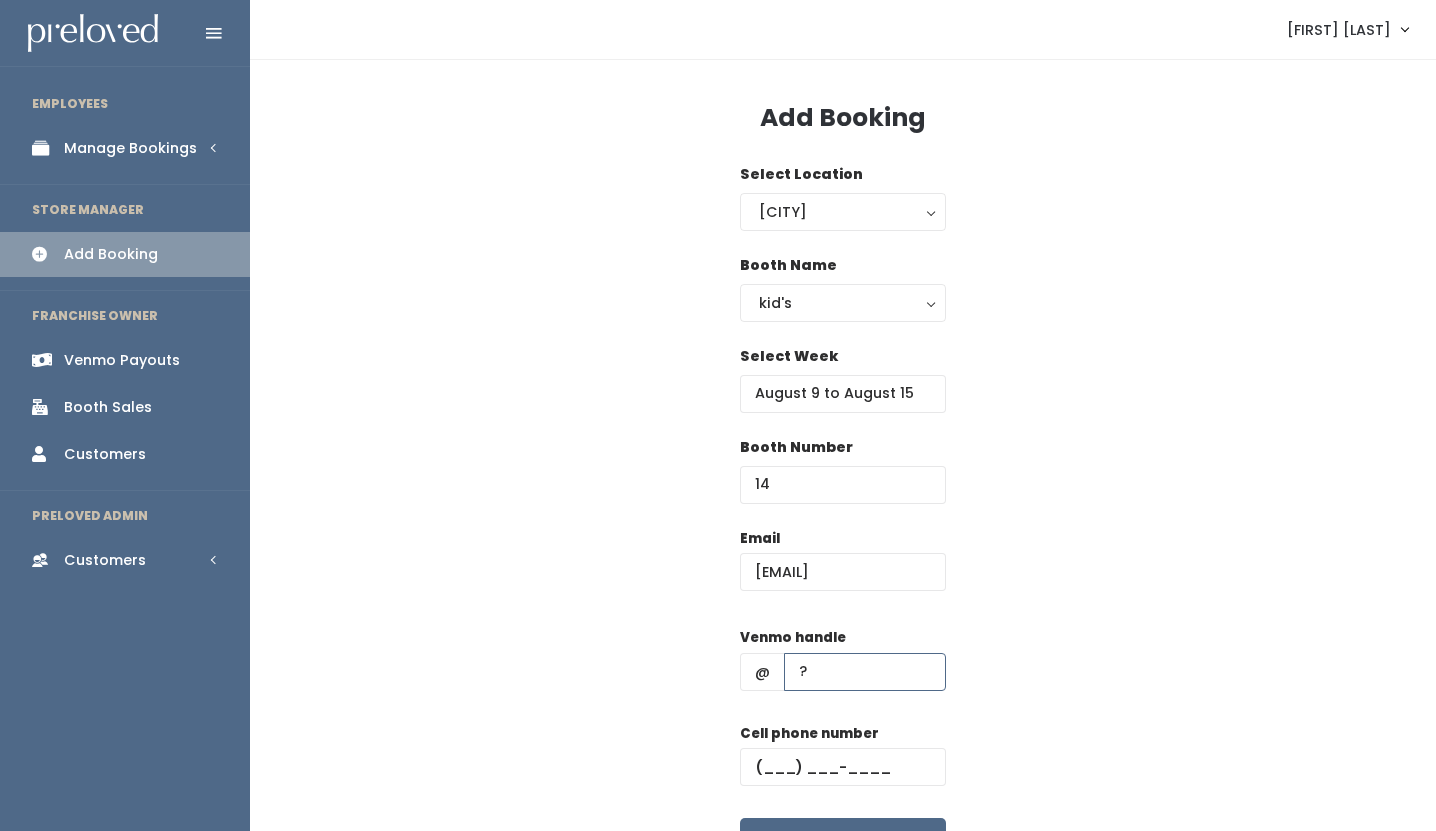 type on "?" 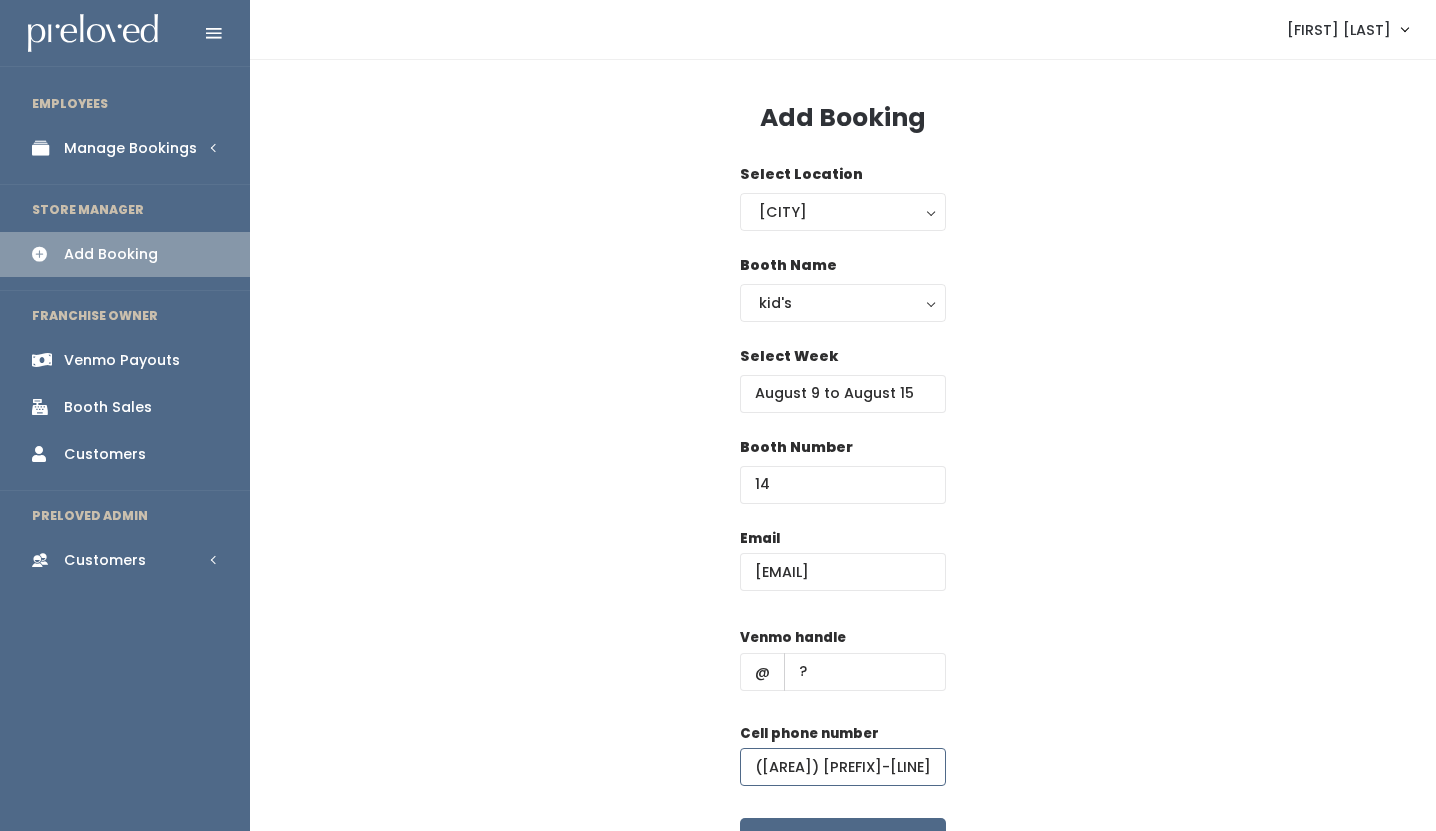 scroll, scrollTop: 71, scrollLeft: 0, axis: vertical 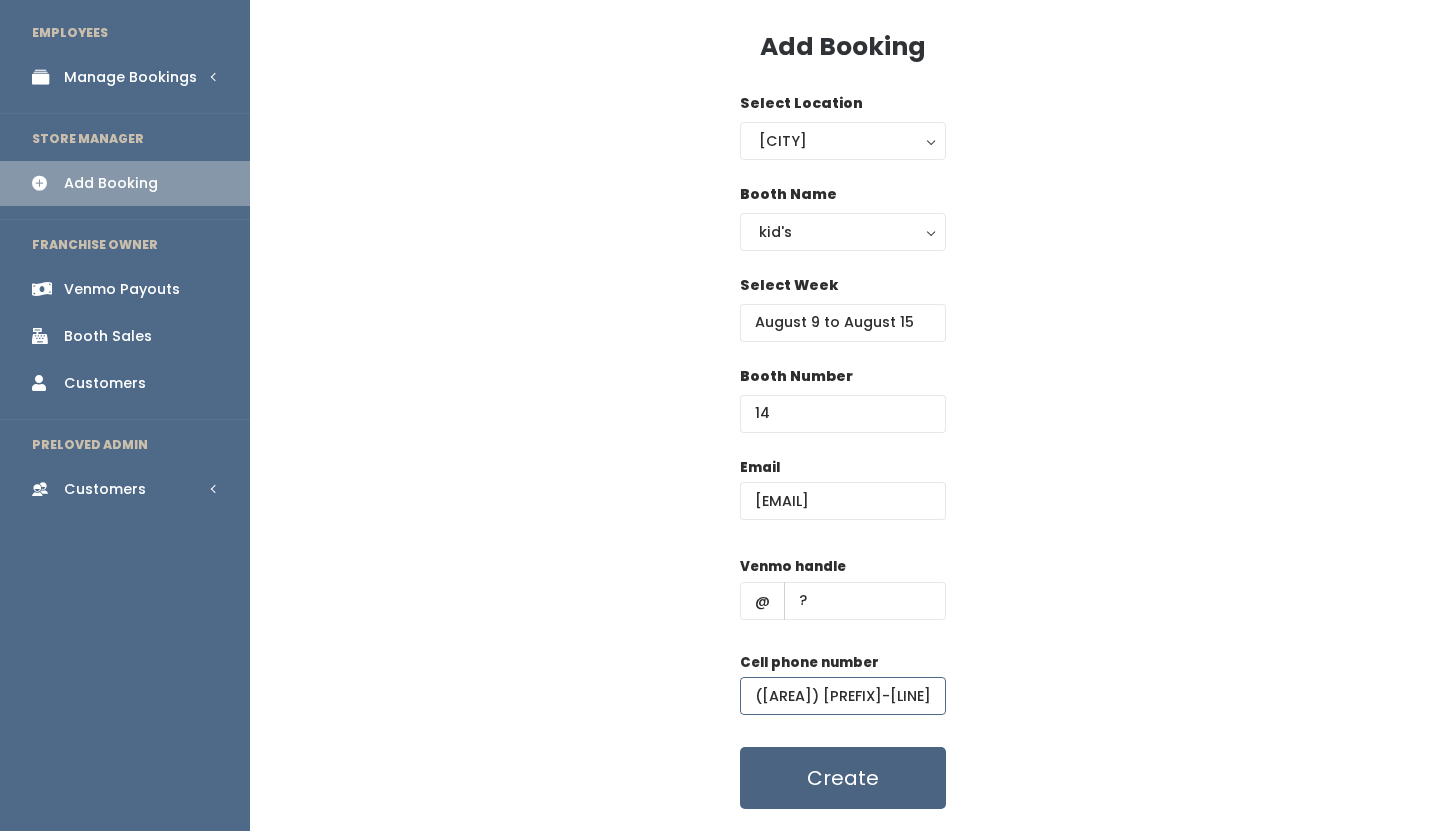 type on "(2__) ___-____" 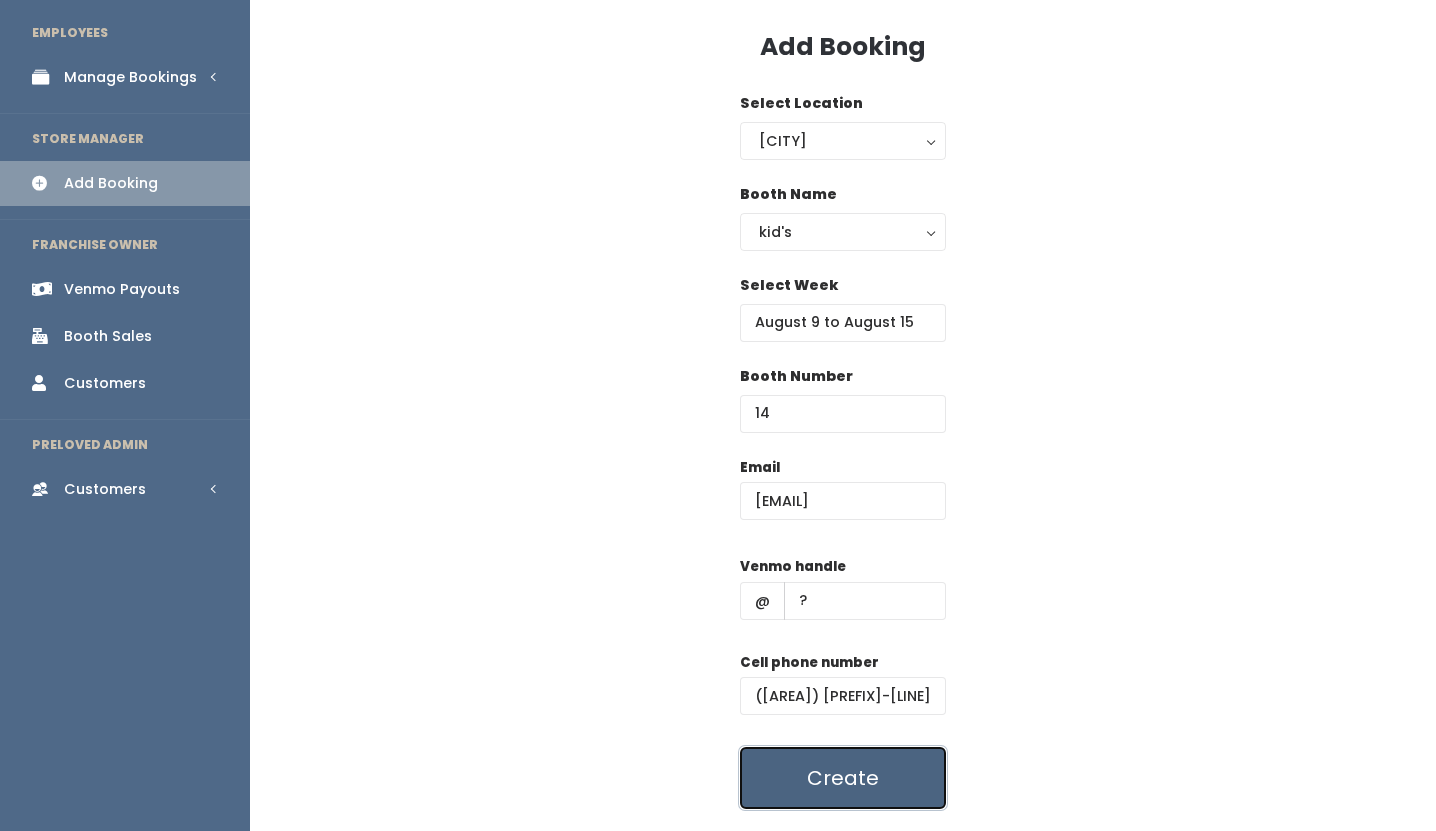 click on "Create" at bounding box center (843, 778) 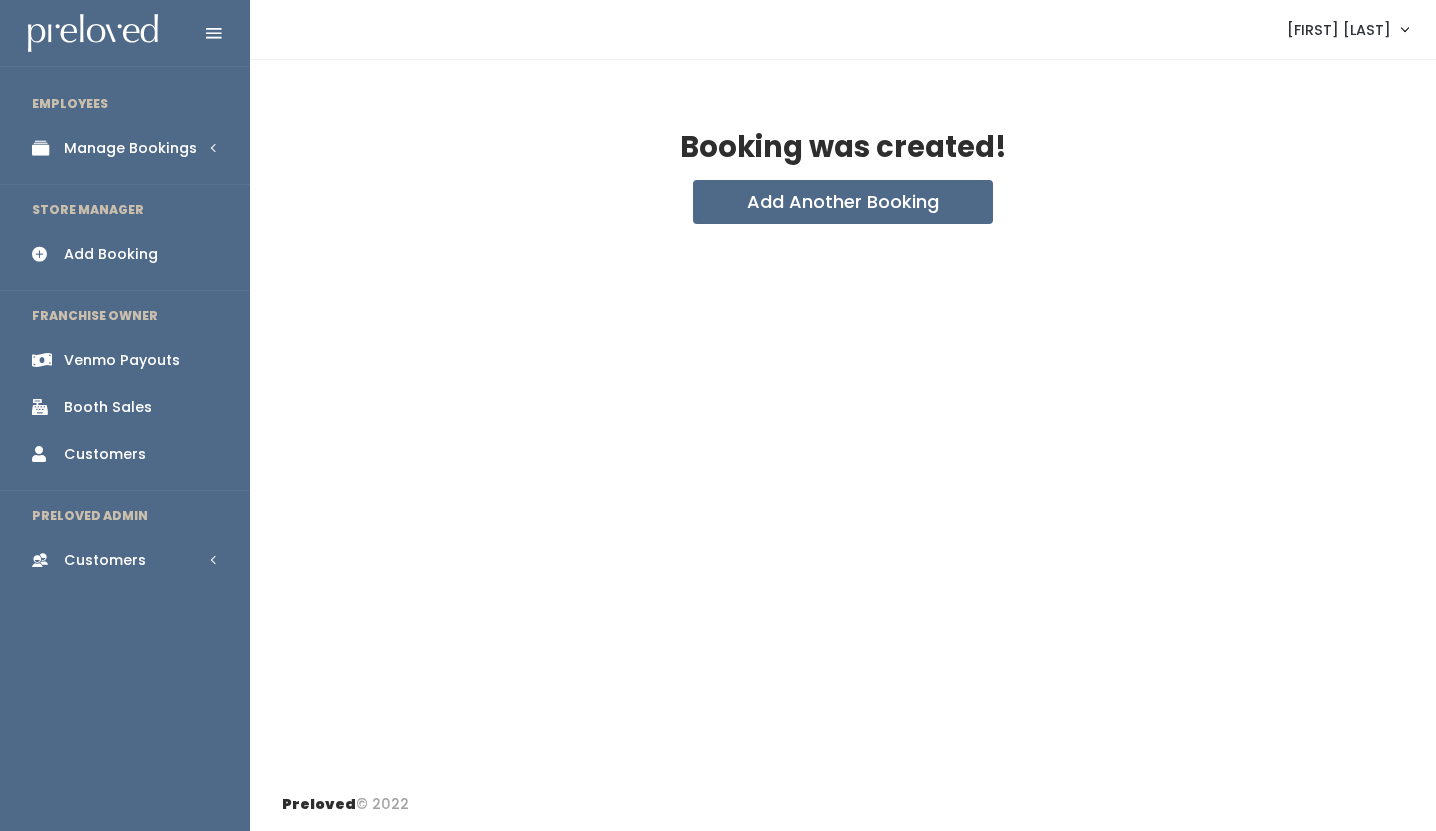scroll, scrollTop: 0, scrollLeft: 0, axis: both 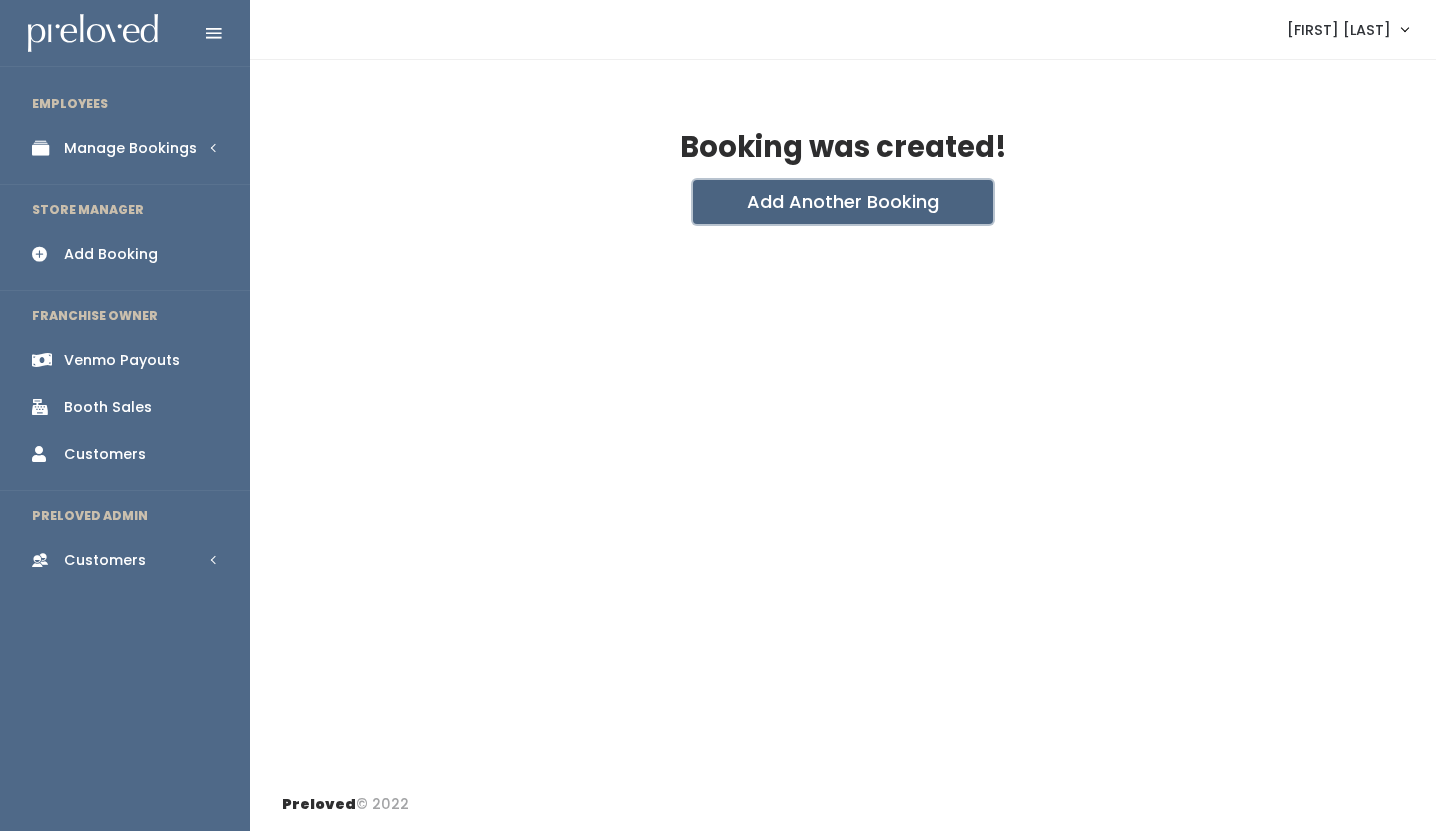 click on "Add Another Booking" at bounding box center [843, 202] 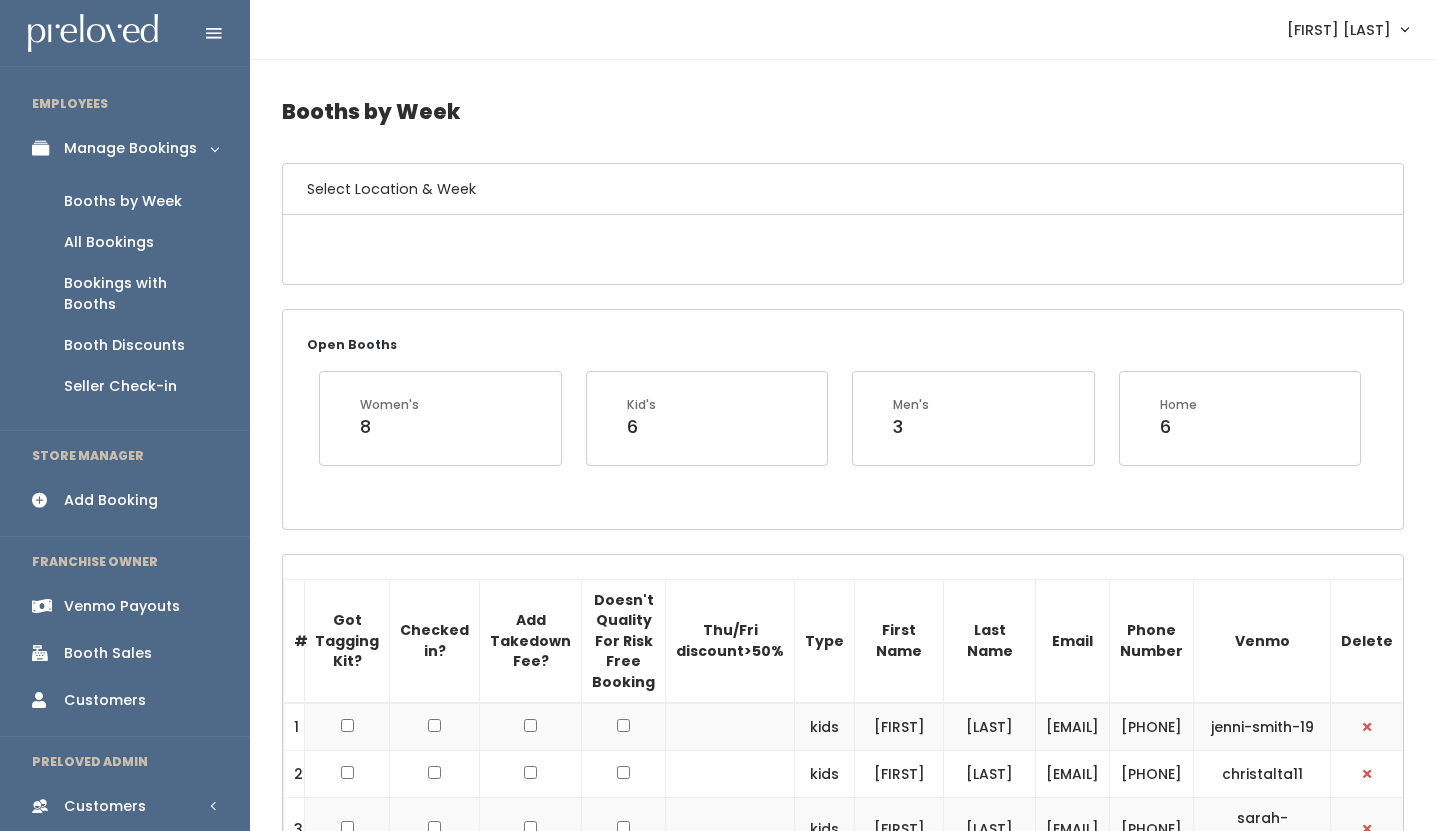 scroll, scrollTop: 196, scrollLeft: 0, axis: vertical 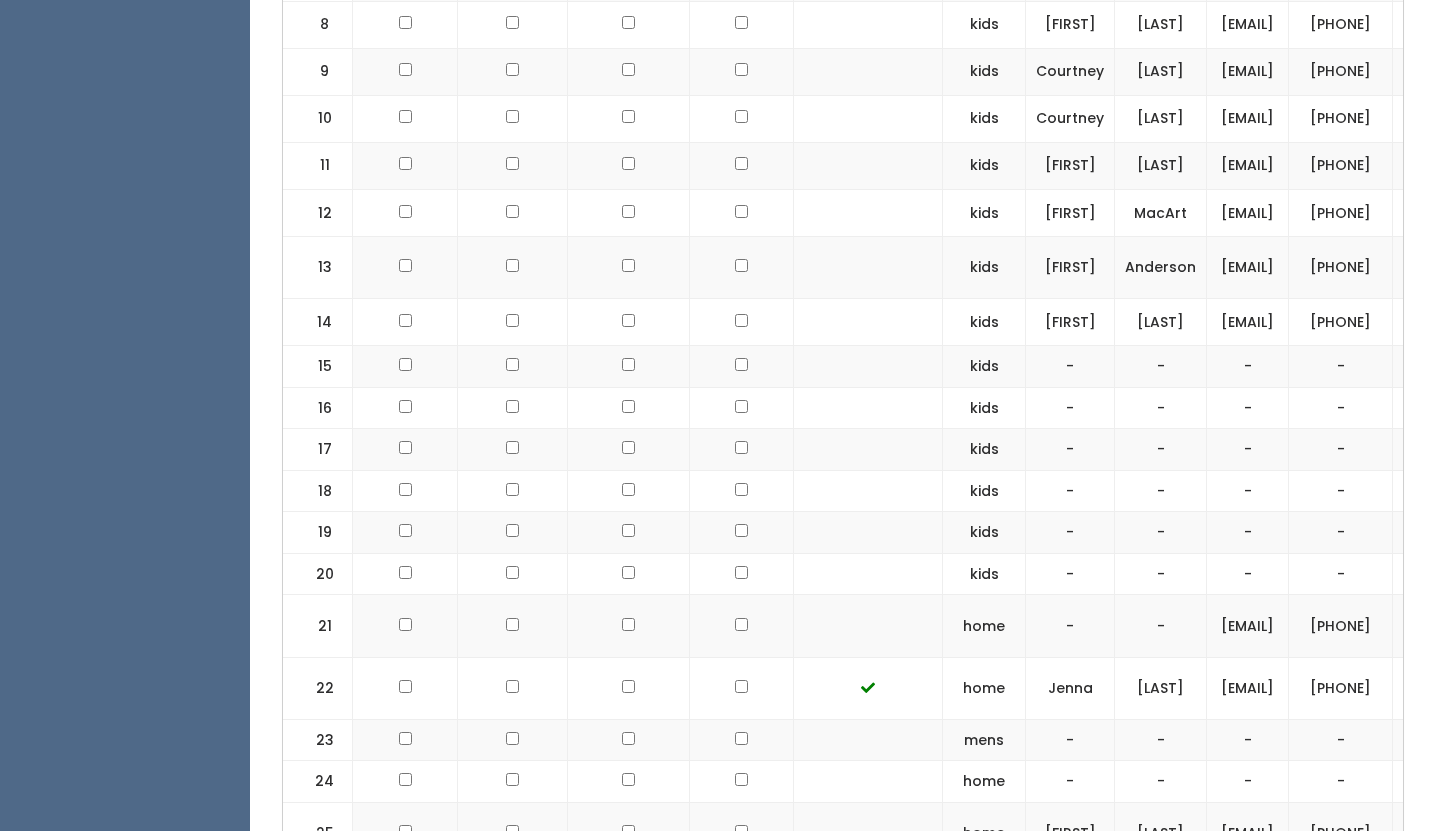 click at bounding box center [741, -275] 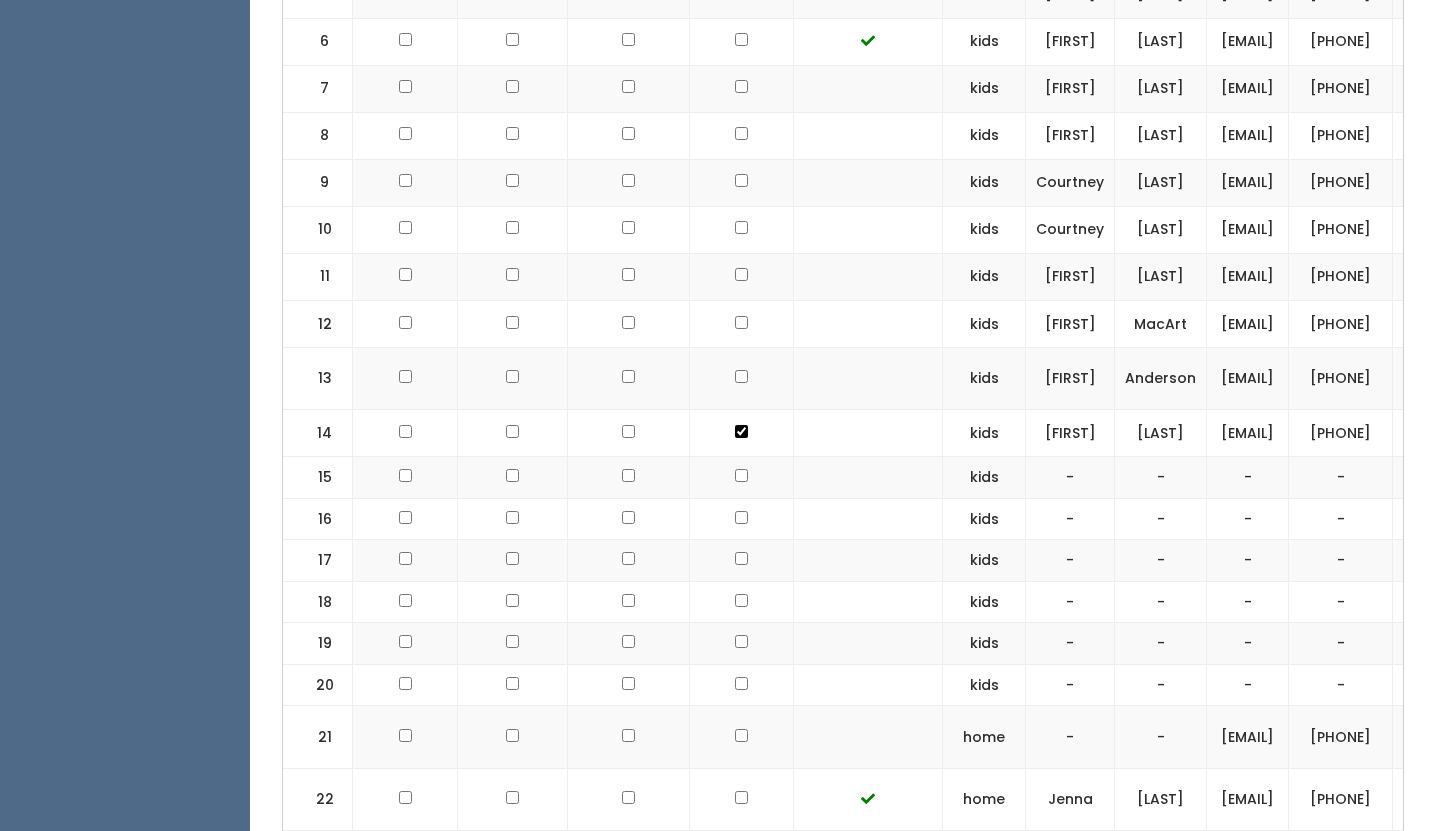 scroll, scrollTop: 1171, scrollLeft: 0, axis: vertical 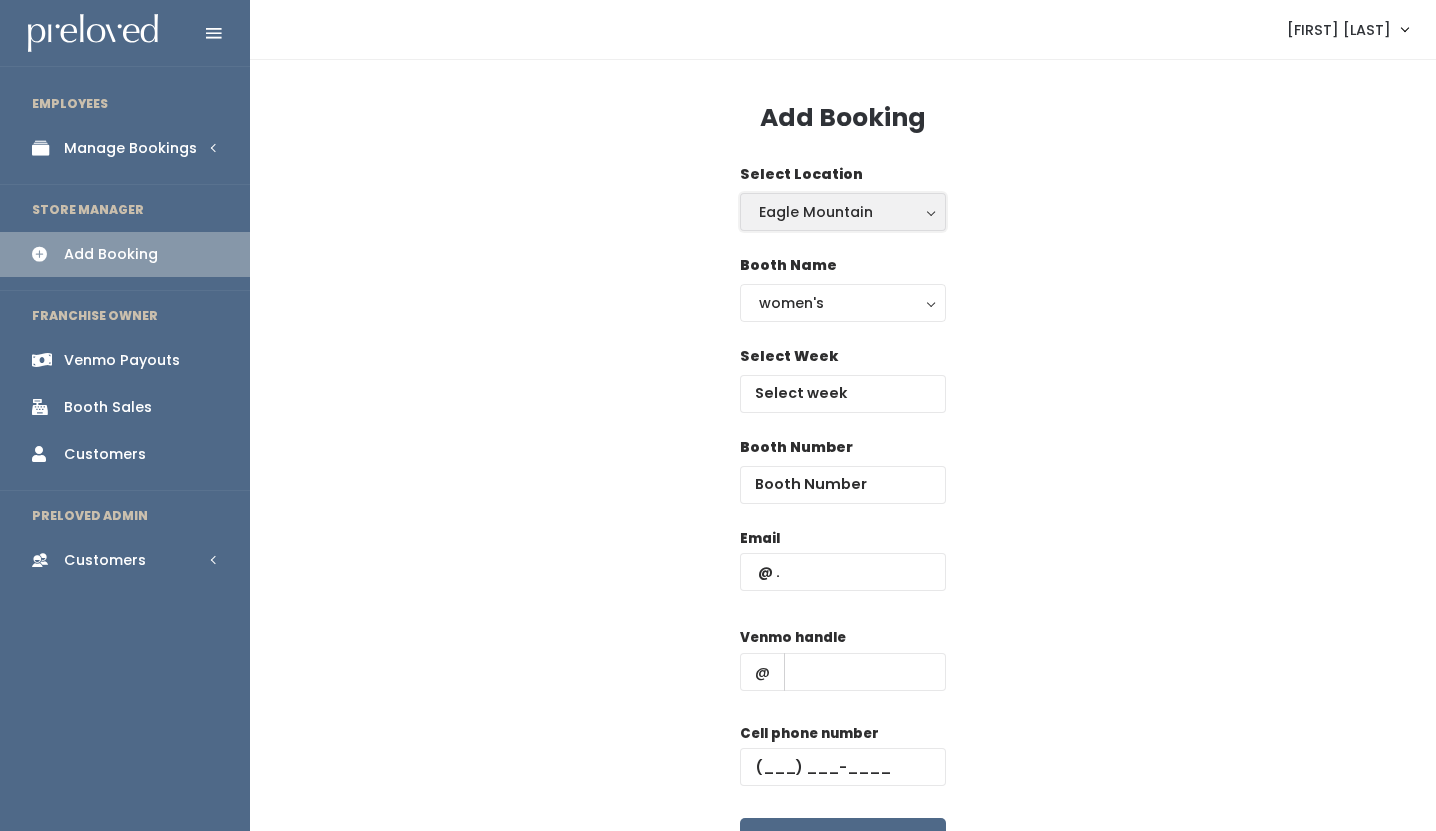 click on "Eagle Mountain" at bounding box center [843, 212] 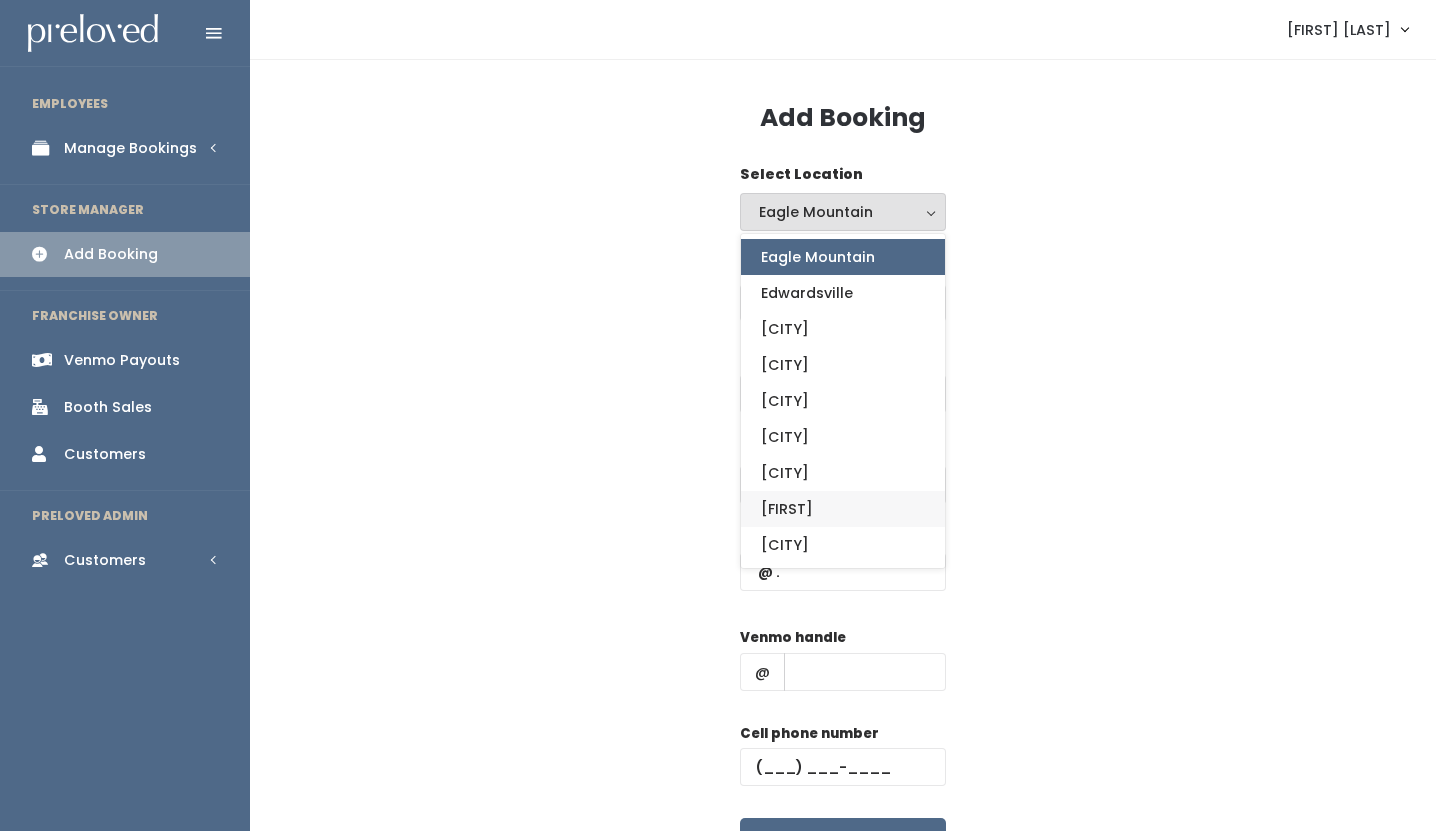click on "[FIRST]" at bounding box center (843, 509) 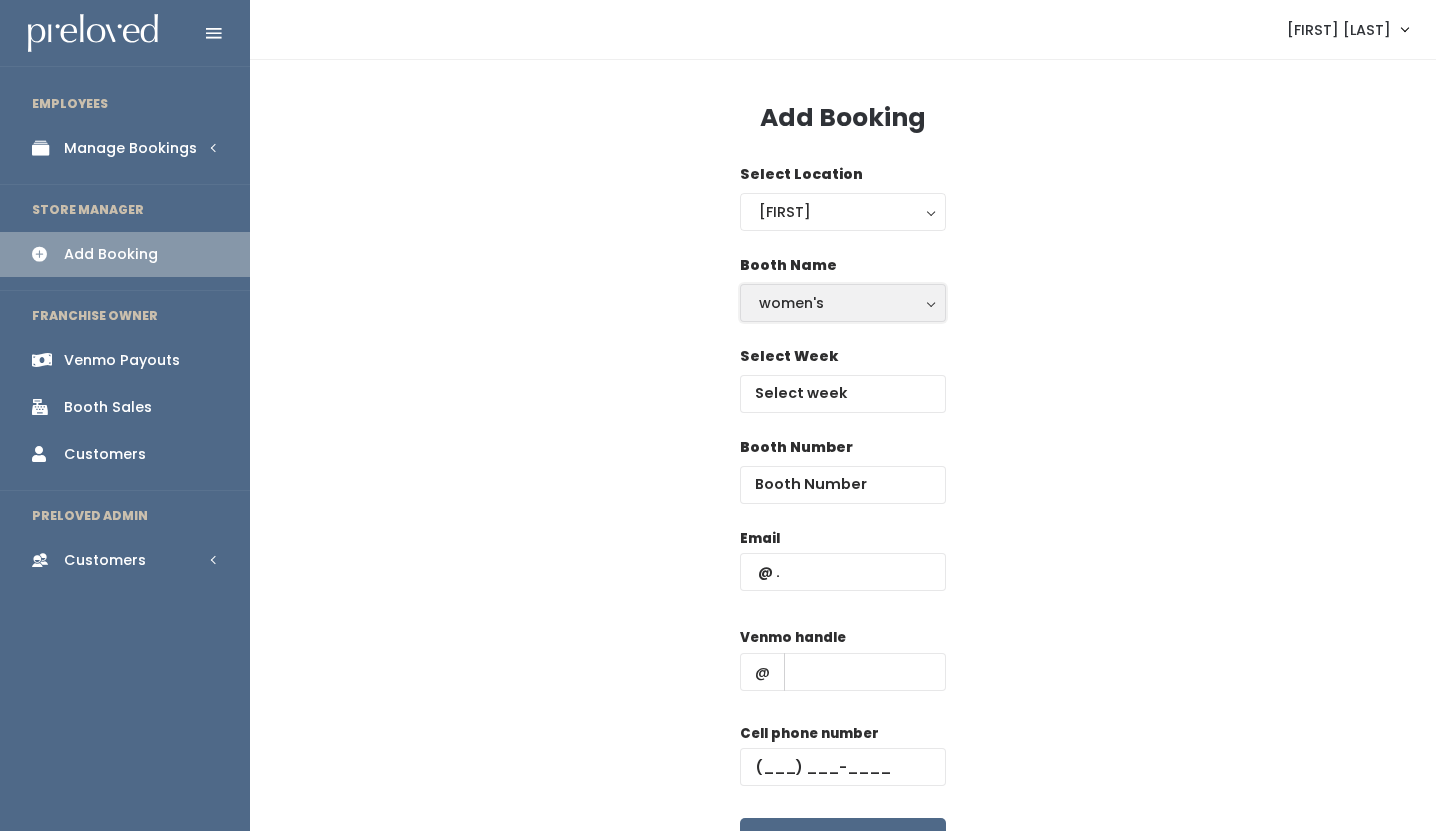 click on "women's" at bounding box center [843, 303] 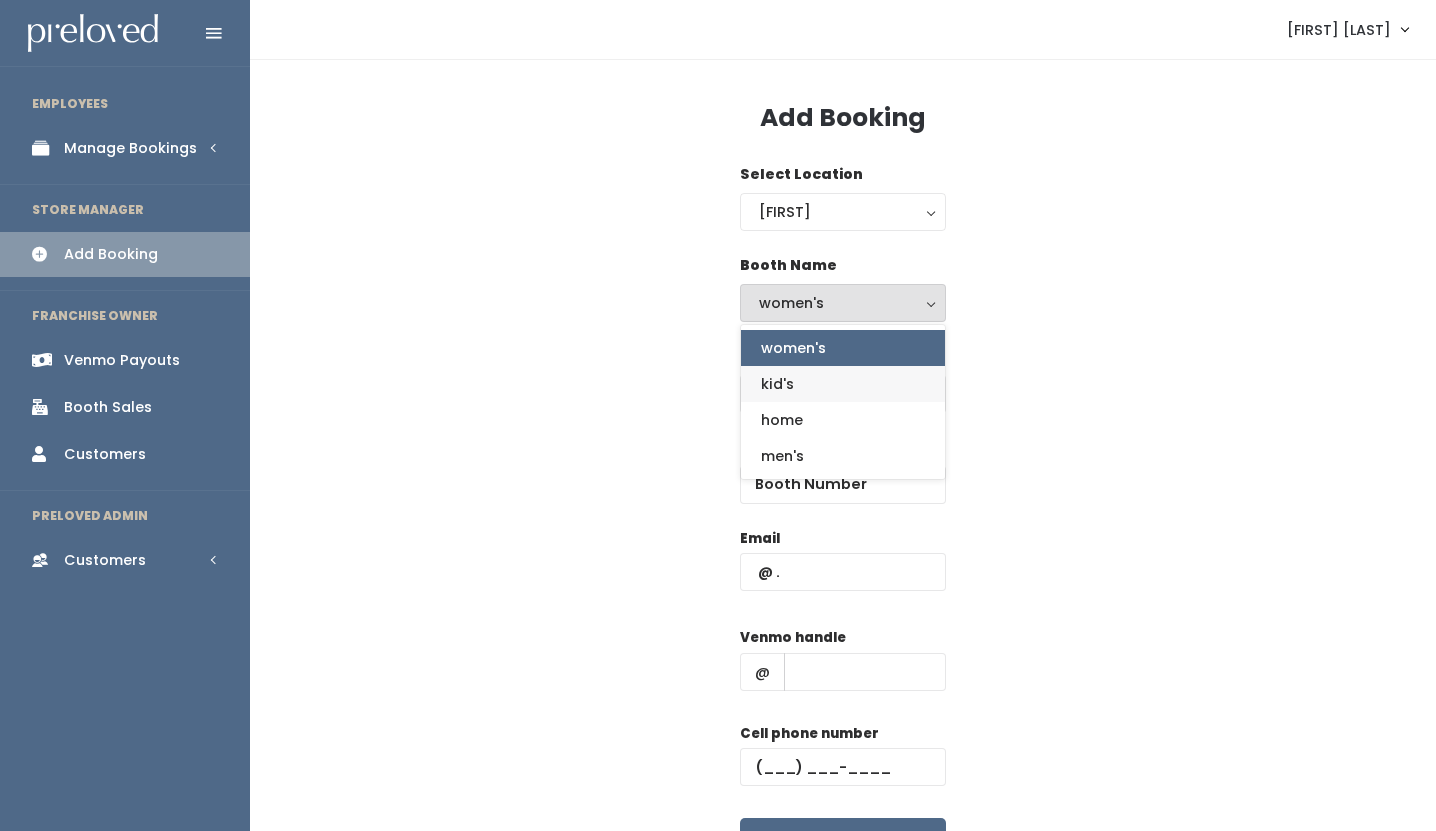 click on "kid's" at bounding box center (843, 384) 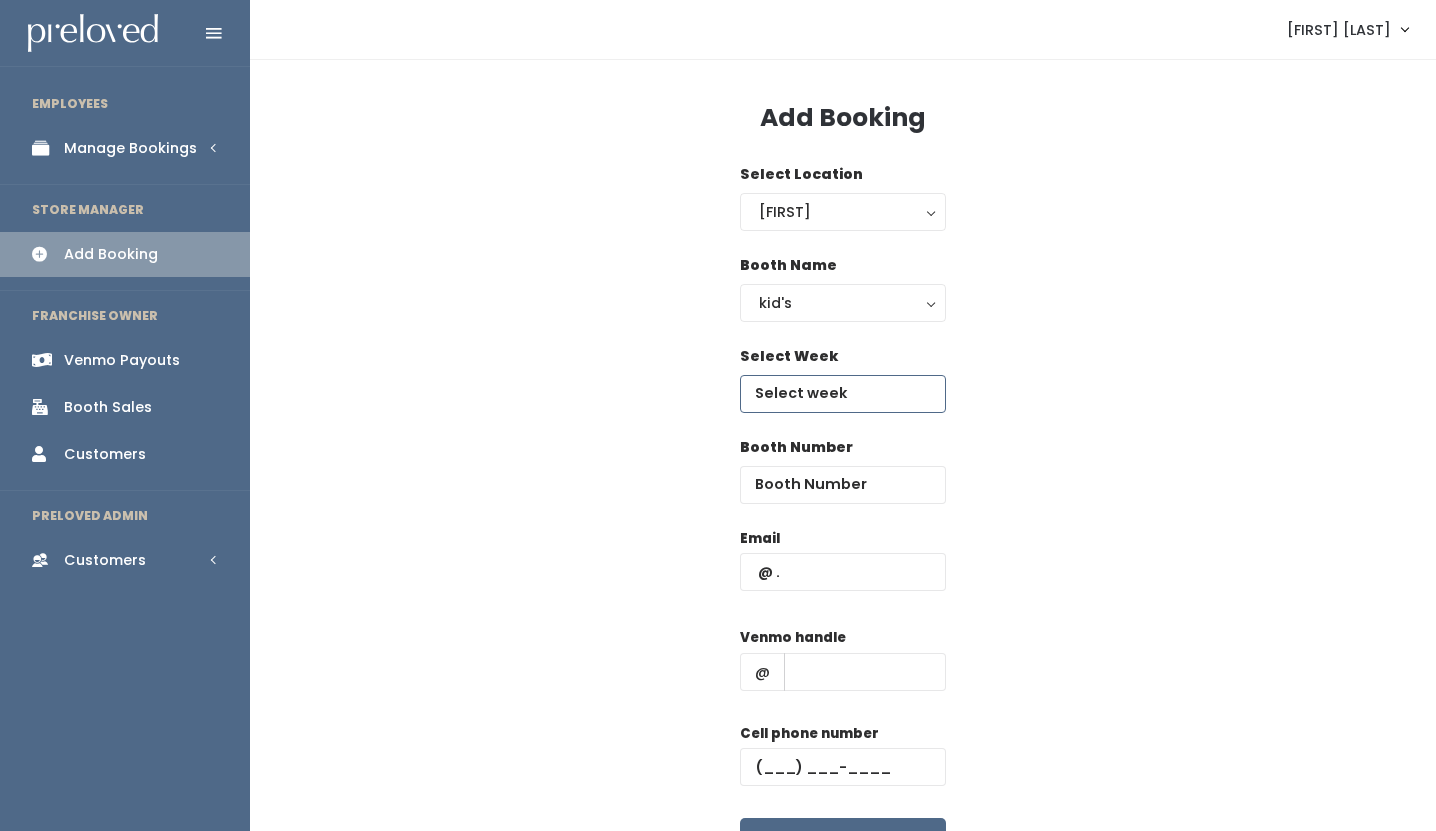 click at bounding box center [843, 394] 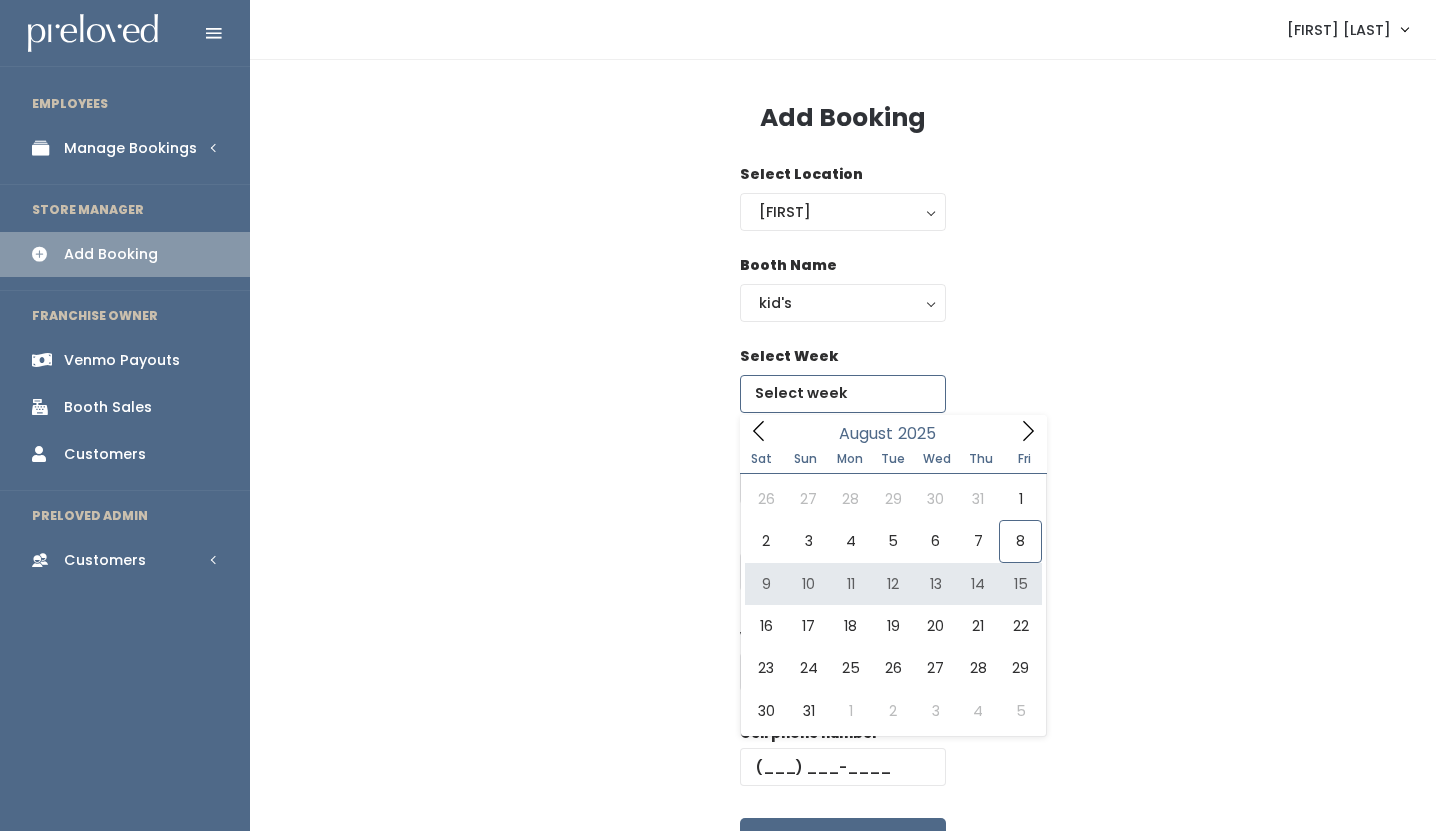 type on "August 9 to August 15" 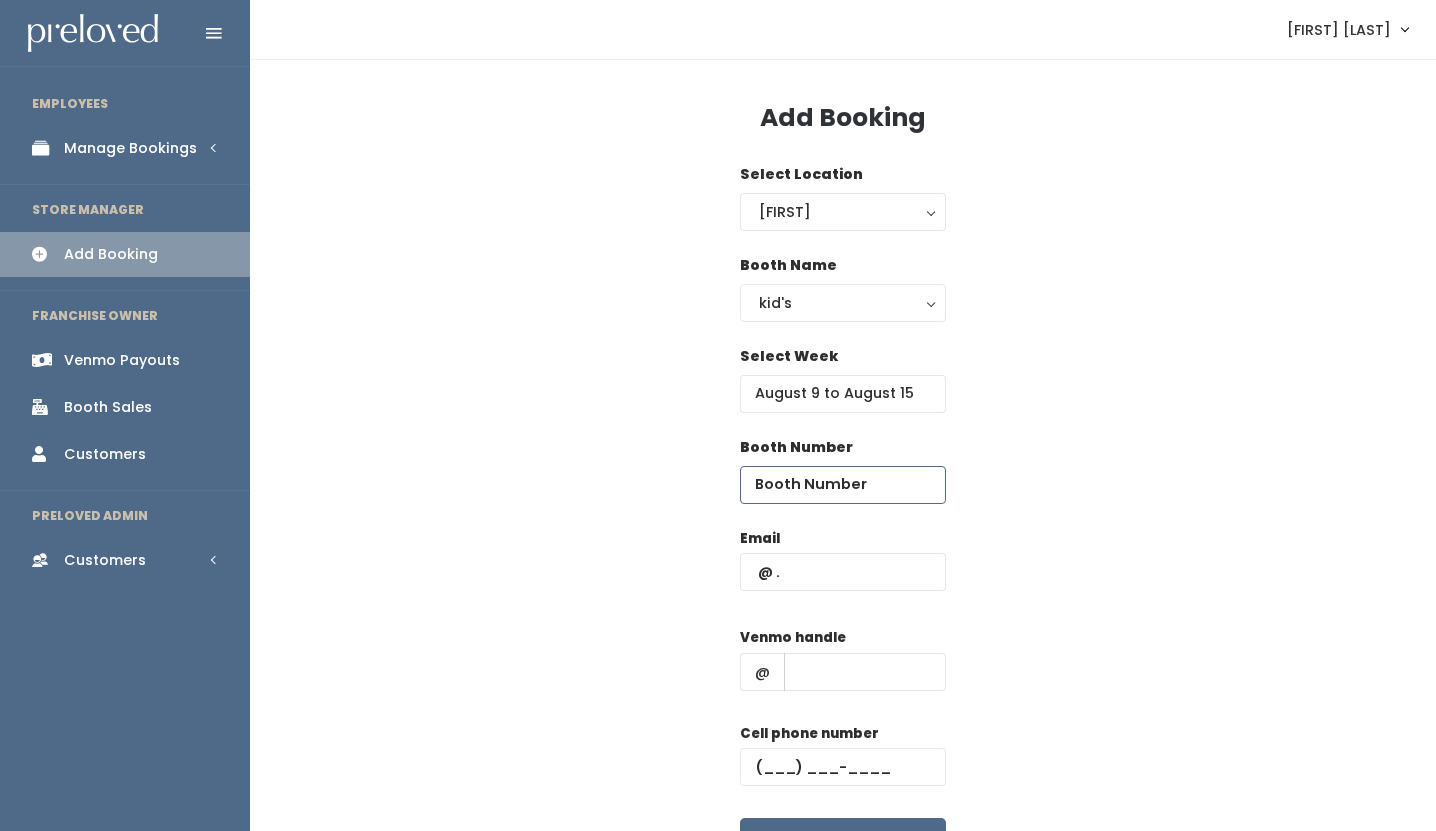click at bounding box center (843, 485) 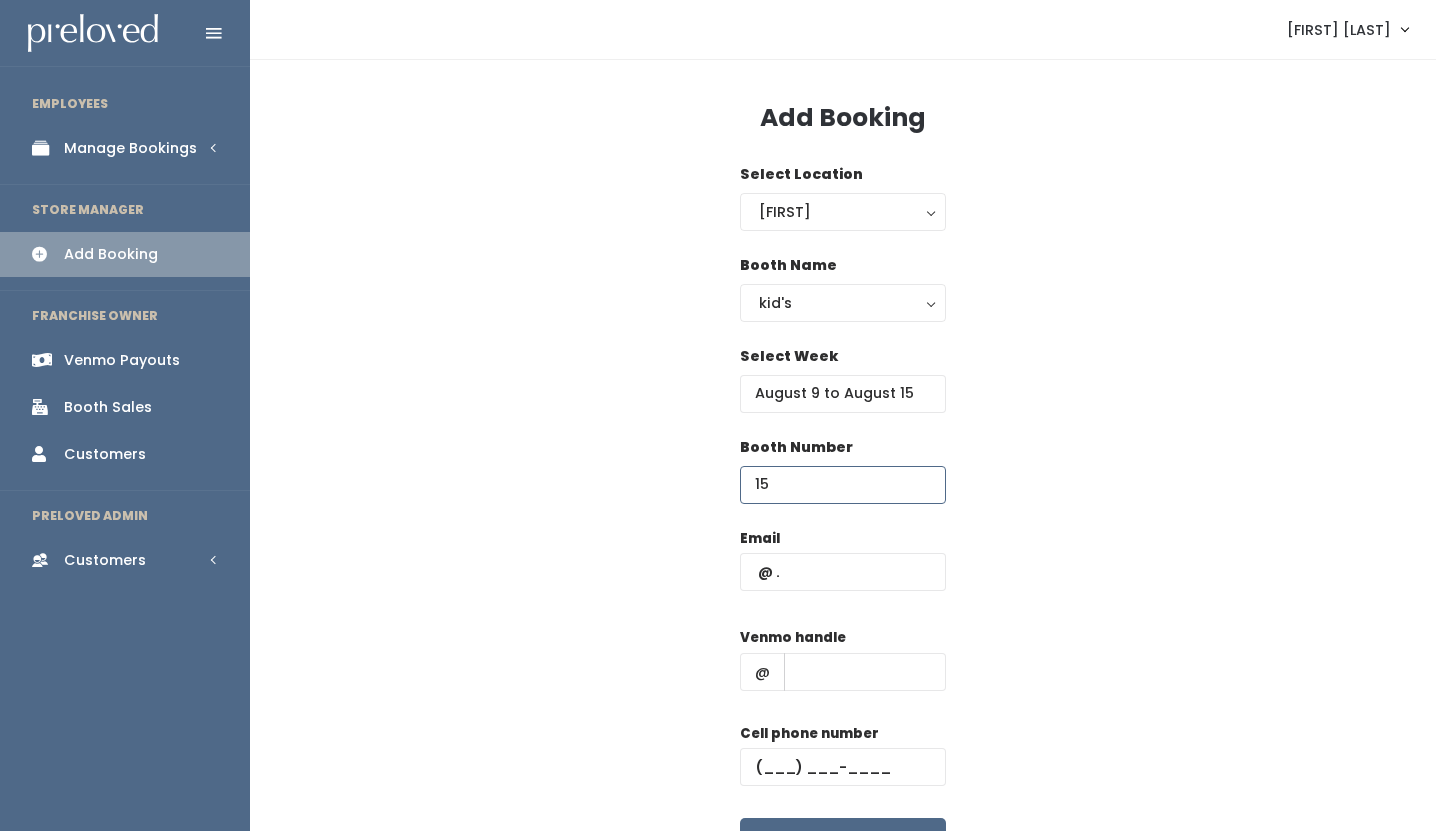 type on "15" 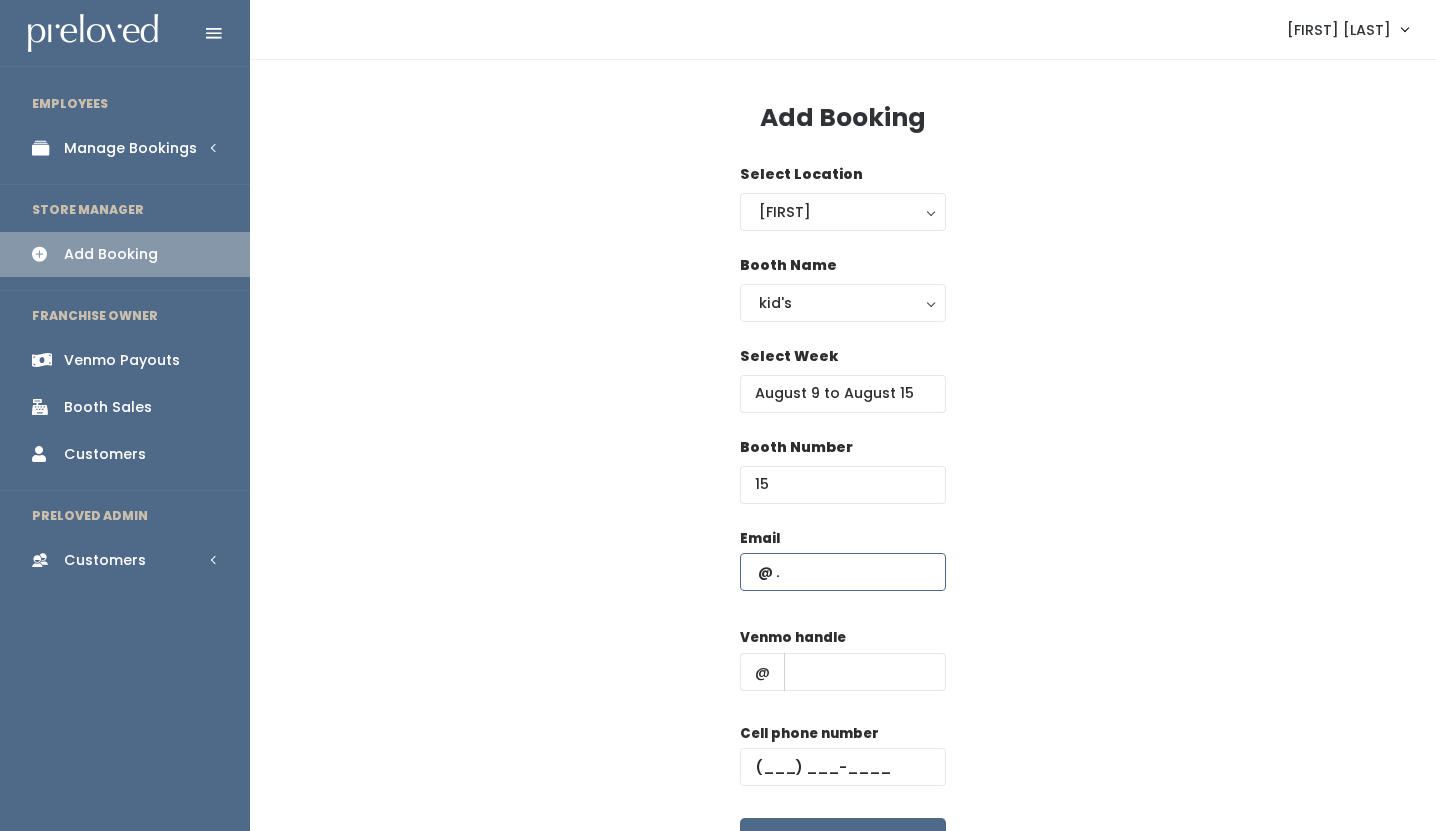 click at bounding box center (843, 572) 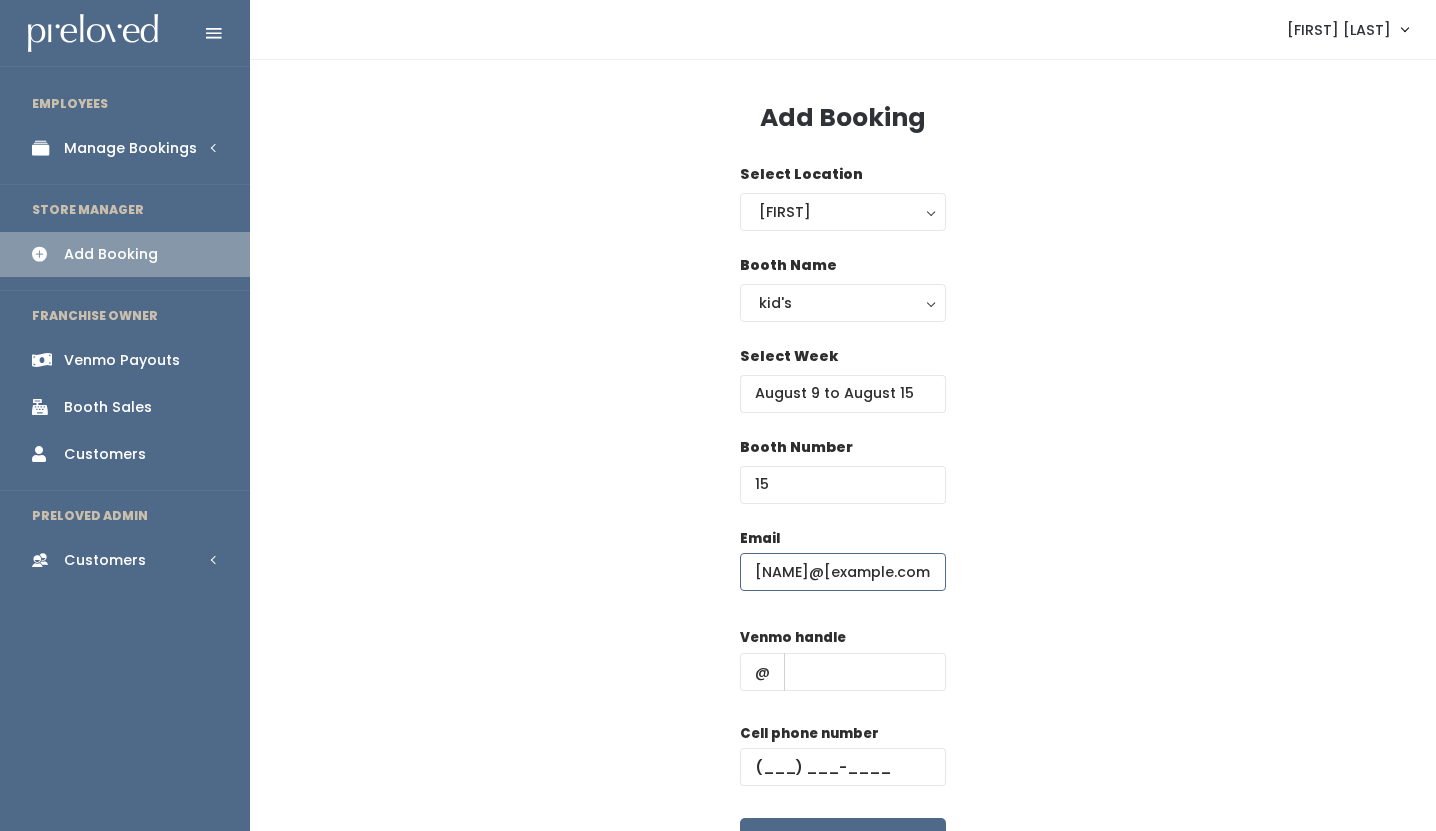 scroll, scrollTop: 0, scrollLeft: 9, axis: horizontal 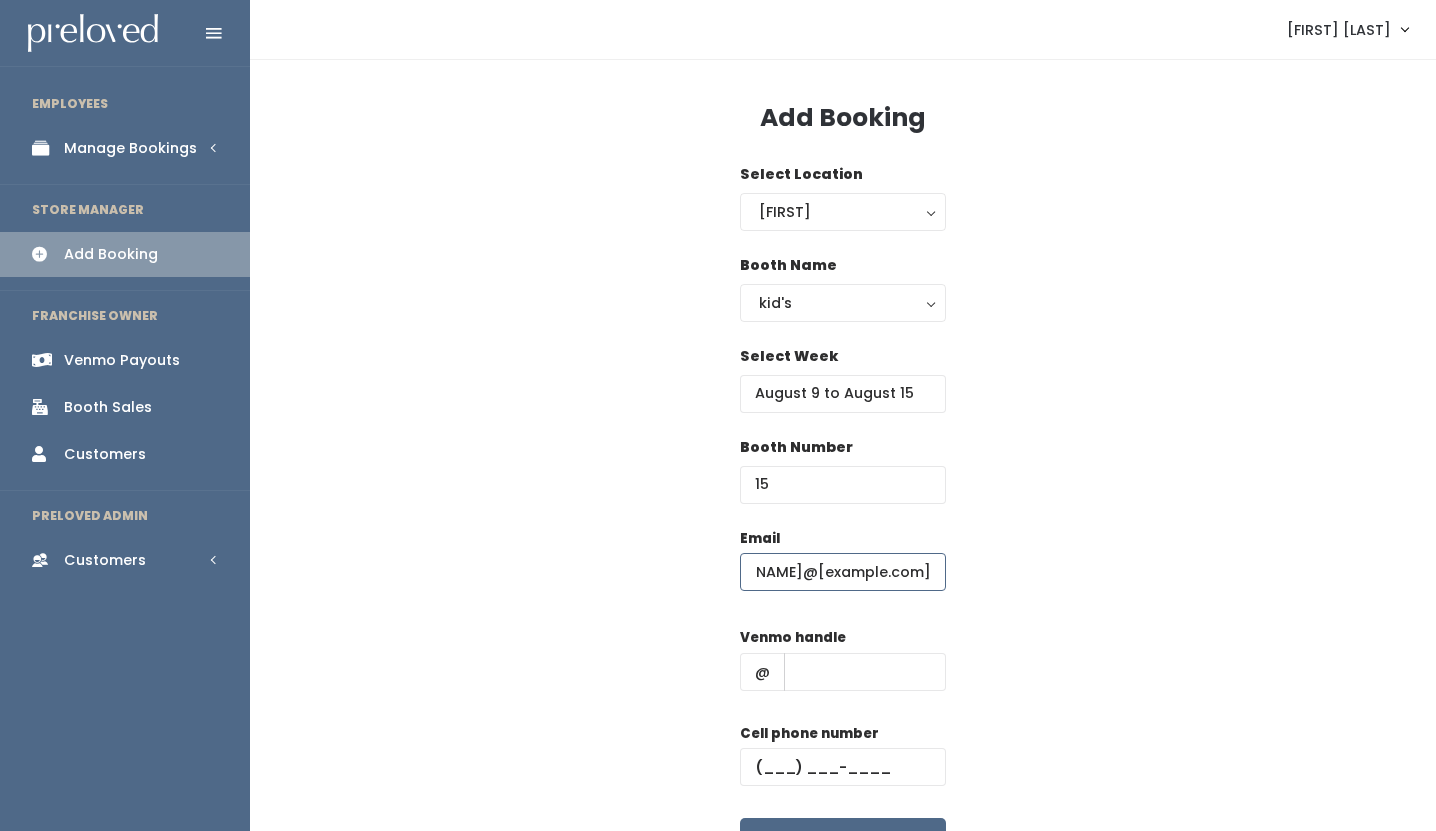 type on "emilynjsmith@gmail.com" 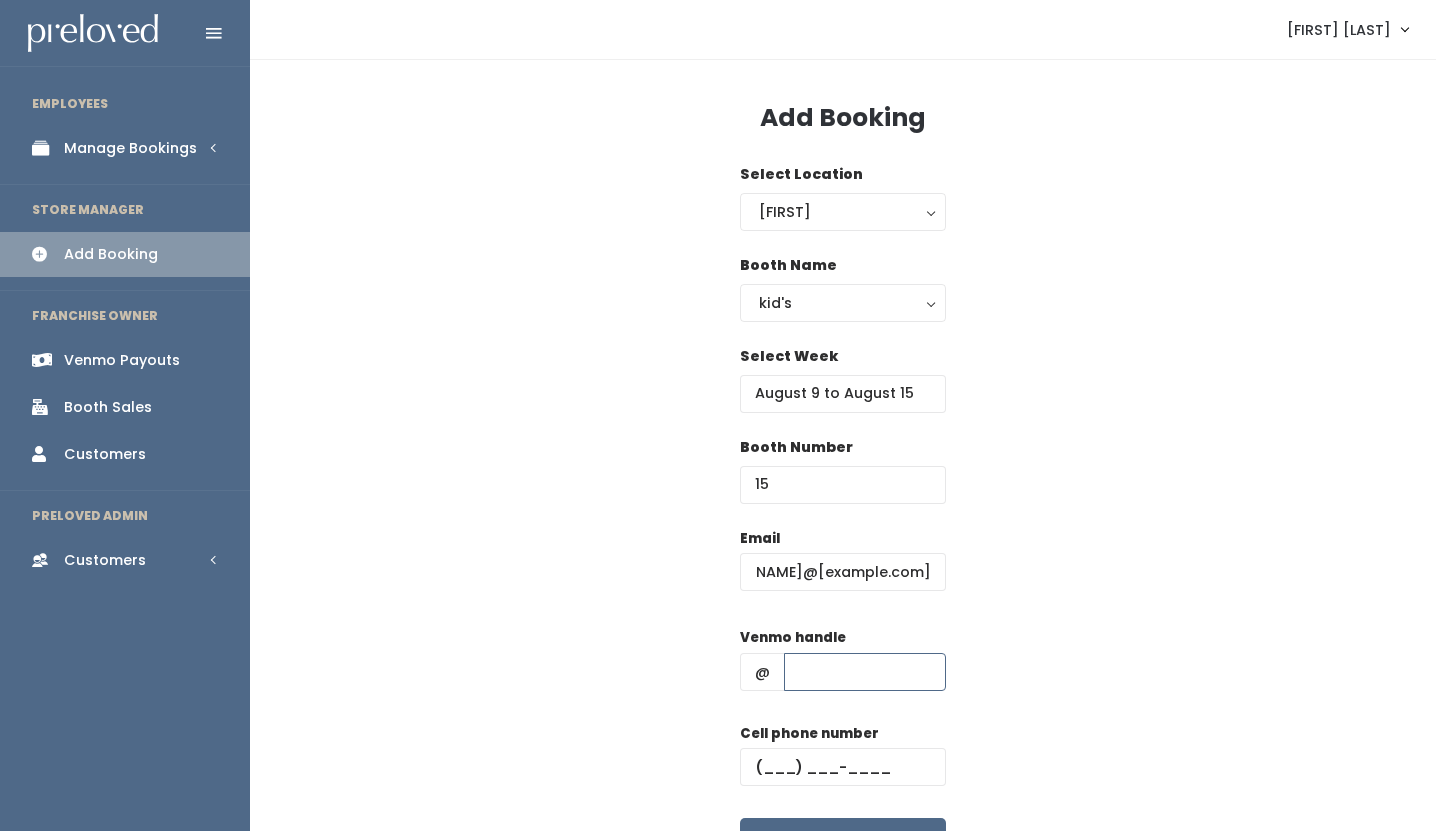 scroll, scrollTop: 0, scrollLeft: 0, axis: both 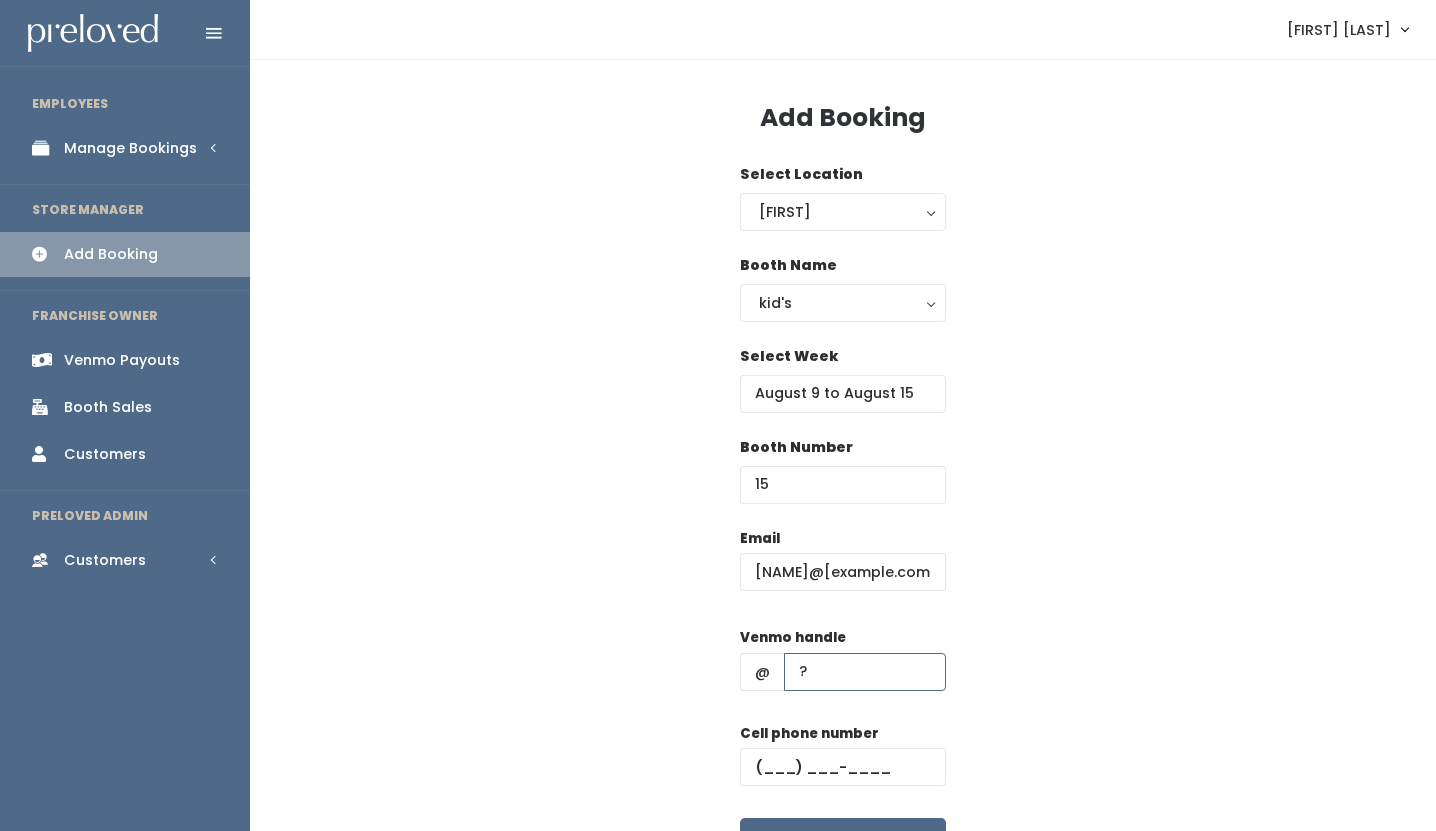 type on "?" 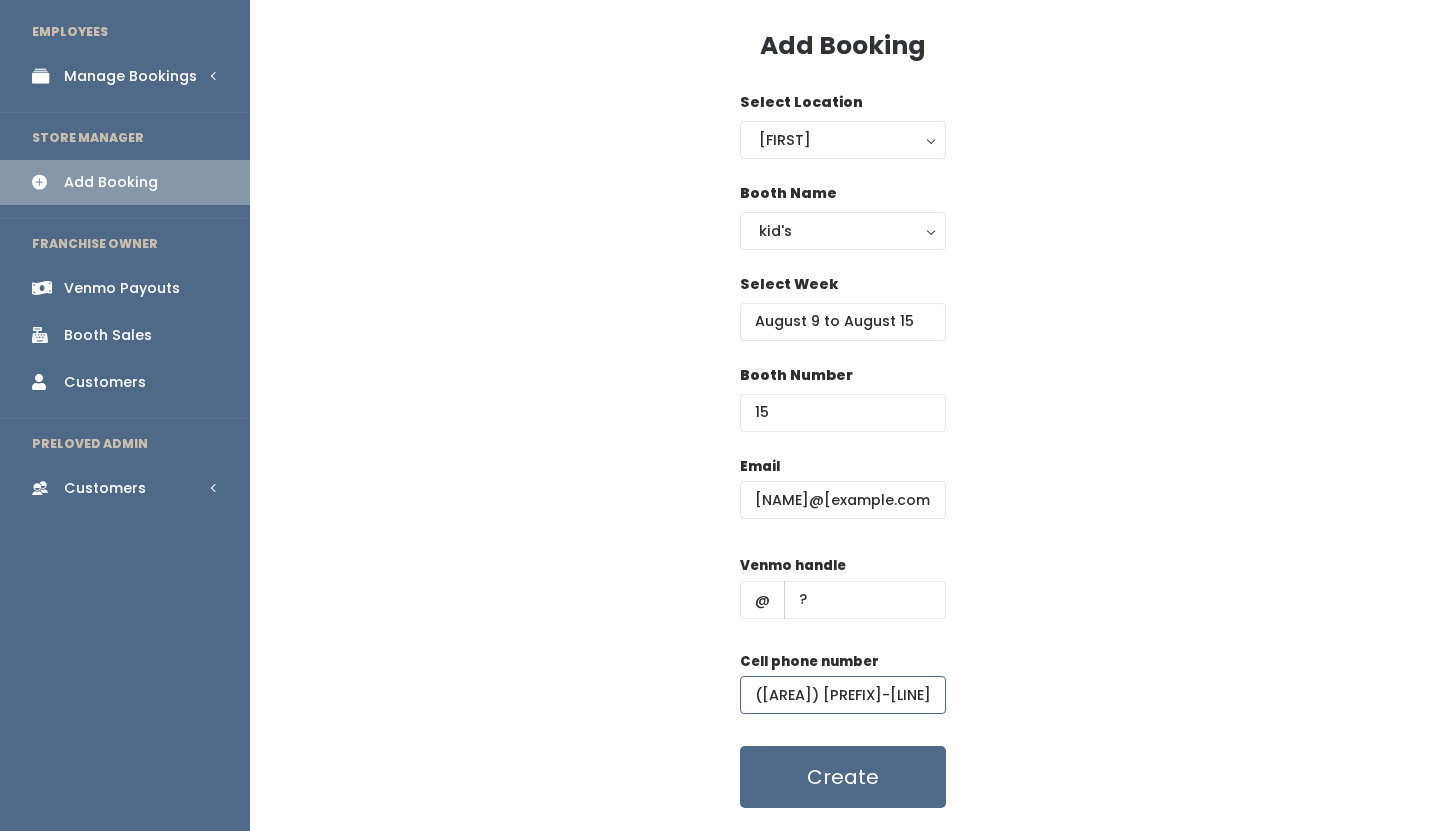 scroll, scrollTop: 75, scrollLeft: 0, axis: vertical 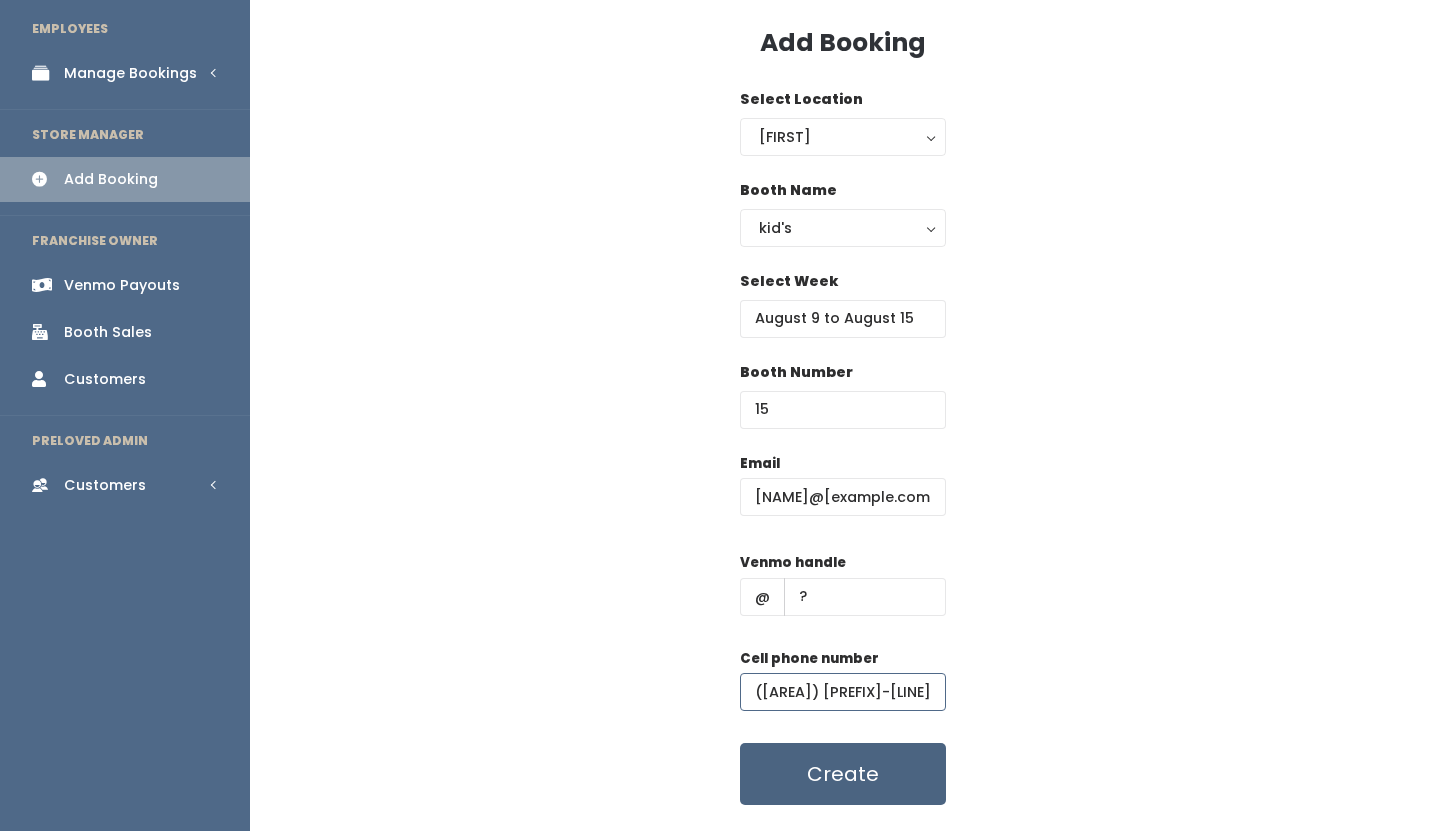 type on "(1__) ___-____" 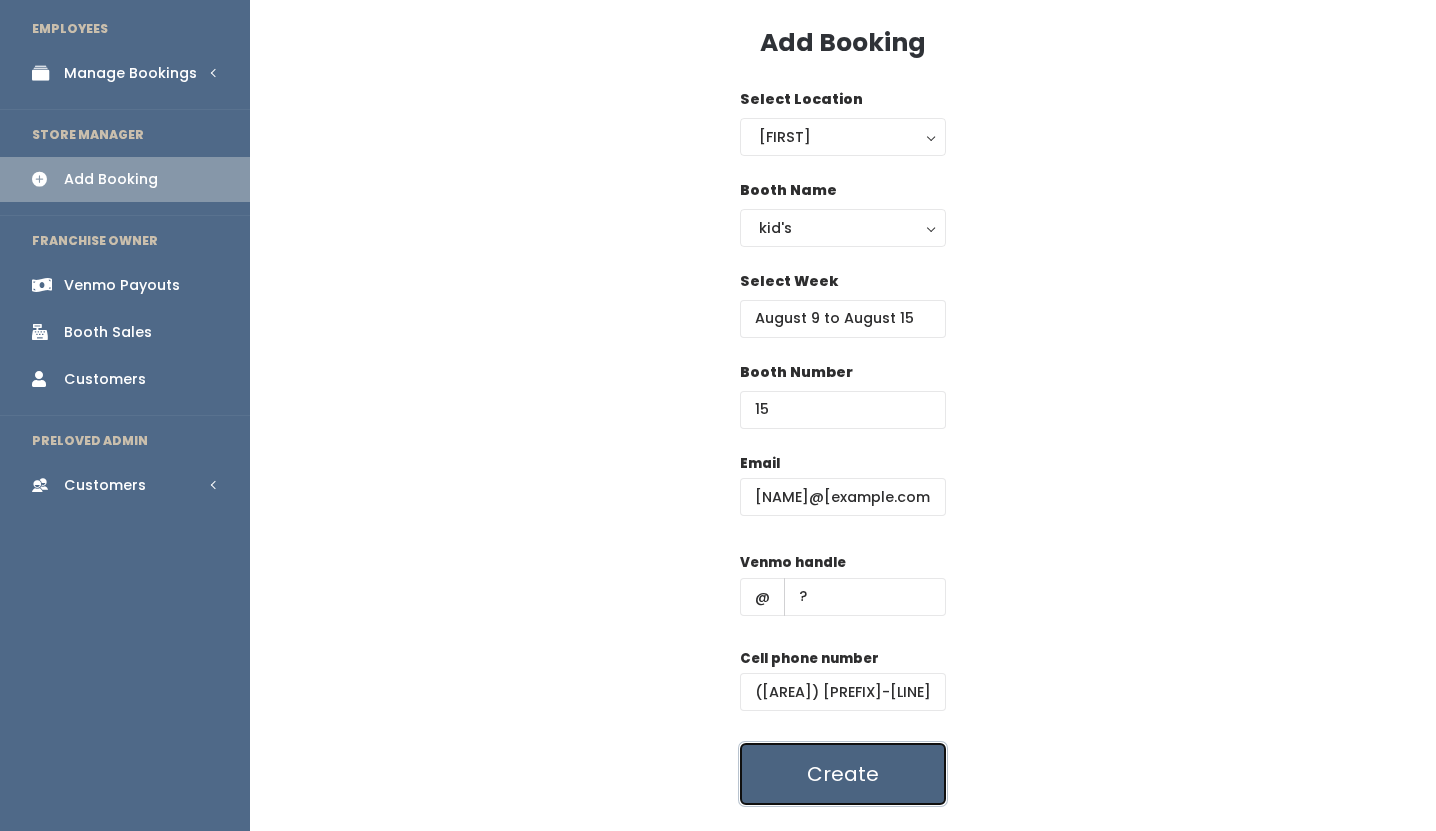 click on "Create" at bounding box center [843, 774] 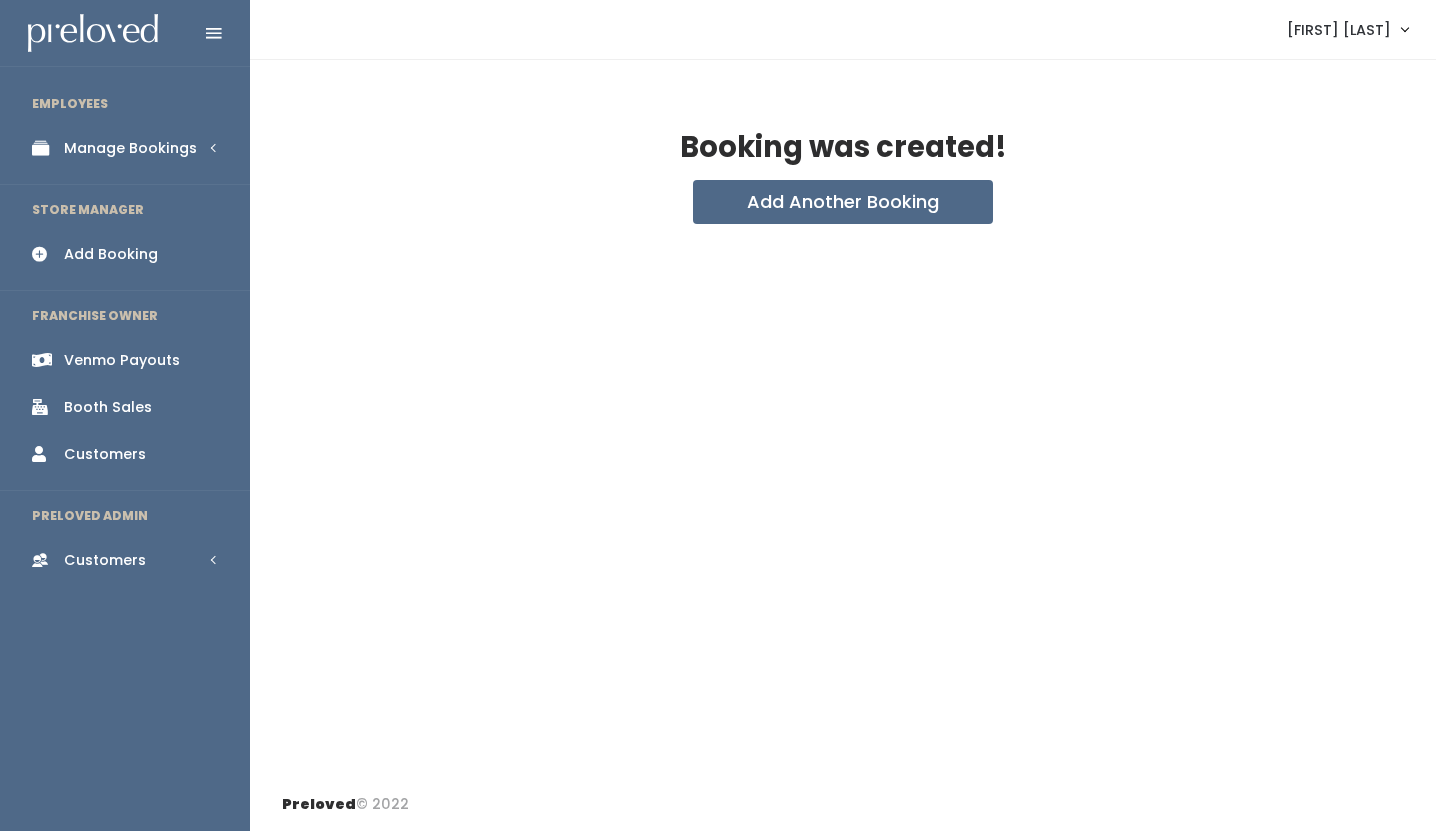 scroll, scrollTop: 0, scrollLeft: 0, axis: both 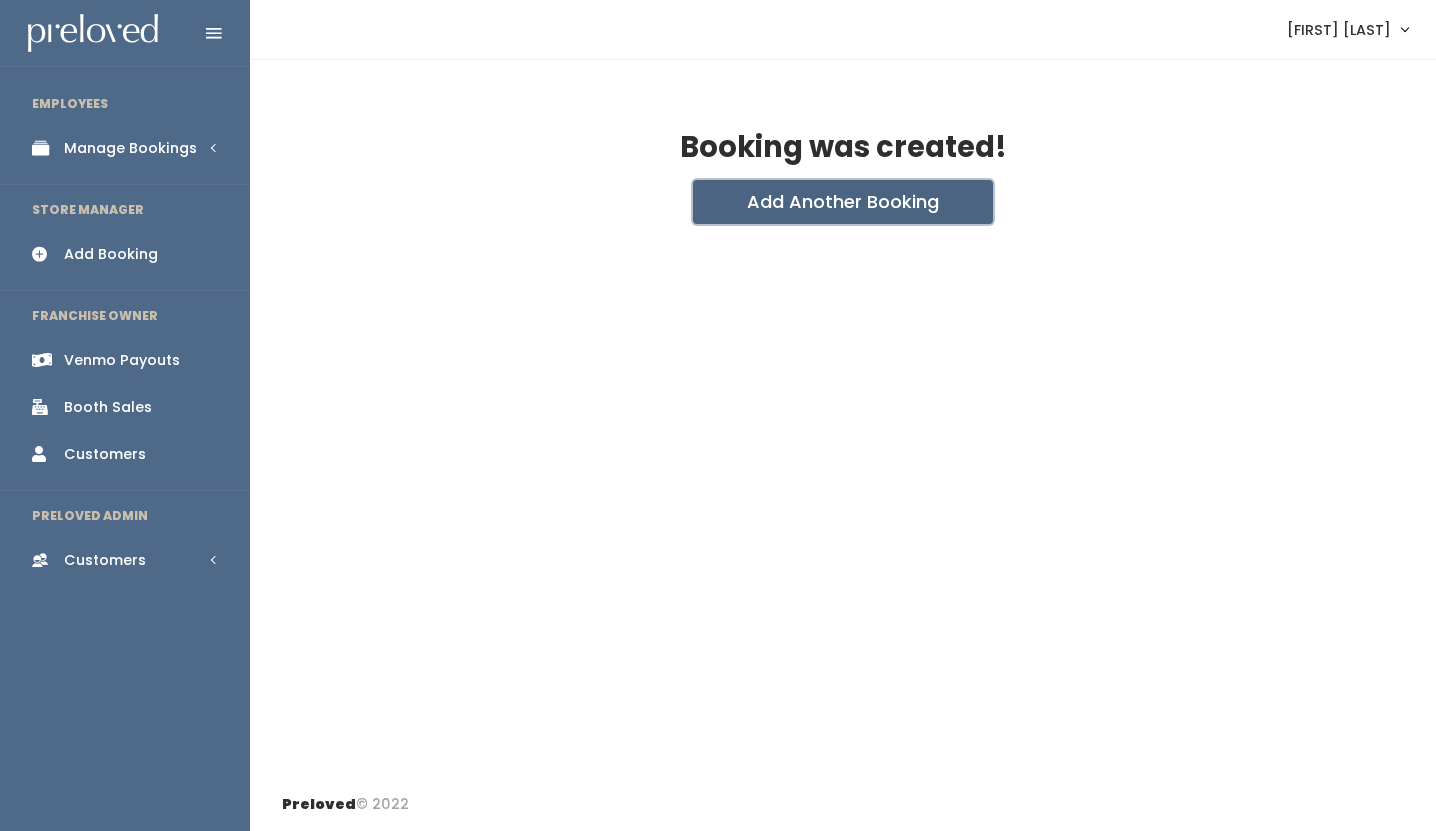 click on "Add Another Booking" at bounding box center [843, 202] 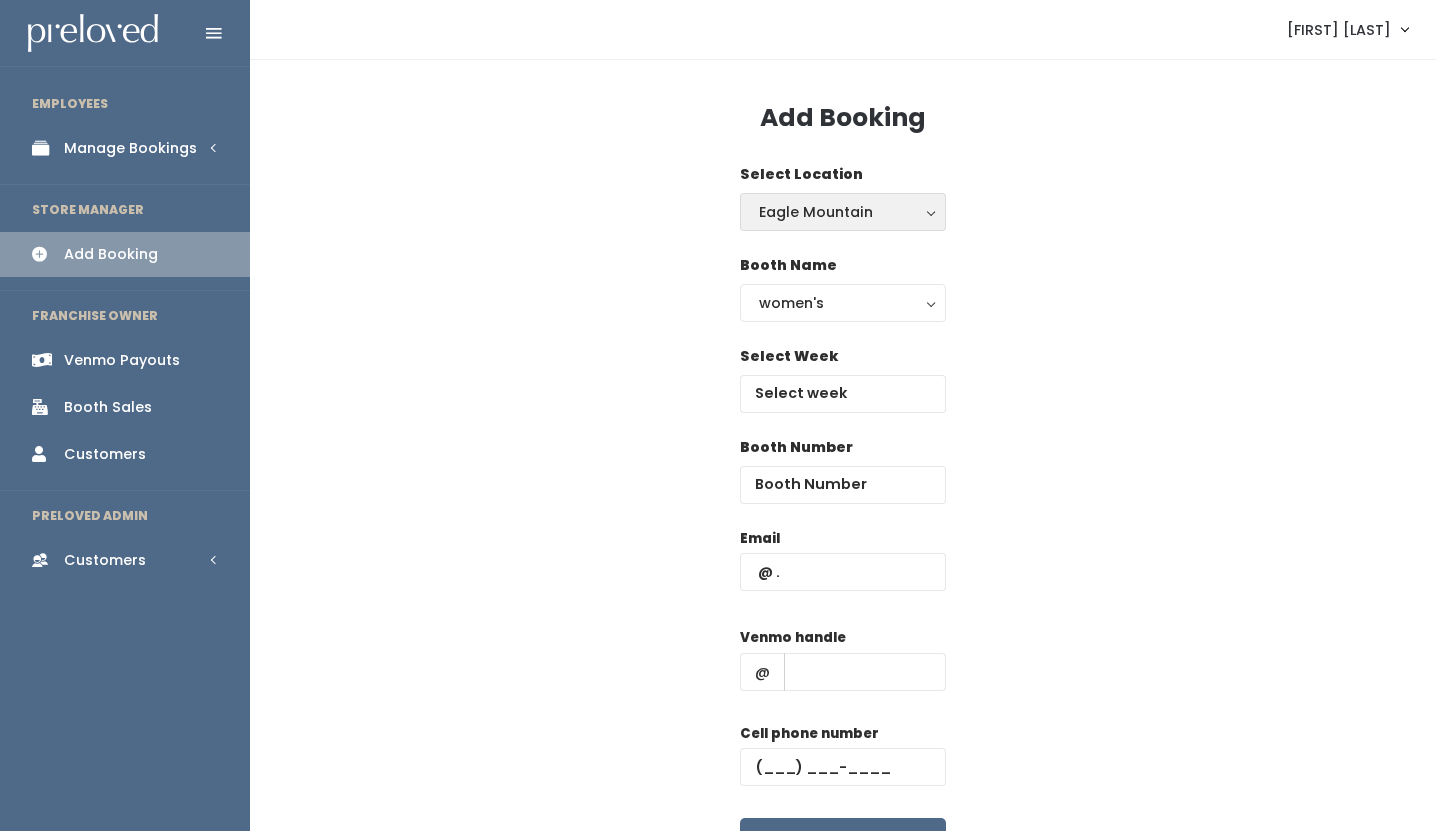 scroll, scrollTop: 0, scrollLeft: 0, axis: both 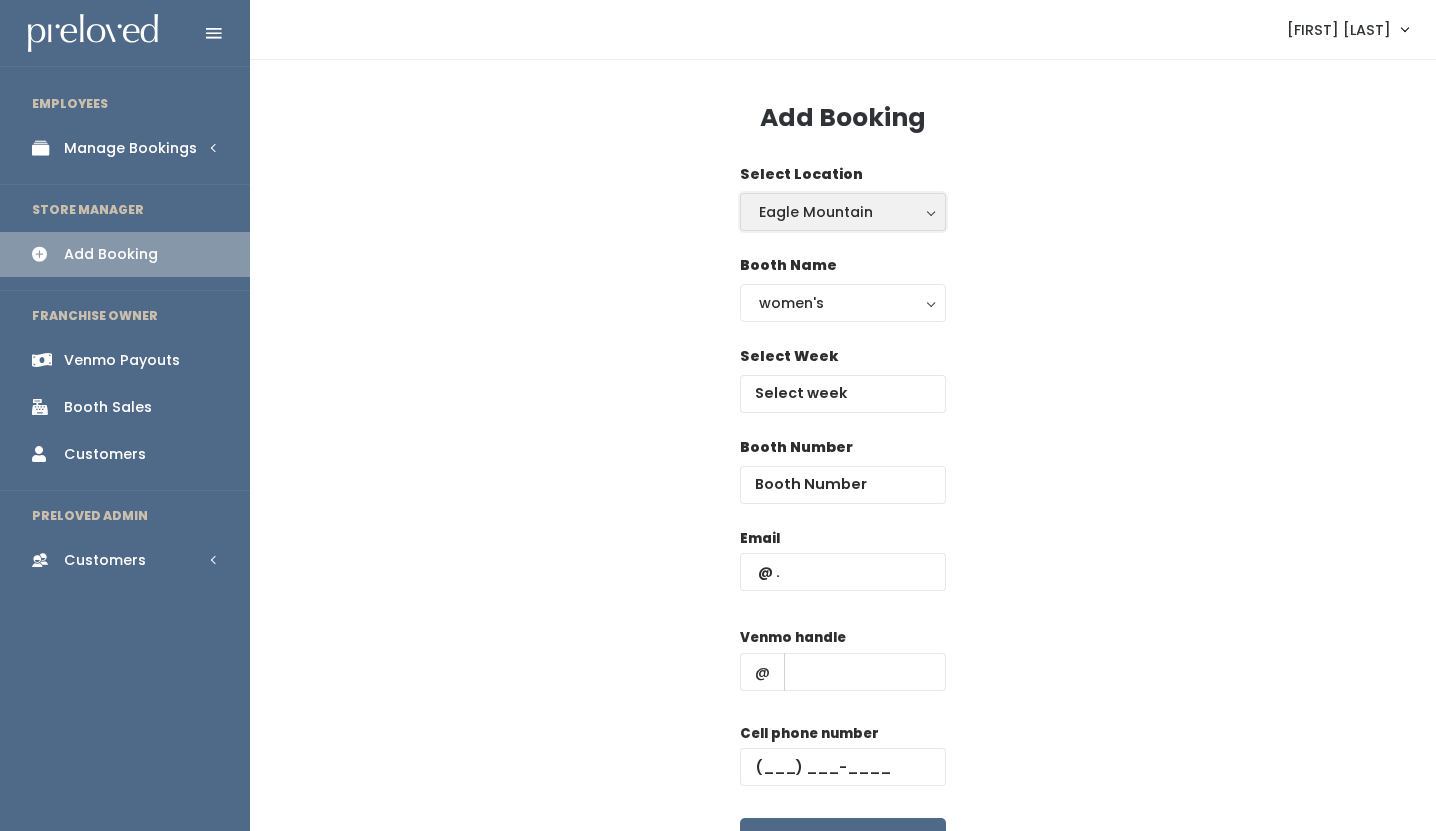 click on "Eagle Mountain" at bounding box center [843, 212] 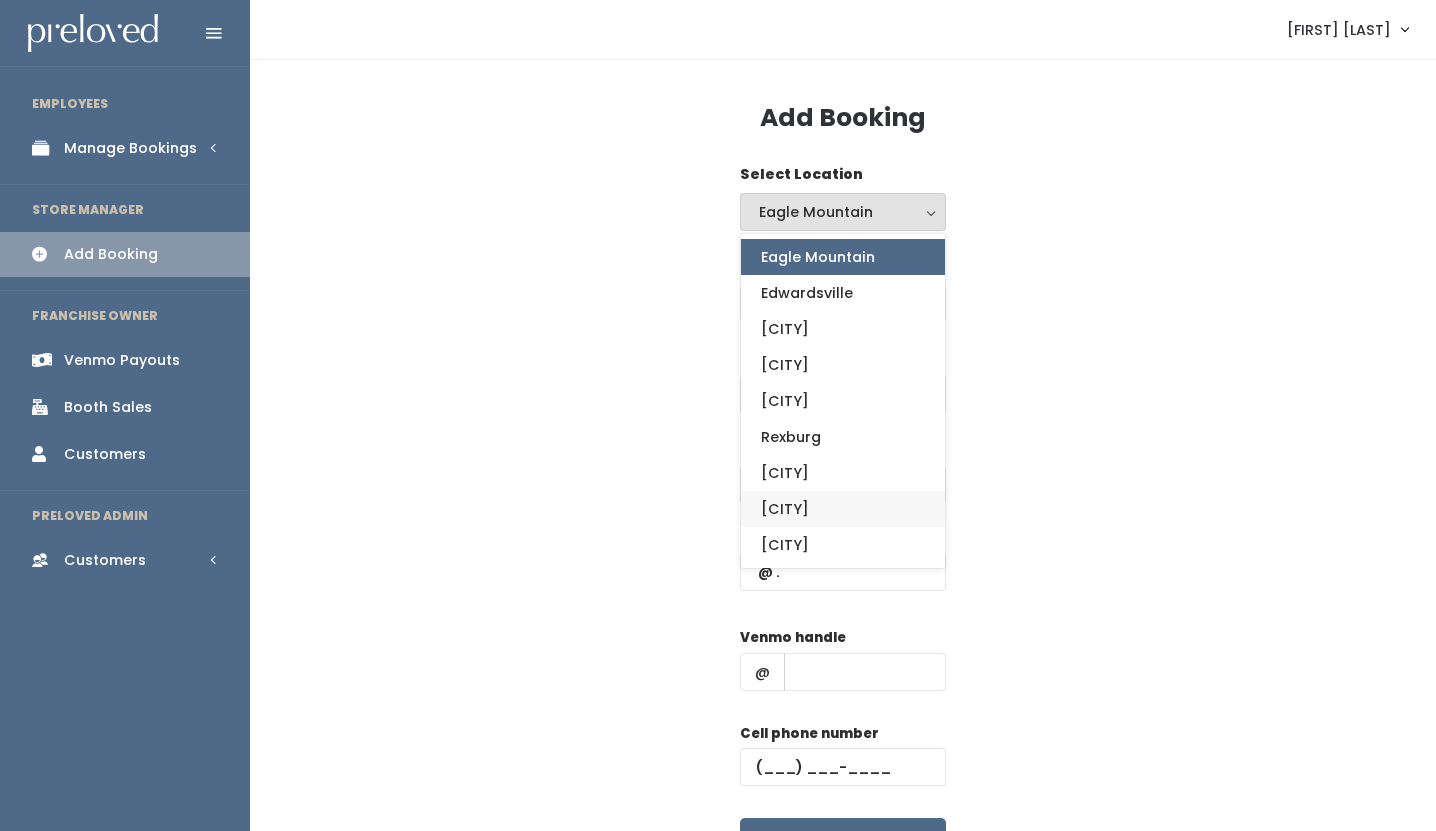 click on "Sandy" at bounding box center [843, 509] 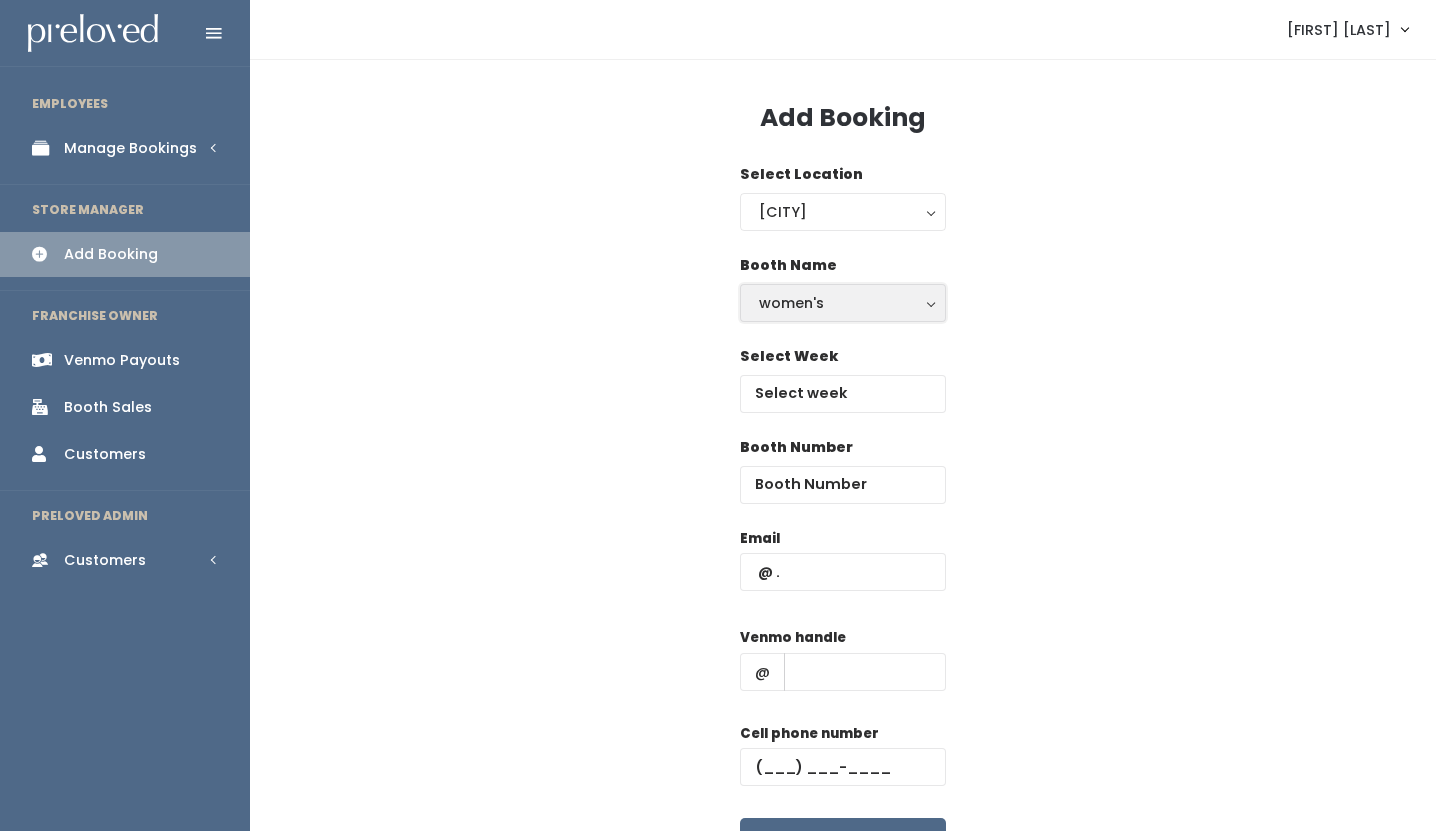 click on "women's" at bounding box center [843, 303] 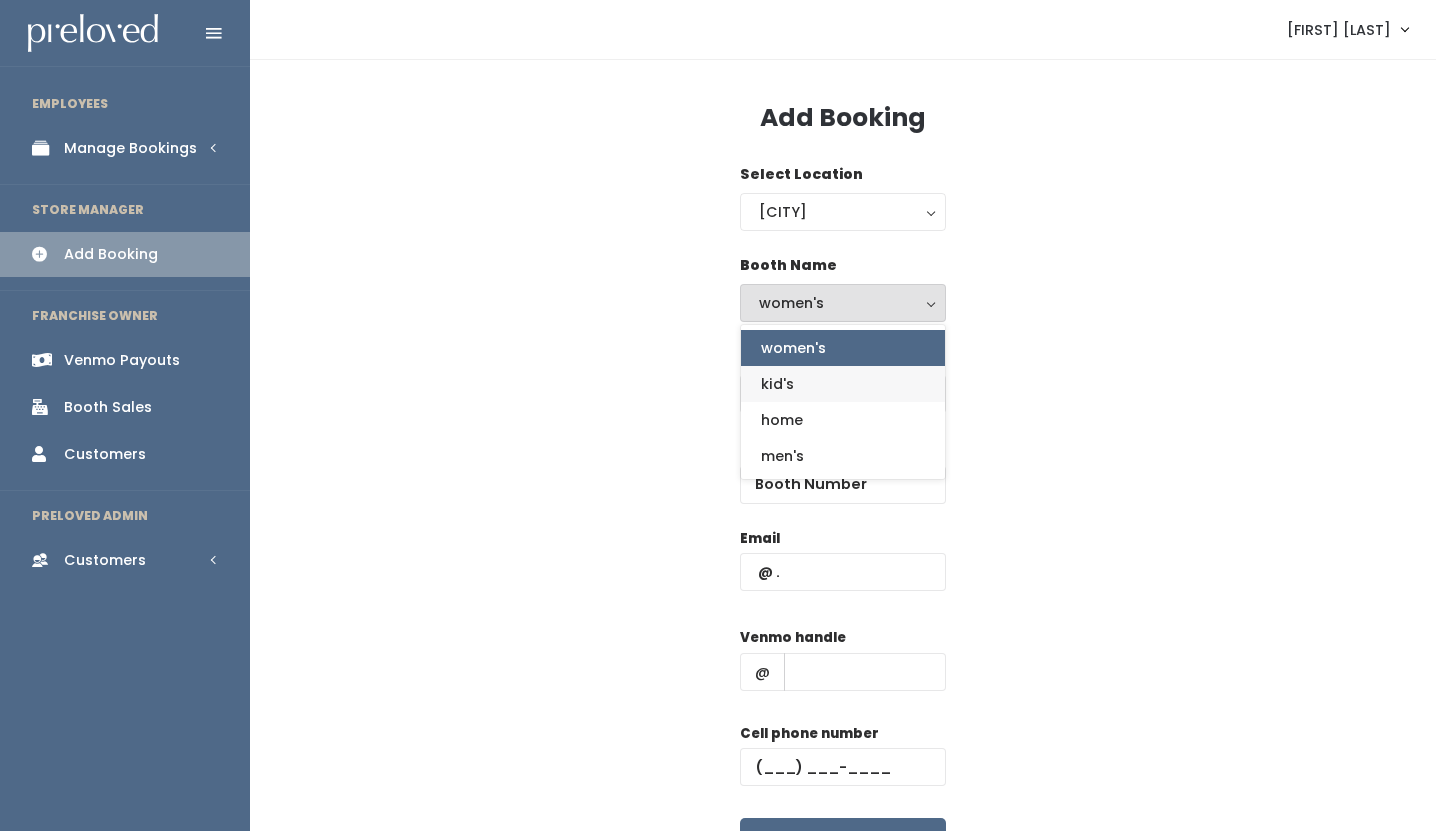 click on "kid's" at bounding box center (843, 384) 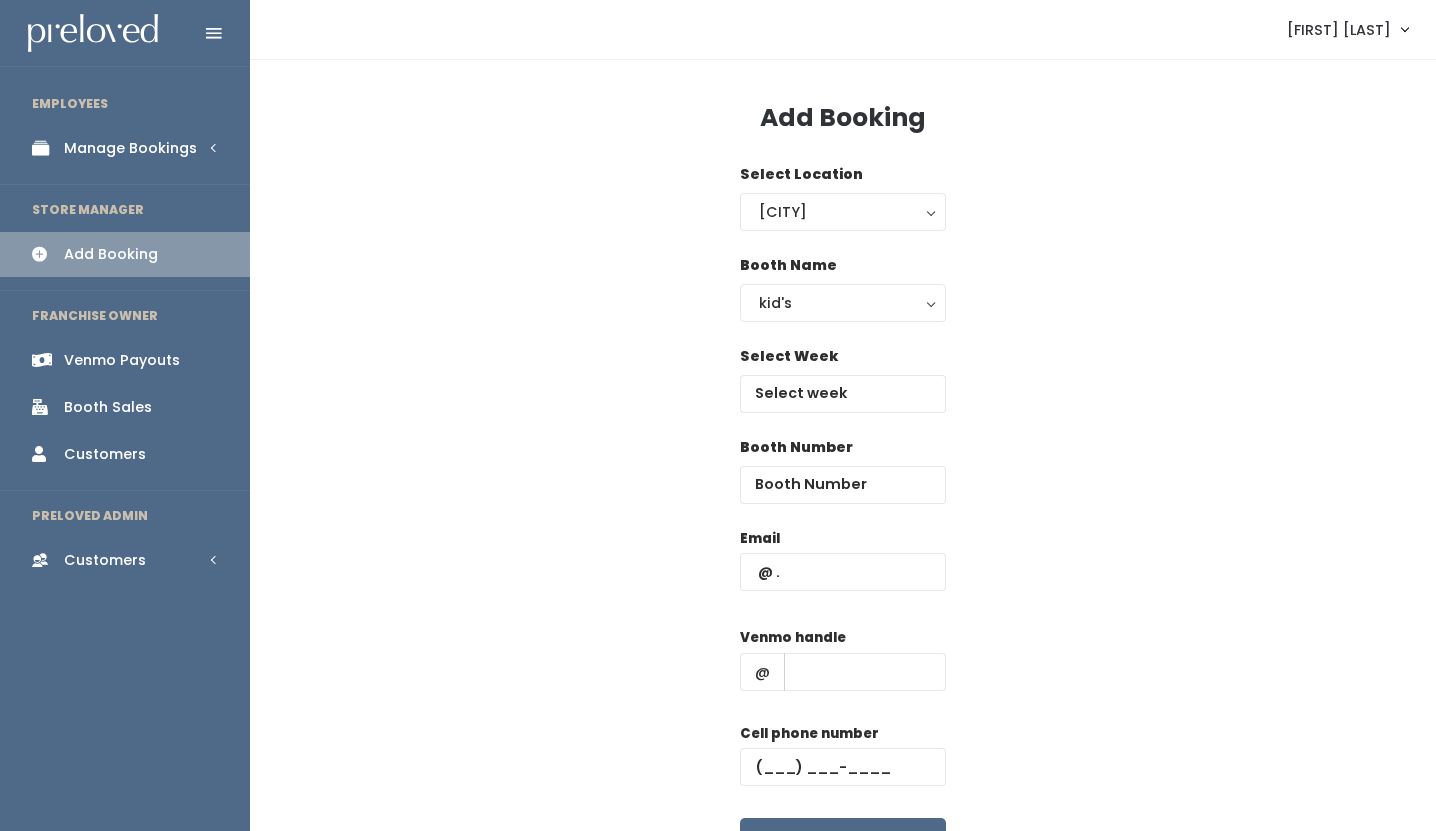 click on "Select Week" at bounding box center (843, 391) 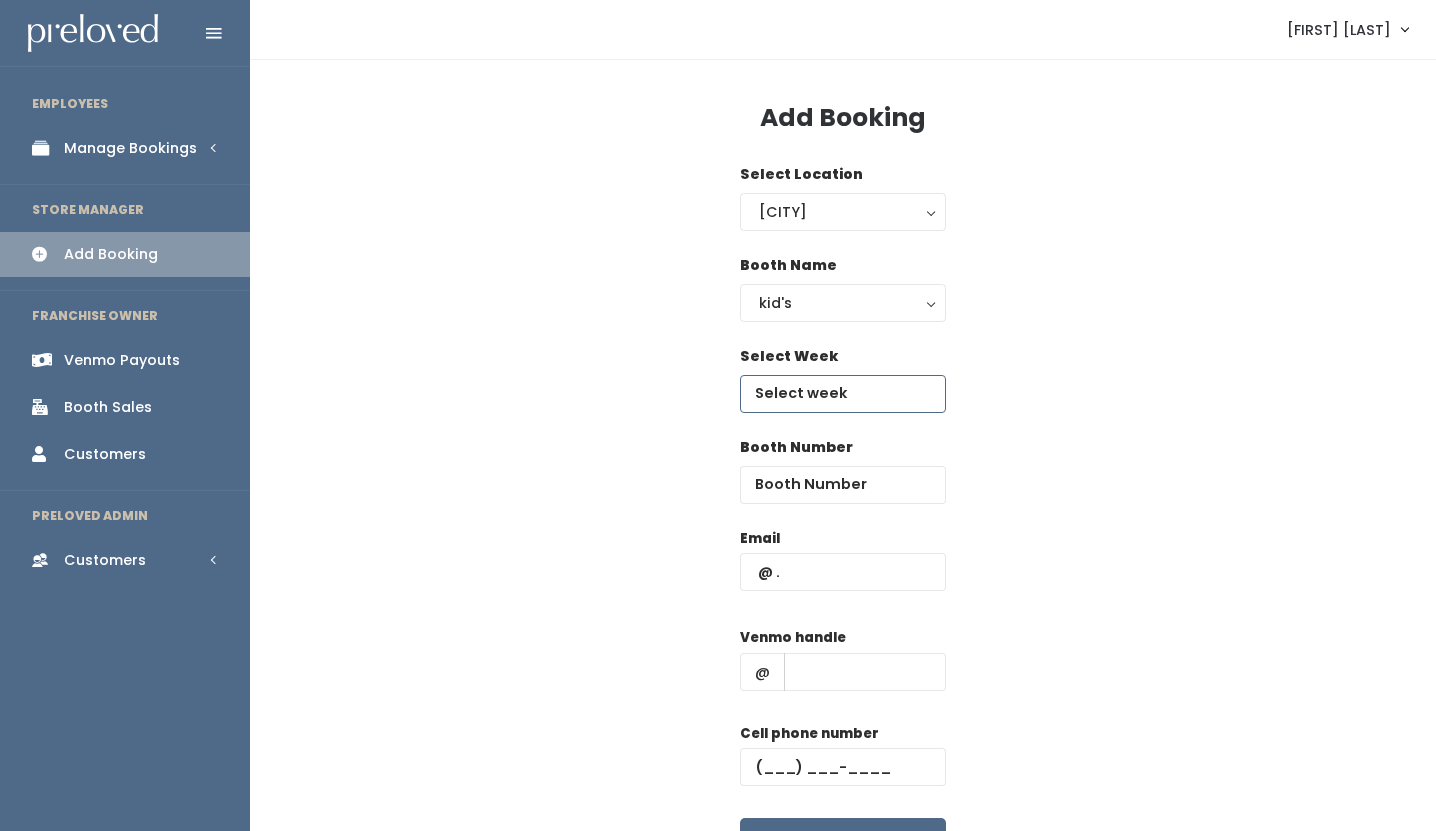 click at bounding box center (843, 394) 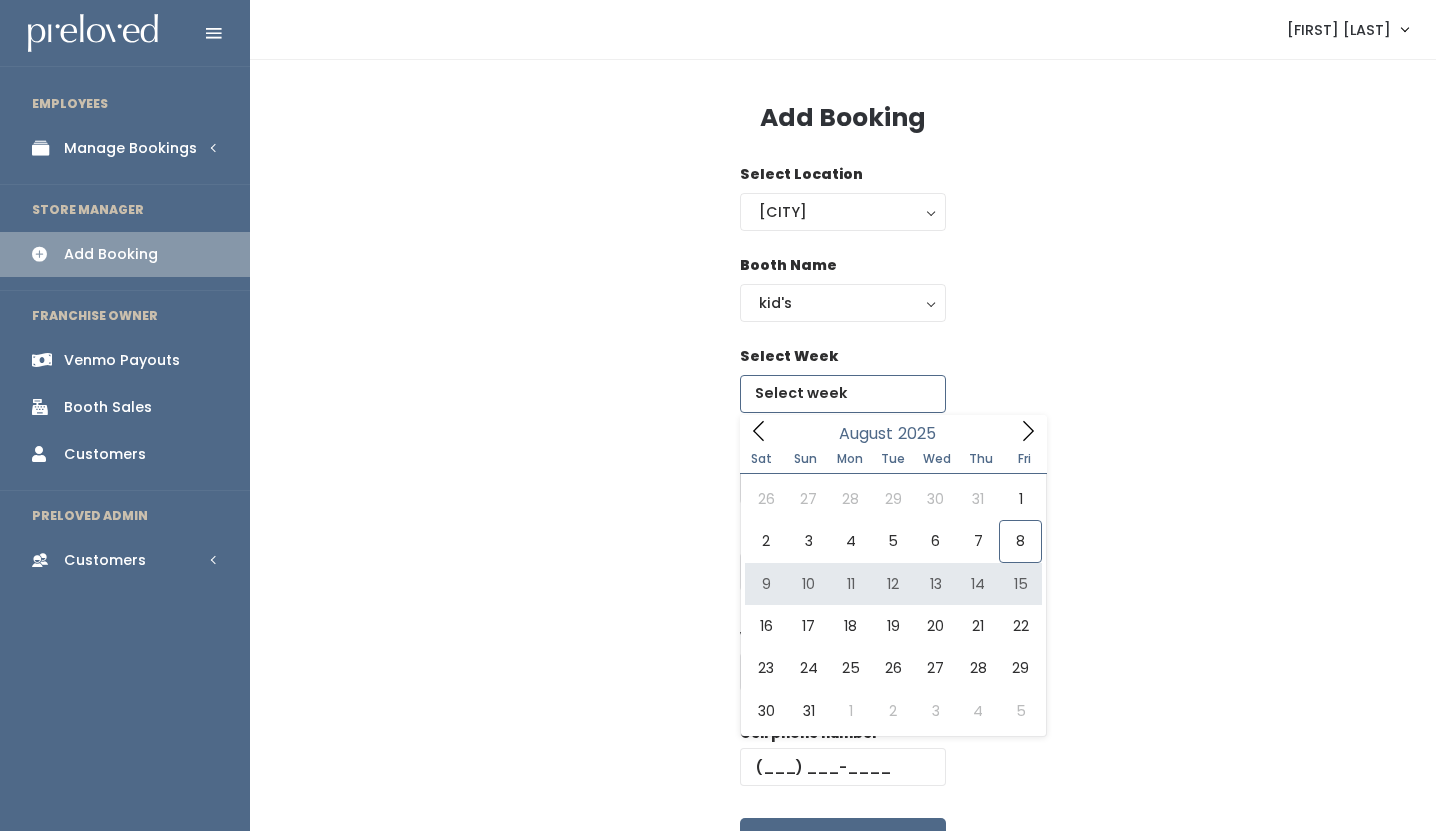 type on "August 9 to August 15" 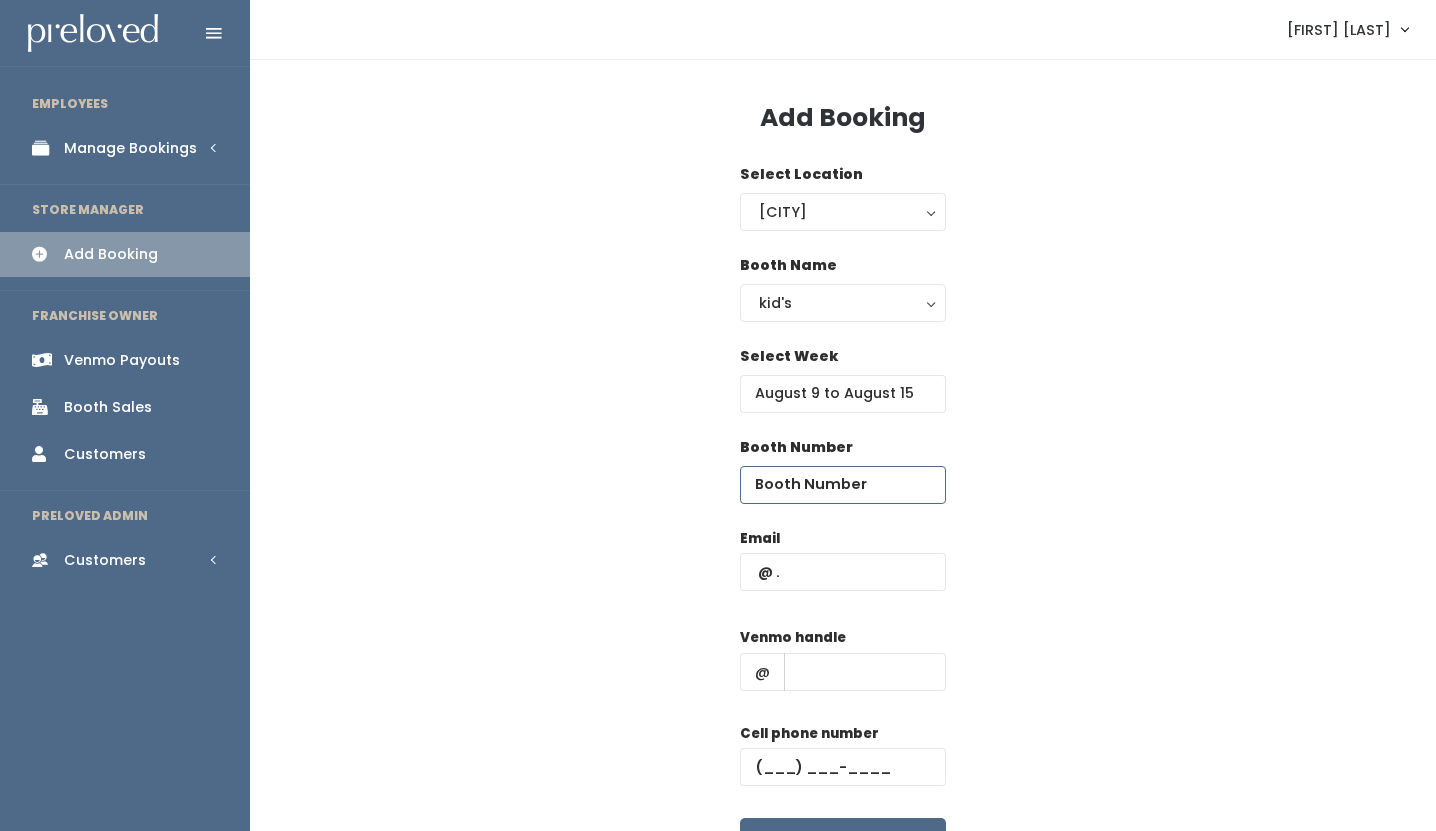 click at bounding box center (843, 485) 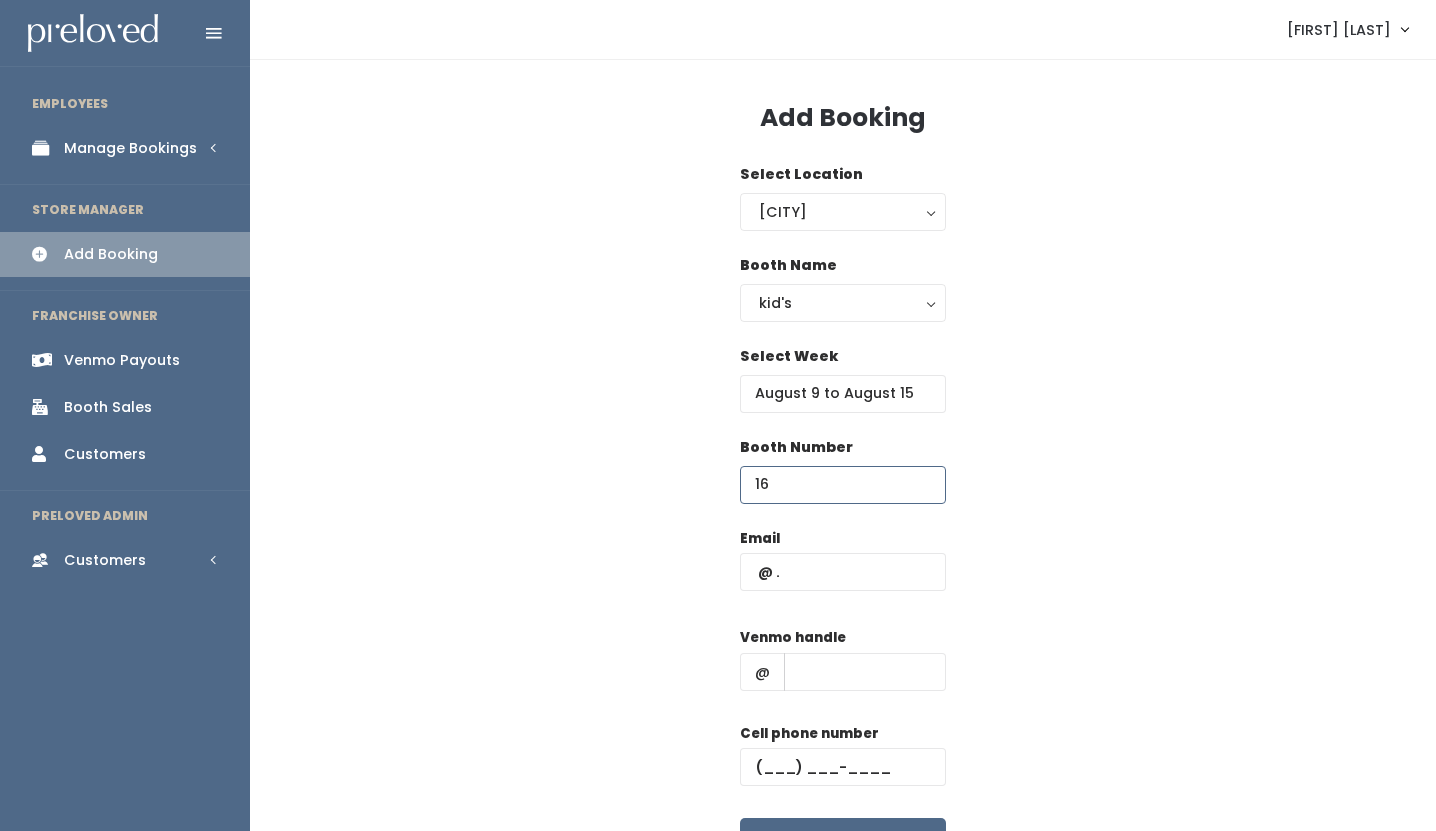 type on "16" 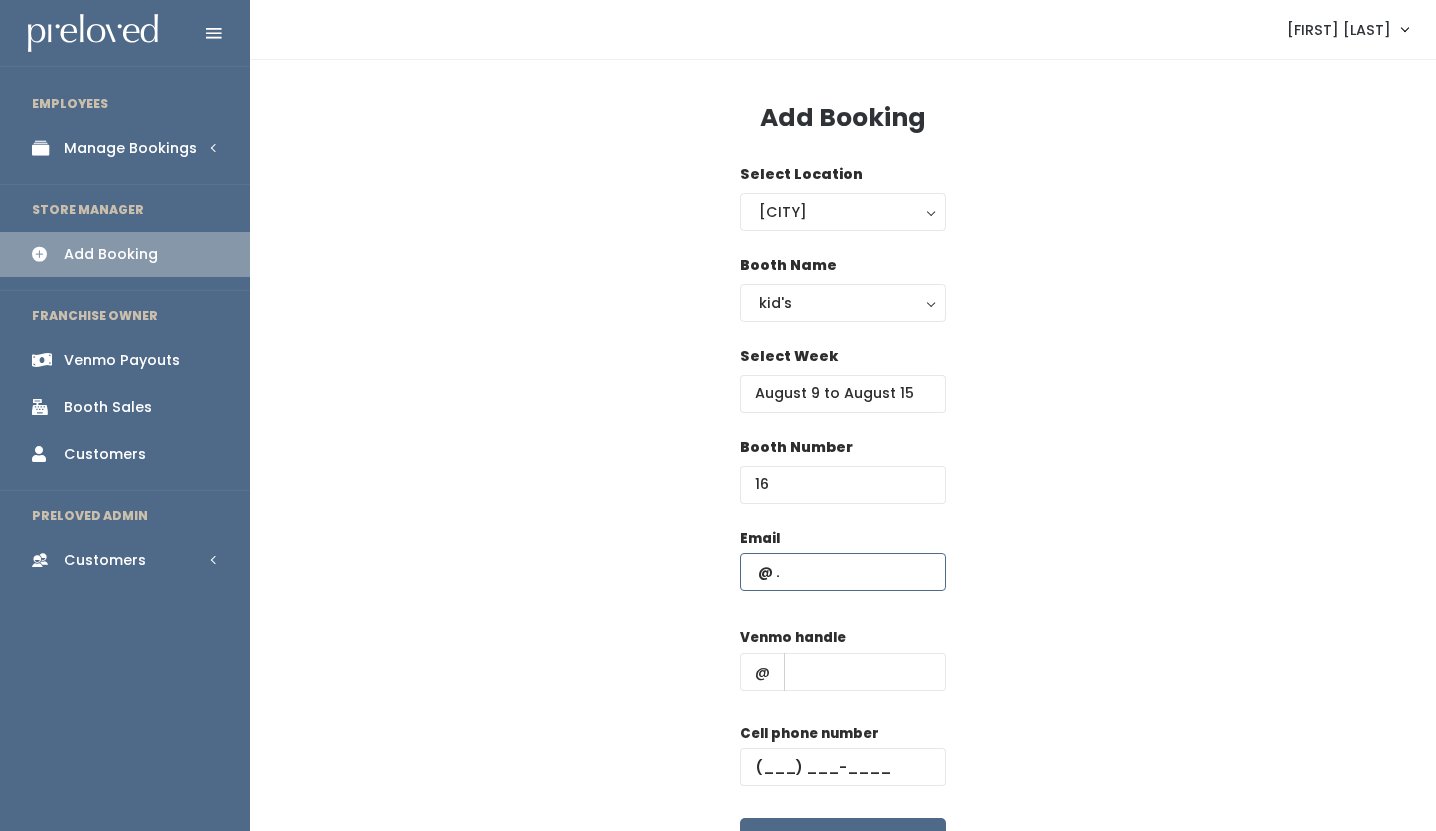 paste on "emilynjsmith@gmail.com" 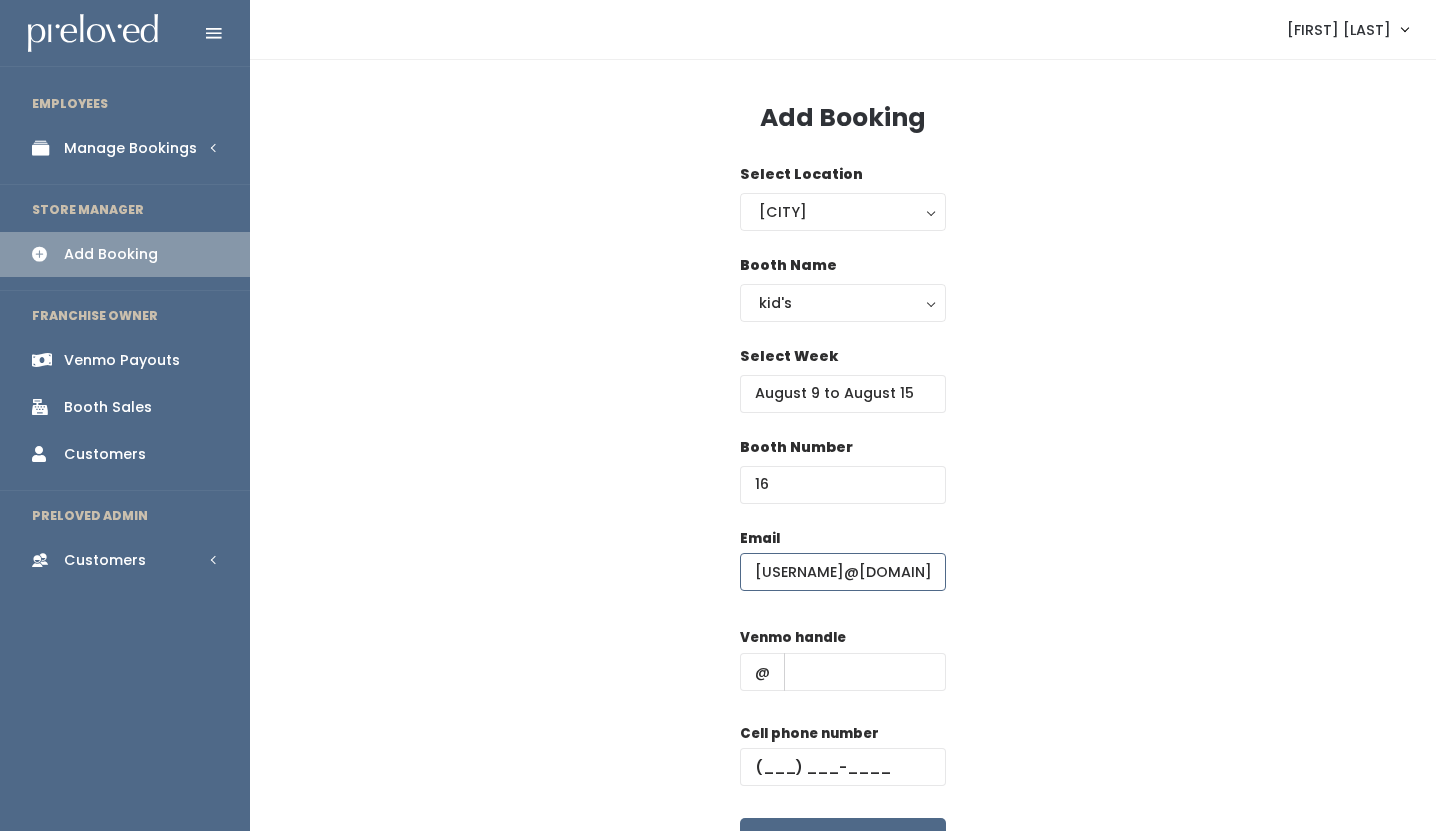scroll, scrollTop: 0, scrollLeft: 9, axis: horizontal 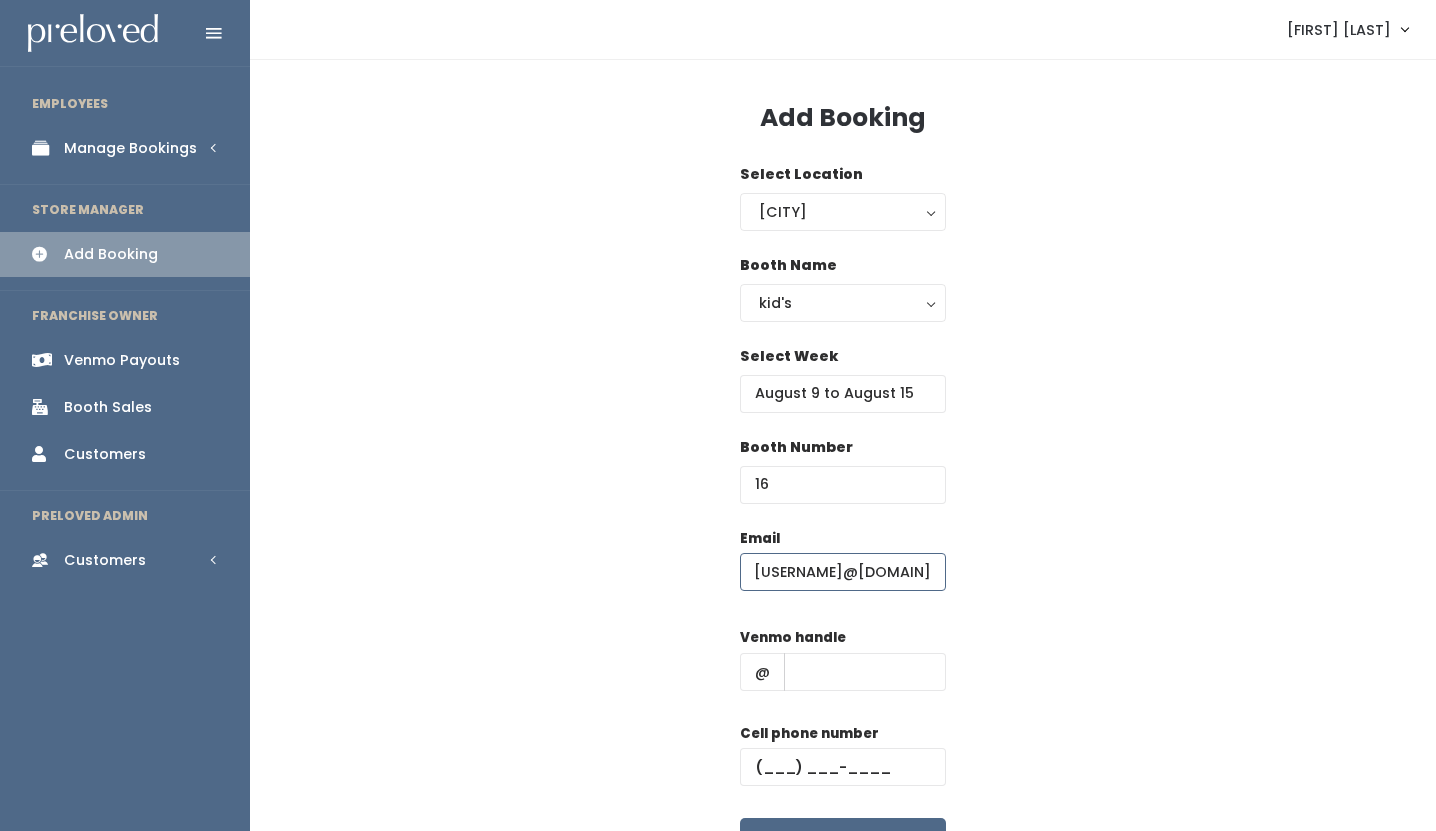 type on "emilynjsmith@gmail.com" 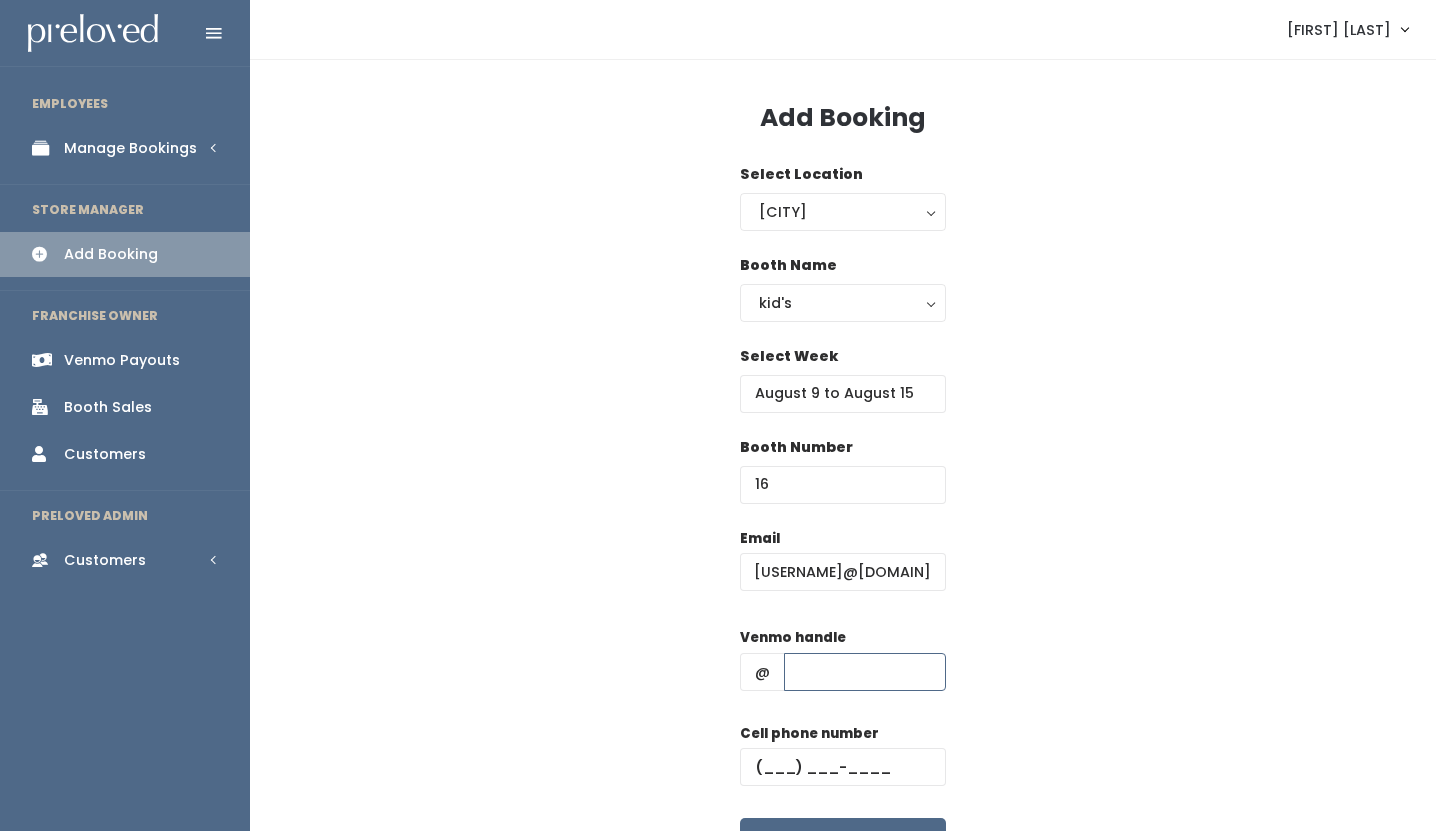 scroll, scrollTop: 0, scrollLeft: 0, axis: both 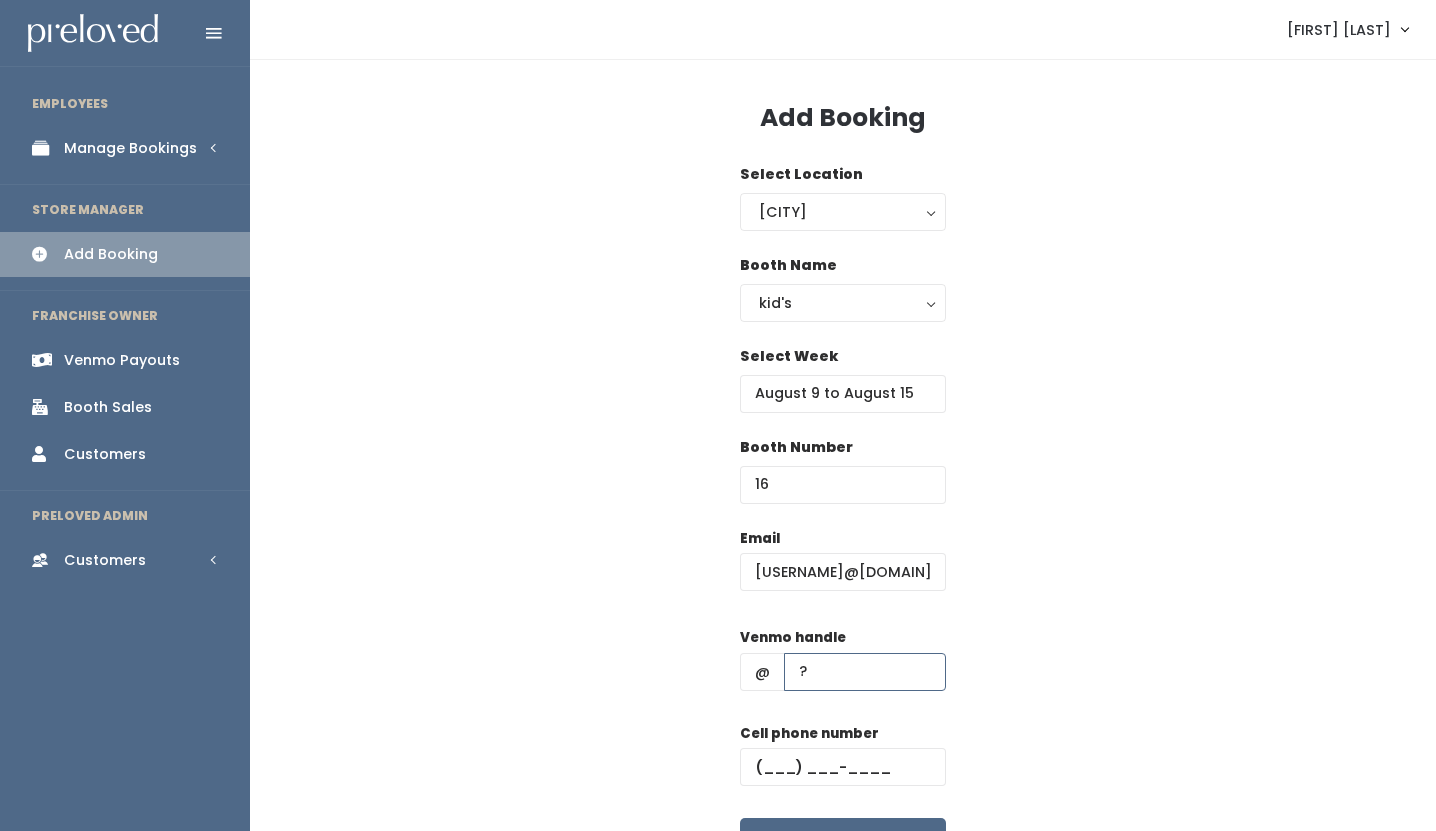 type on "?" 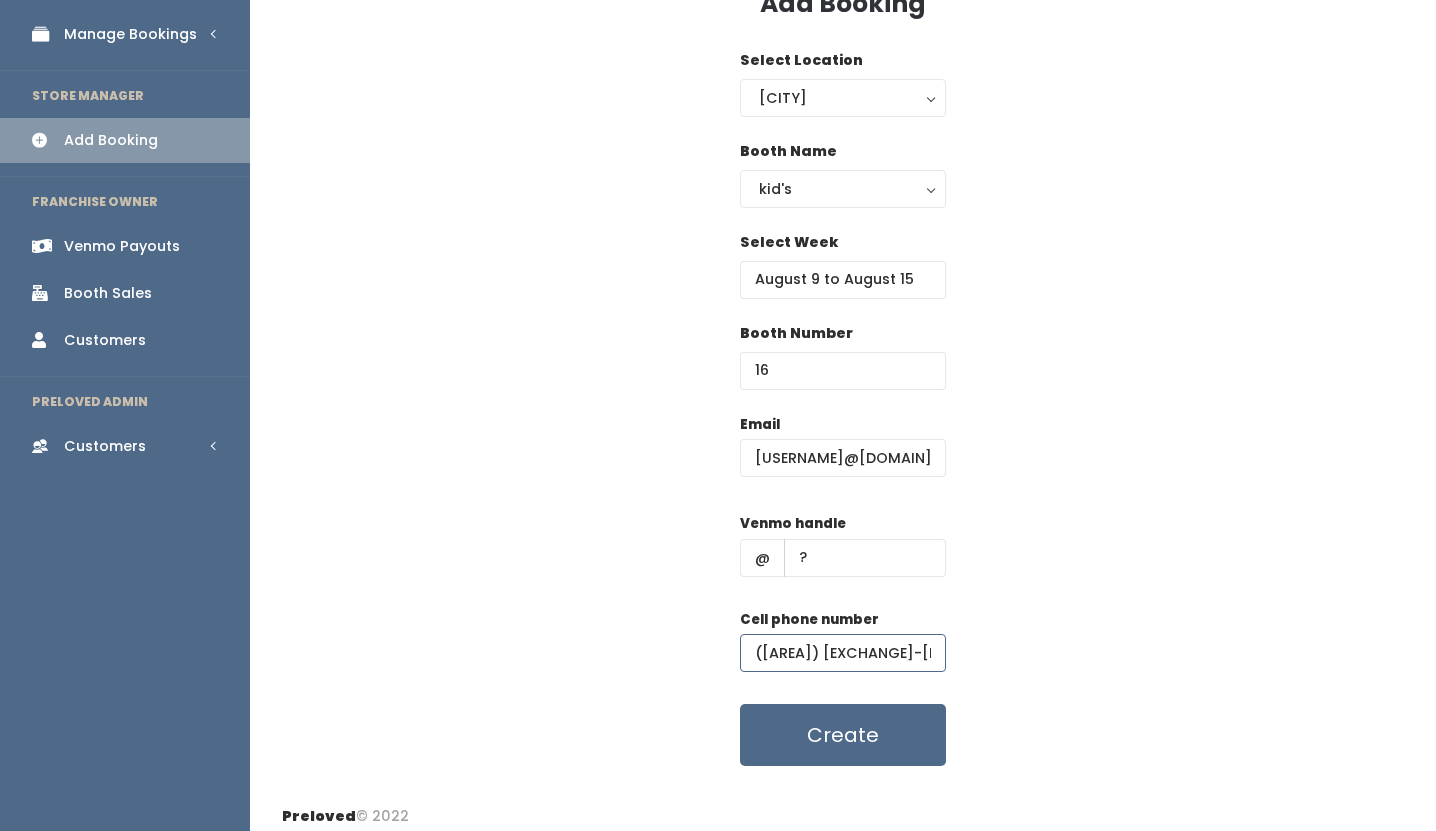 scroll, scrollTop: 126, scrollLeft: 0, axis: vertical 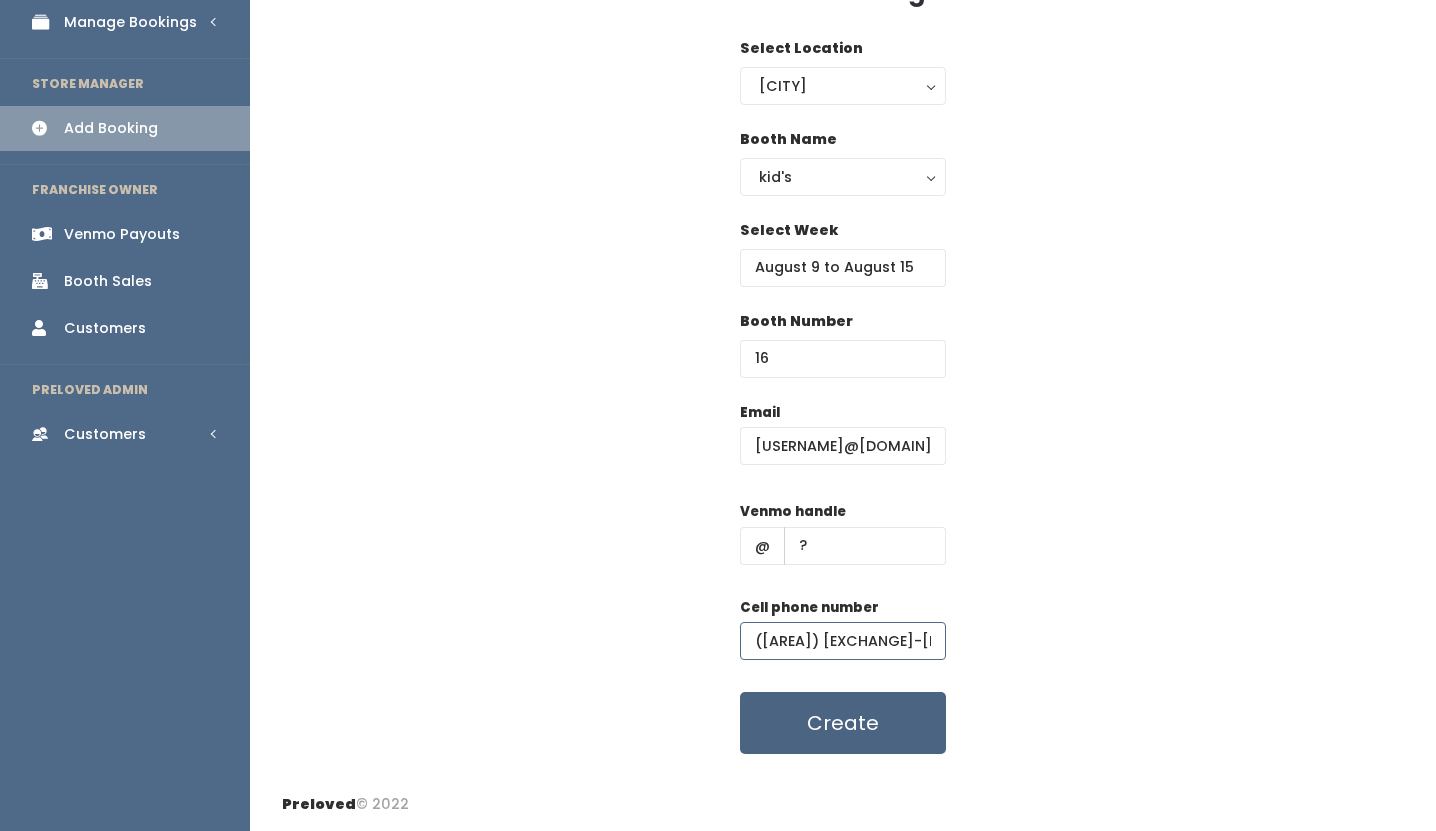 type on "([AREA]) [PHONE]" 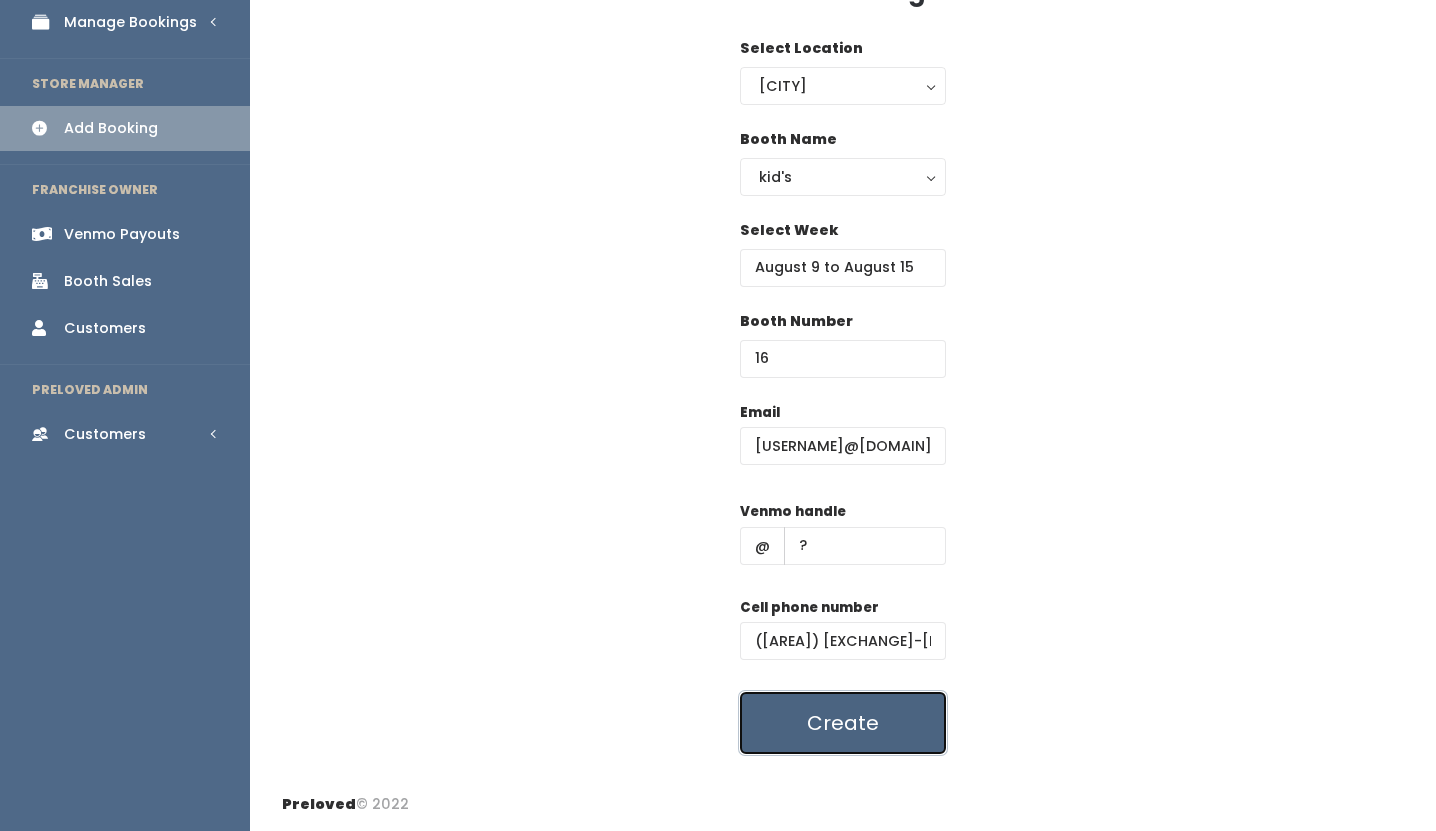 click on "Create" at bounding box center [843, 723] 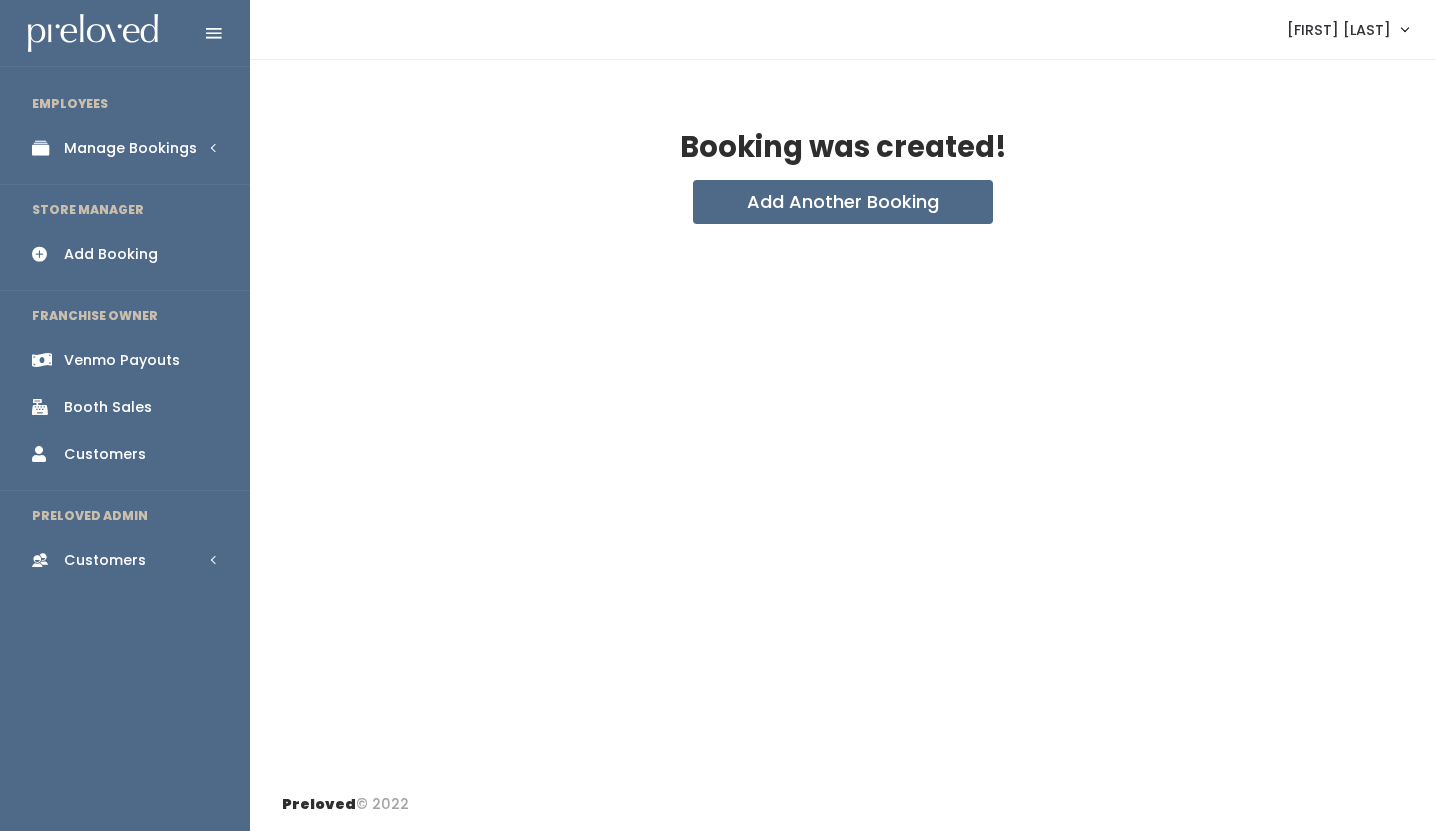 scroll, scrollTop: 0, scrollLeft: 0, axis: both 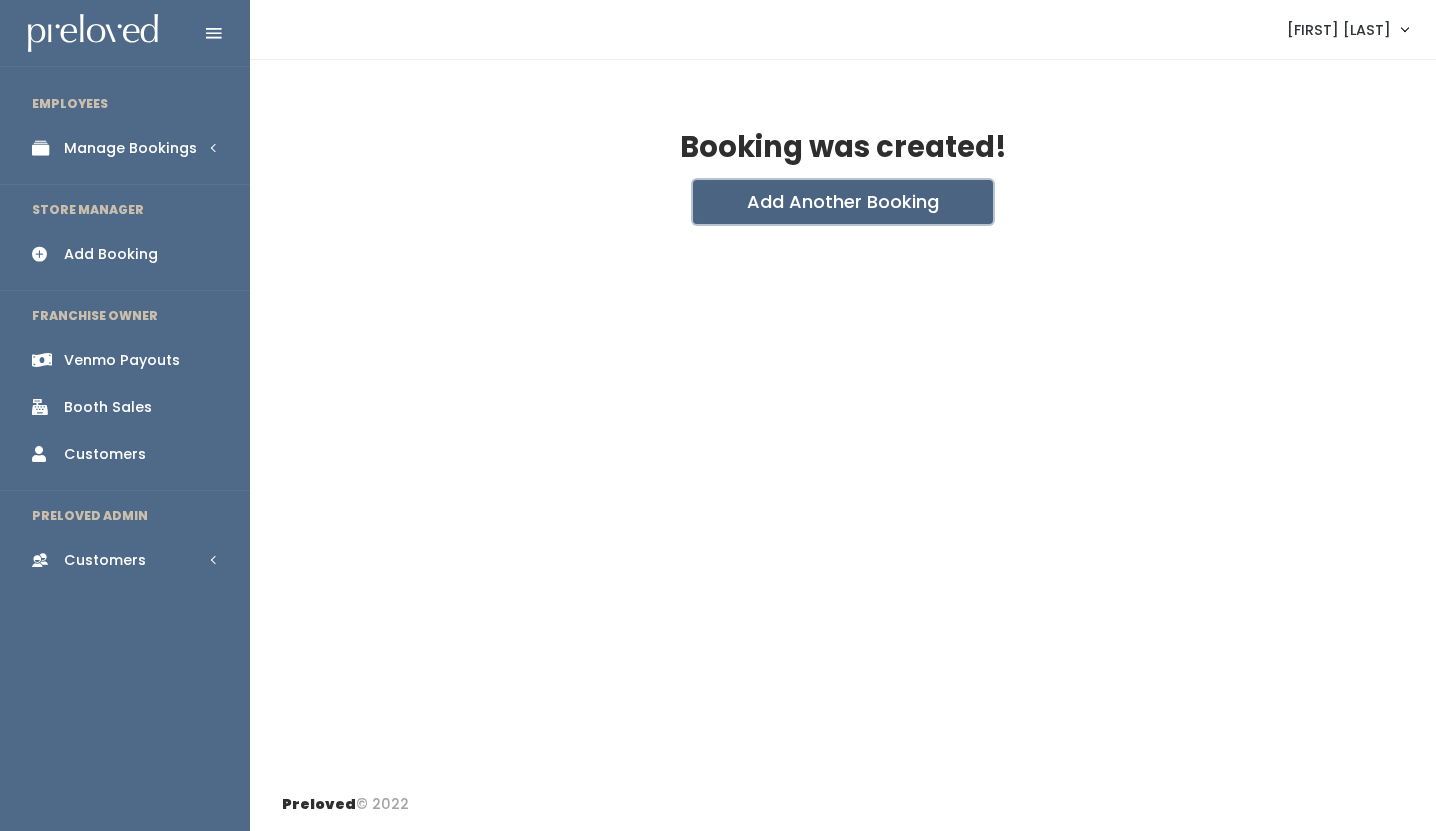 click on "Add Another Booking" at bounding box center [843, 202] 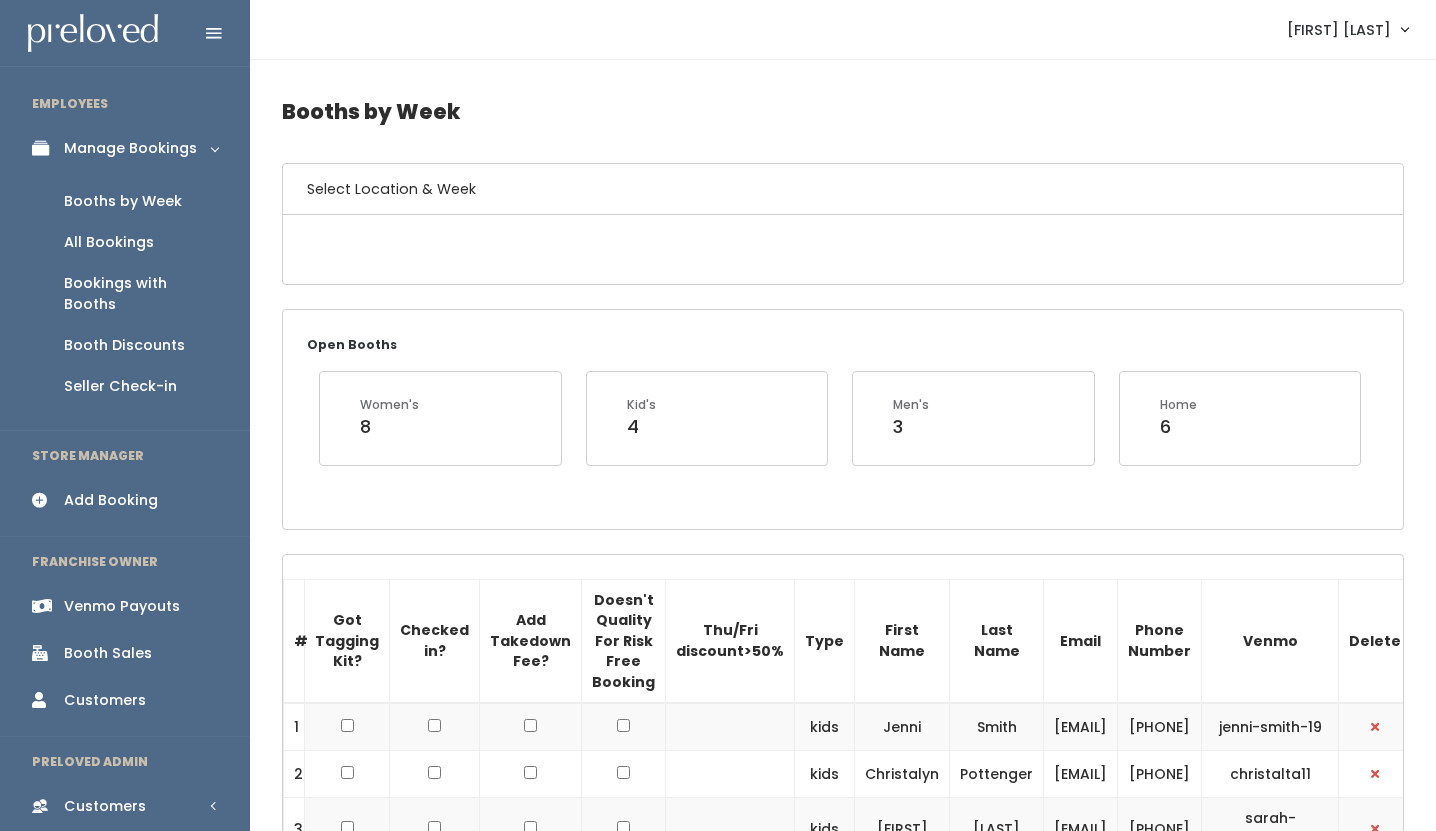 scroll, scrollTop: 1171, scrollLeft: 0, axis: vertical 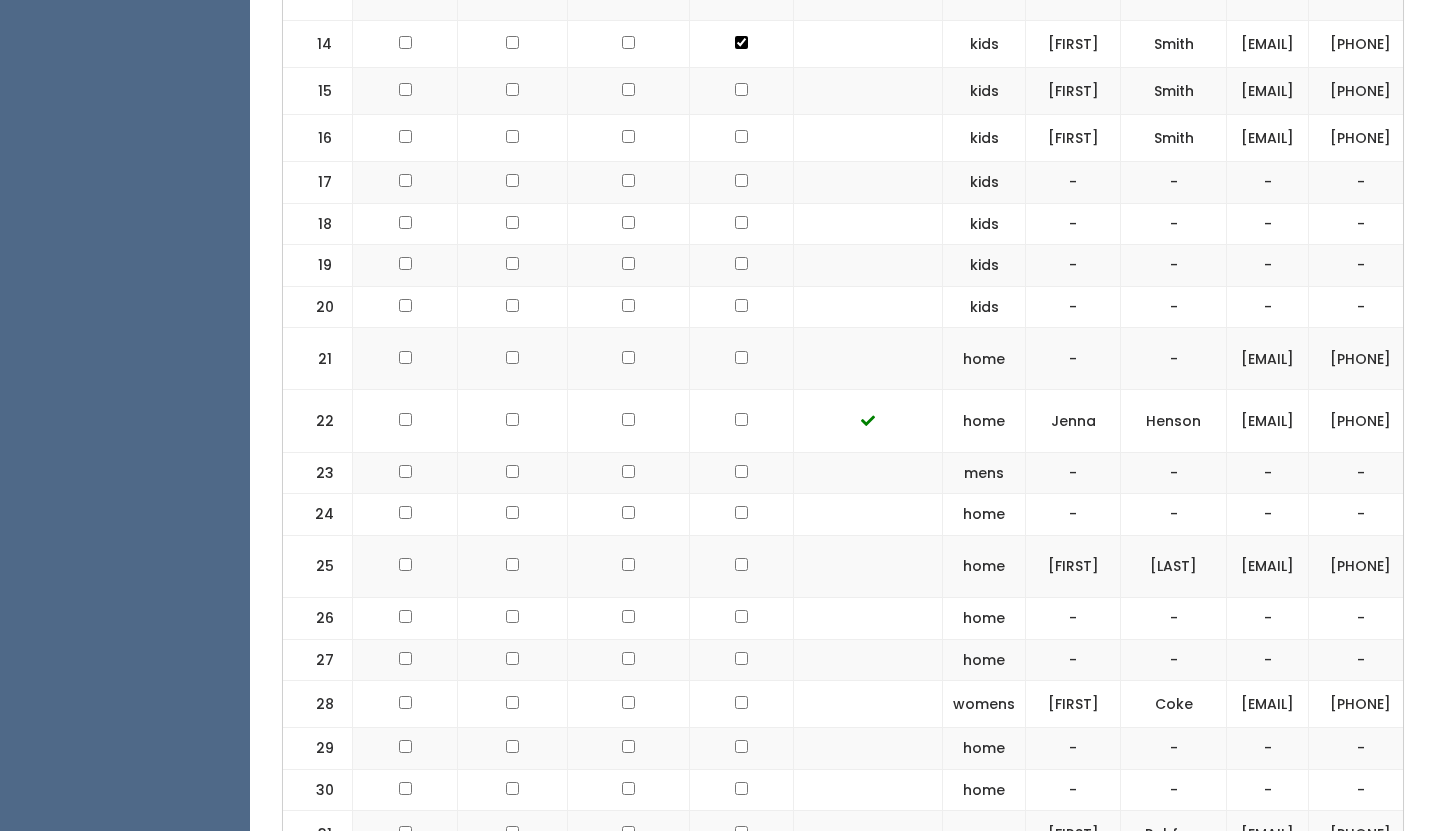 click at bounding box center (741, -600) 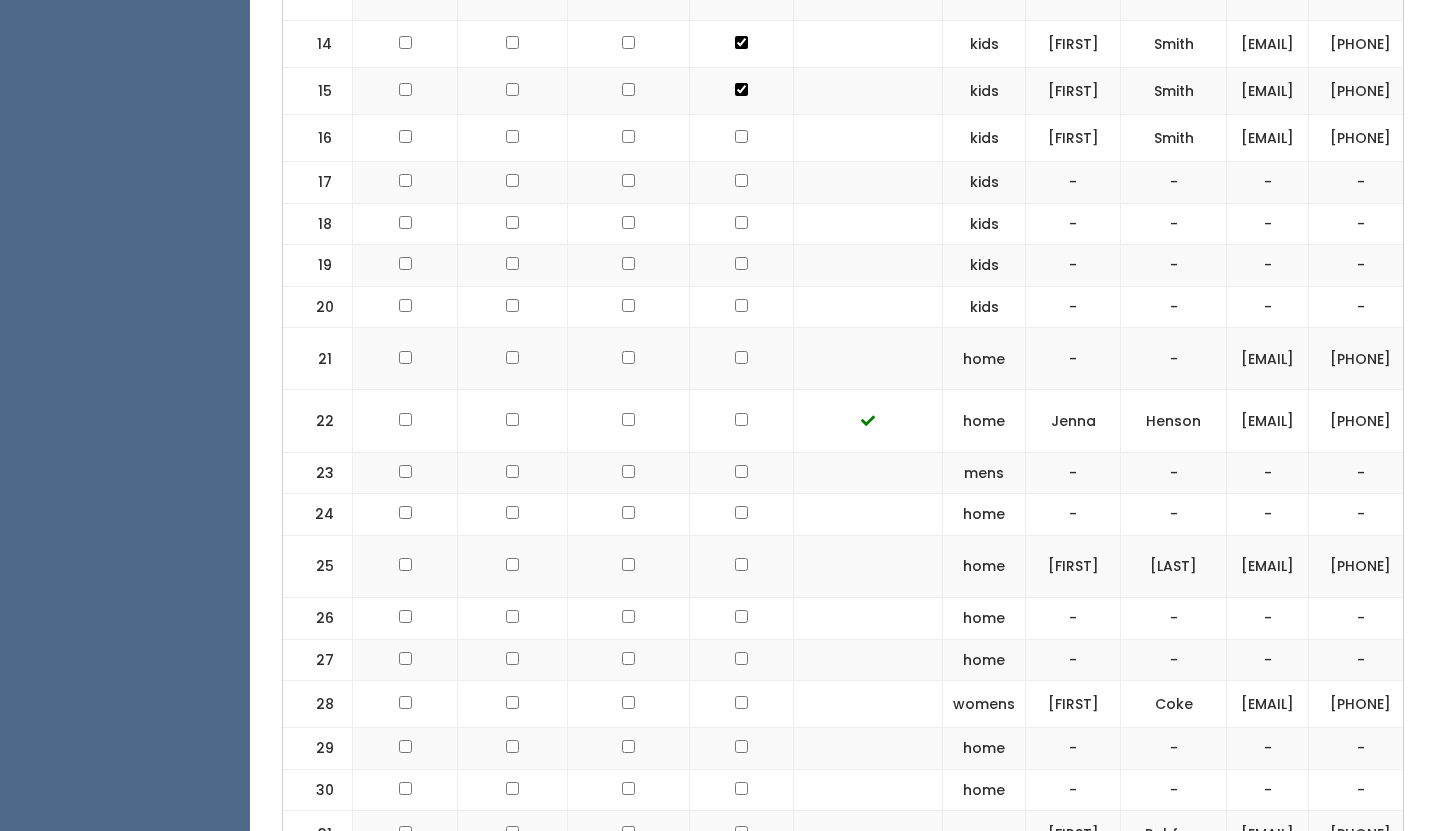 click at bounding box center (742, 137) 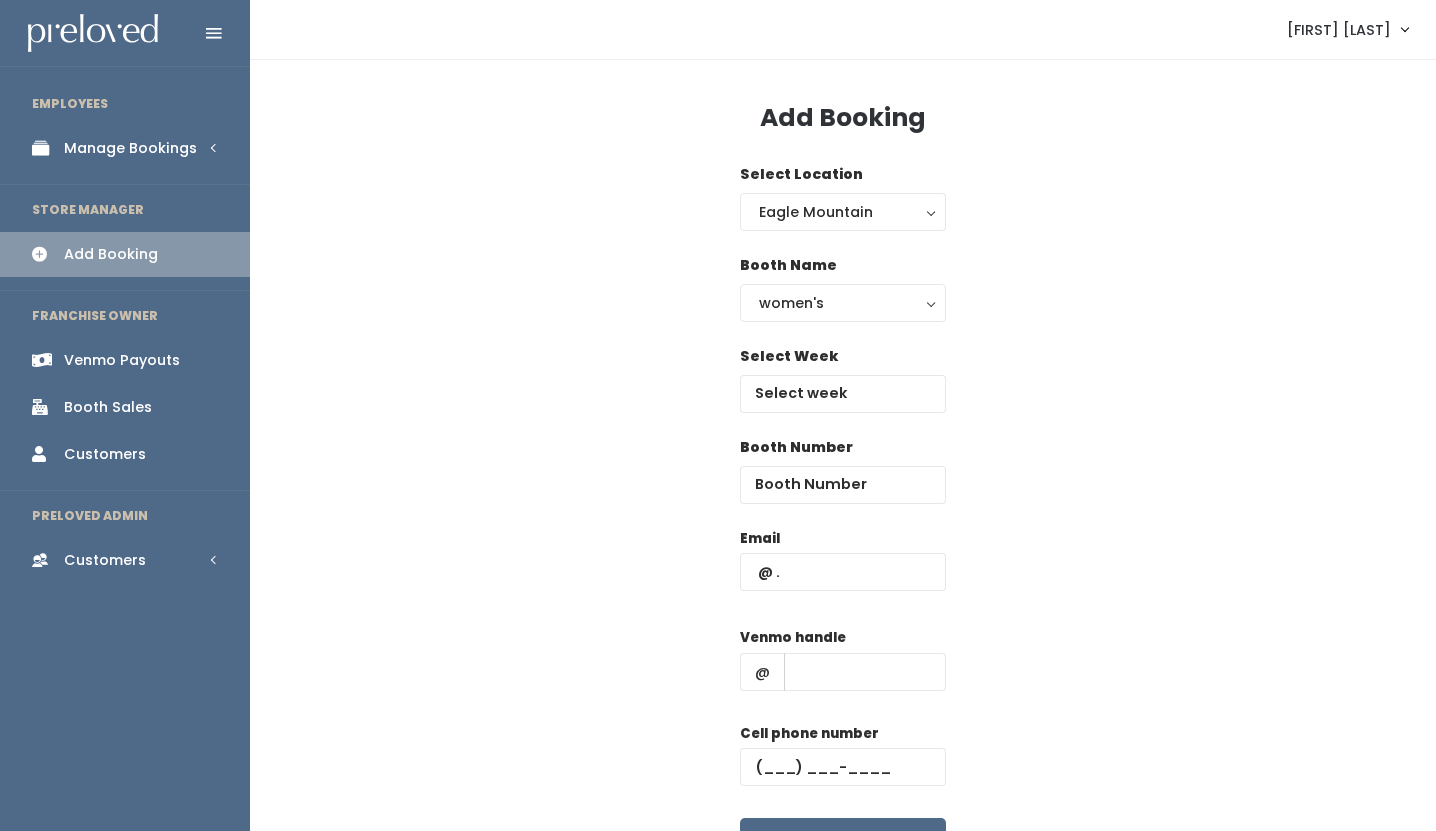 scroll, scrollTop: 0, scrollLeft: 0, axis: both 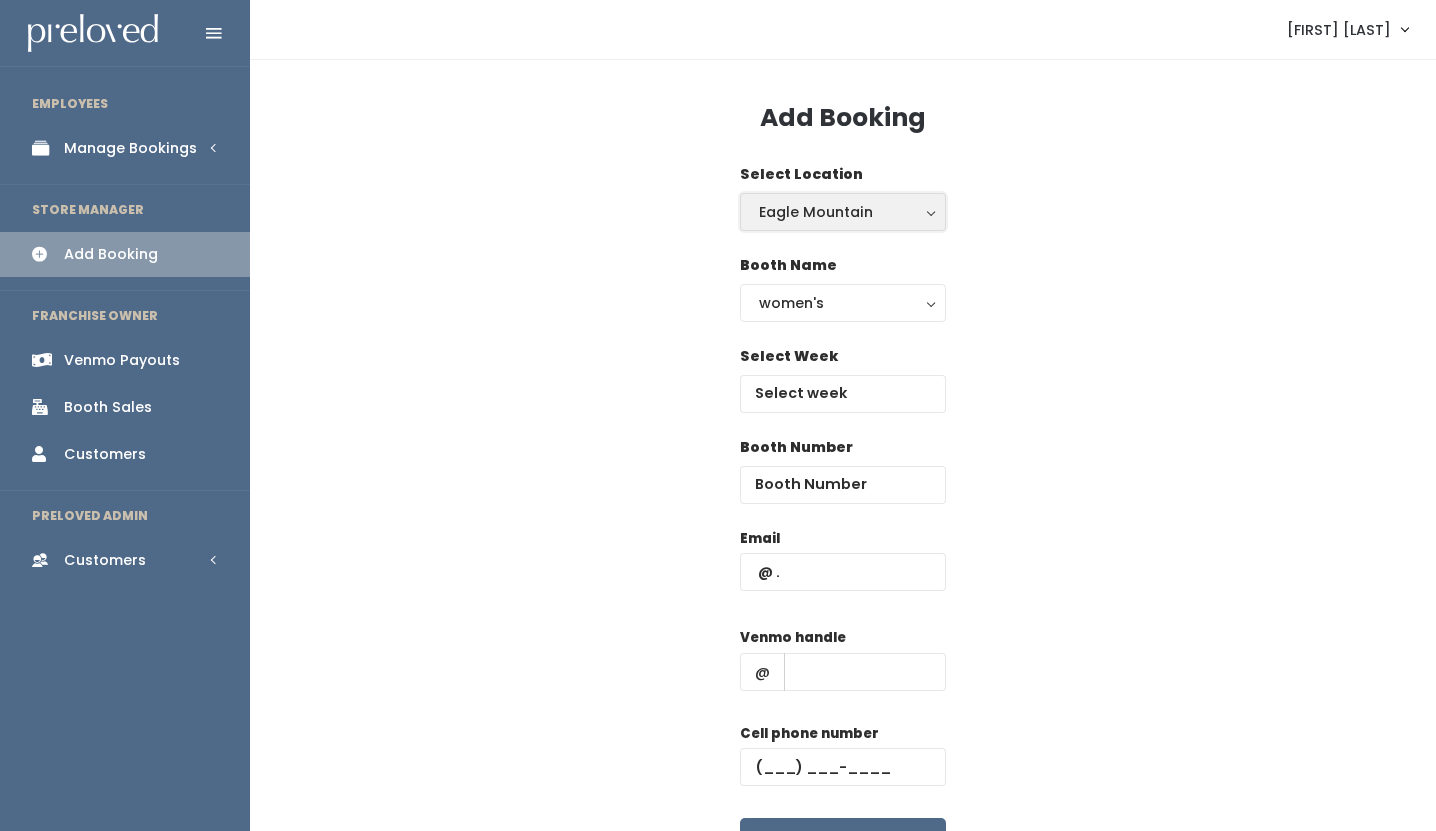 click on "Eagle Mountain" at bounding box center (843, 212) 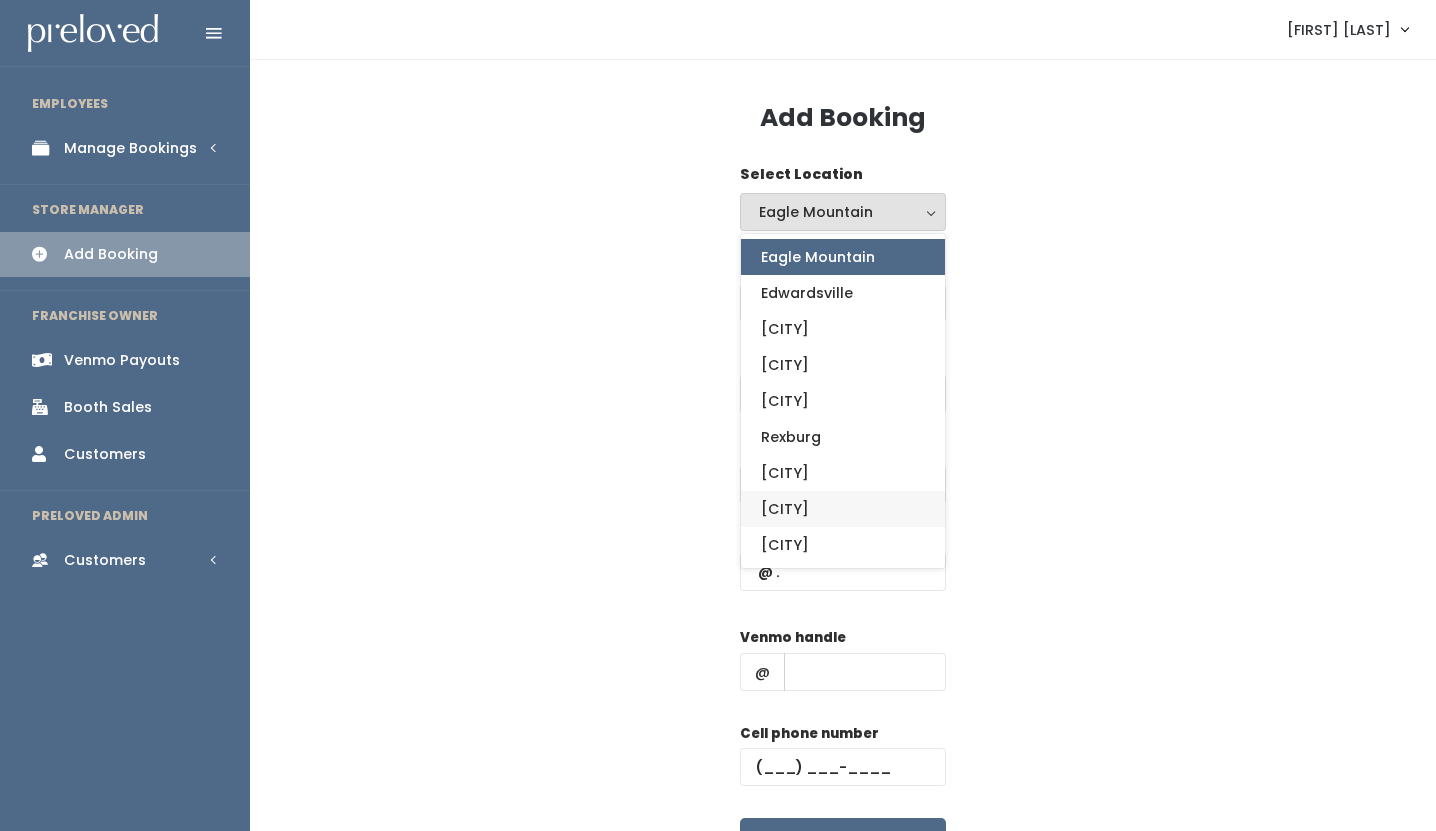 click on "[NAME]" at bounding box center (785, 509) 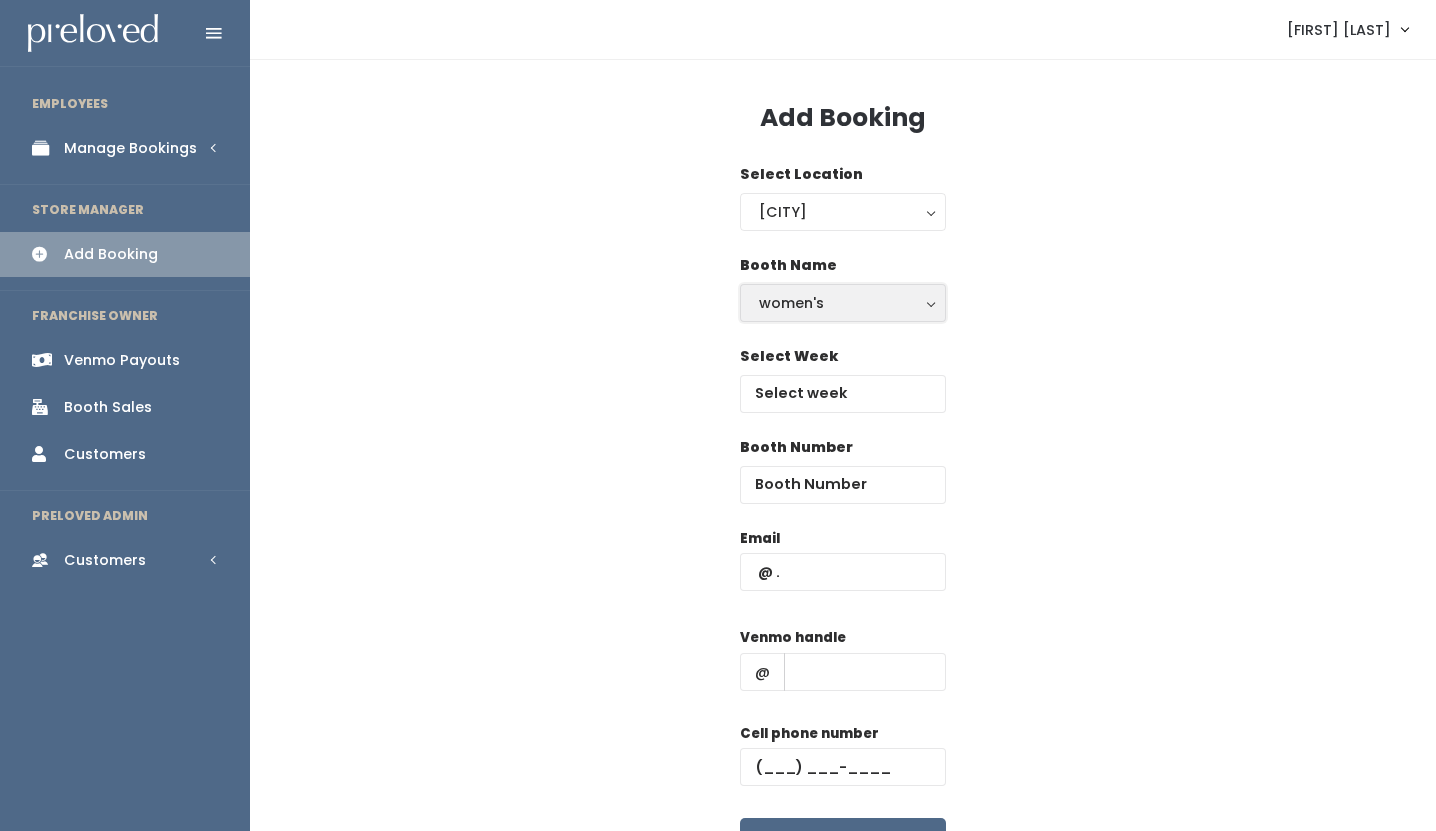 click on "women's" at bounding box center [843, 303] 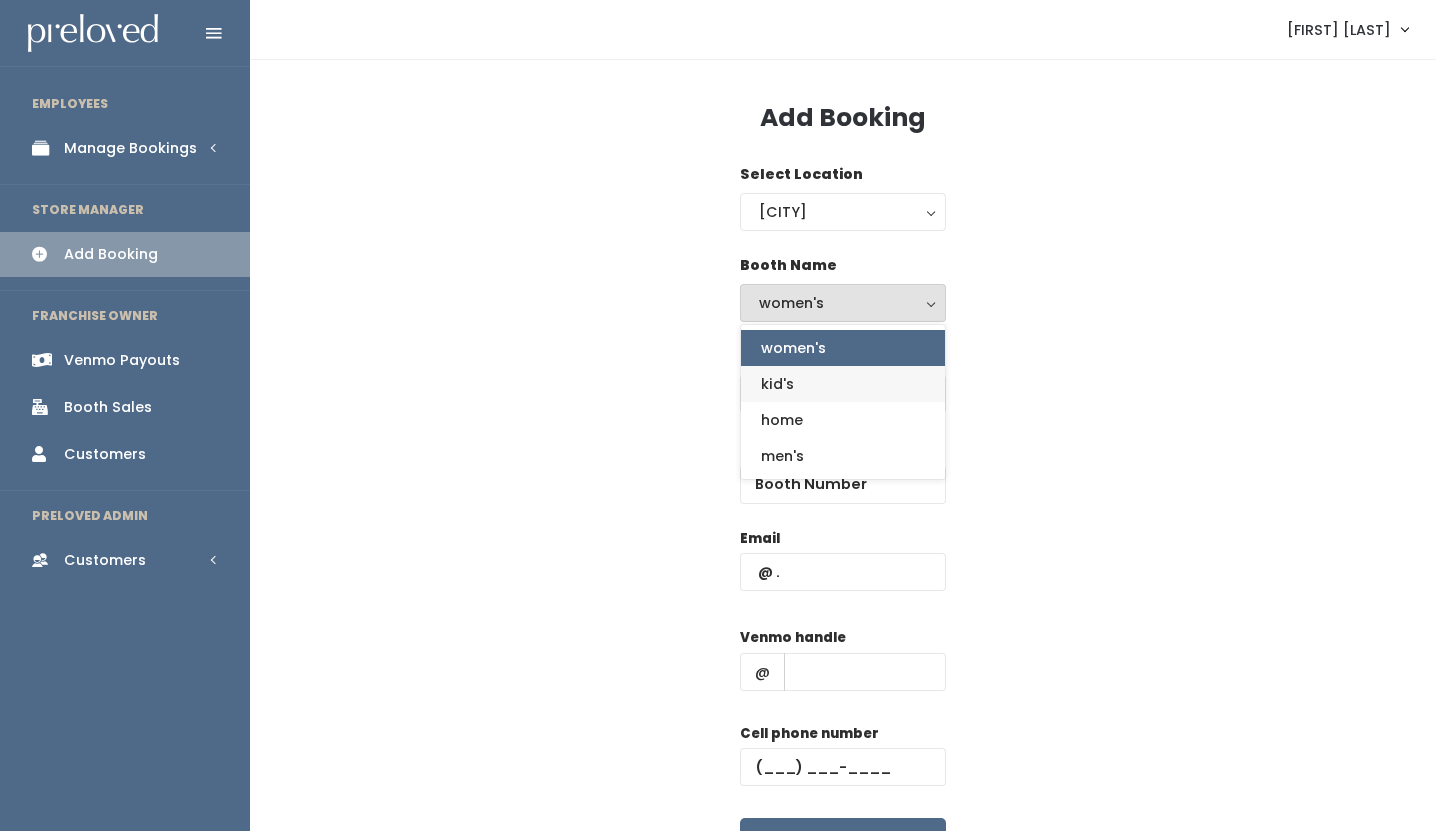click on "kid's" at bounding box center (843, 384) 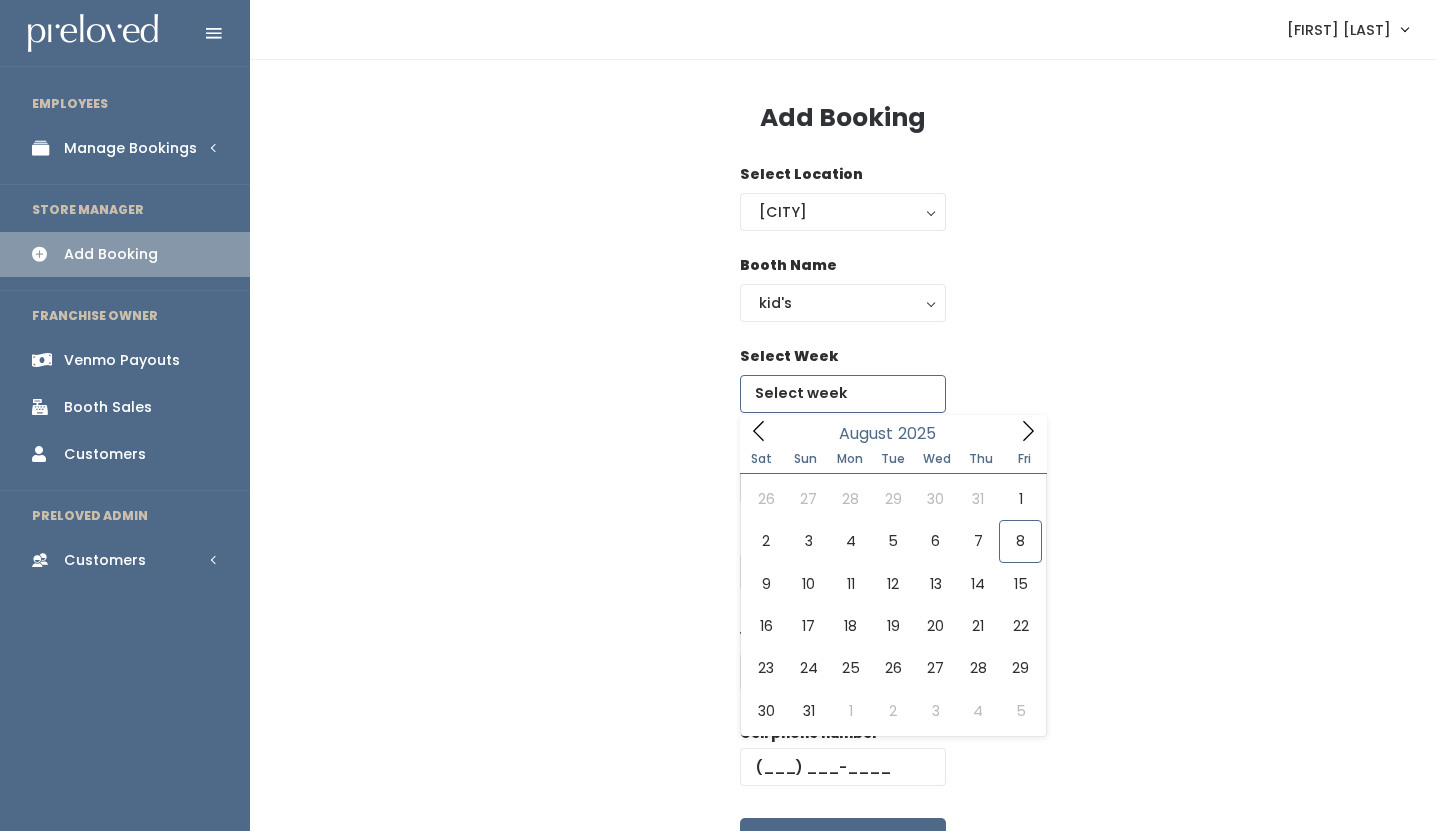 click at bounding box center (843, 394) 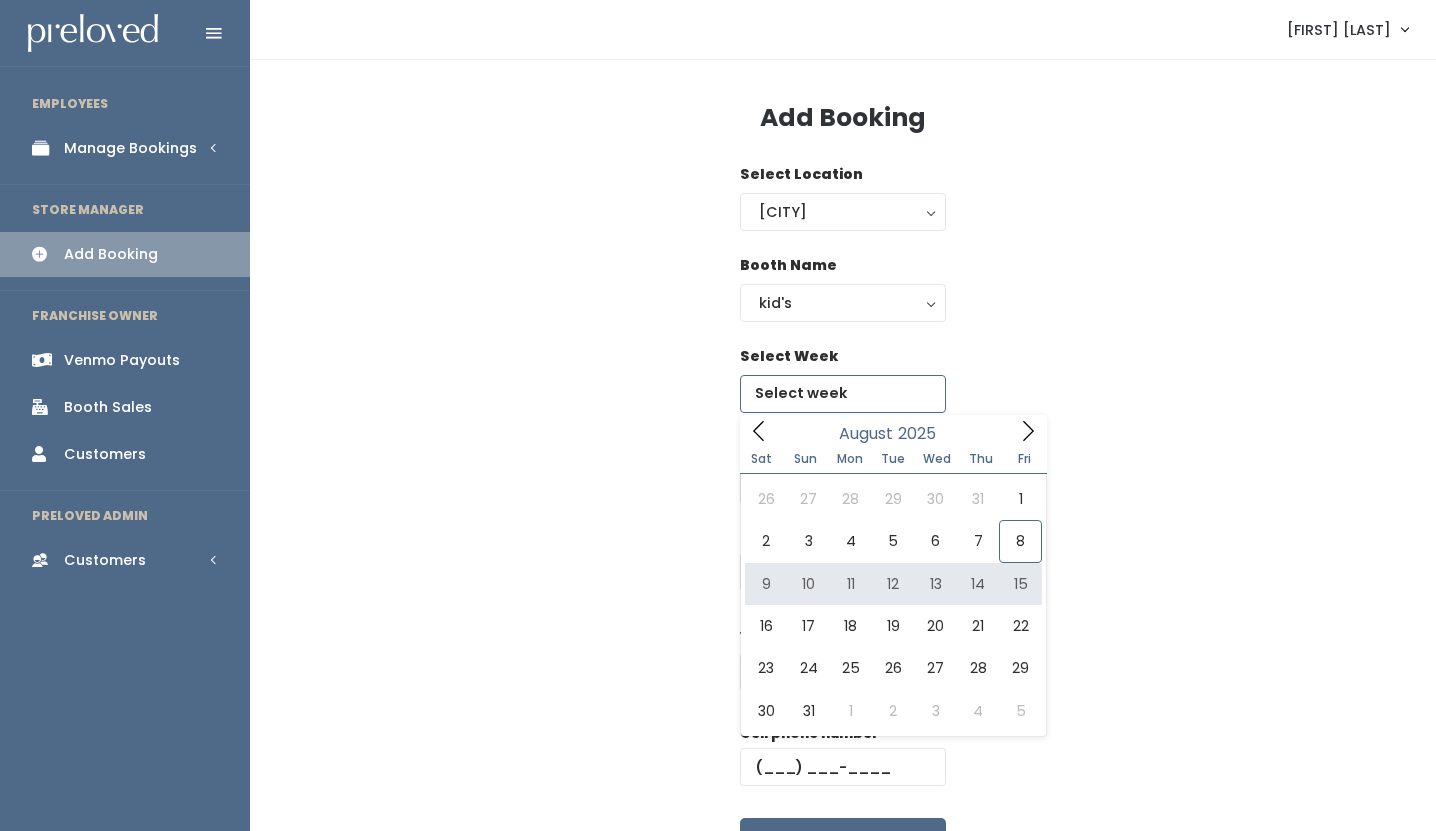 type on "August 9 to August 15" 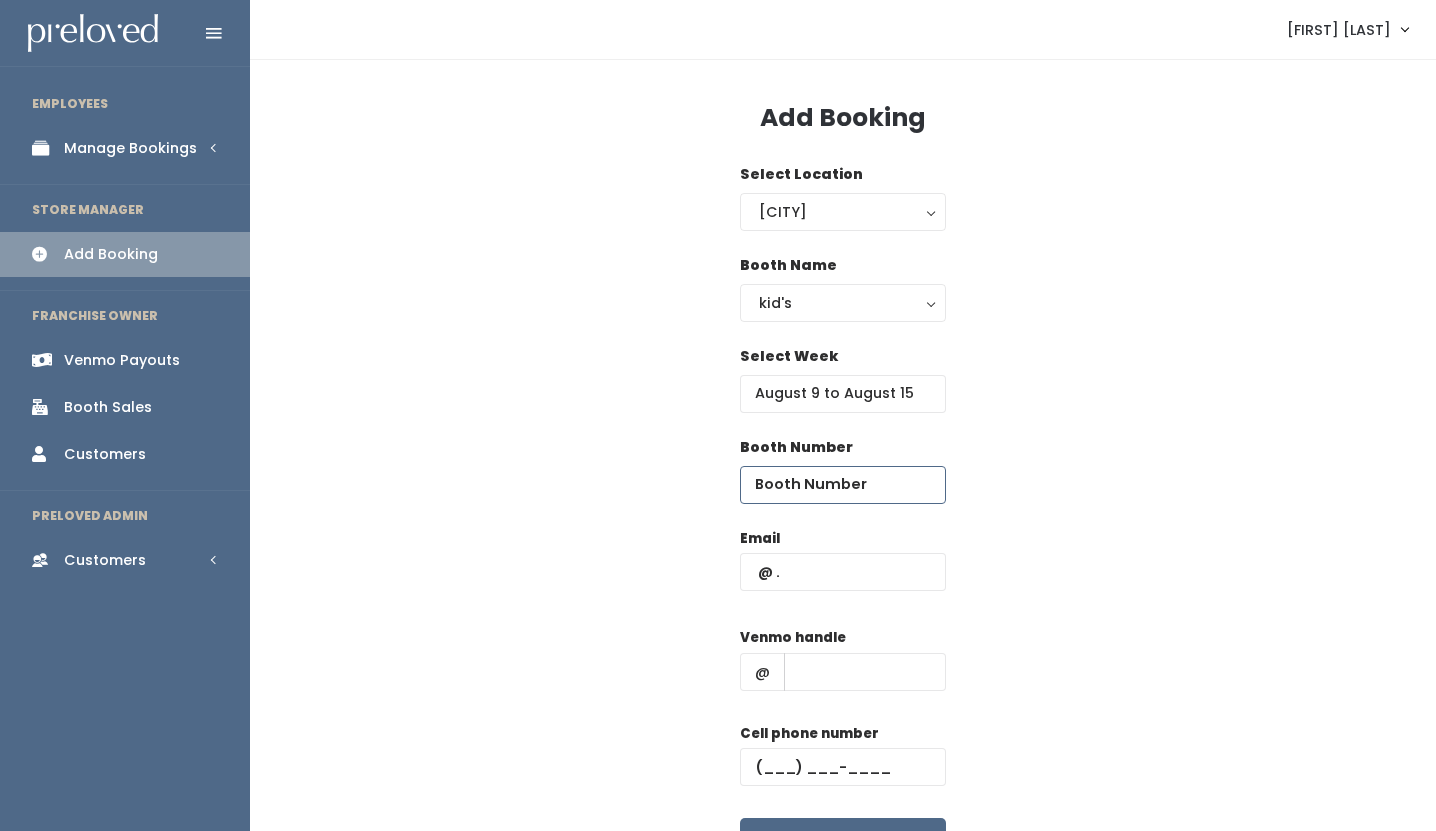 click at bounding box center (843, 485) 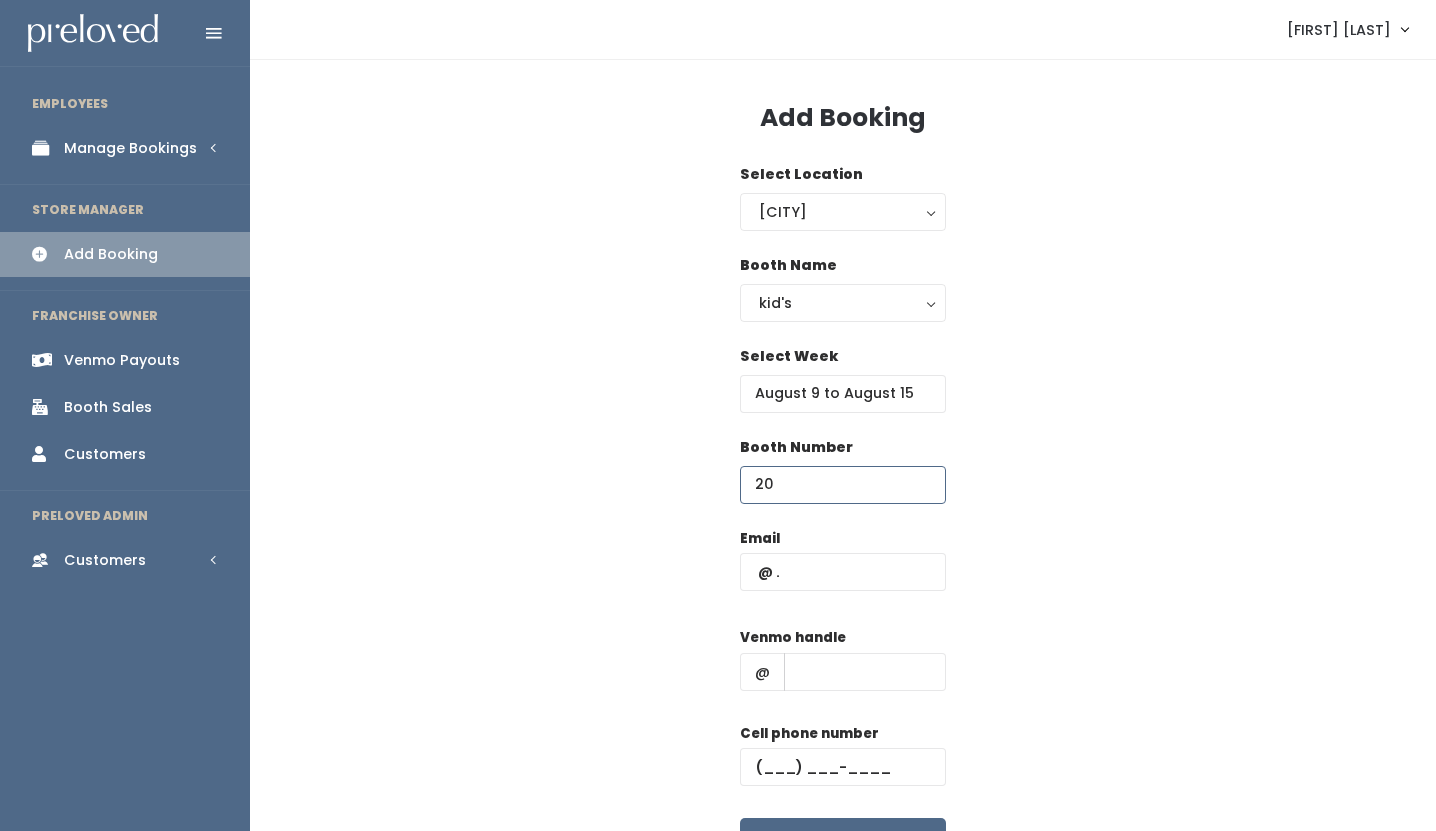 type on "20" 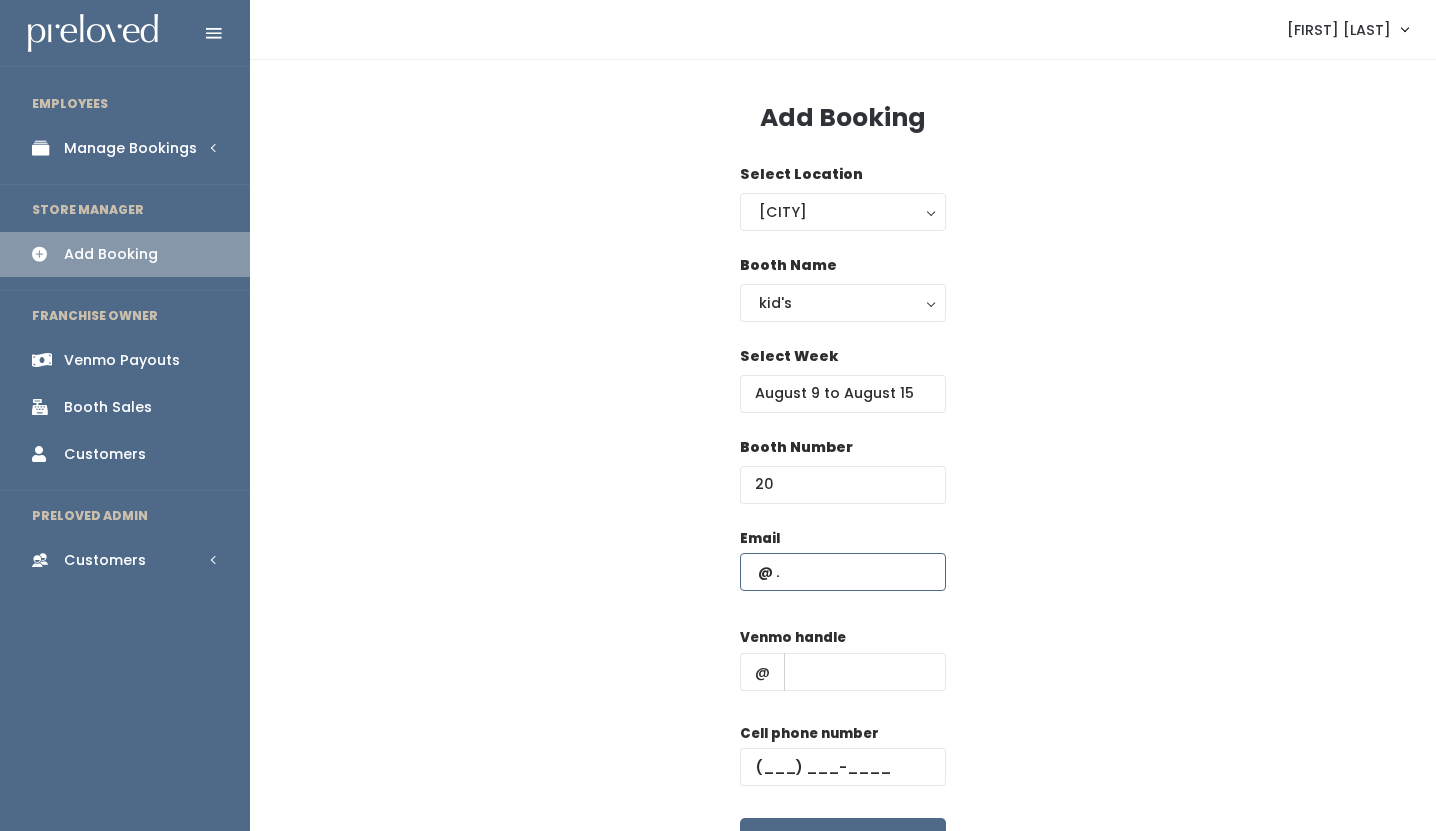 paste on "emilynjsmith@gmail.com" 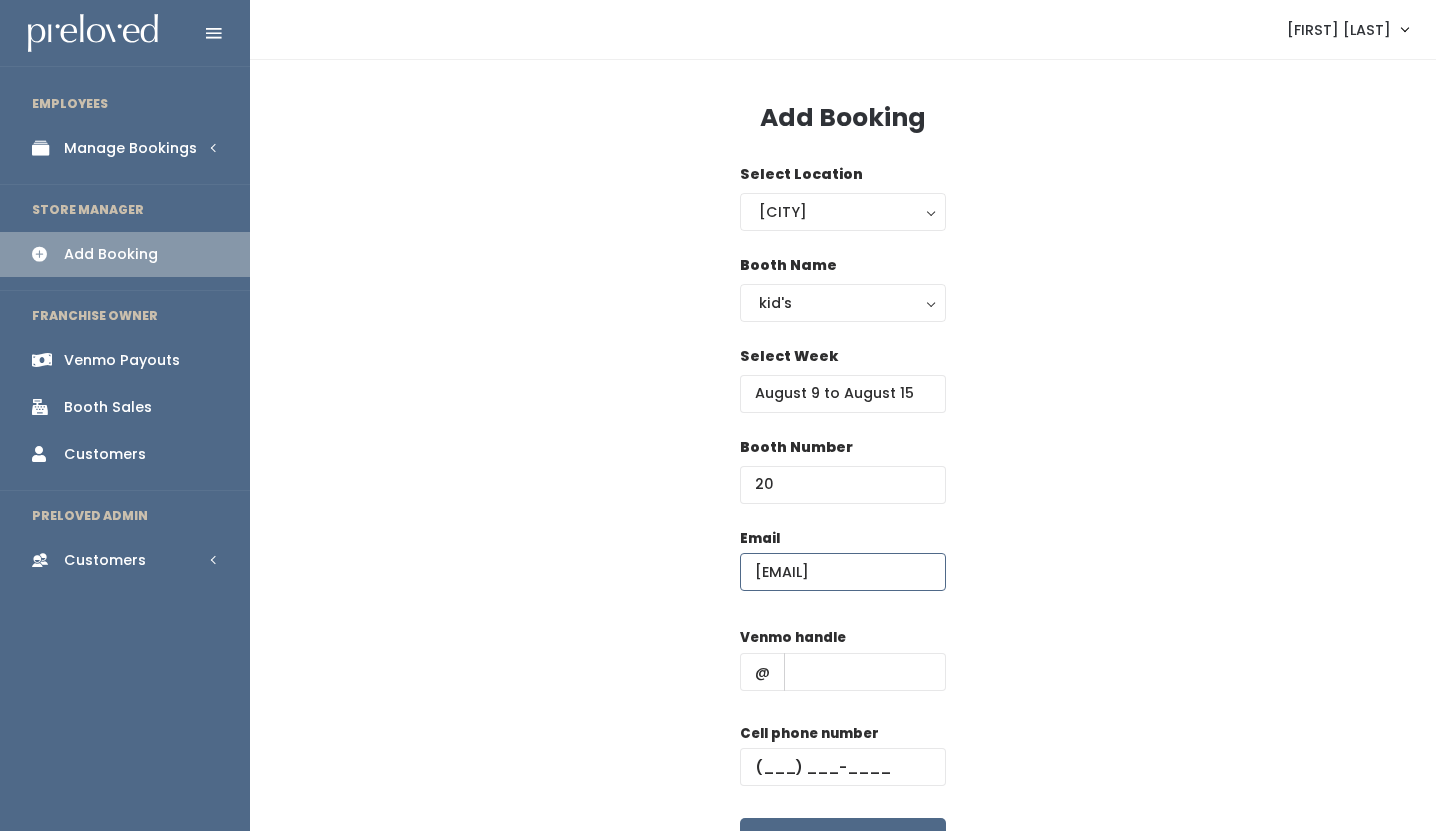 scroll, scrollTop: 0, scrollLeft: 9, axis: horizontal 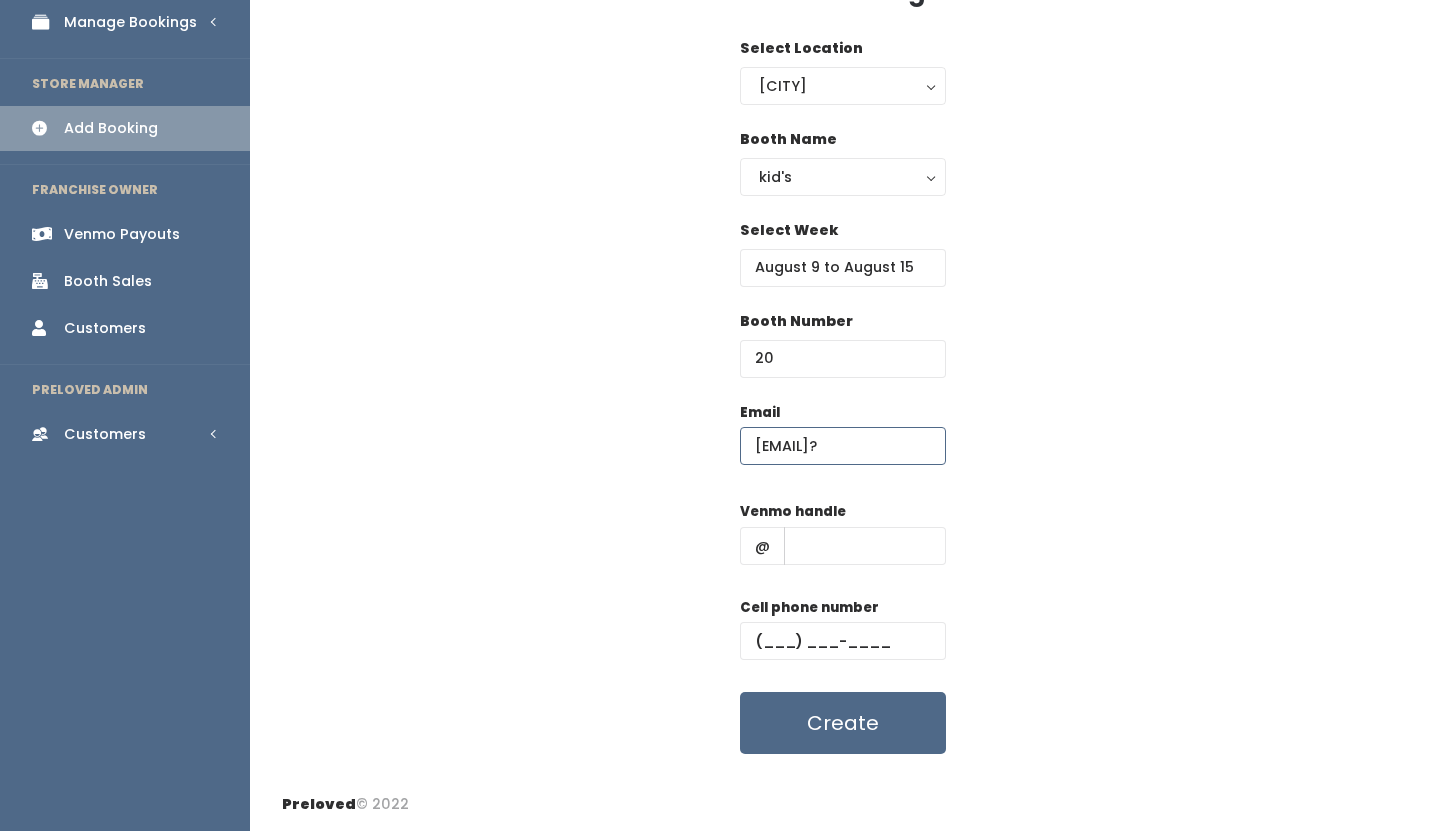 type on "emilynjsmith@gmail.com?" 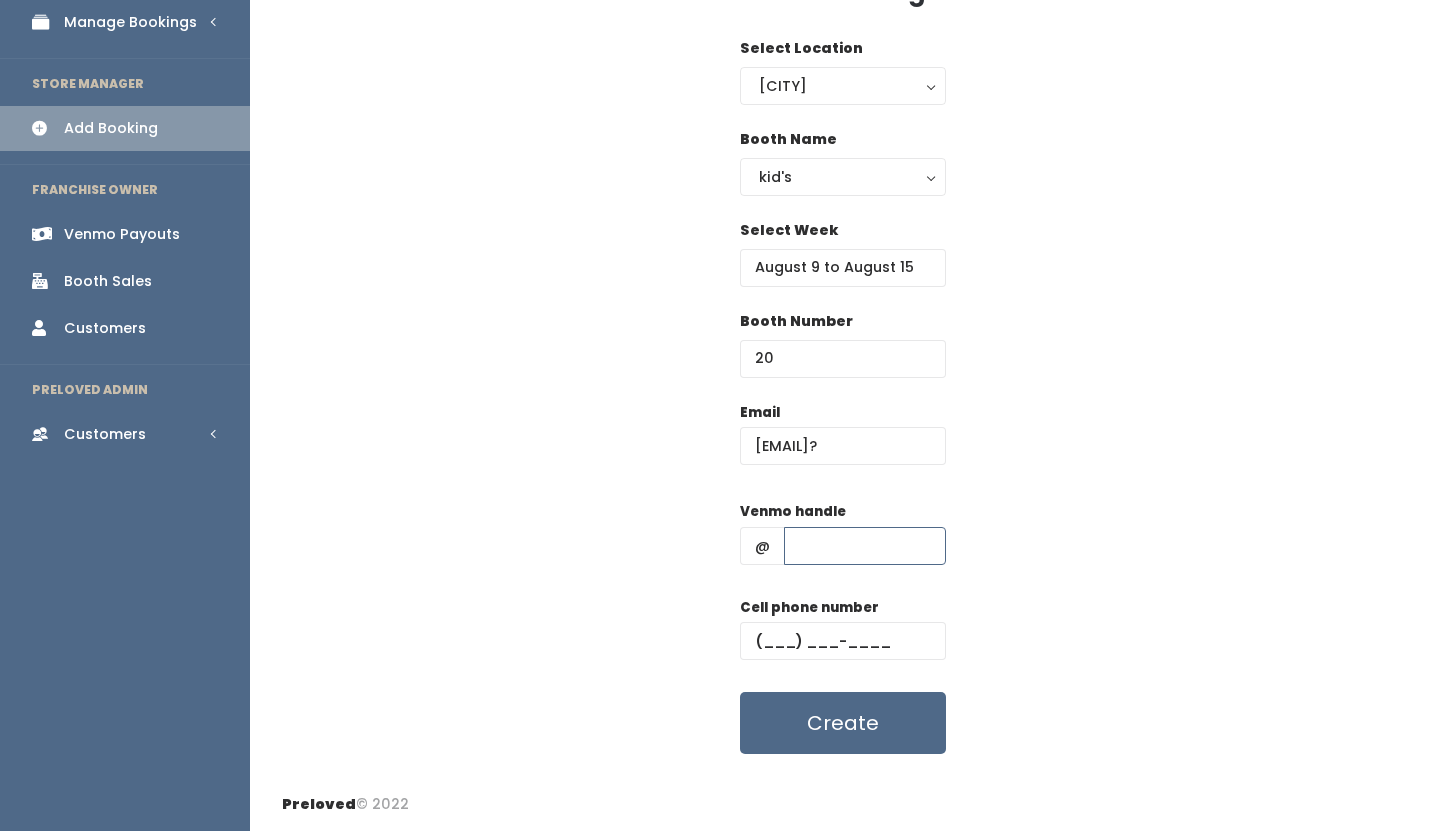 scroll, scrollTop: 0, scrollLeft: 0, axis: both 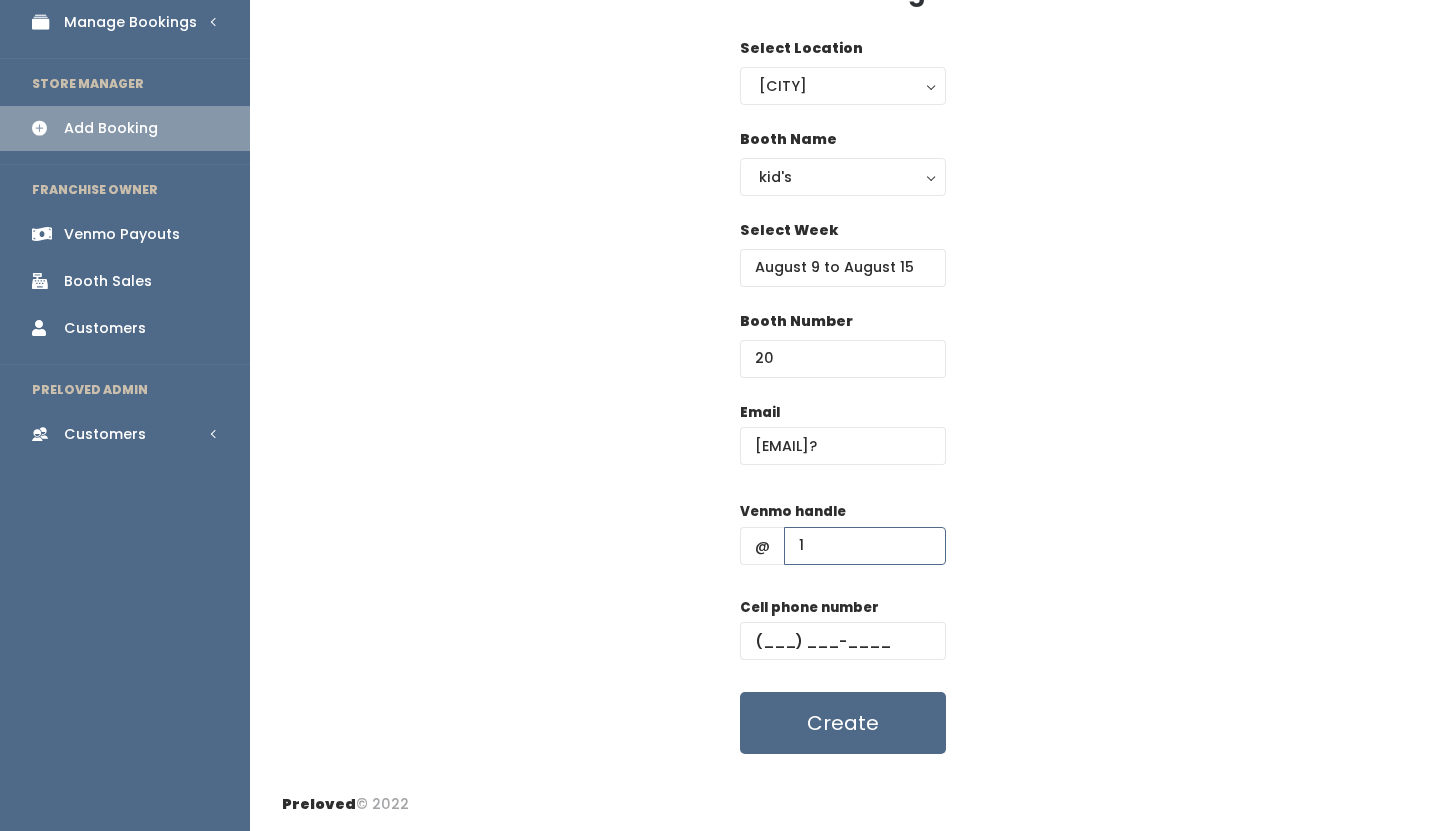 type on "1" 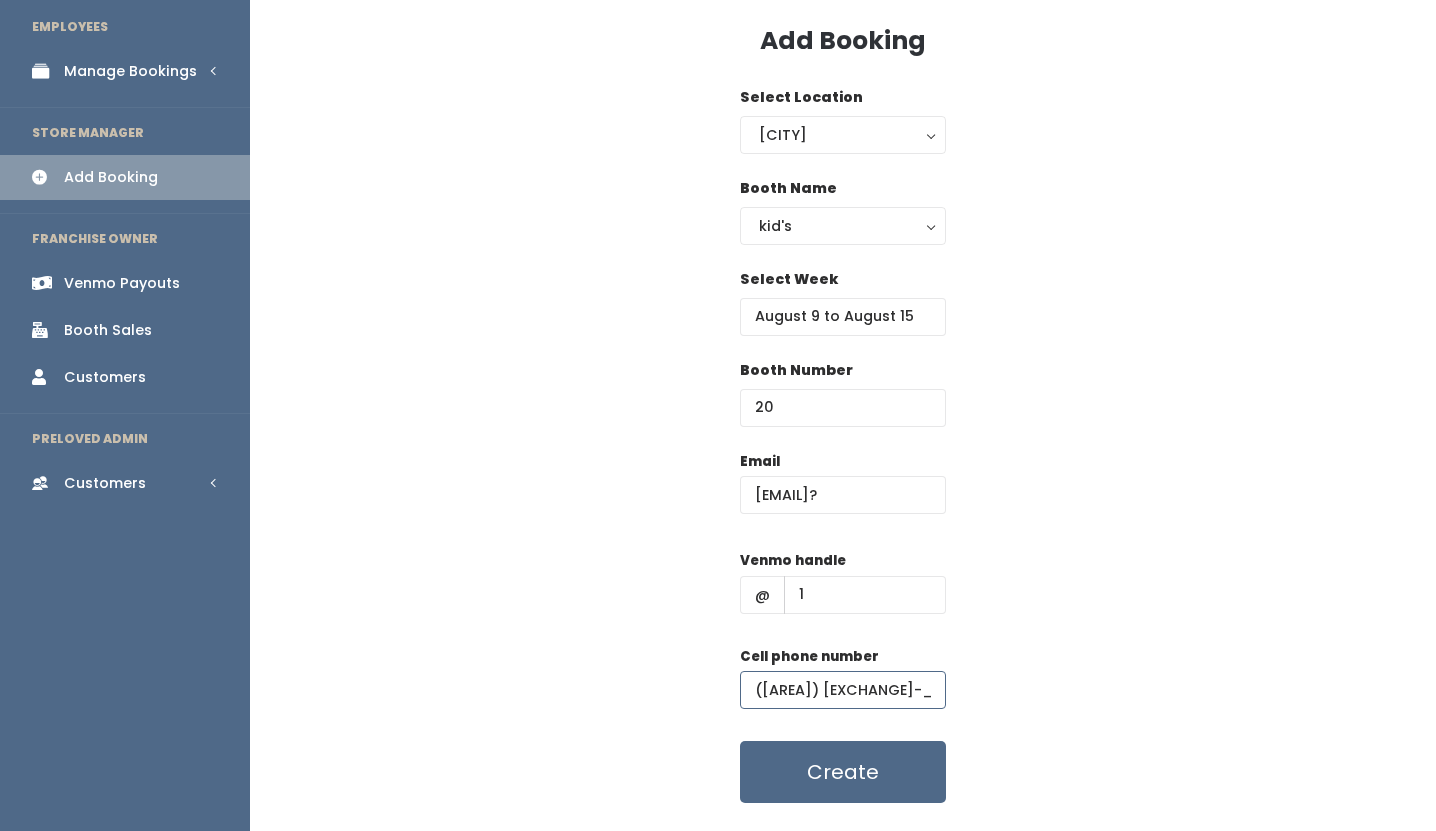 scroll, scrollTop: 126, scrollLeft: 0, axis: vertical 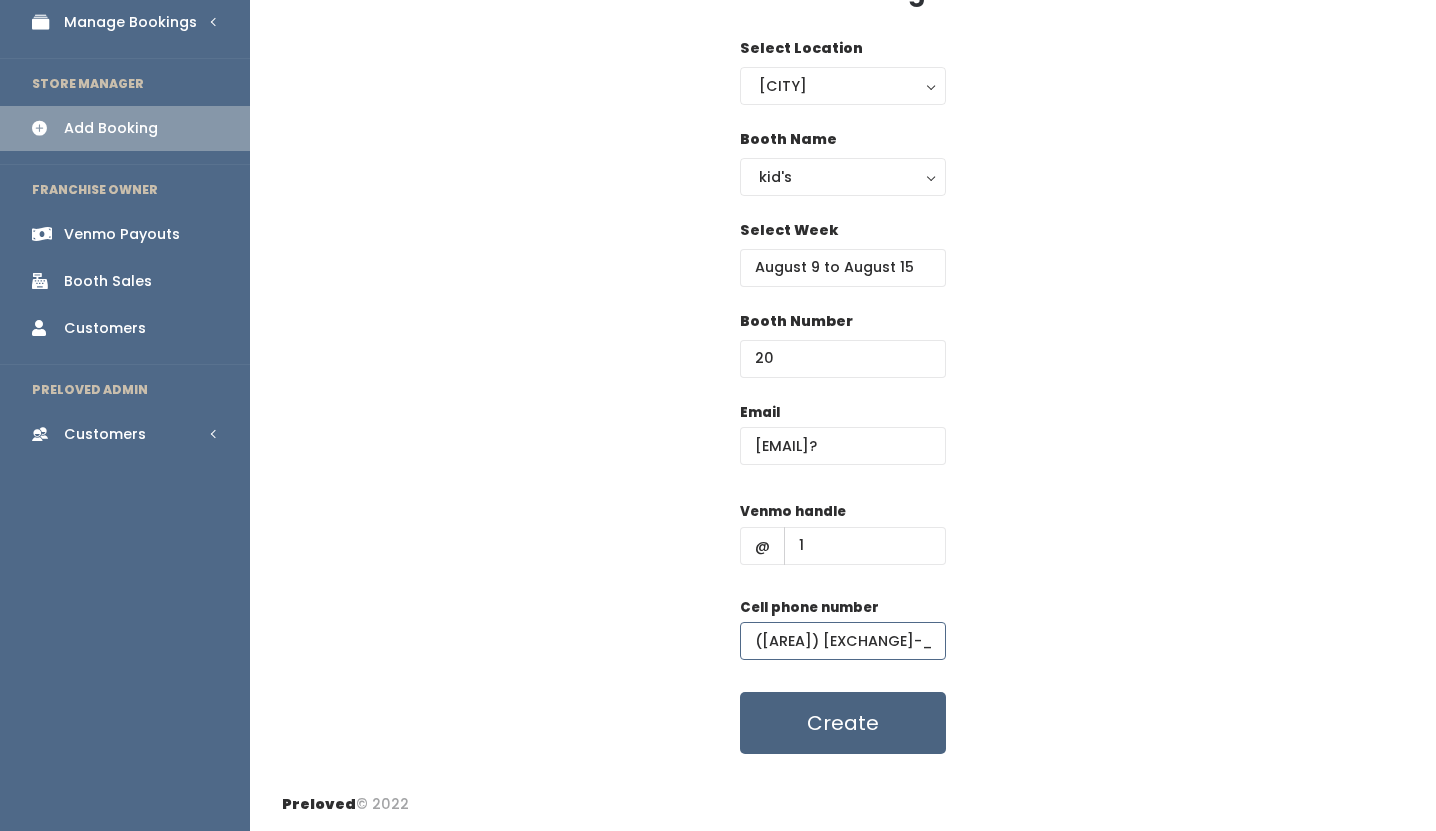 type on "(1__) ___-____" 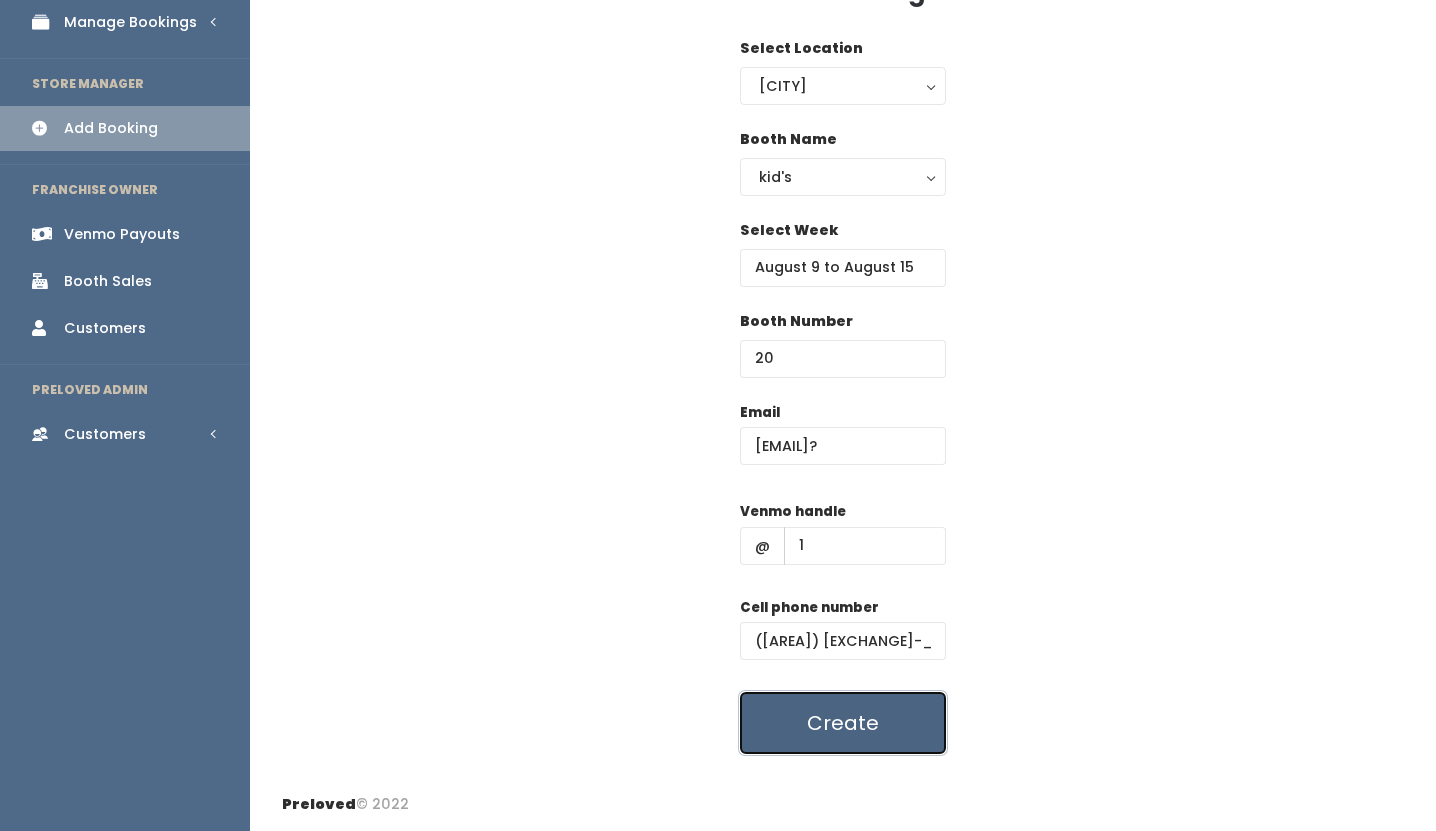 click on "Create" at bounding box center [843, 723] 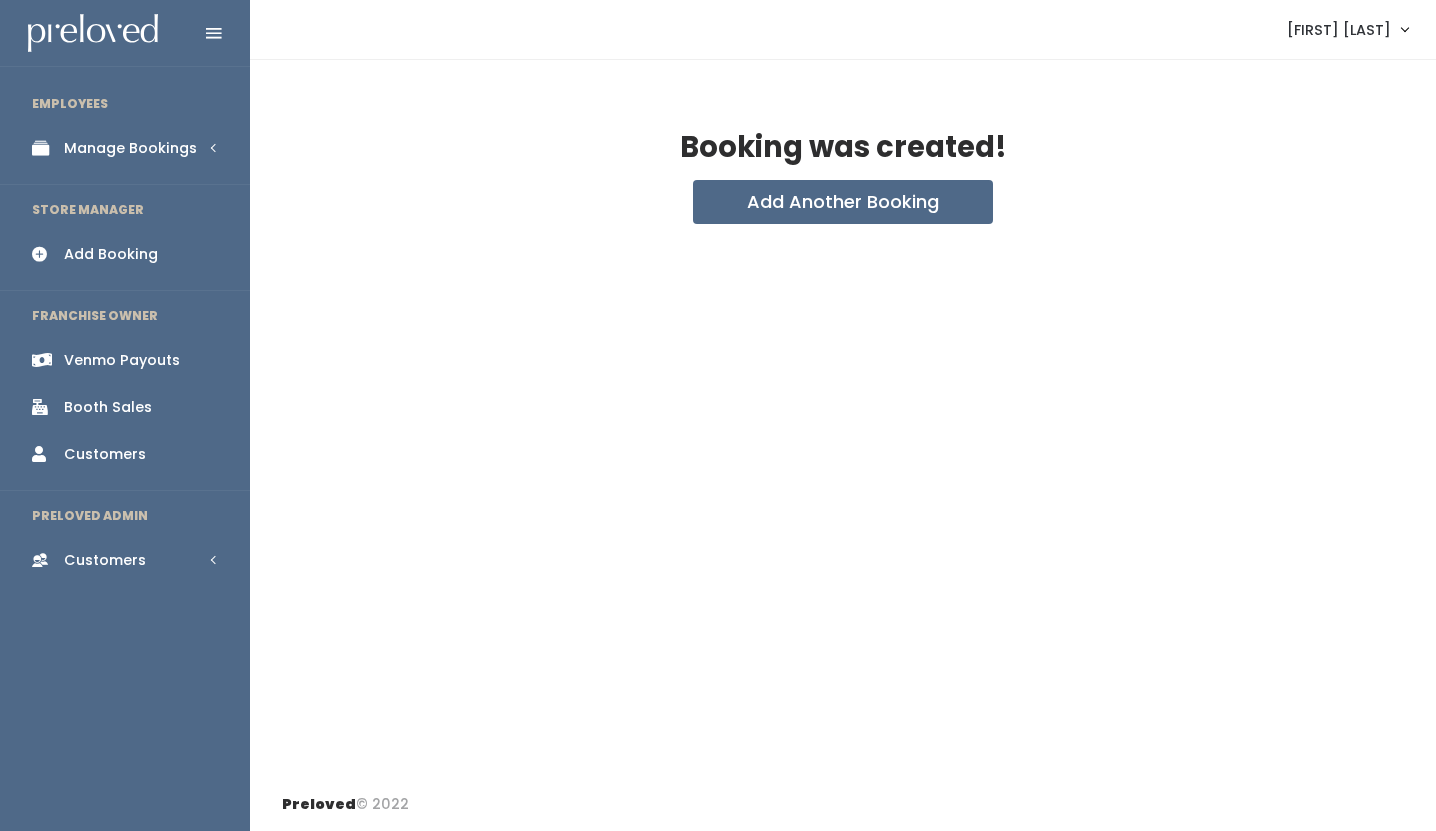 scroll, scrollTop: 0, scrollLeft: 0, axis: both 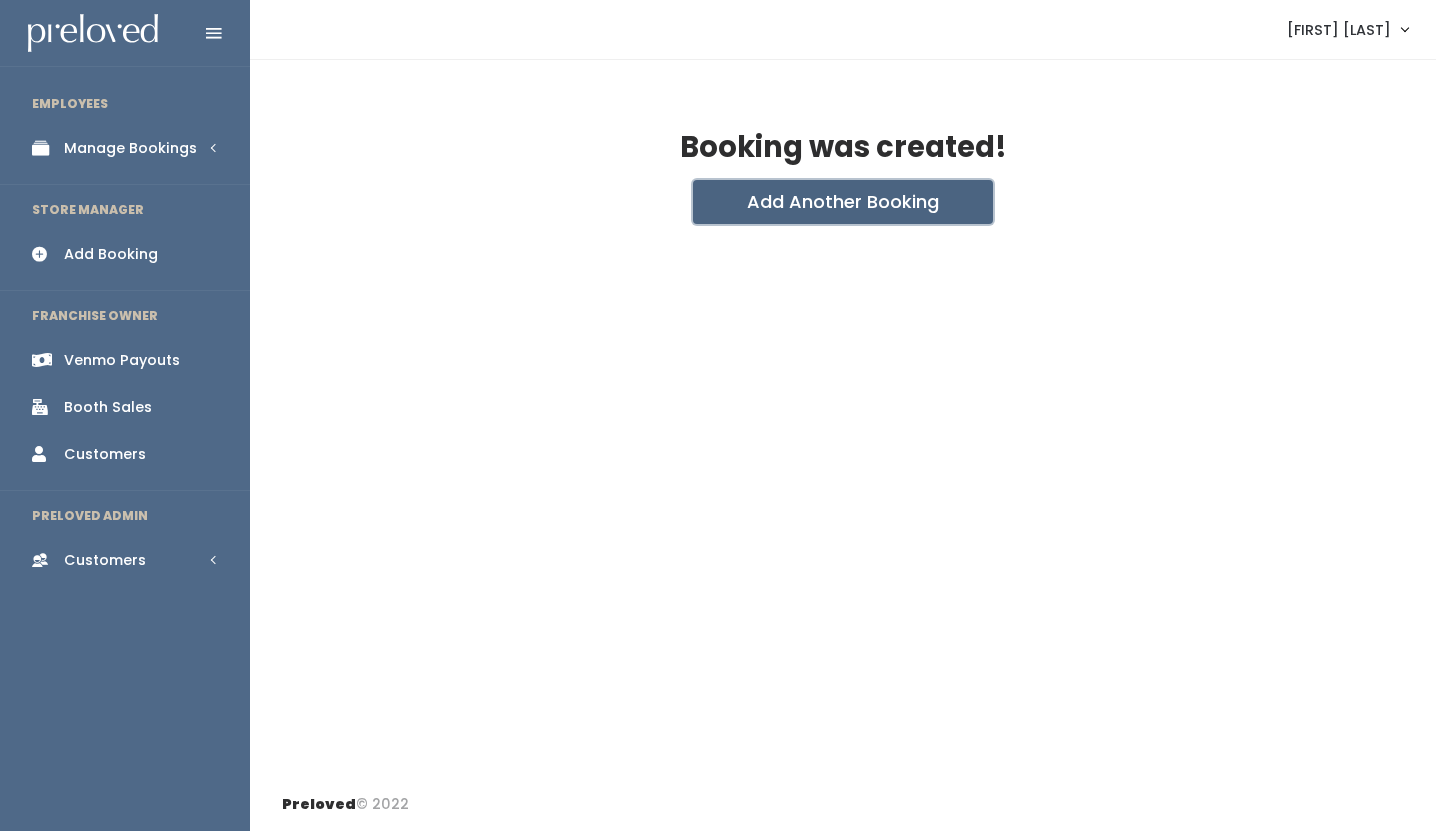 click on "Add Another Booking" at bounding box center [843, 202] 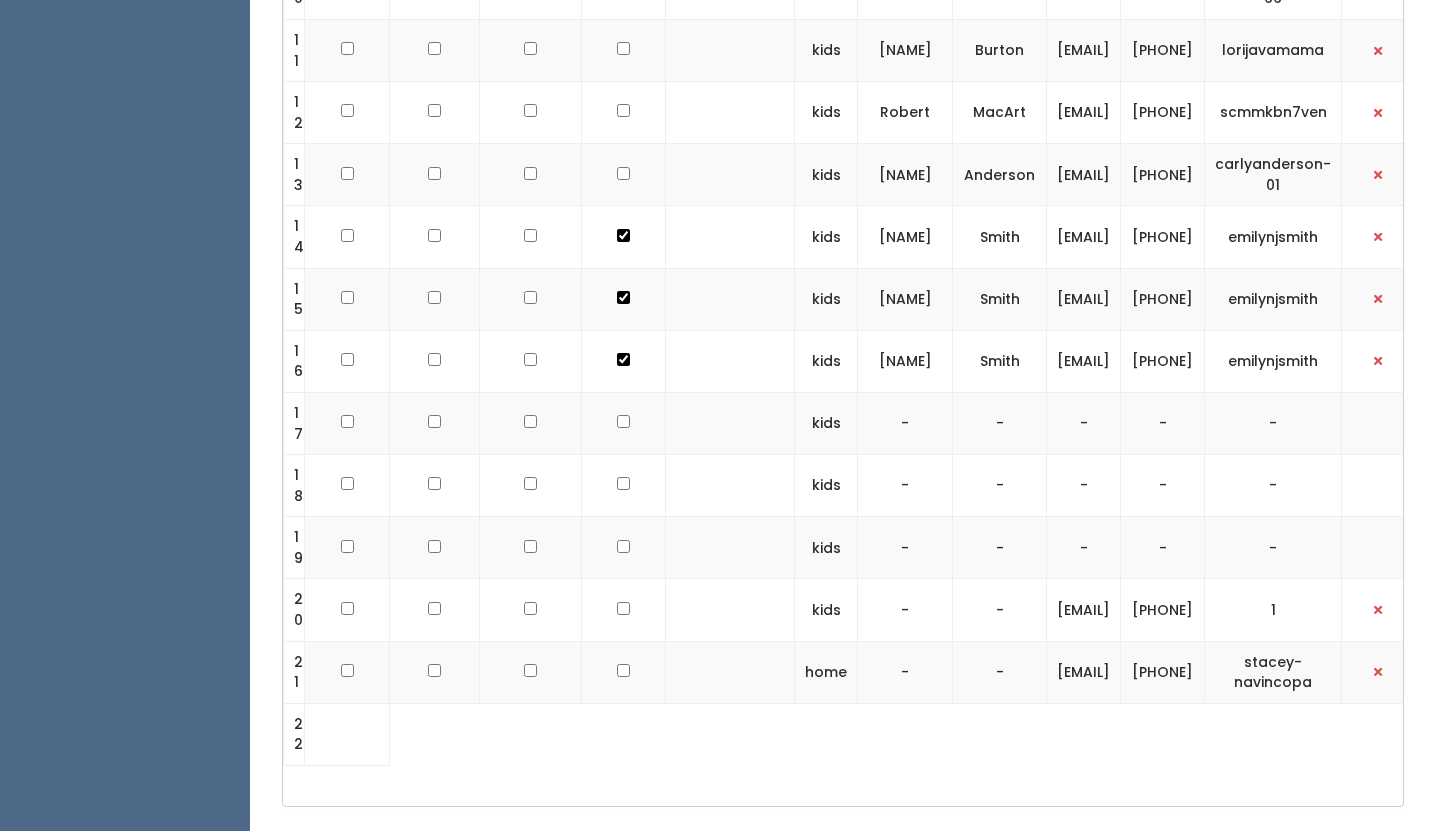 scroll, scrollTop: 0, scrollLeft: 0, axis: both 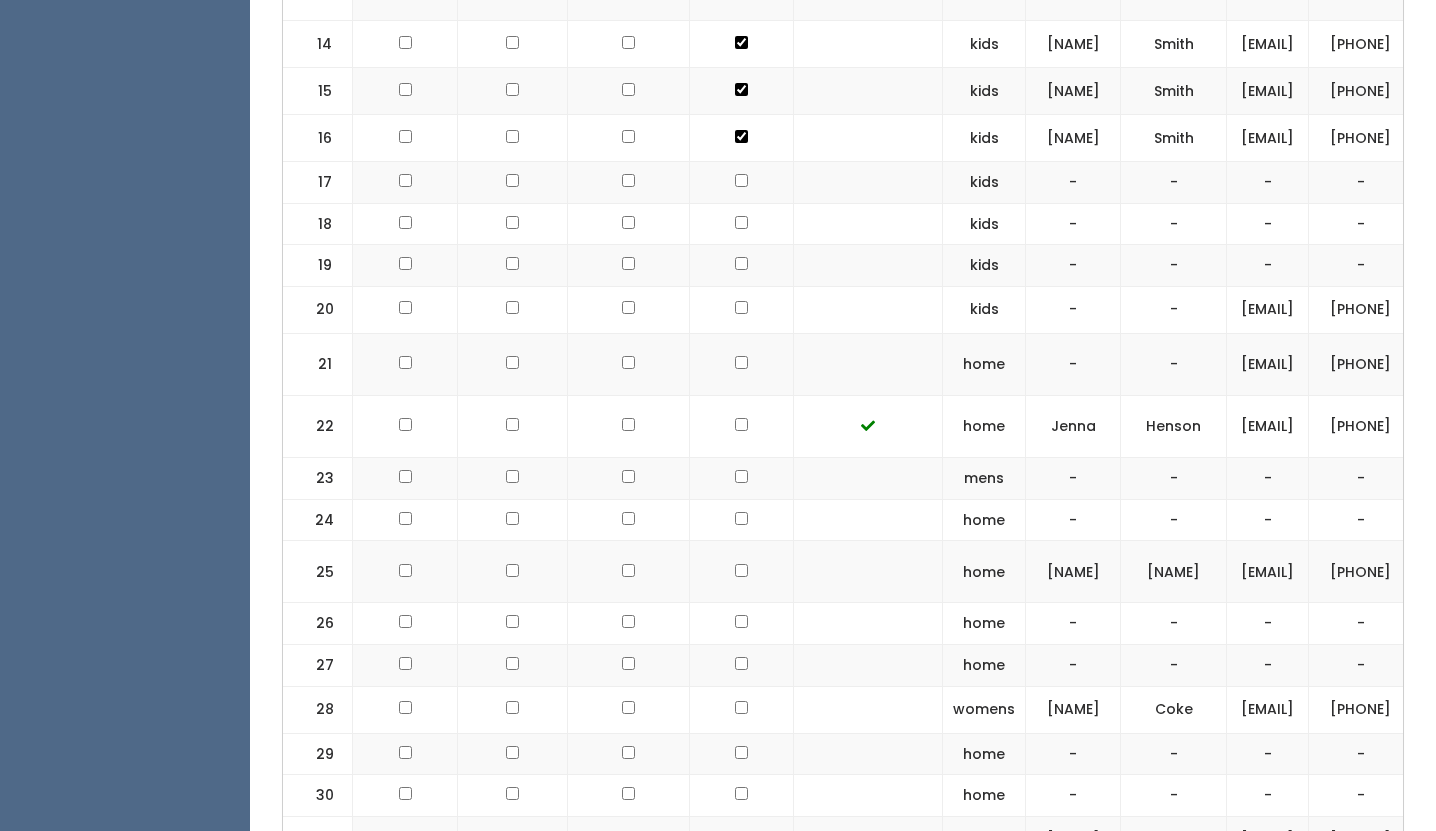click at bounding box center [741, -553] 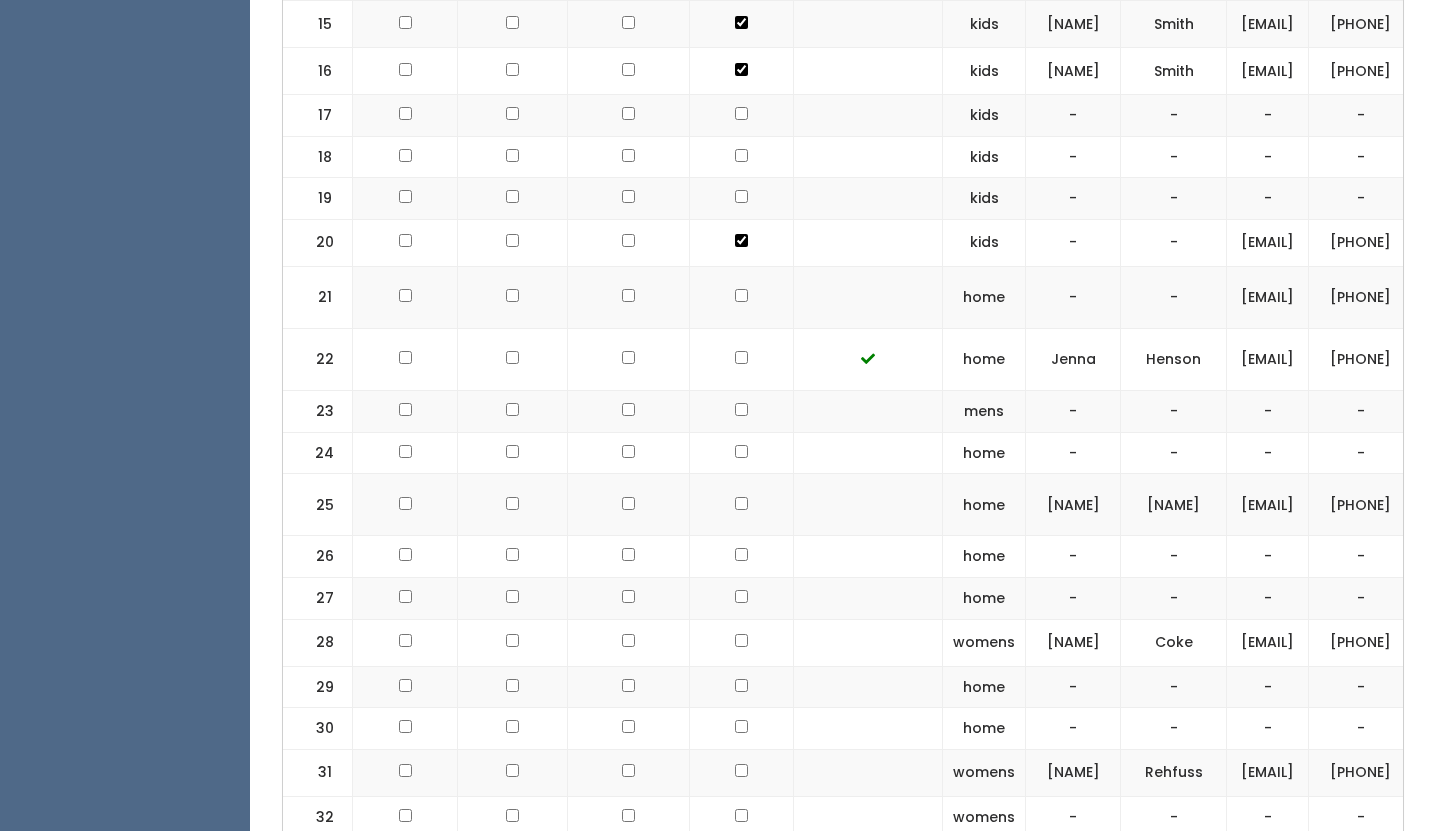scroll, scrollTop: 1525, scrollLeft: 0, axis: vertical 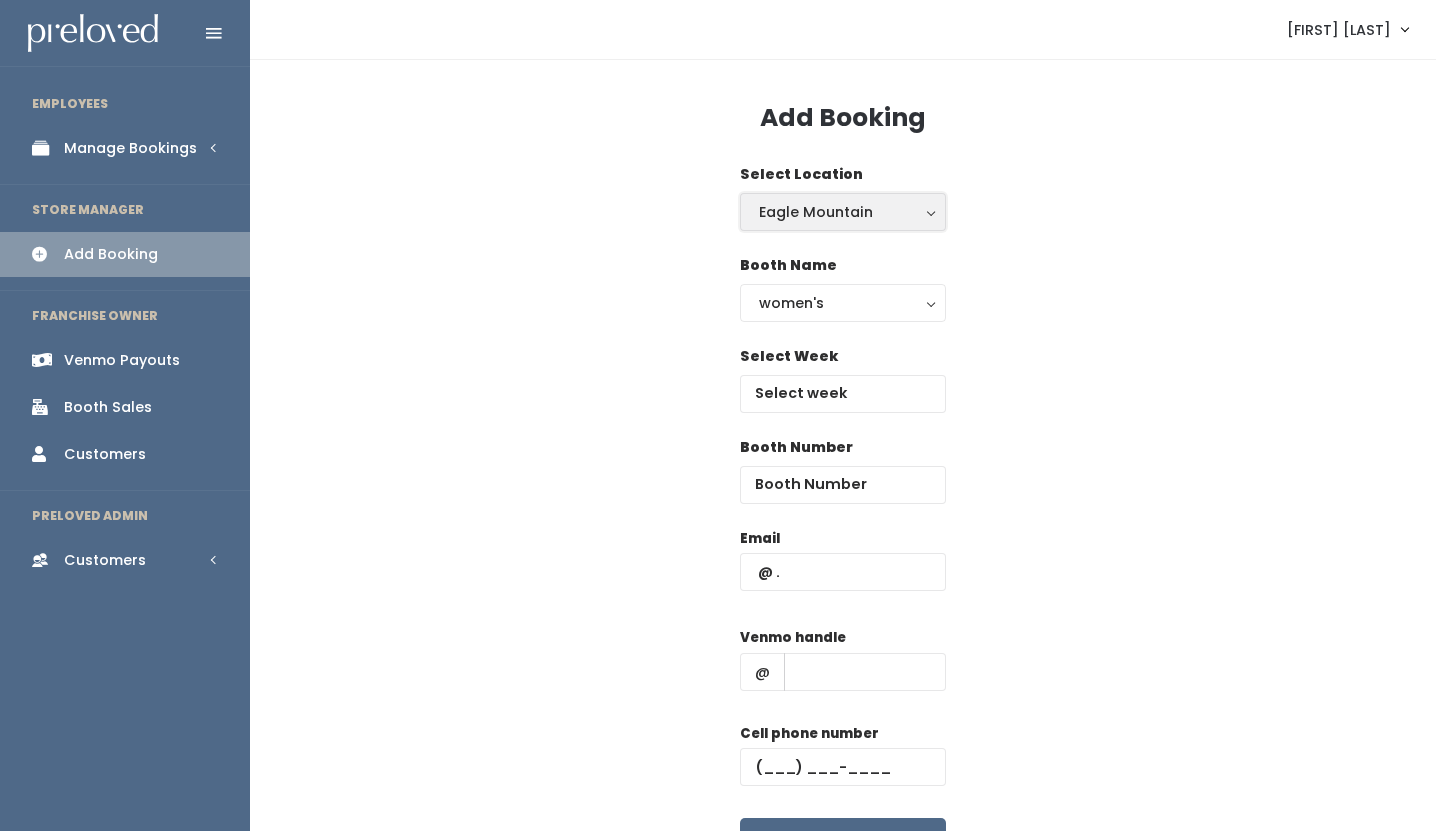 click on "Eagle Mountain" at bounding box center (843, 212) 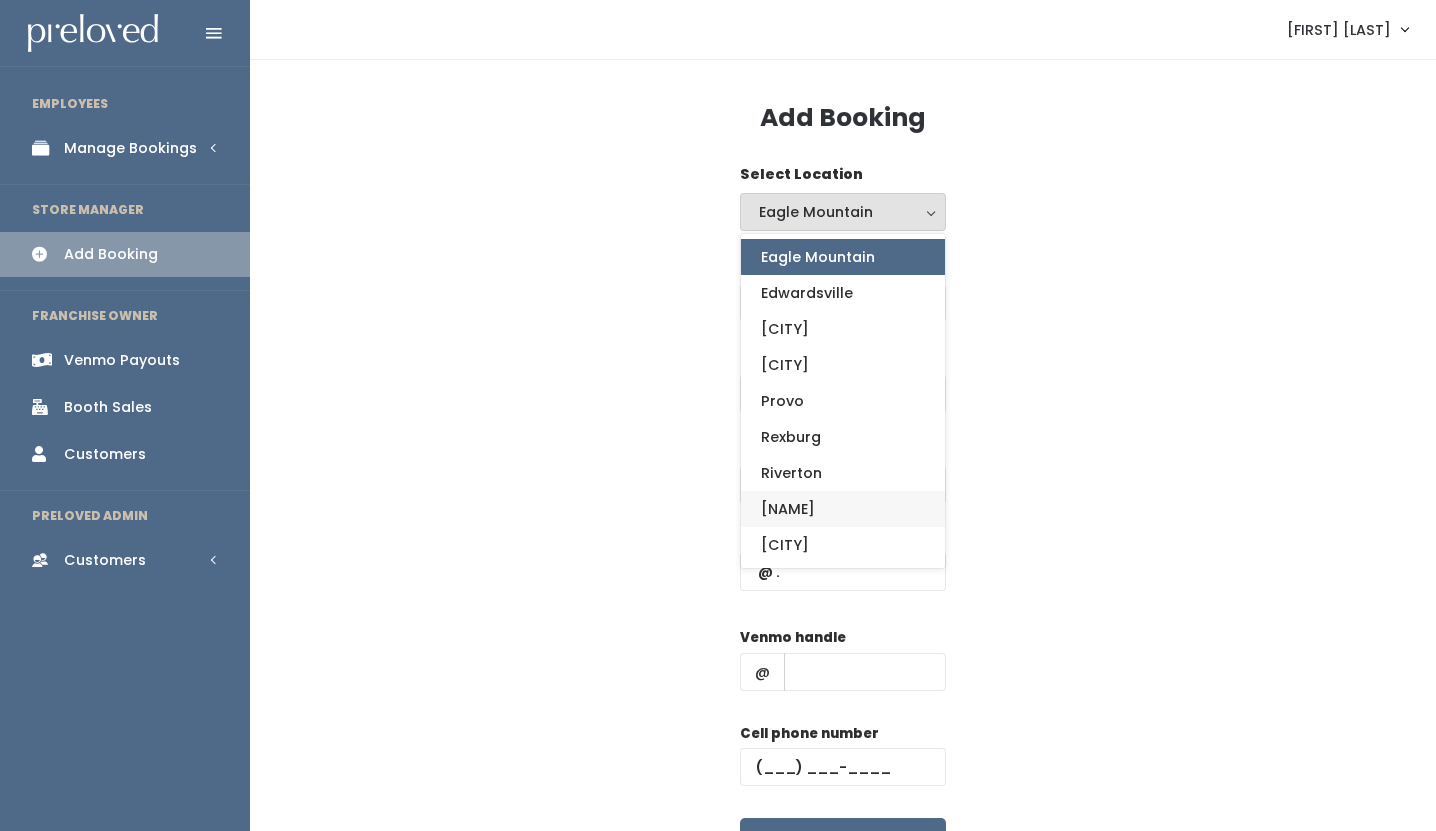 click on "[NAME]" at bounding box center [843, 509] 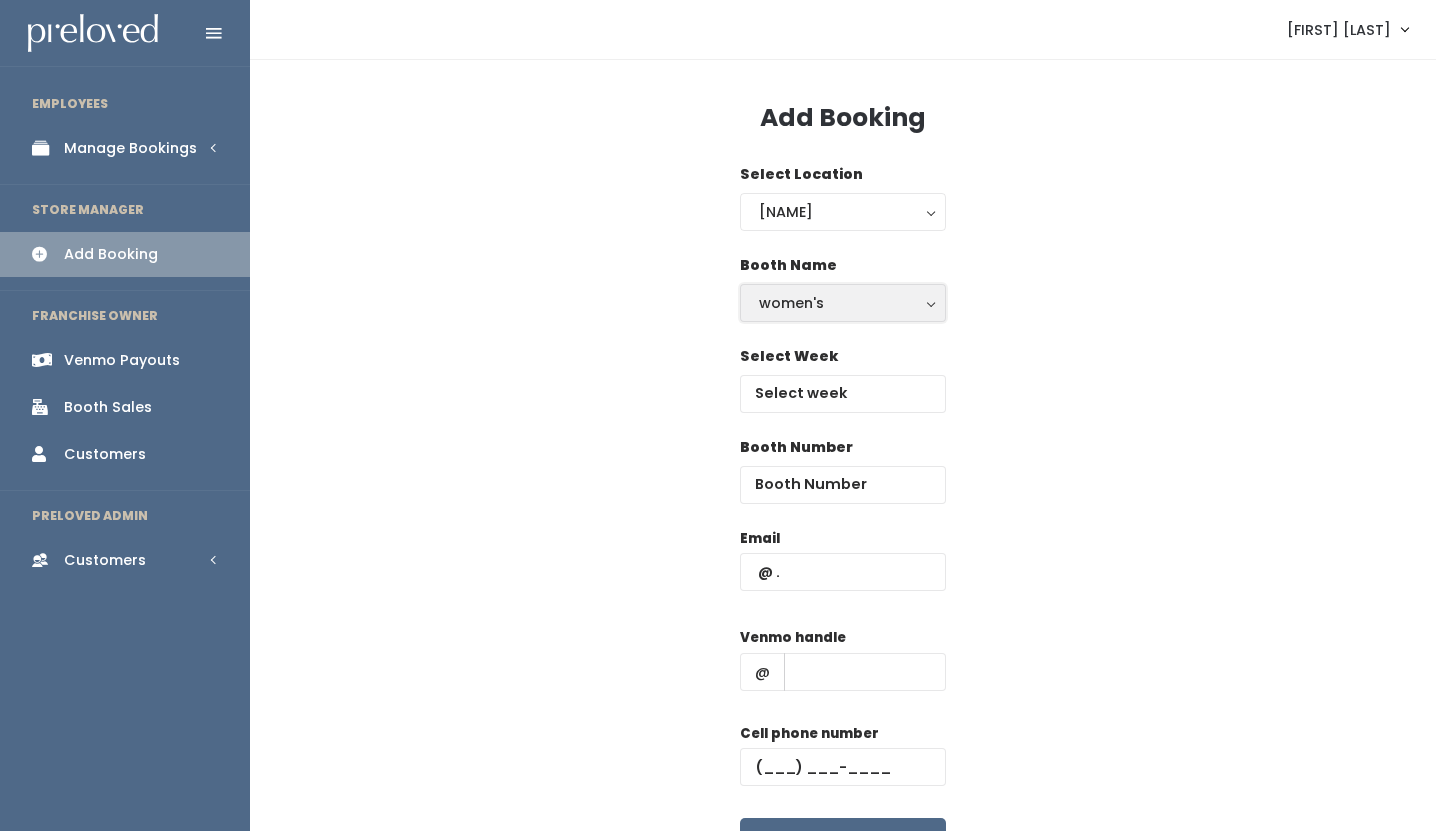click on "women's" at bounding box center [843, 303] 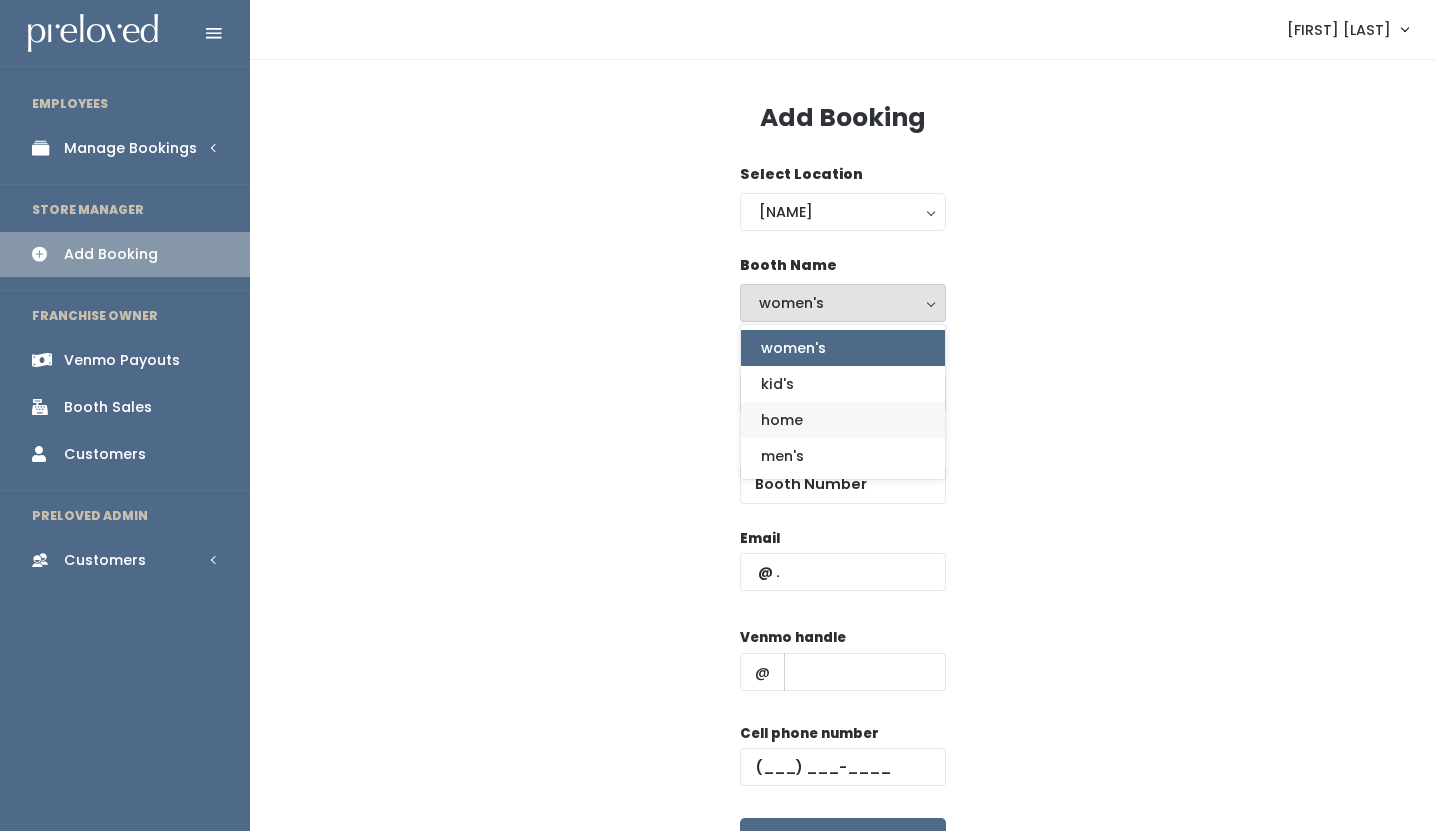 click on "home" at bounding box center [843, 420] 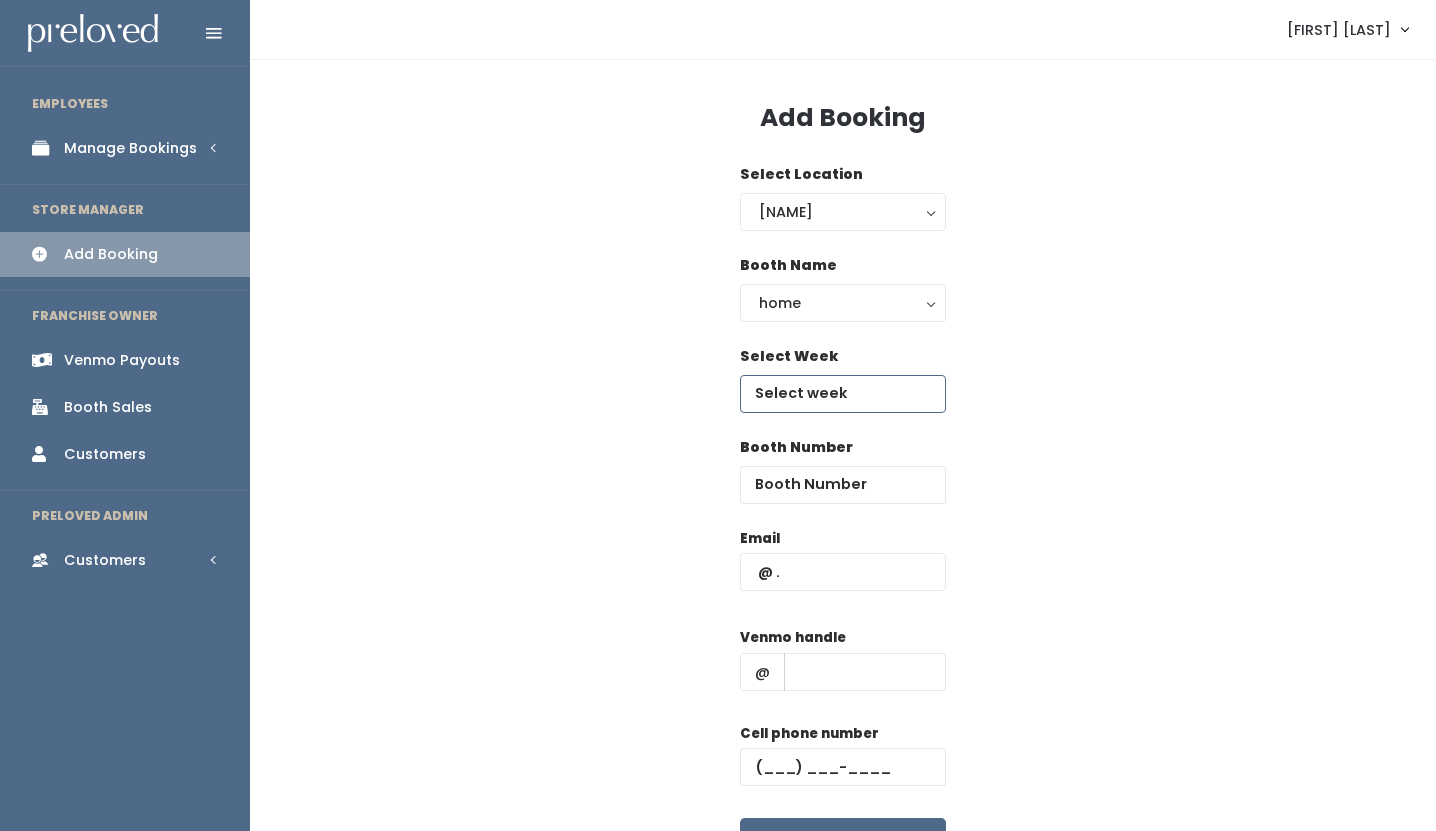 click at bounding box center [843, 394] 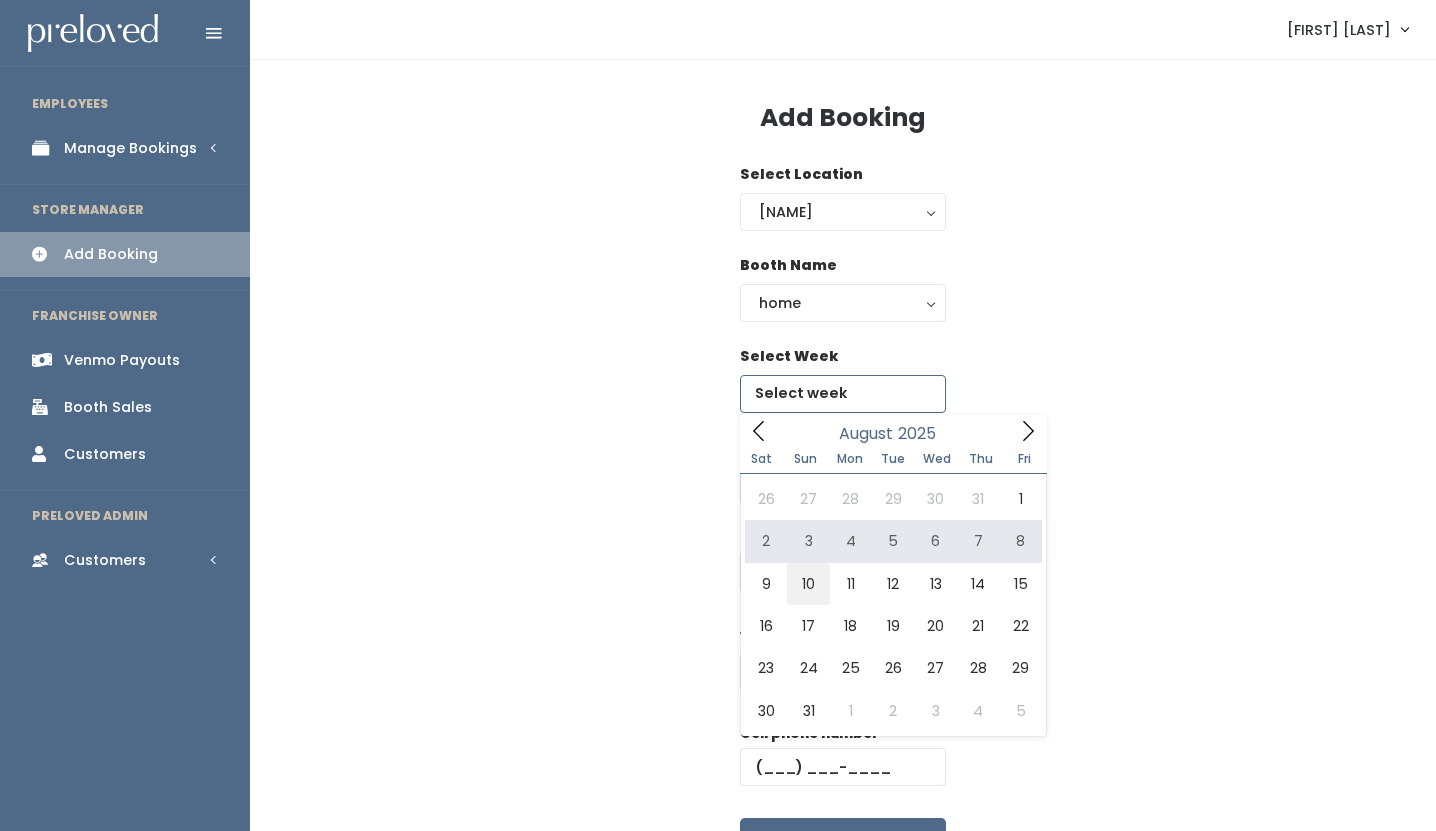type on "August 9 to August 15" 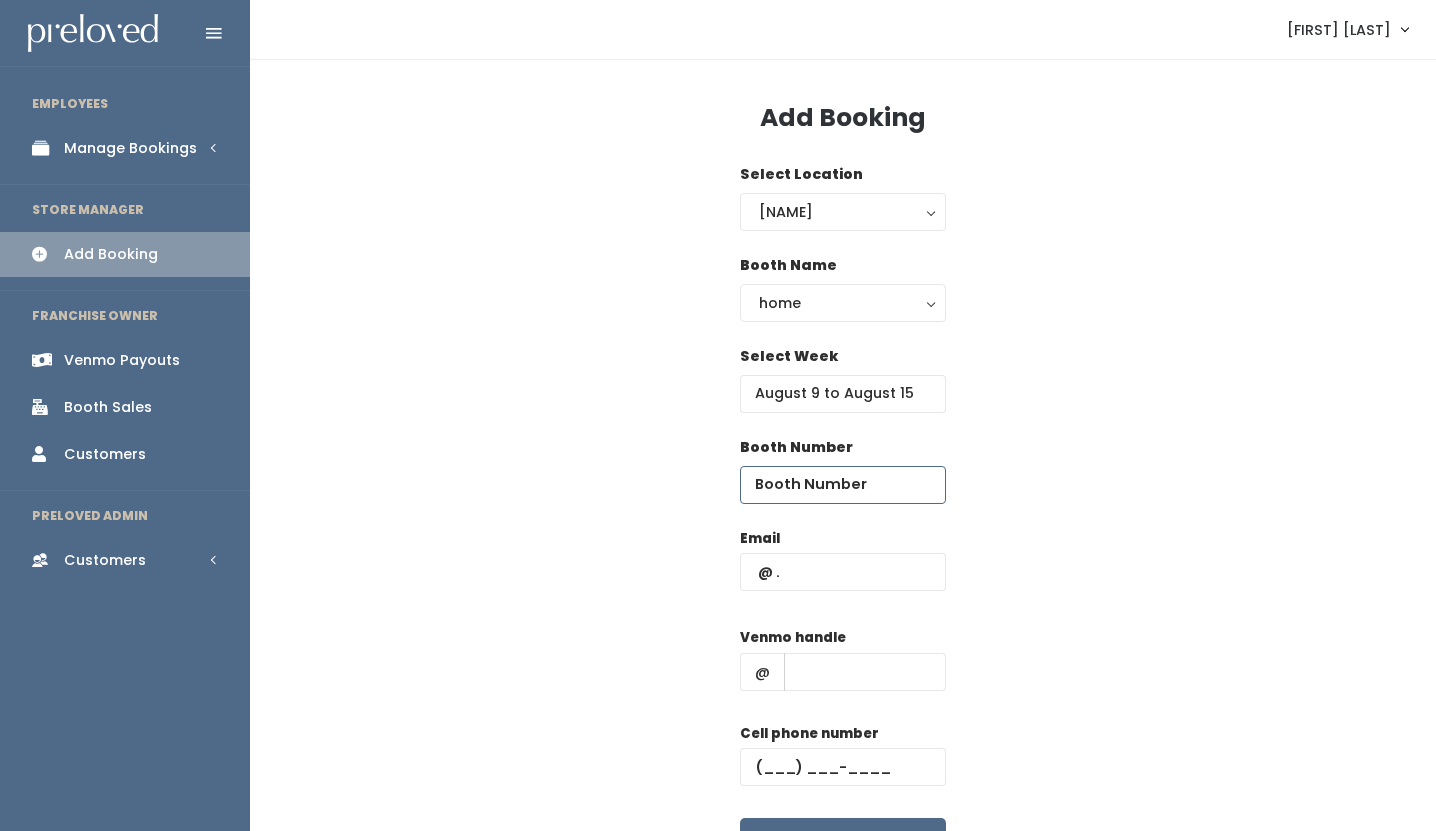 click at bounding box center (843, 485) 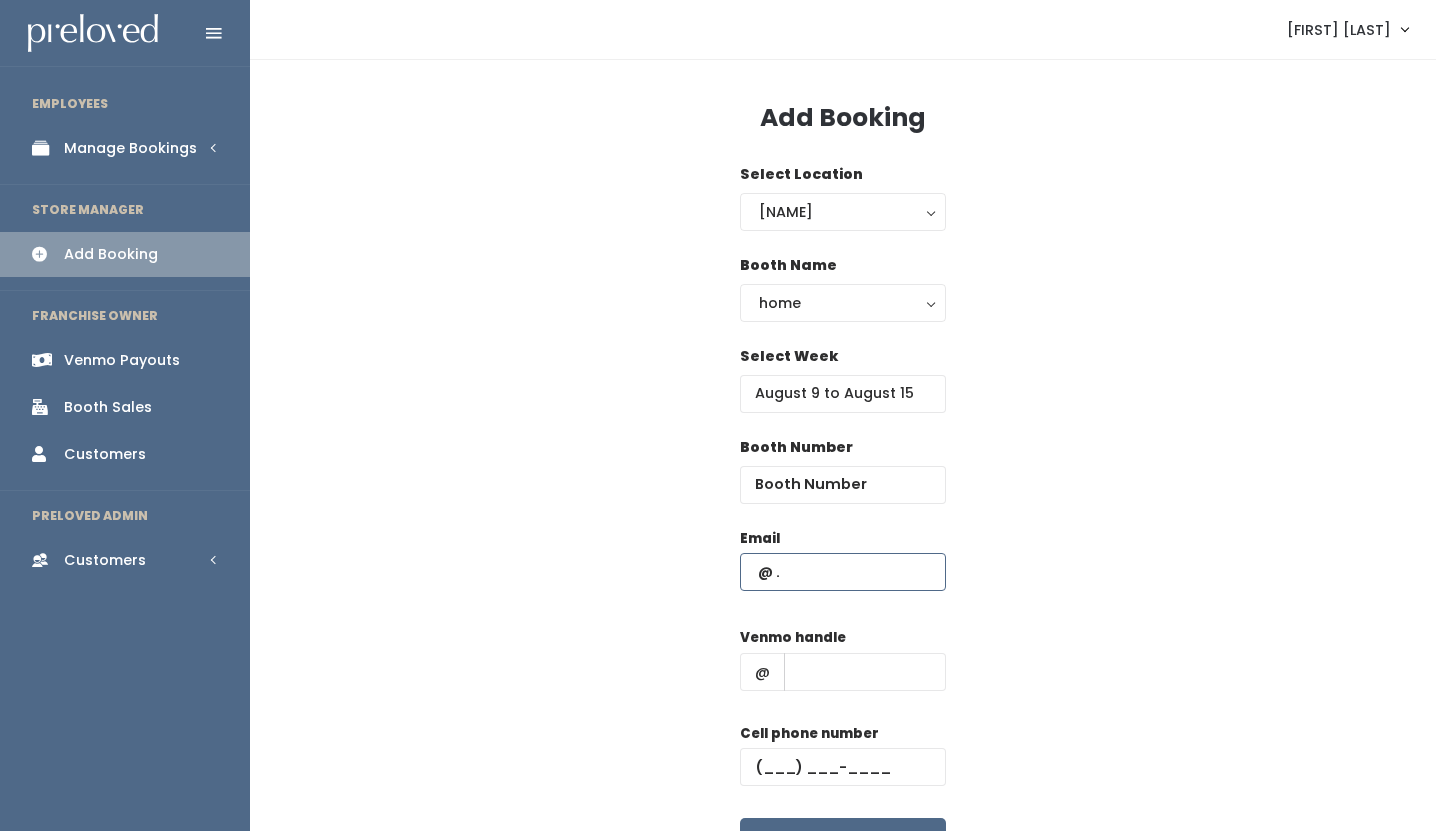 click at bounding box center [843, 572] 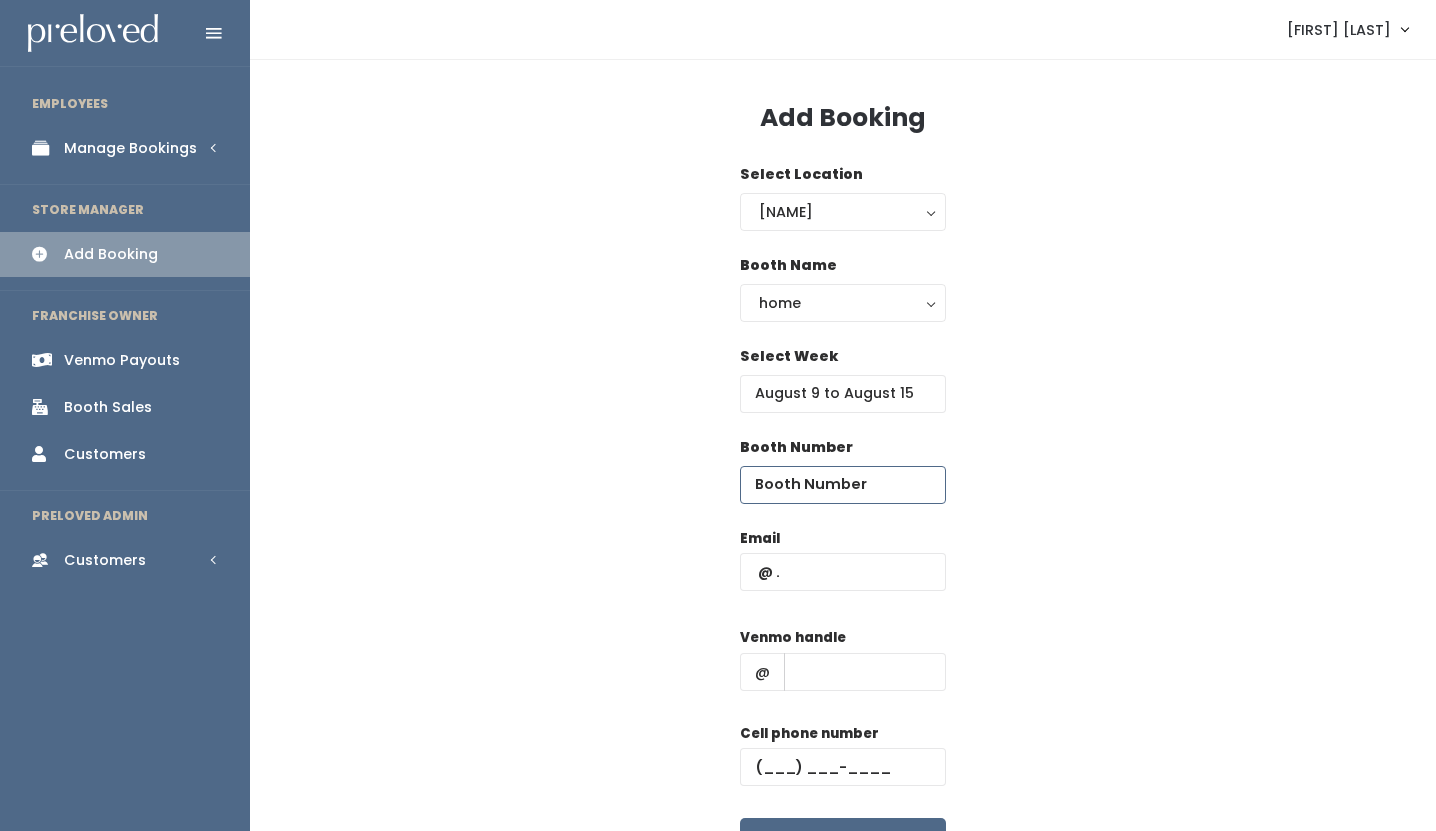 click at bounding box center [843, 485] 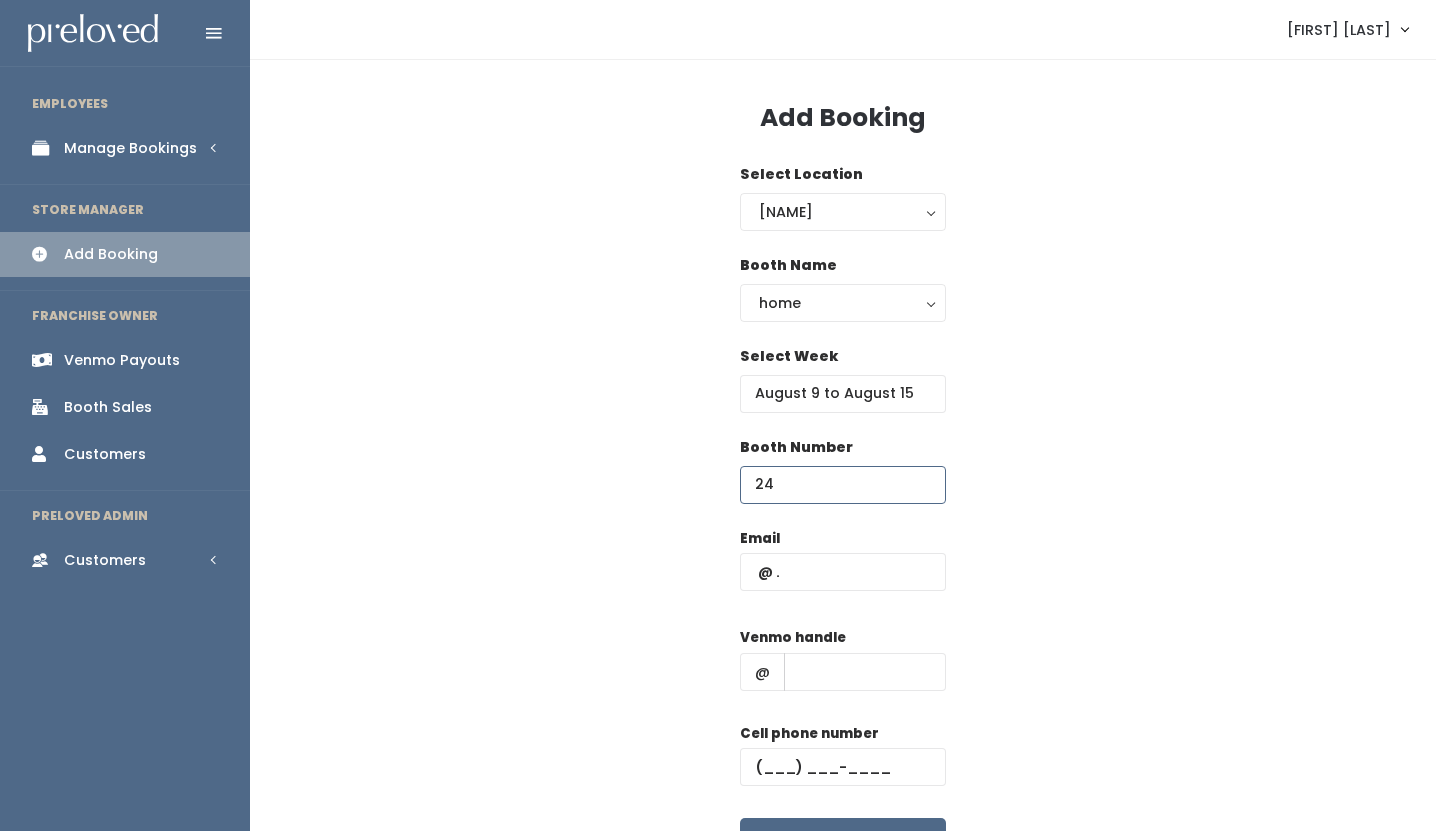 type on "24" 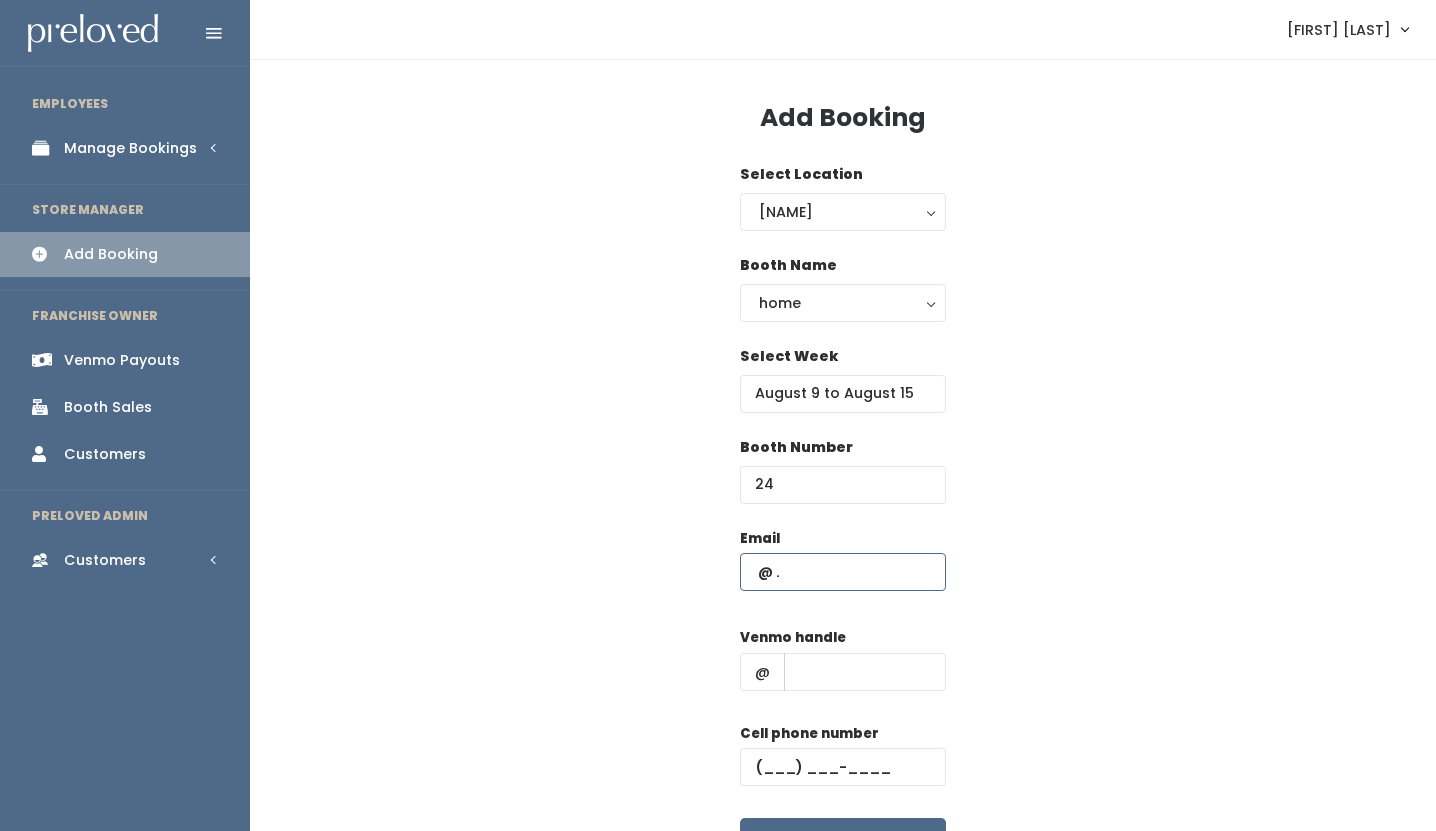 paste on "[EMAIL]" 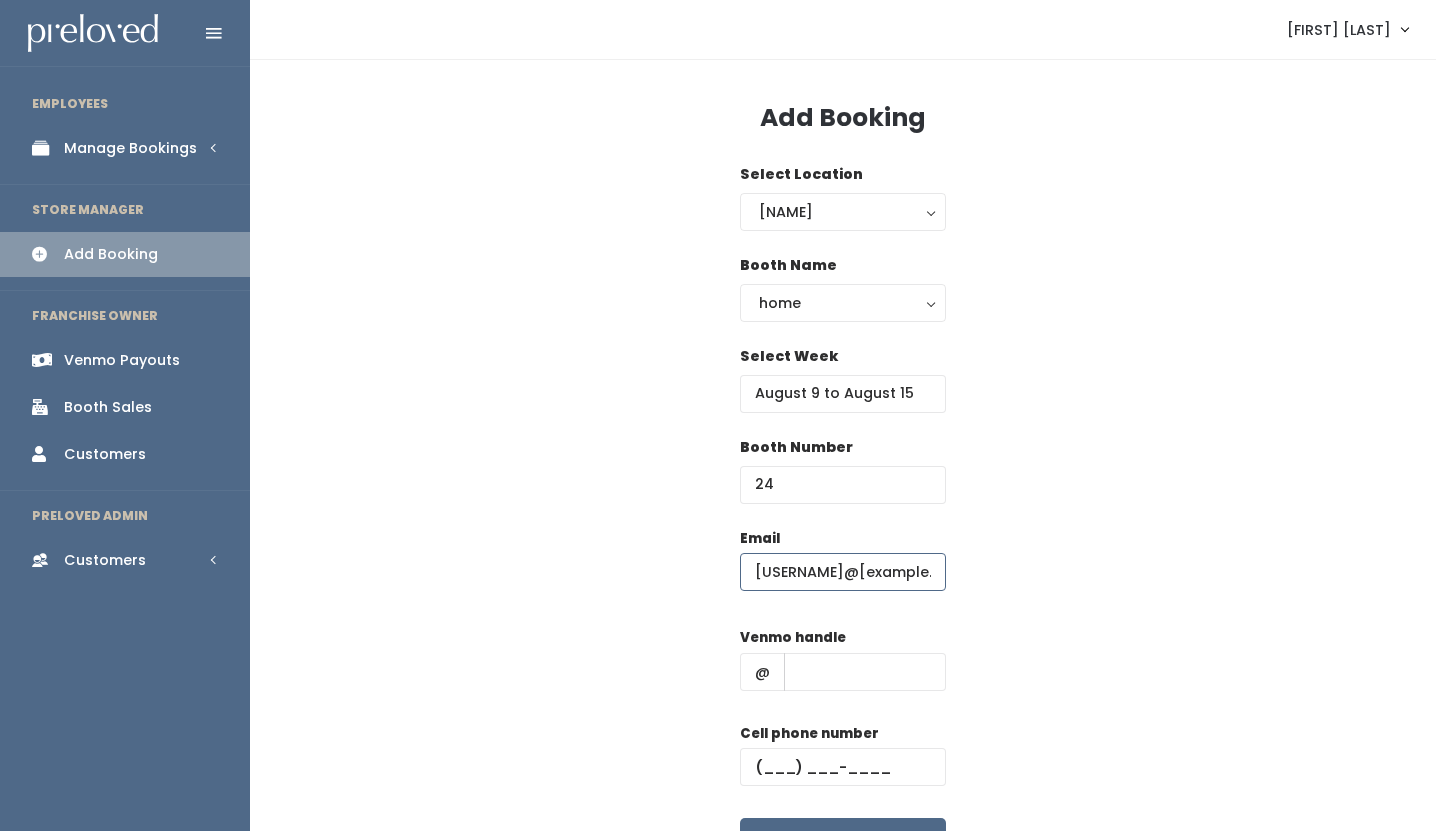 scroll, scrollTop: 0, scrollLeft: 9, axis: horizontal 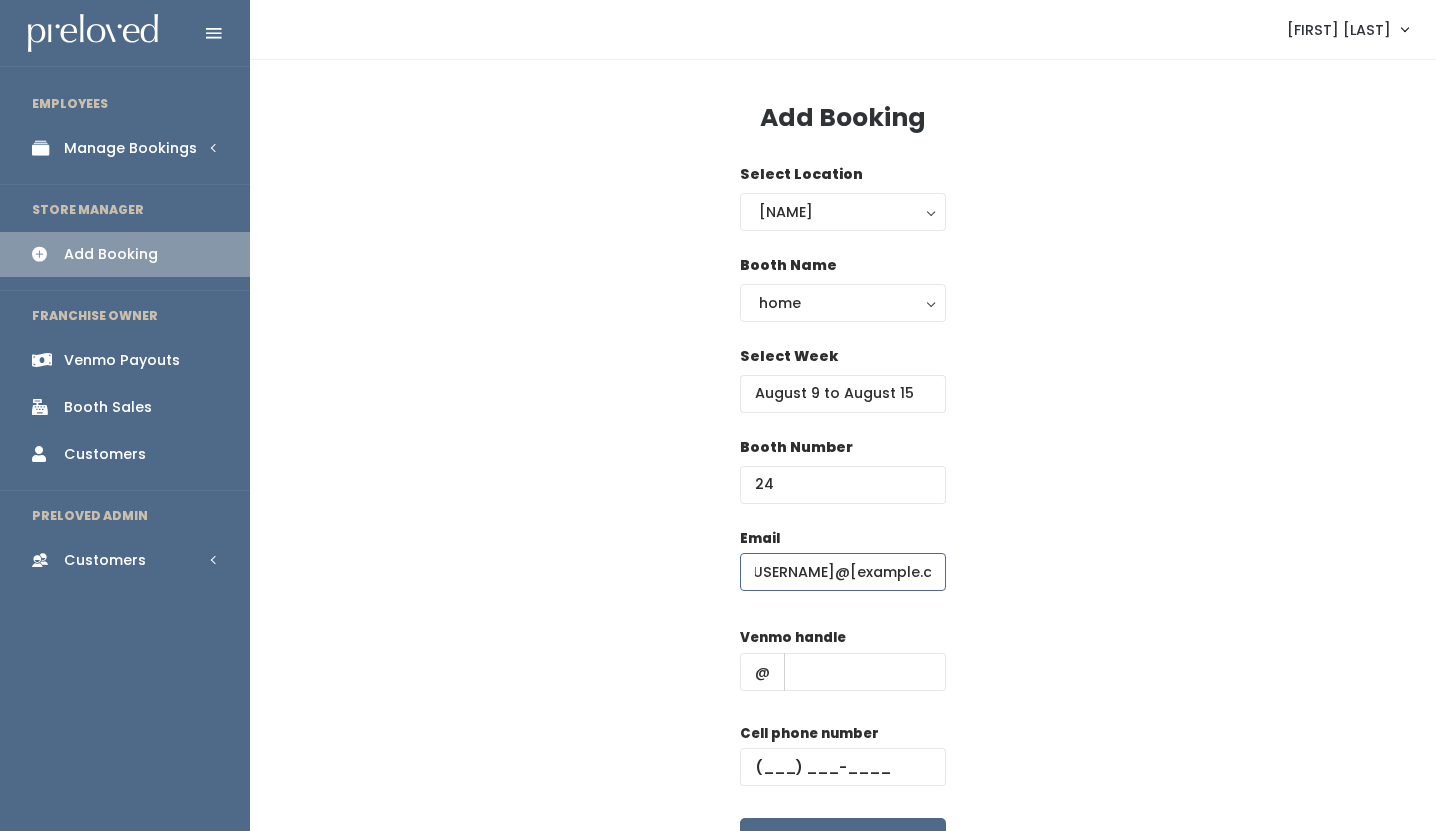 type on "[EMAIL]" 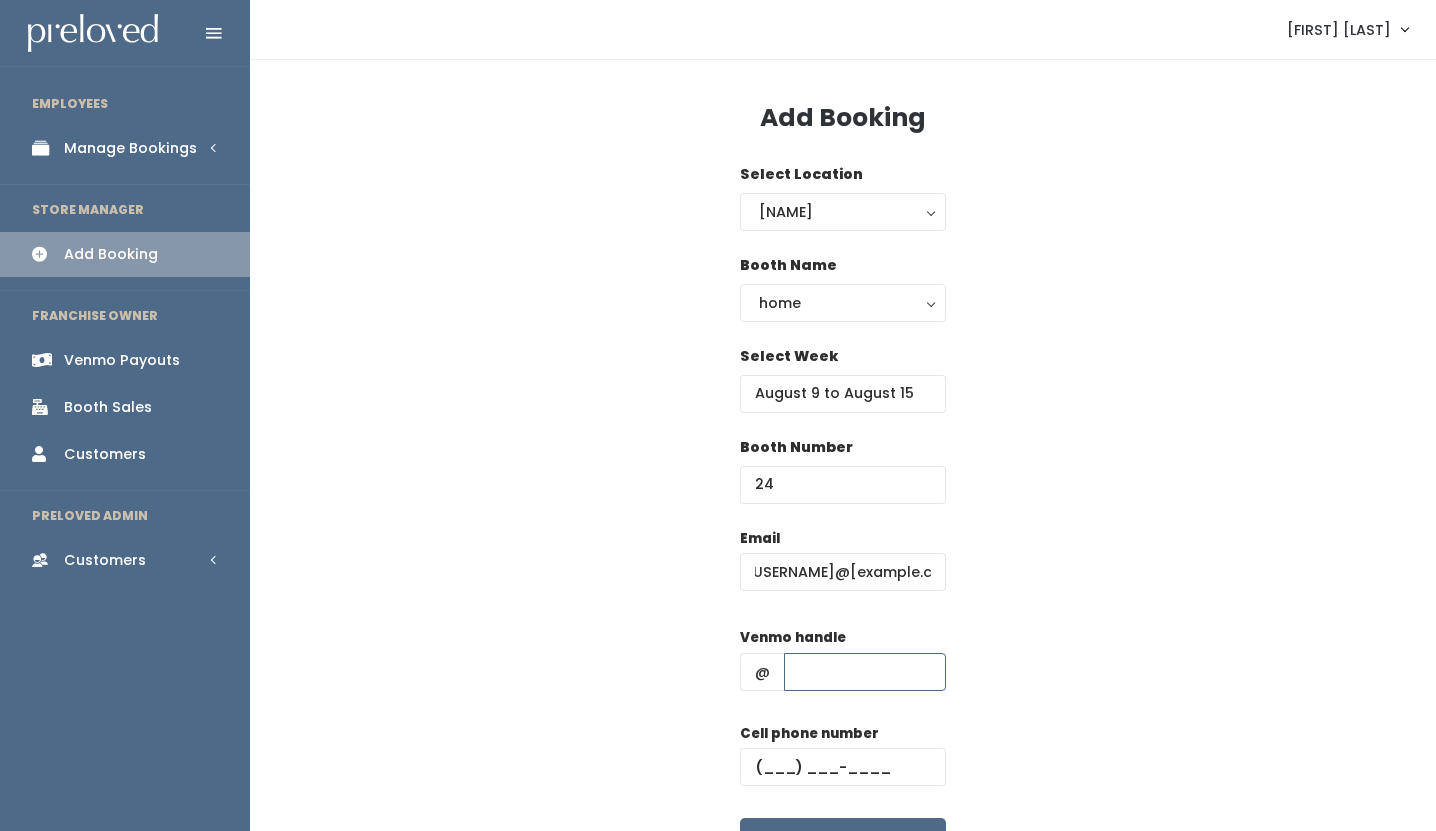 scroll, scrollTop: 0, scrollLeft: 0, axis: both 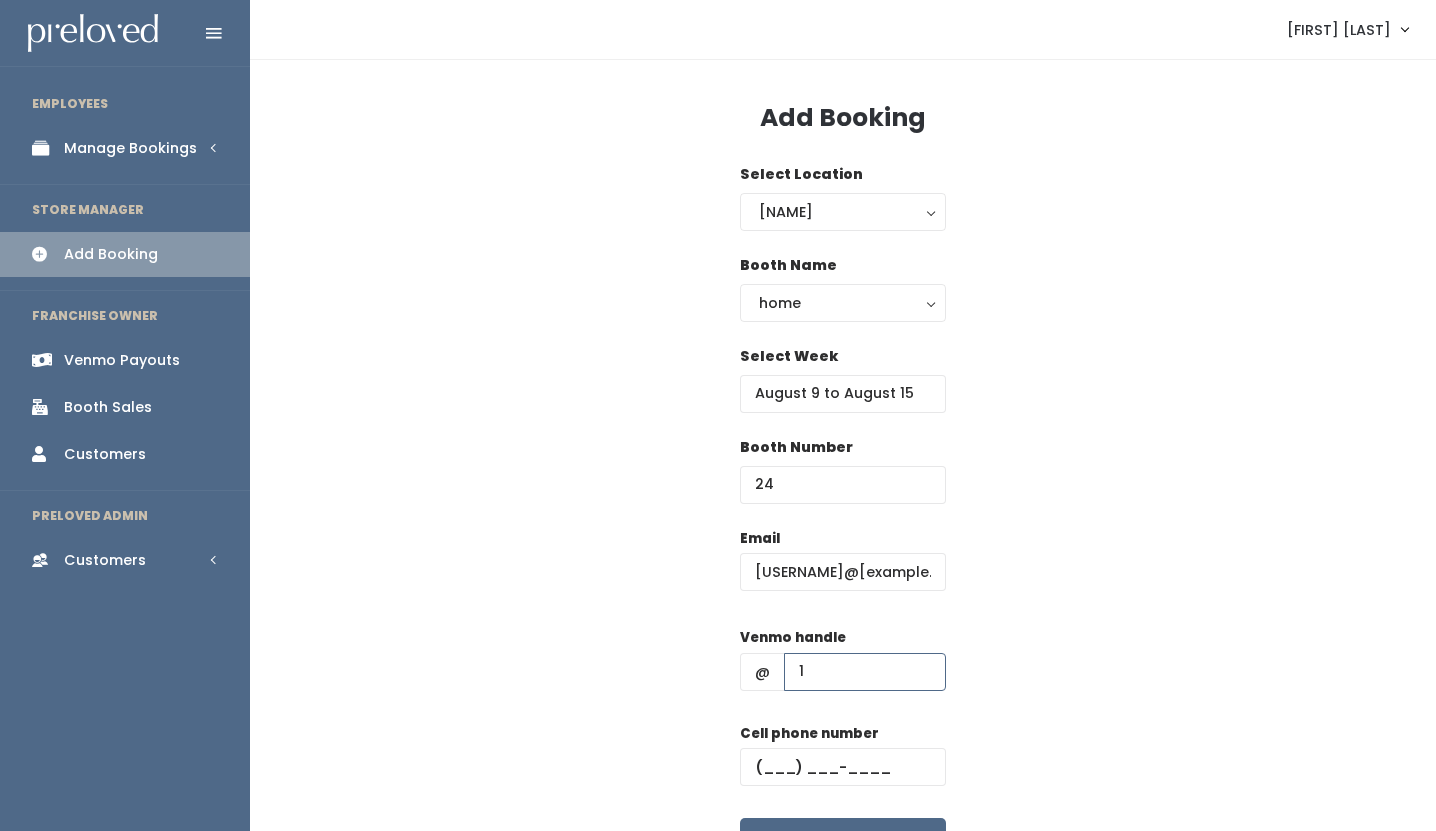 type on "1" 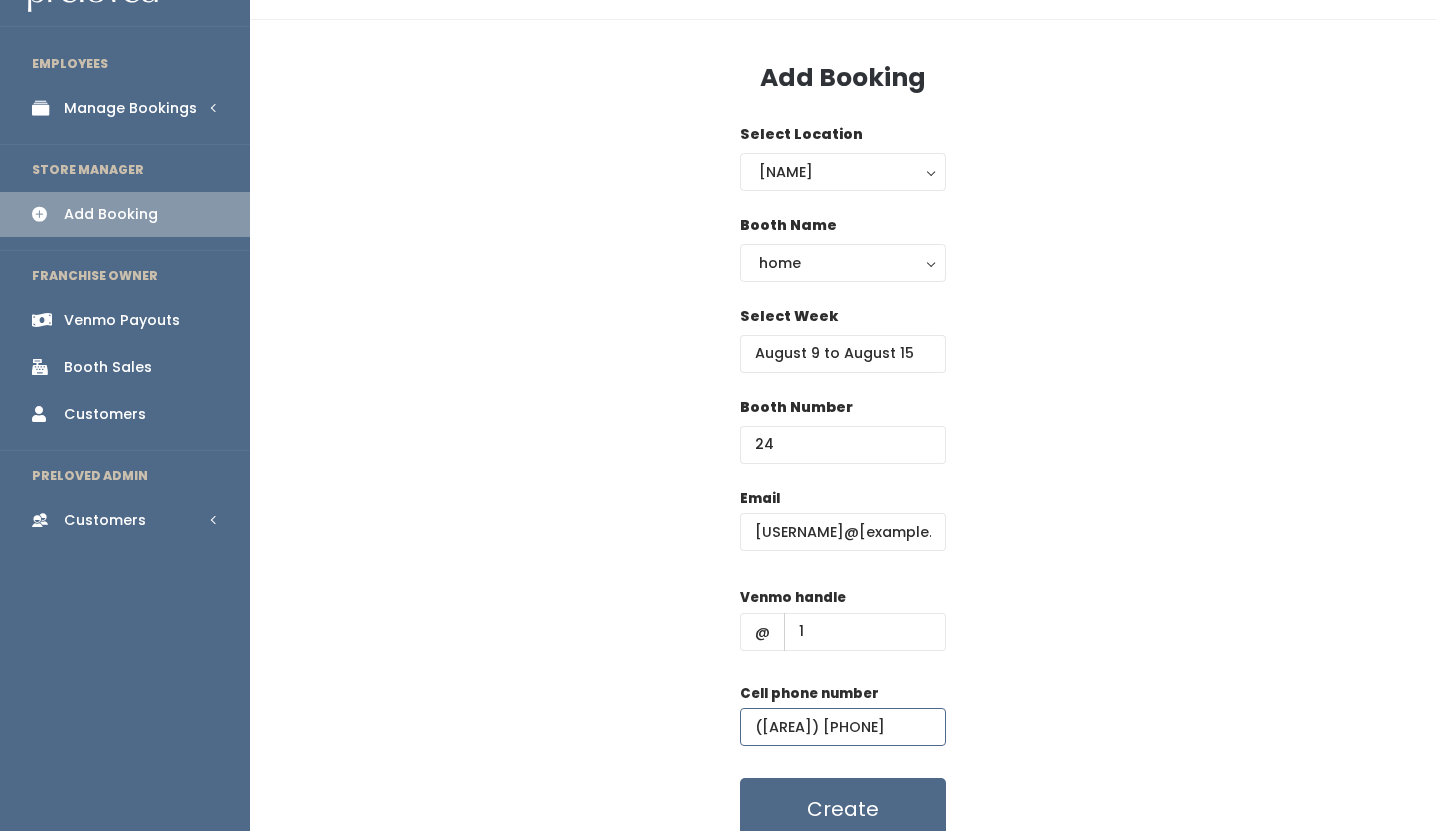 scroll, scrollTop: 41, scrollLeft: 0, axis: vertical 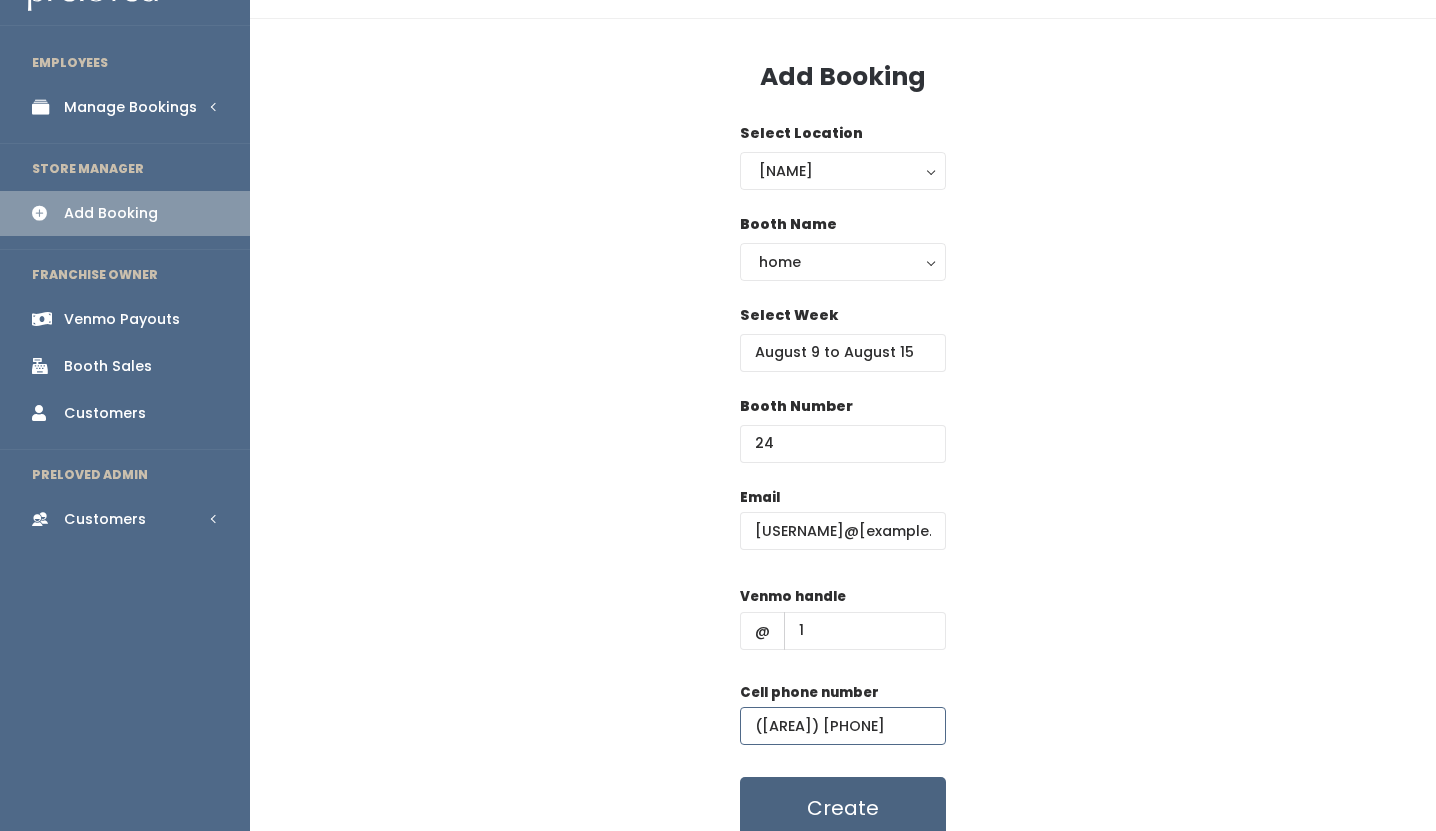 type on "[PHONE]" 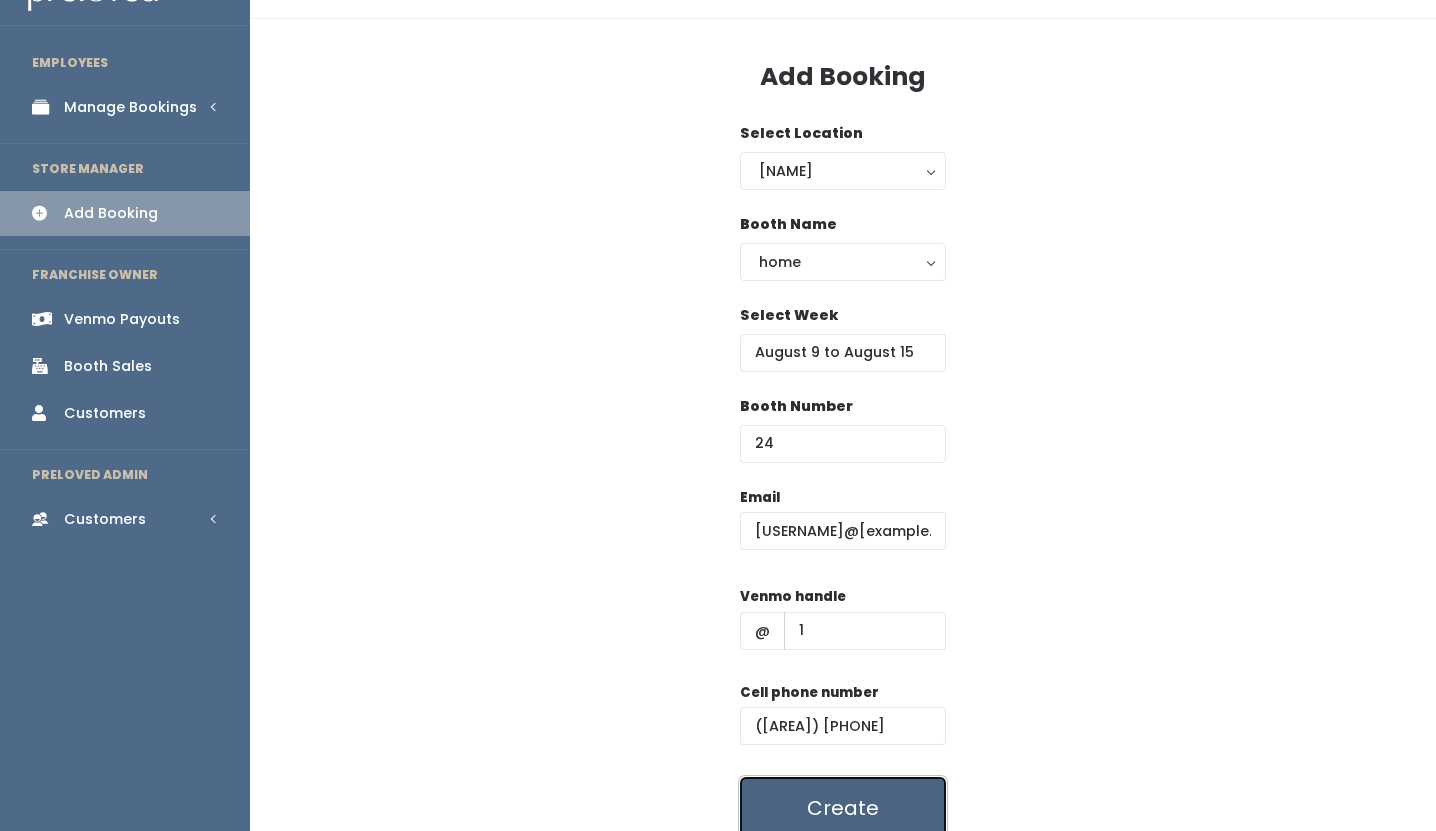 click on "Create" at bounding box center (843, 808) 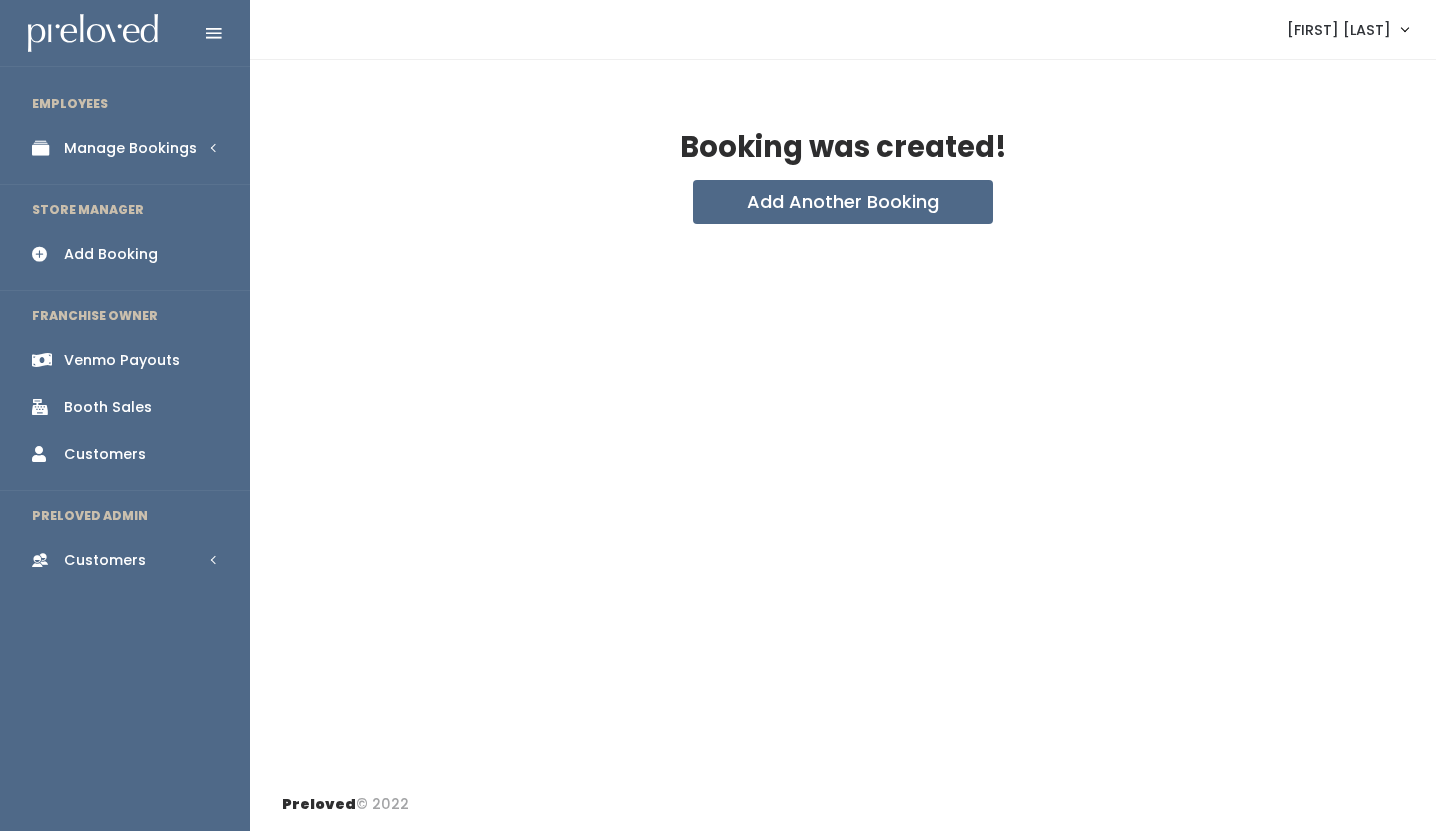 scroll, scrollTop: 0, scrollLeft: 0, axis: both 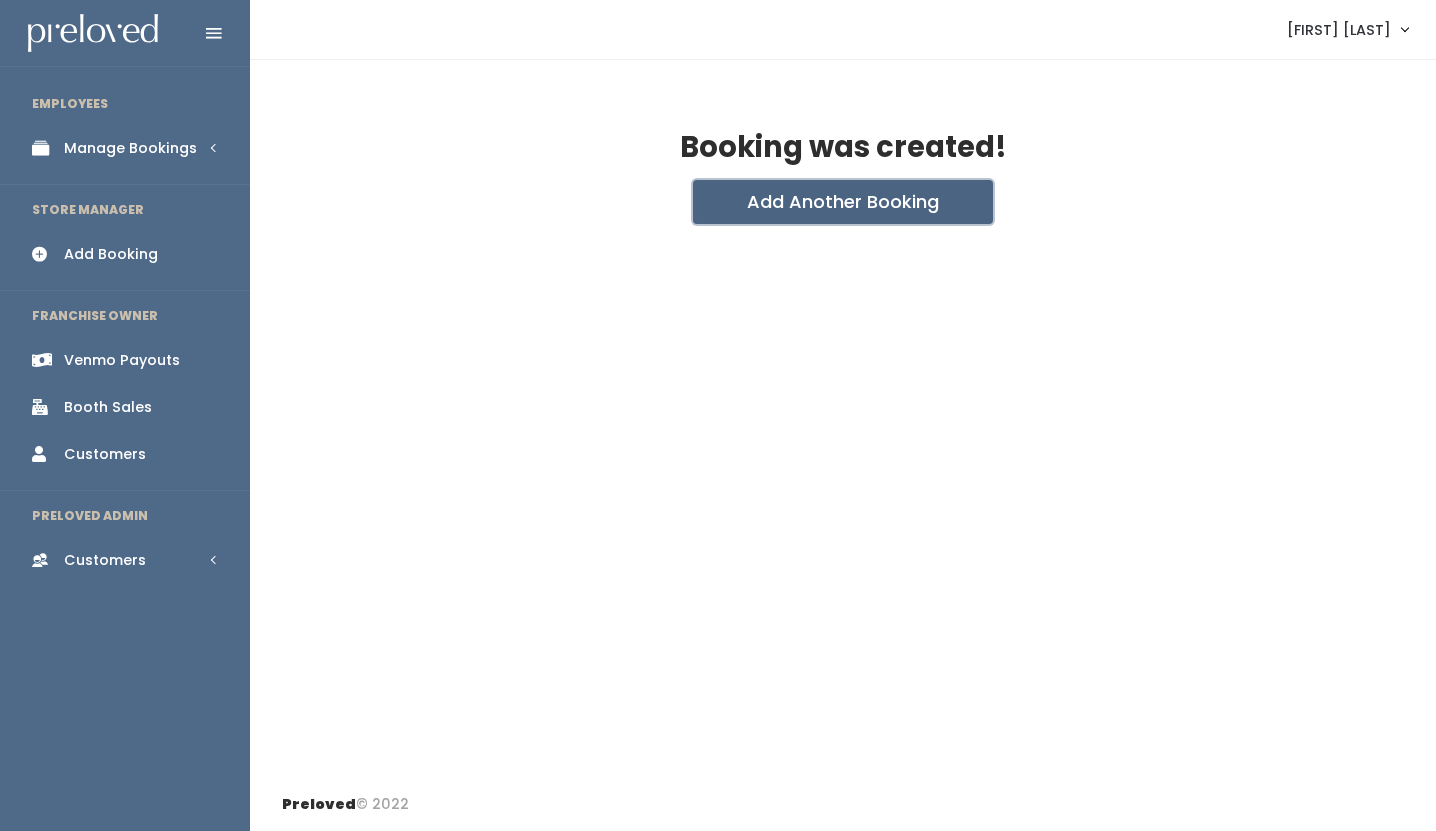 click on "Add Another Booking" at bounding box center (843, 202) 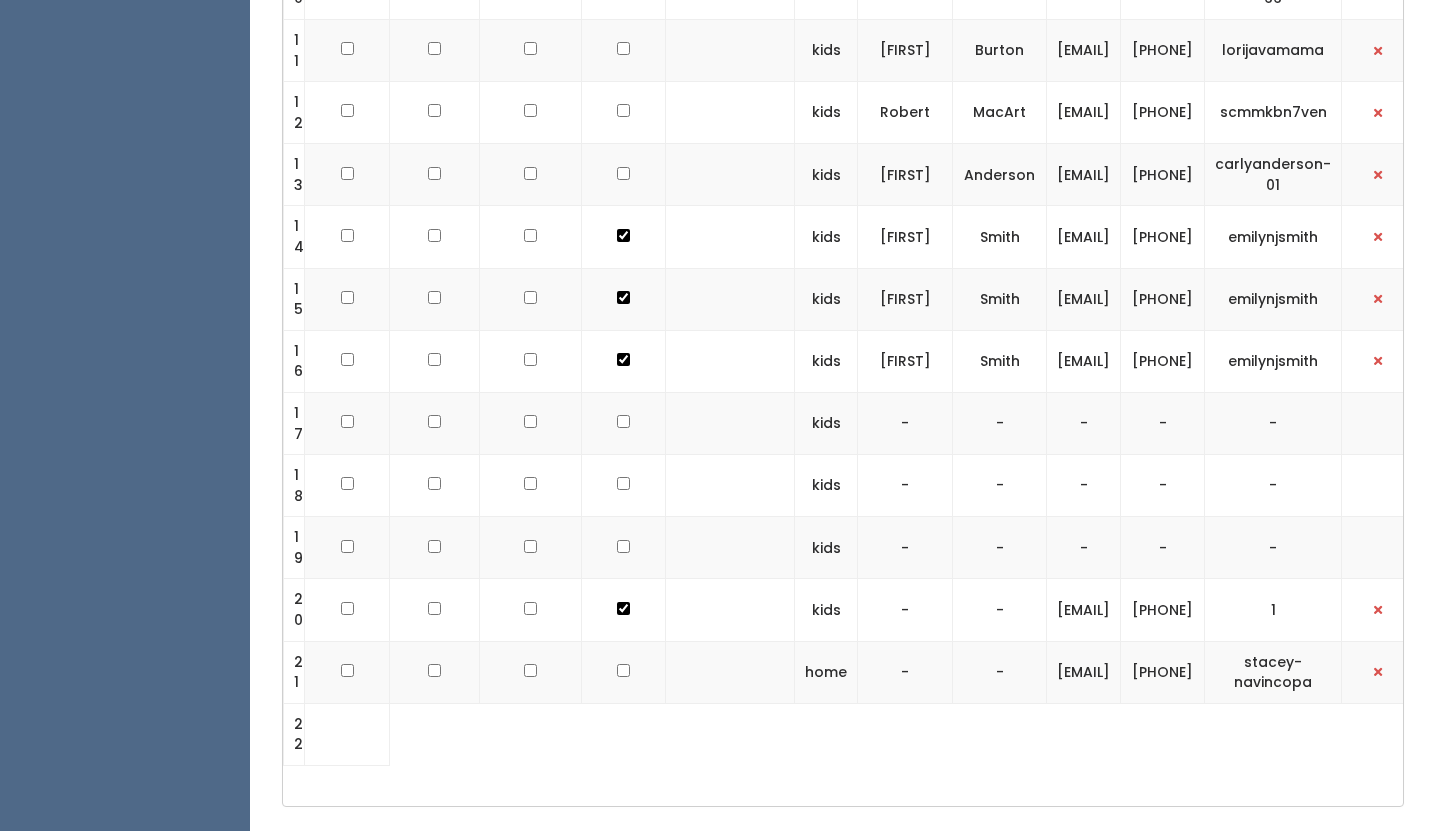 scroll, scrollTop: 0, scrollLeft: 0, axis: both 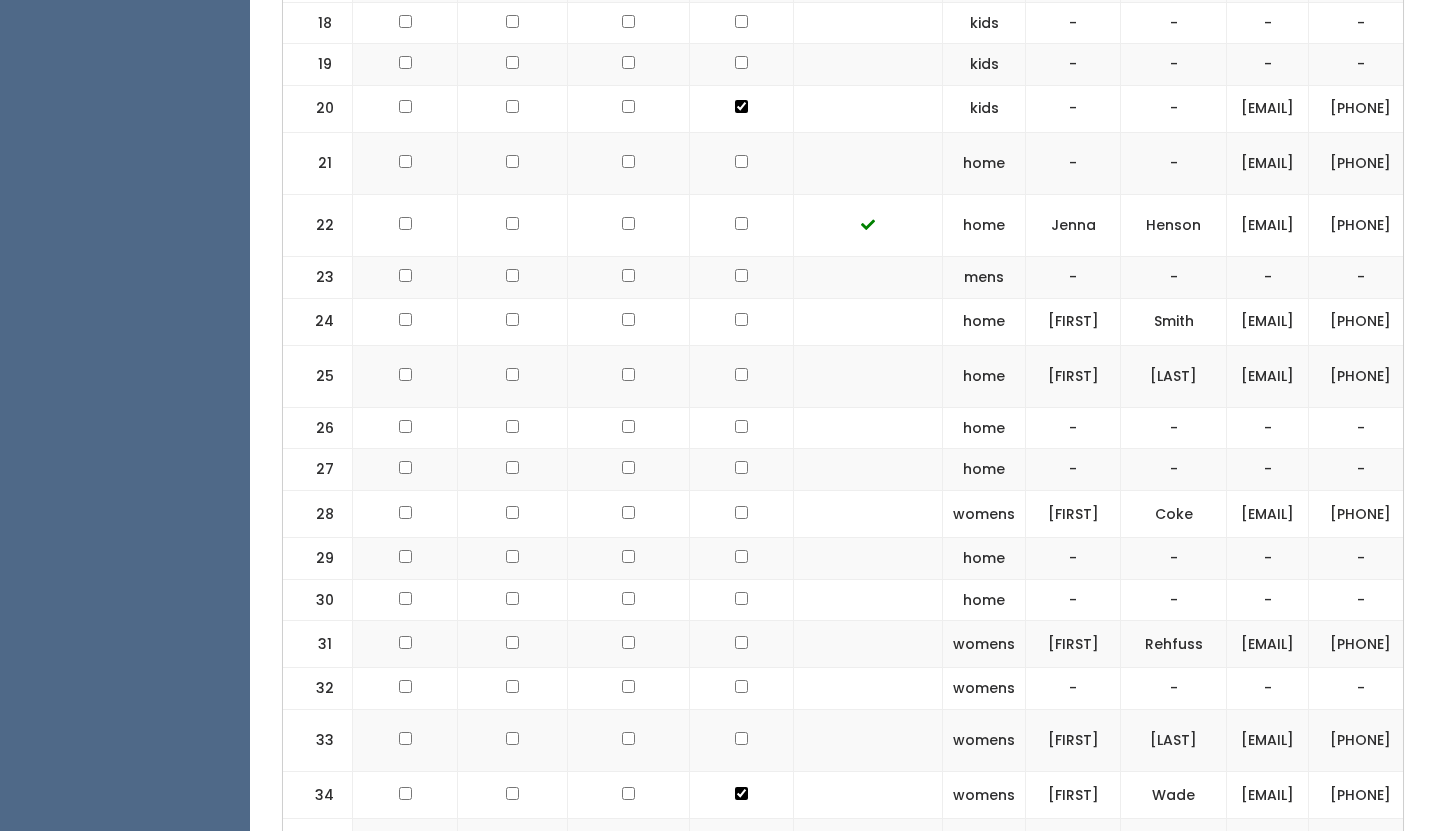 click at bounding box center (741, -754) 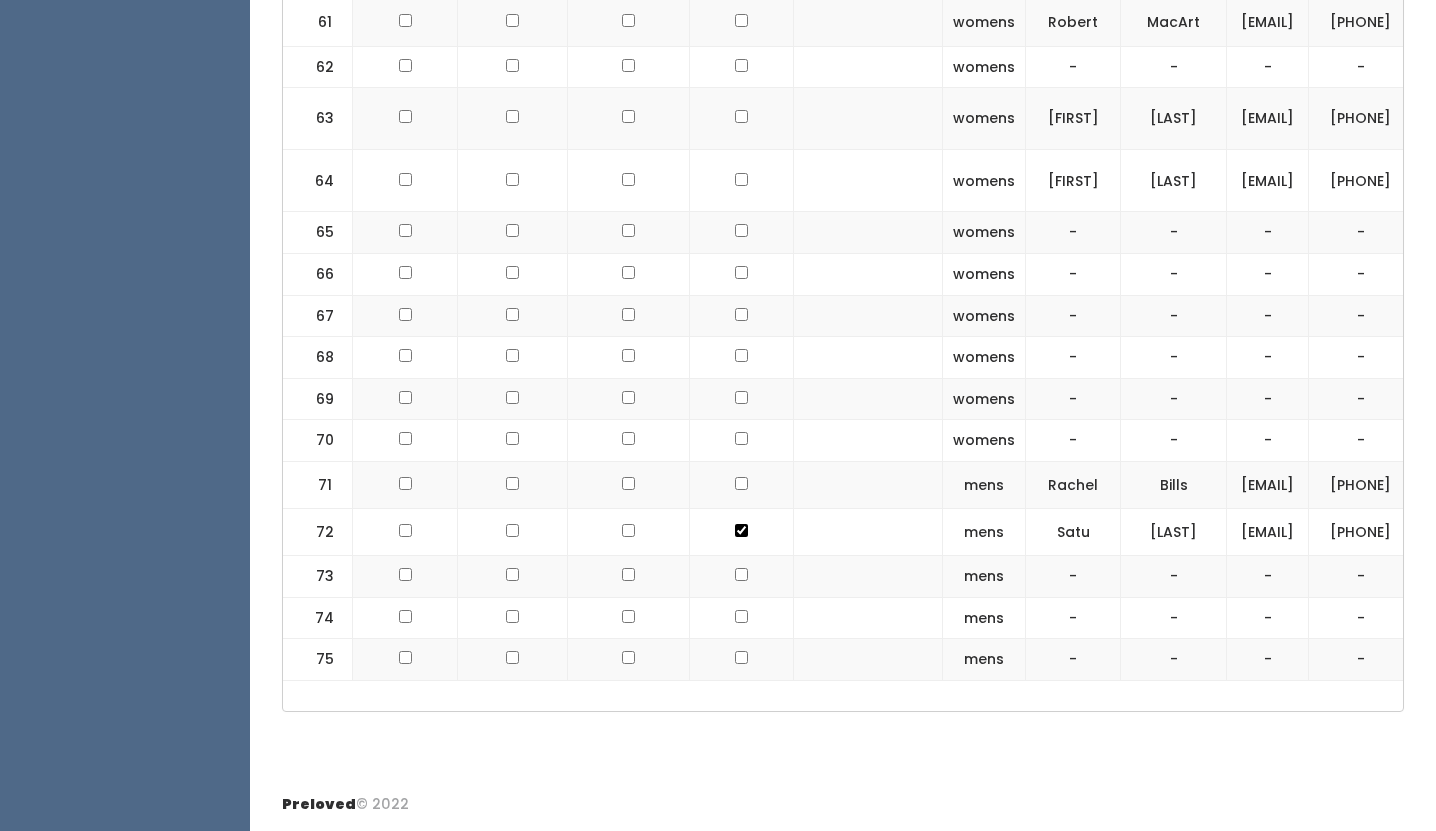 scroll, scrollTop: 4198, scrollLeft: 0, axis: vertical 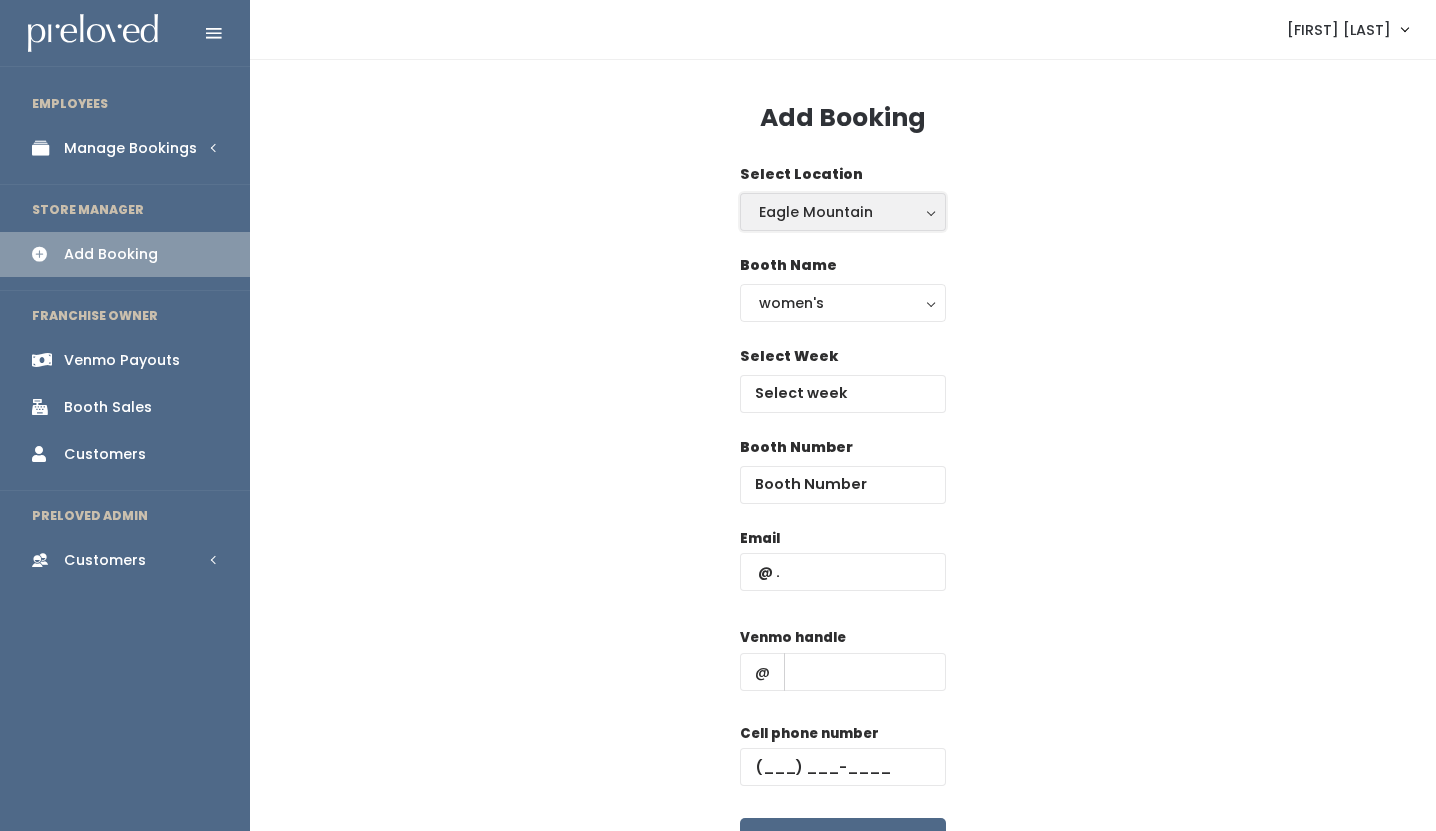 click on "Eagle Mountain" at bounding box center [843, 212] 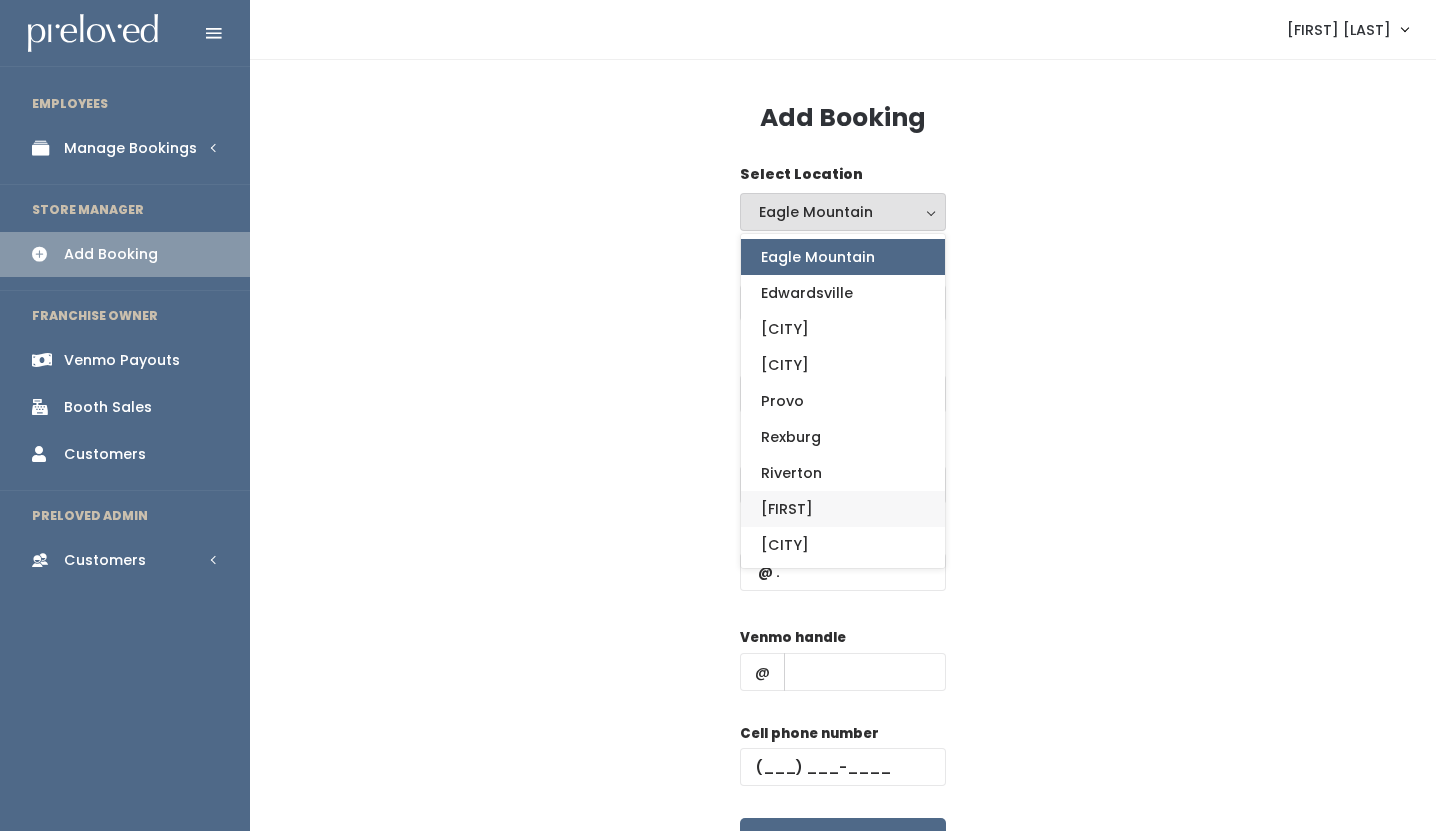 click on "[FIRST]" at bounding box center [787, 509] 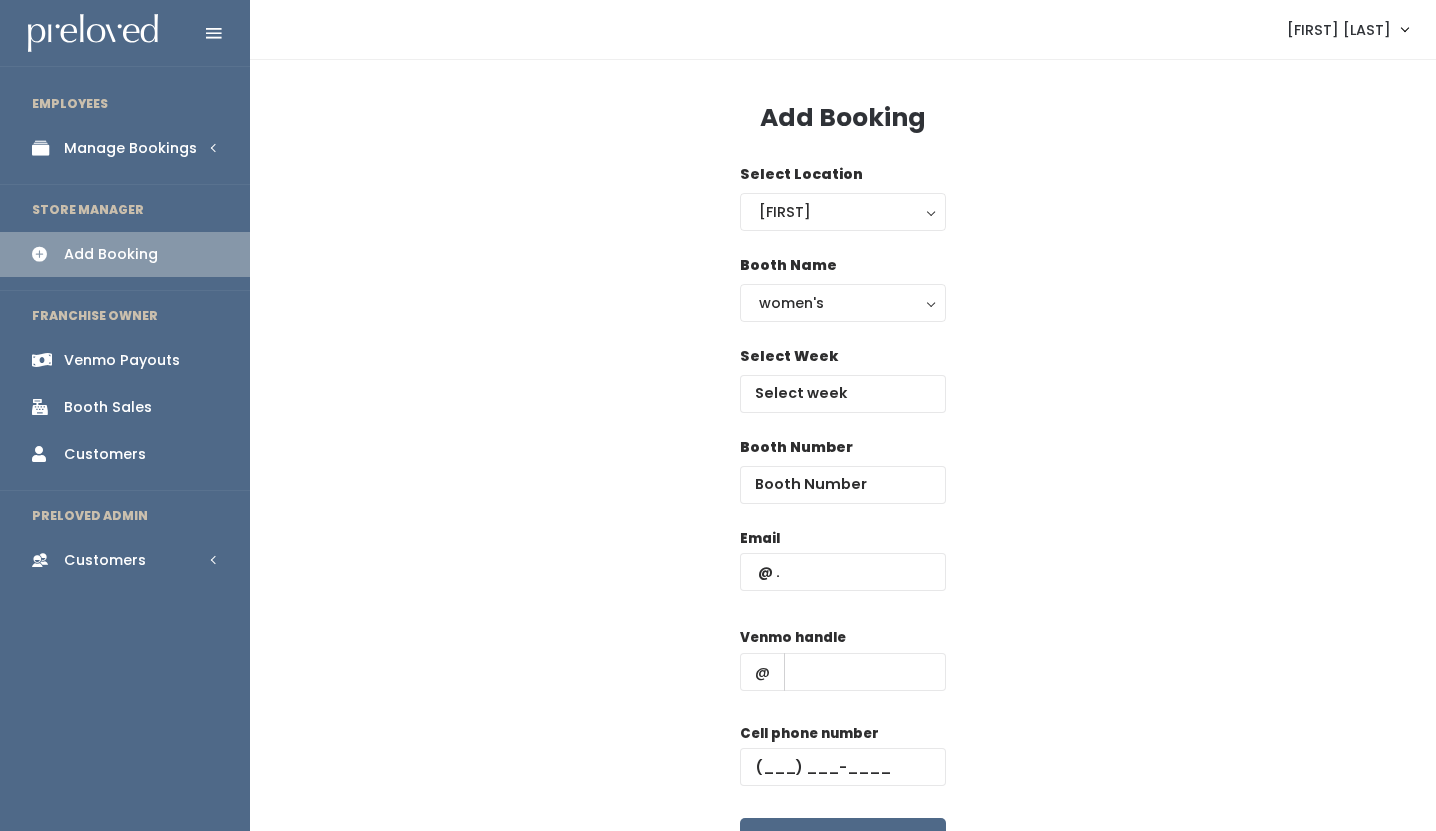 click on "Booth Name
women's
kid's
home
men's
women's" at bounding box center (843, 288) 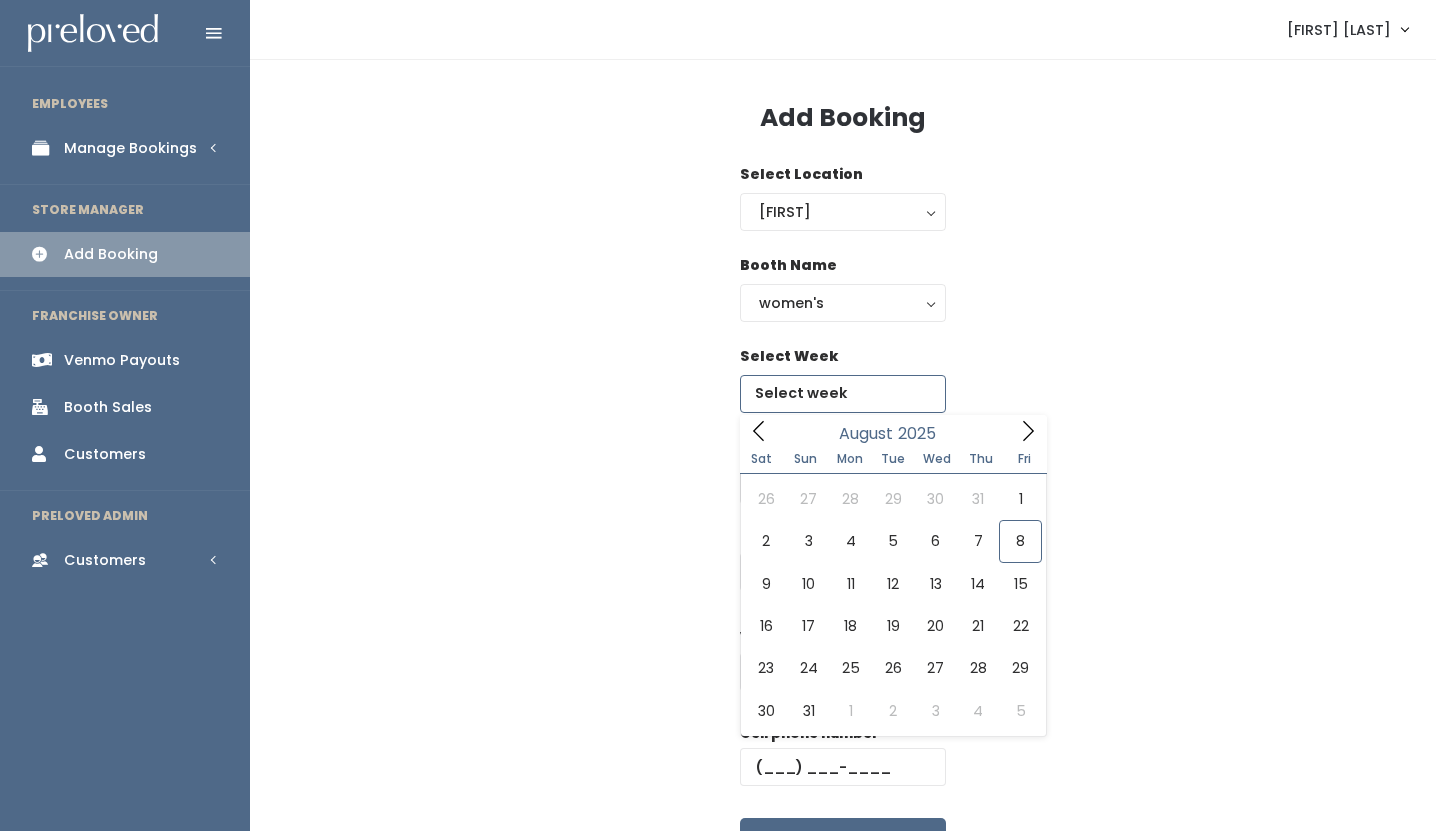 click at bounding box center (843, 394) 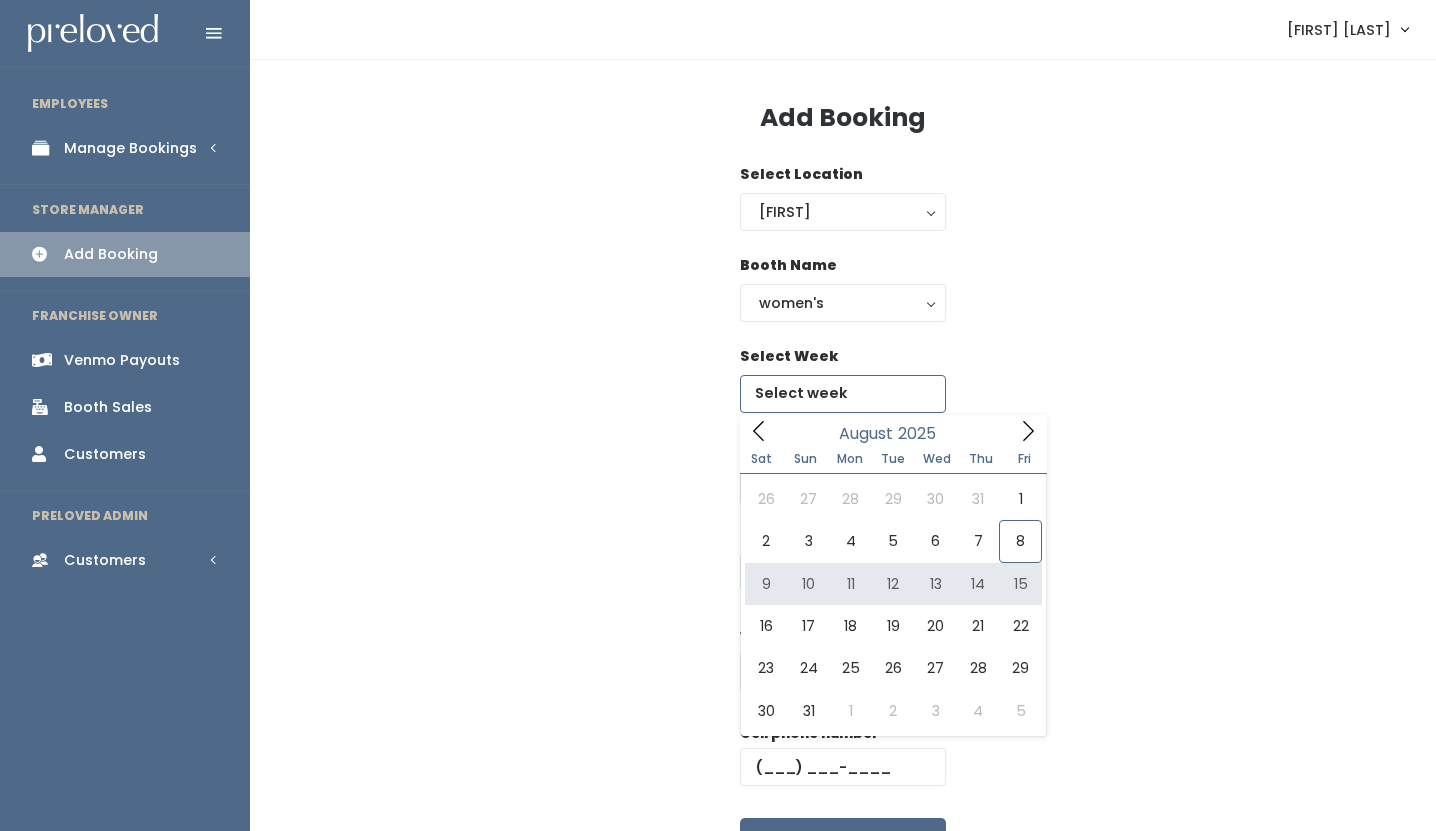 type on "August 9 to August 15" 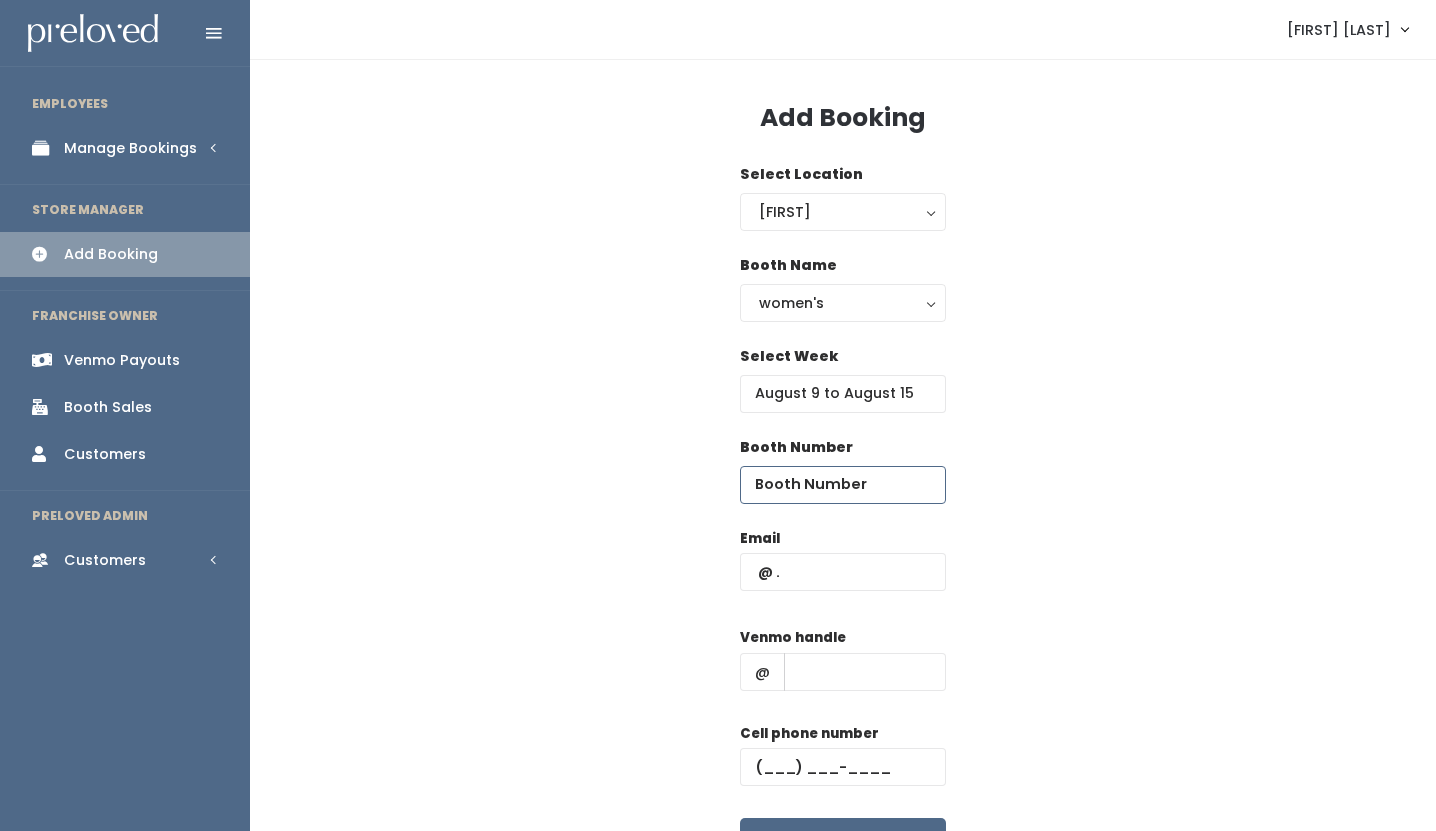 click at bounding box center [843, 485] 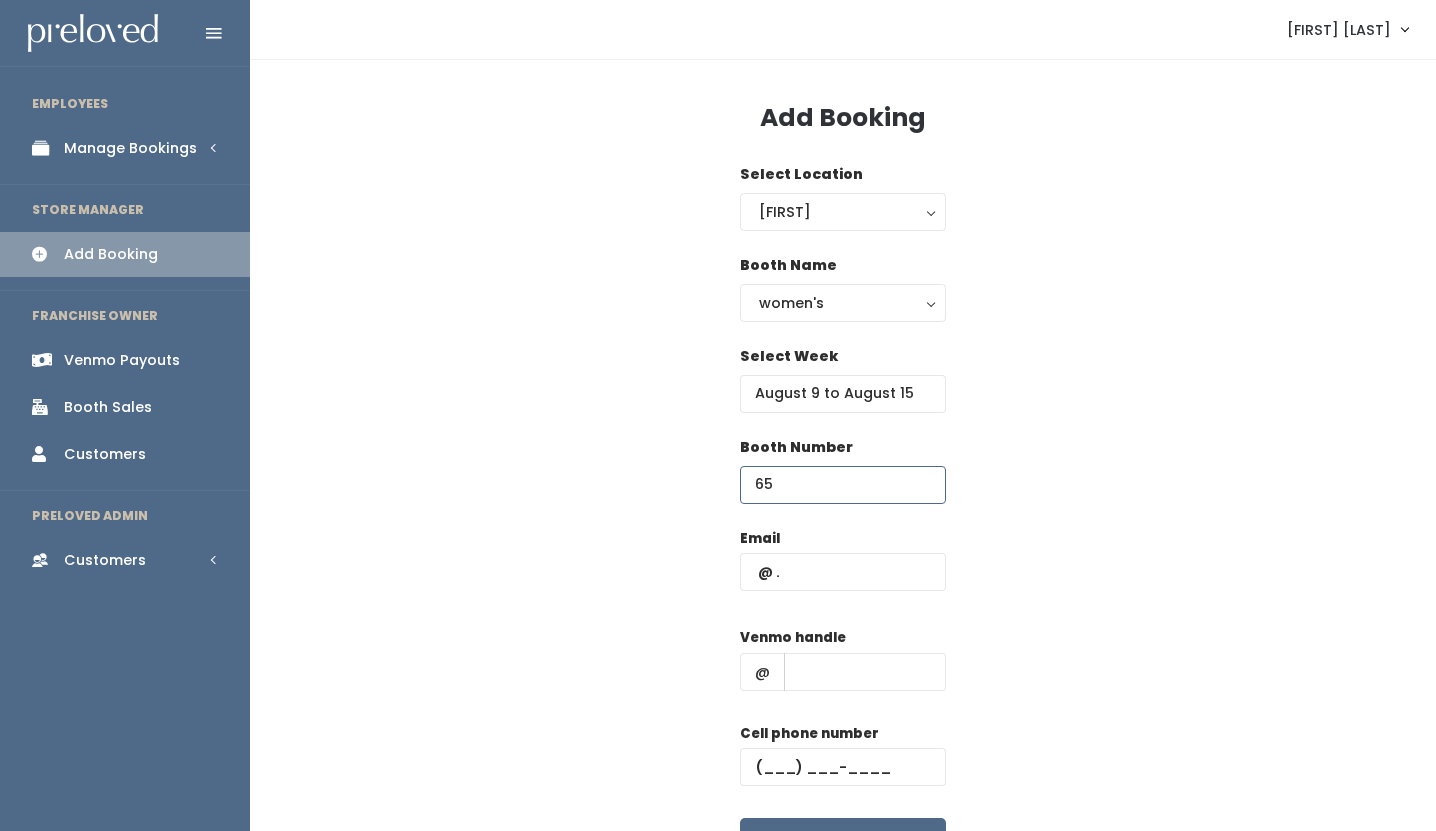 type on "65" 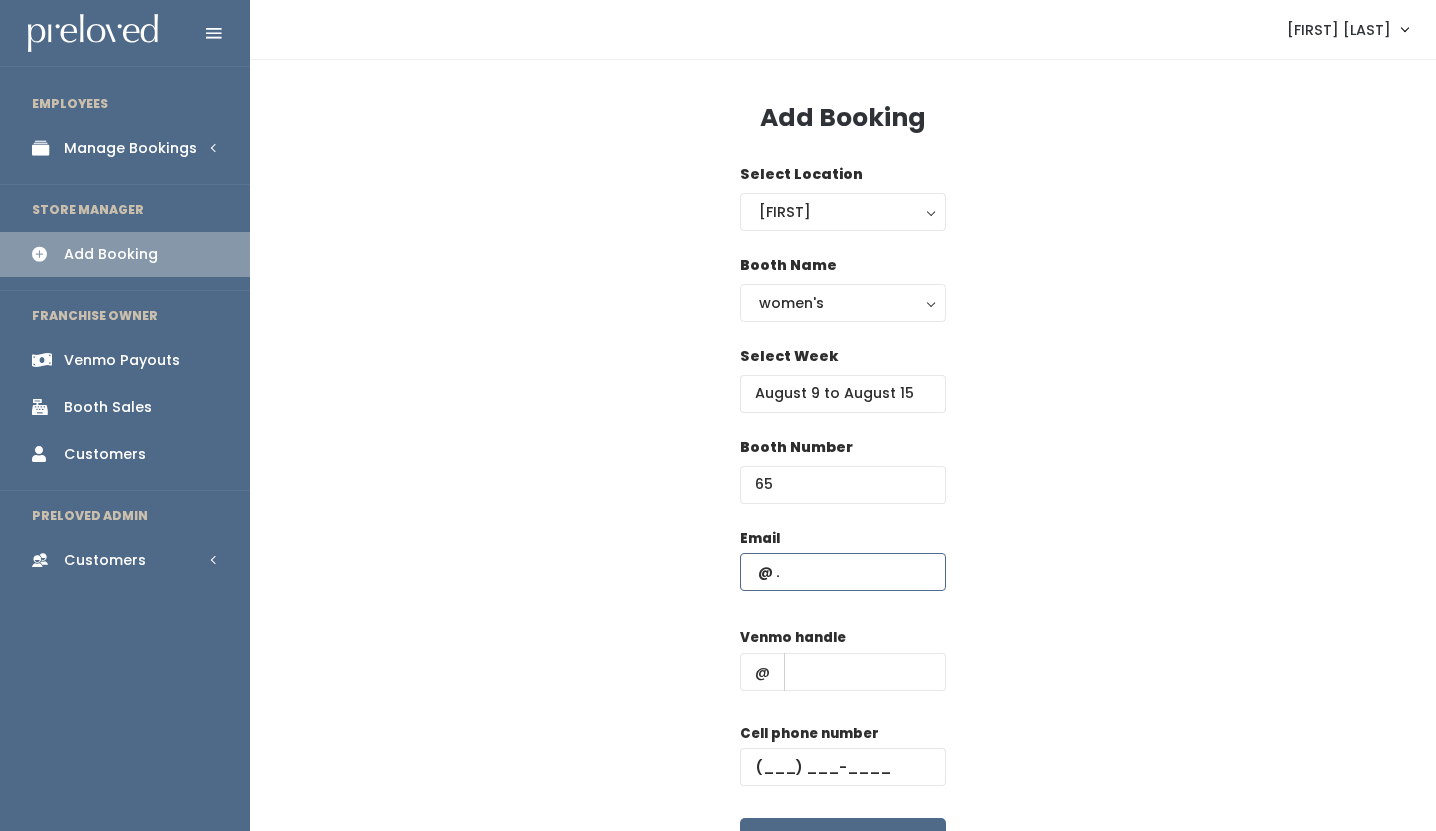paste on "emilynjsmith@gmail.com" 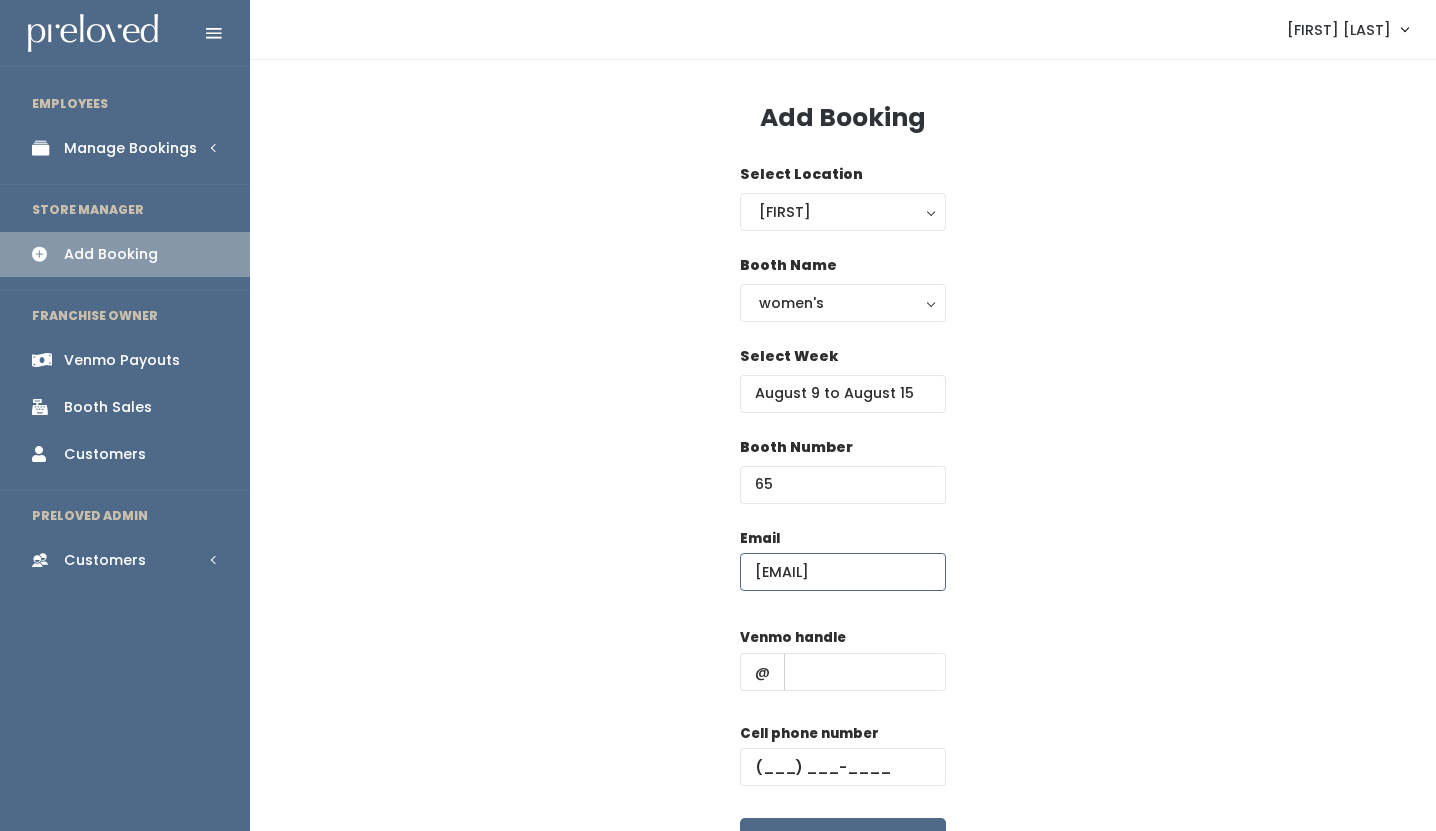 scroll, scrollTop: 0, scrollLeft: 9, axis: horizontal 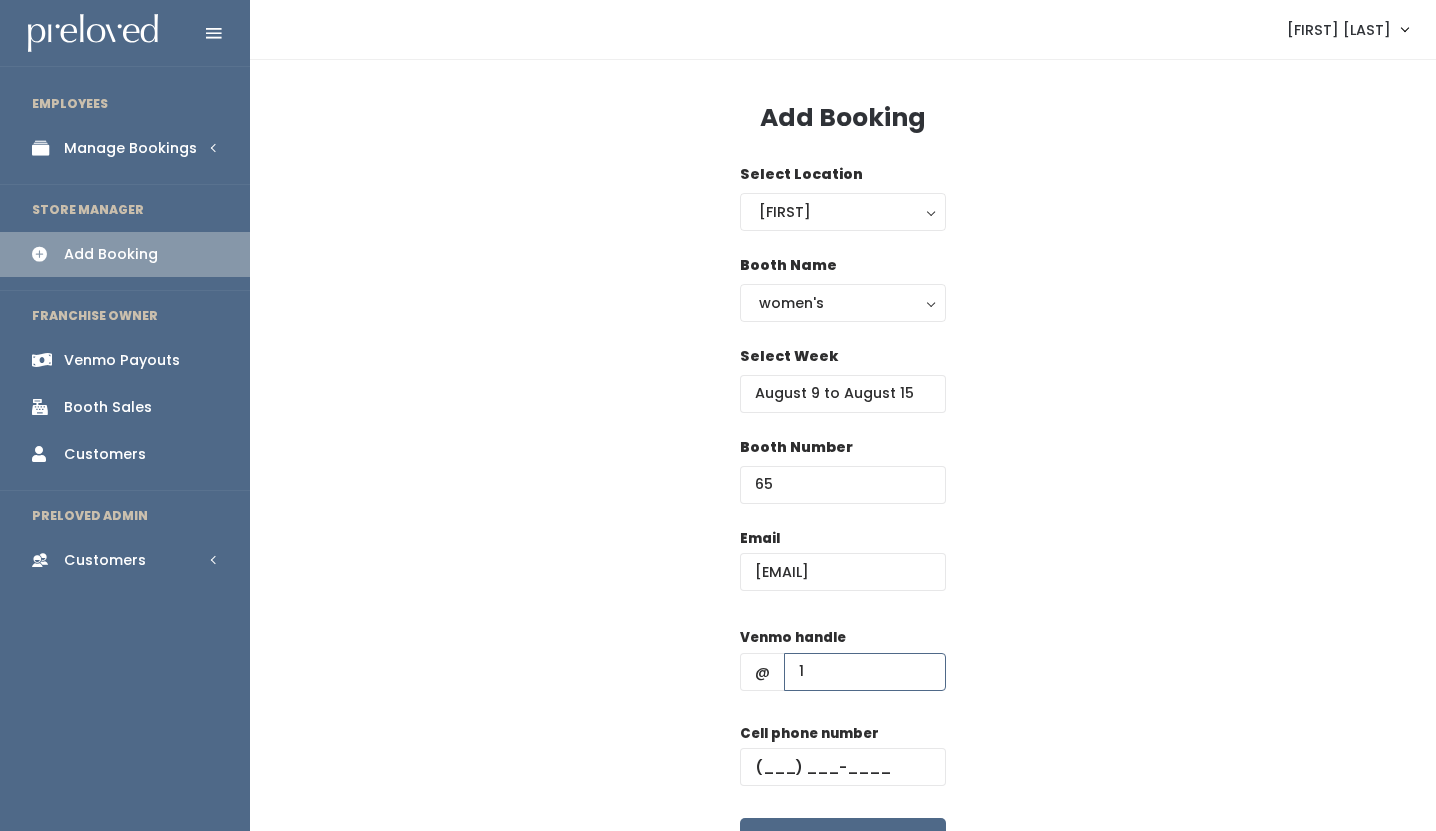 type on "1" 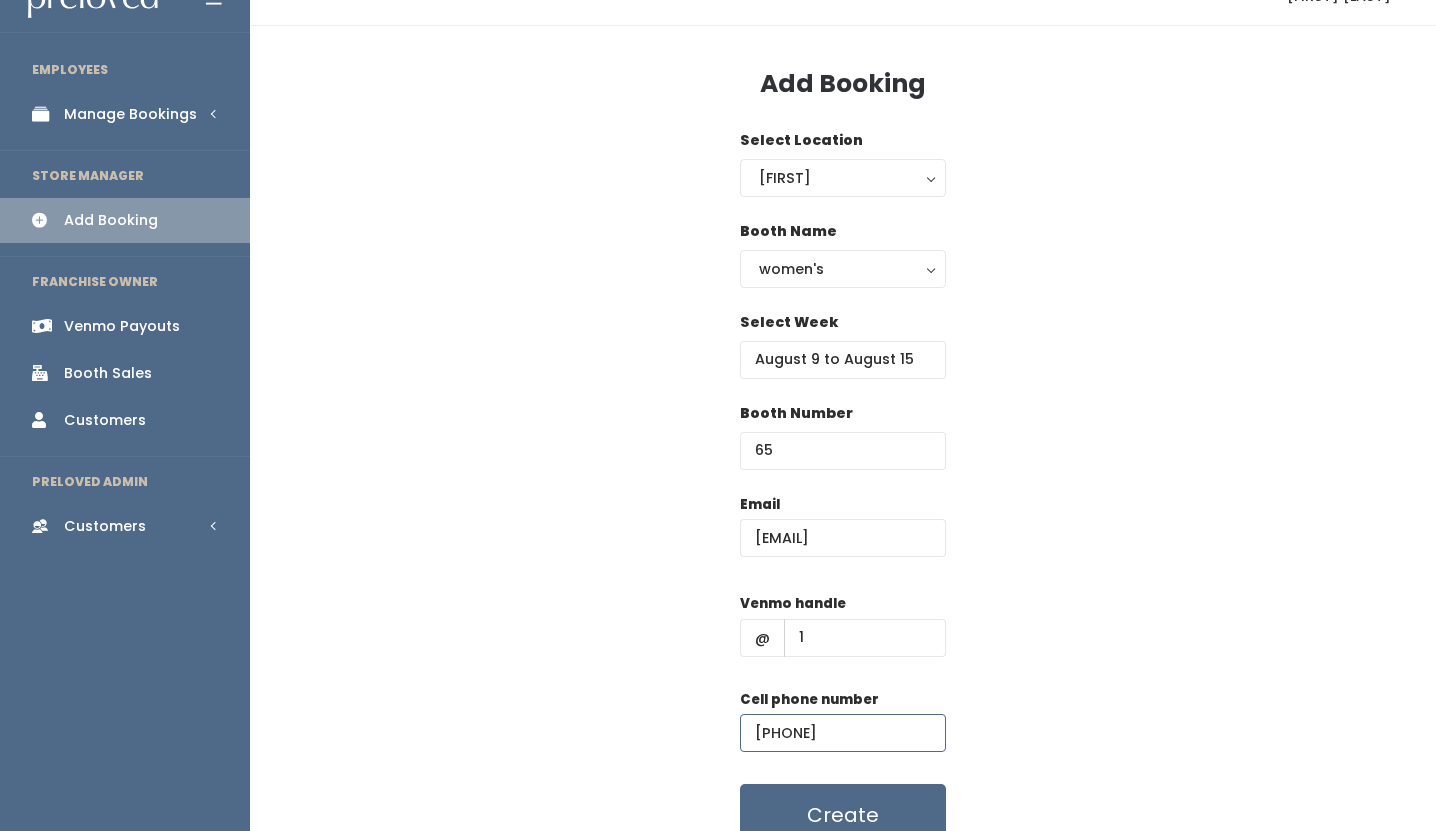 scroll, scrollTop: 102, scrollLeft: 0, axis: vertical 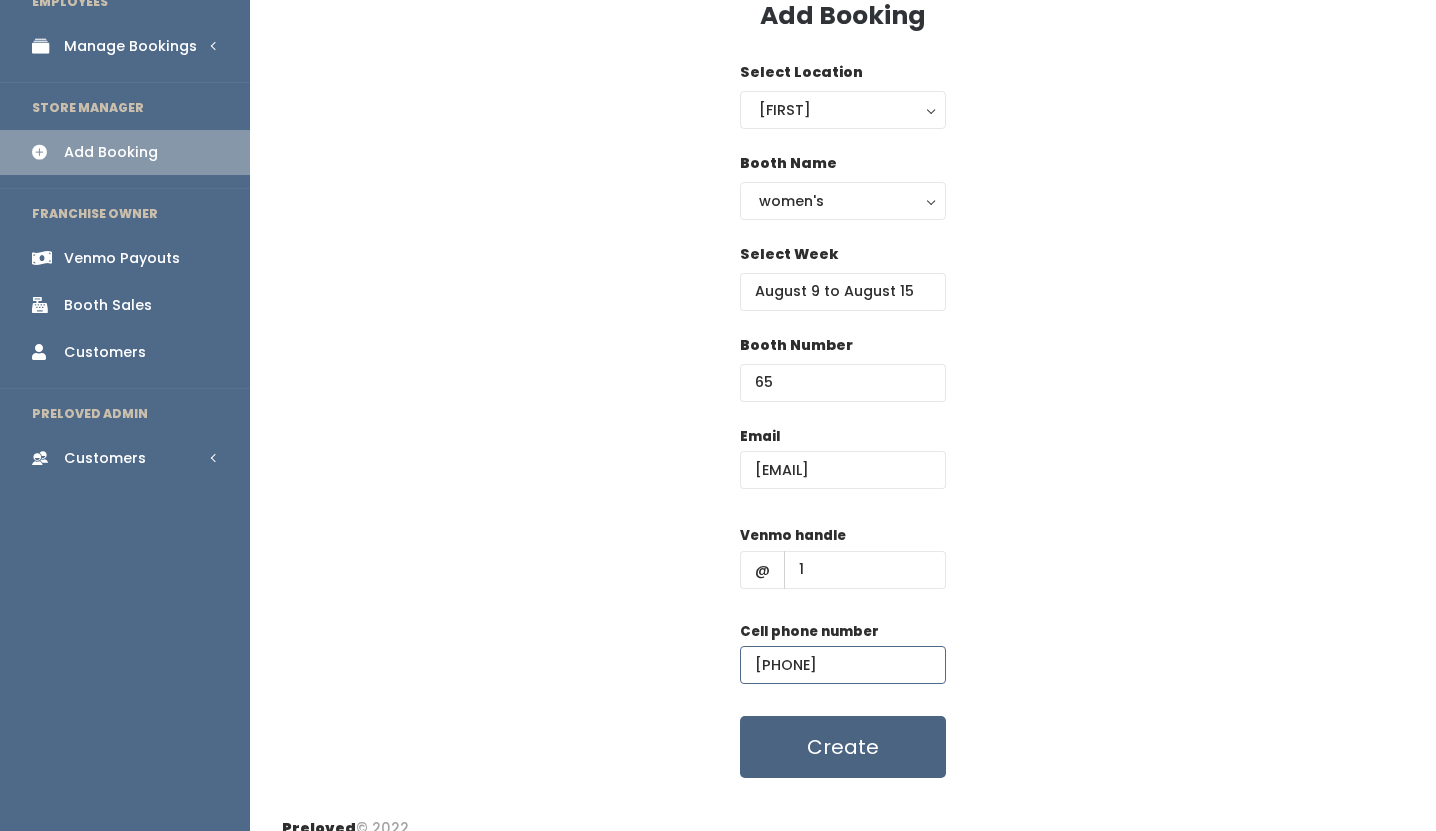 type on "(1__) ___-____" 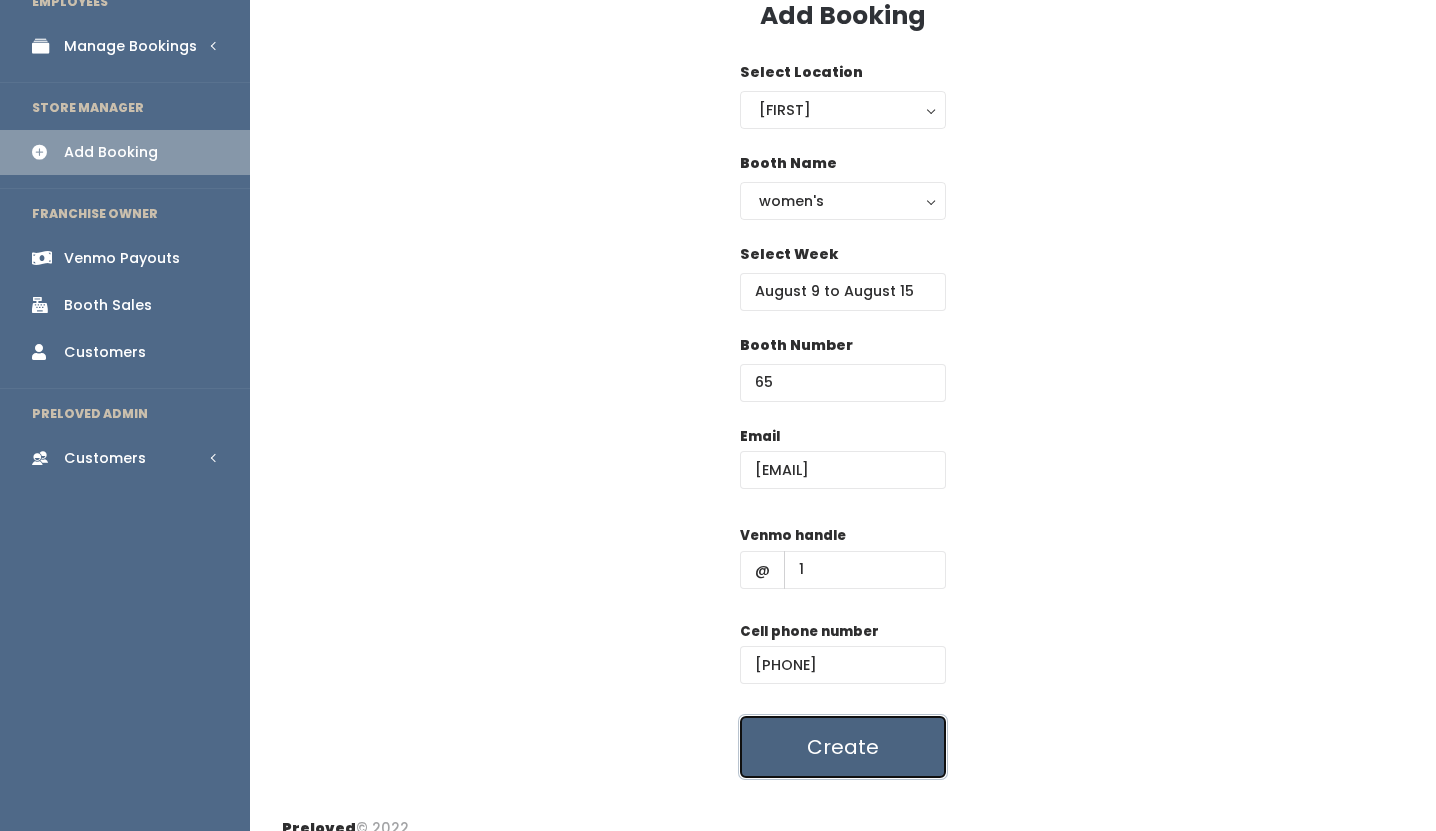 click on "Create" at bounding box center [843, 747] 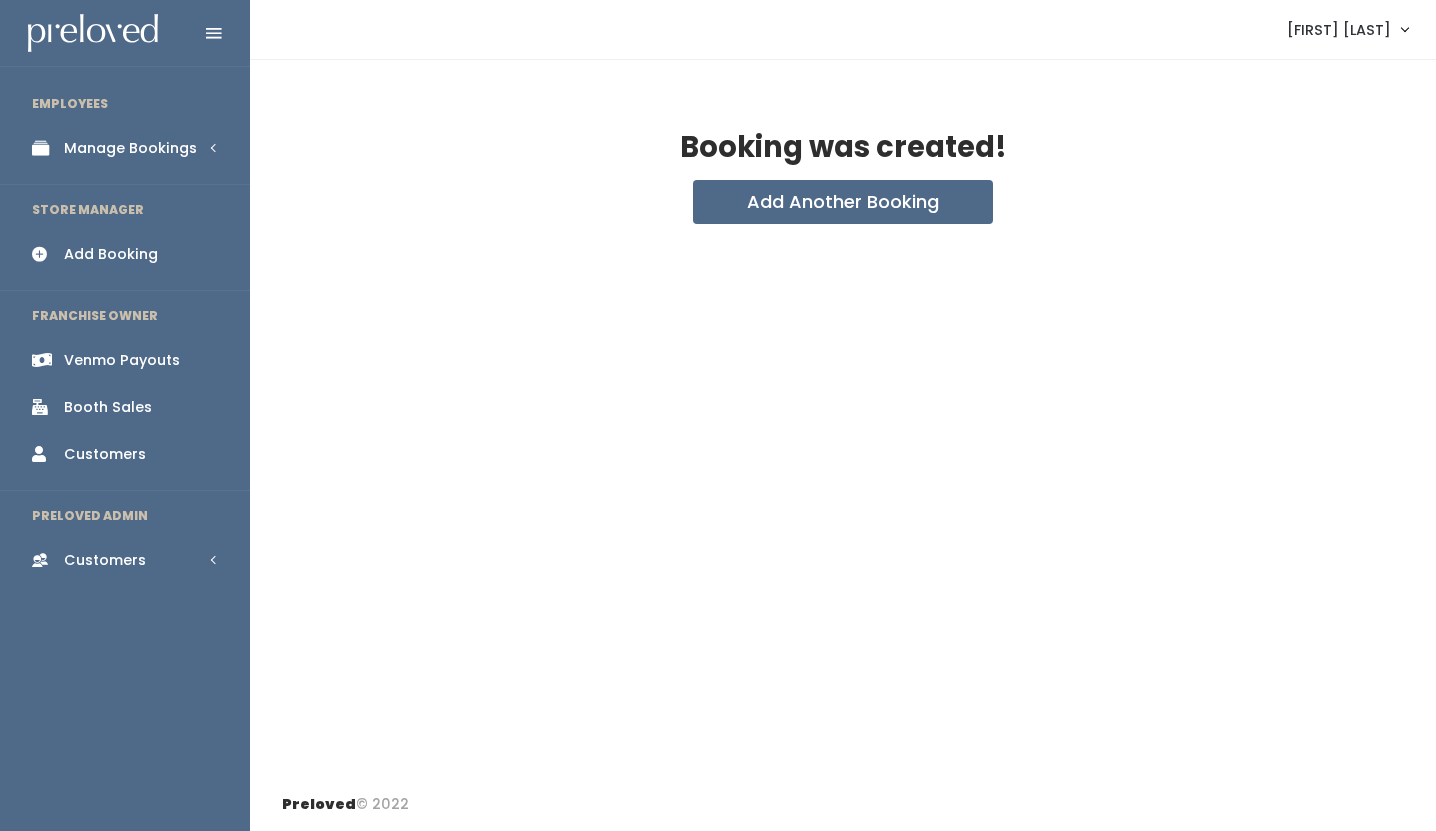 scroll, scrollTop: 0, scrollLeft: 0, axis: both 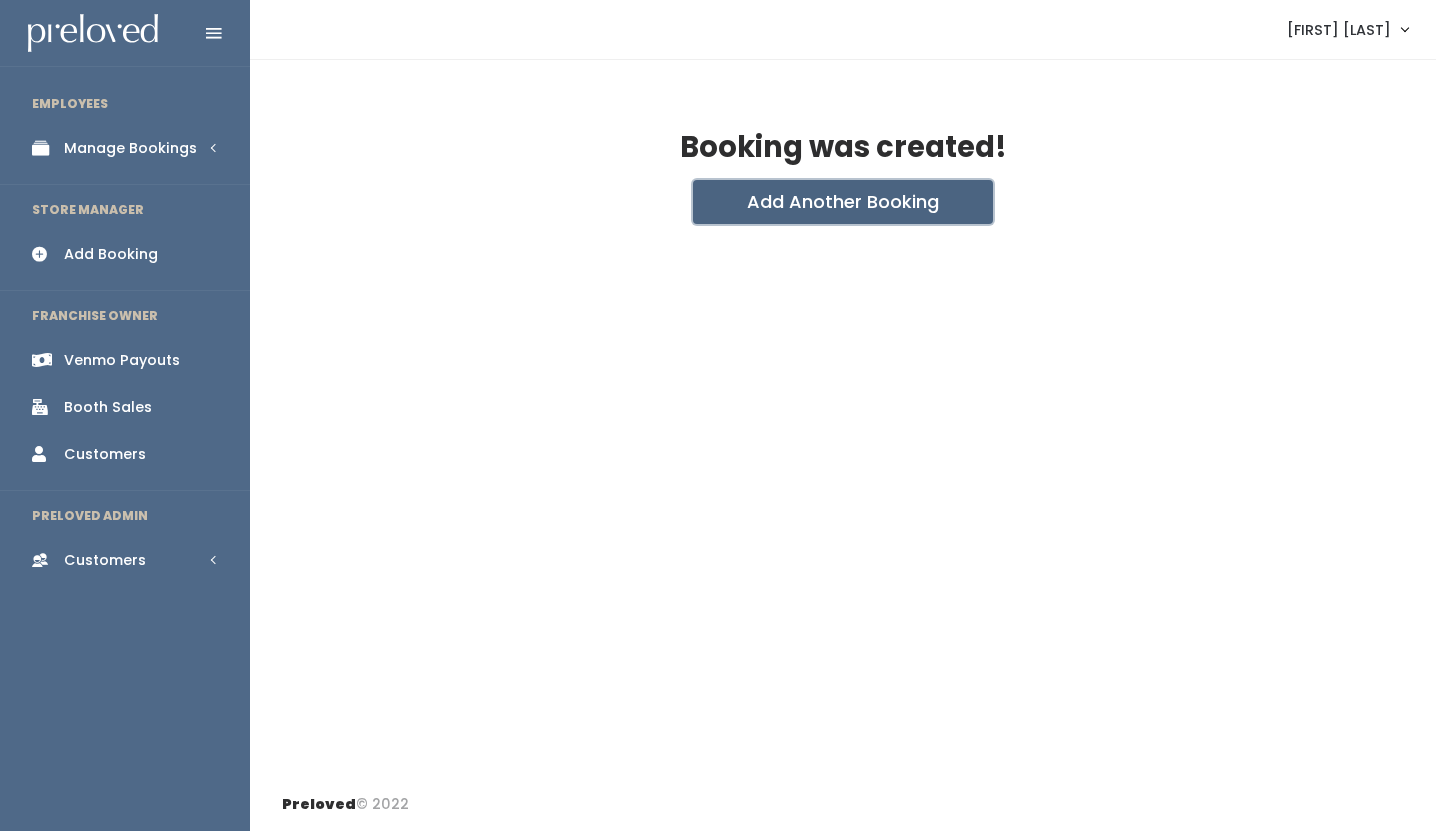 click on "Add Another Booking" at bounding box center [843, 202] 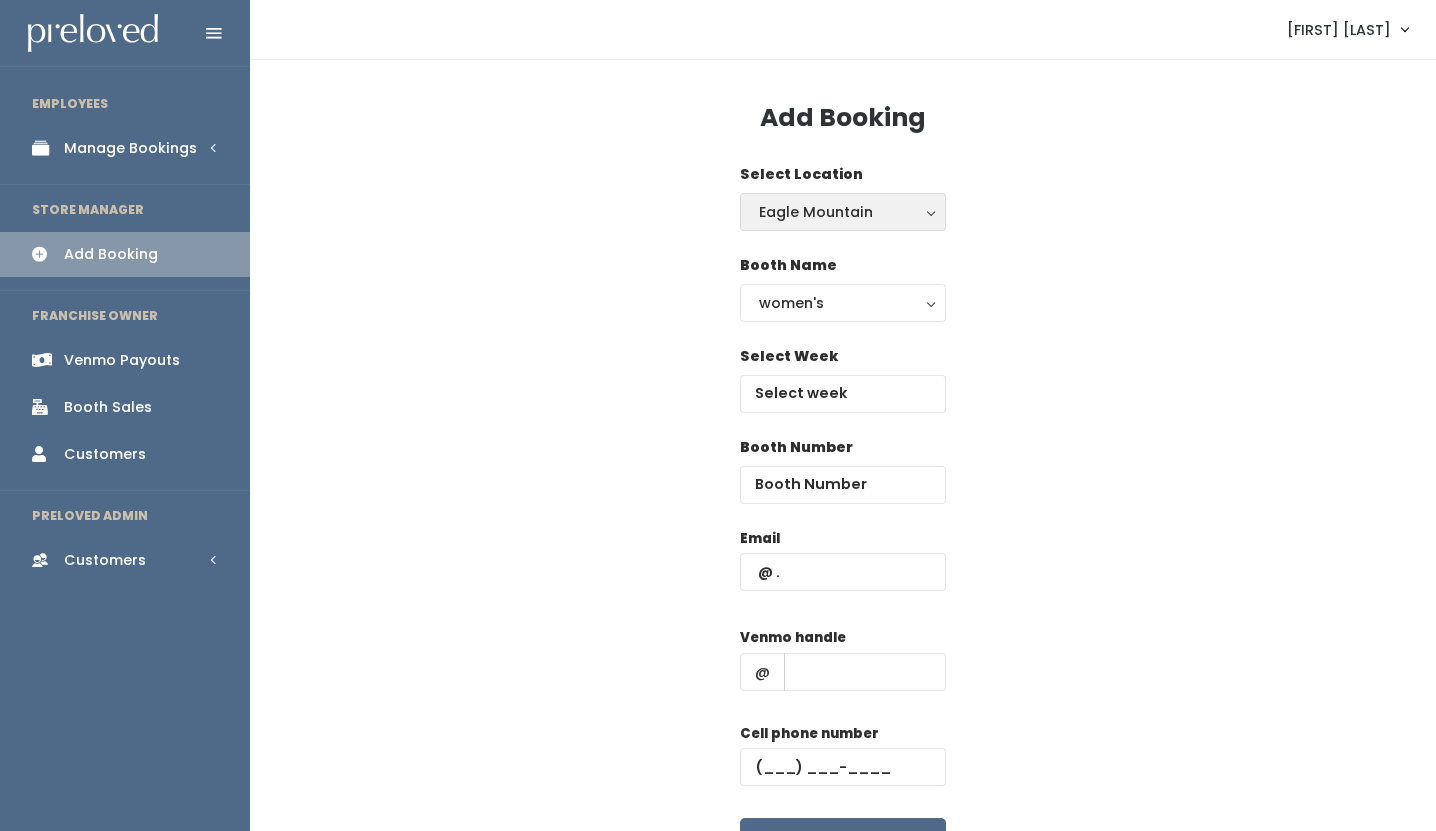 scroll, scrollTop: 0, scrollLeft: 0, axis: both 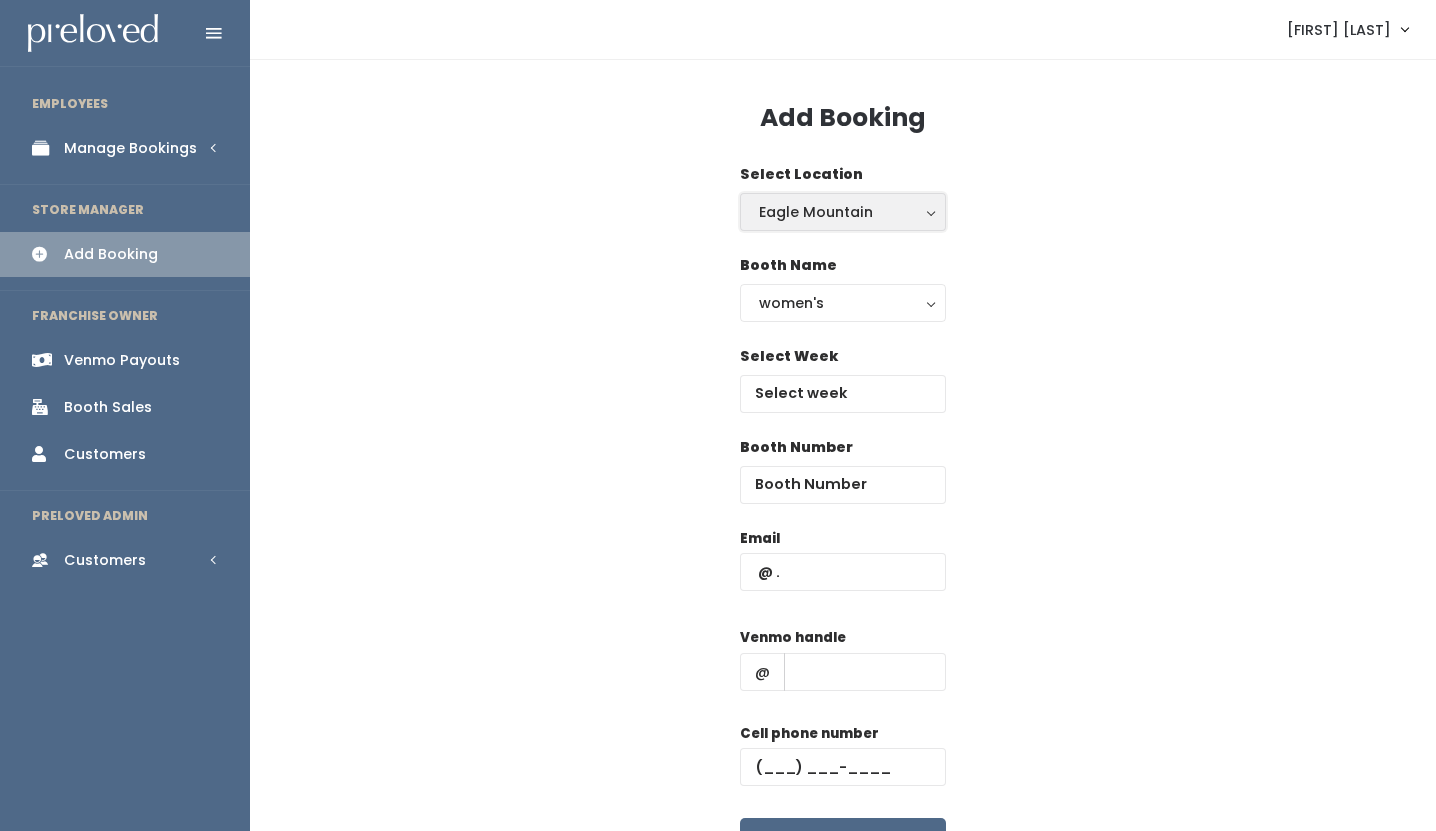 click on "Eagle Mountain" at bounding box center [843, 212] 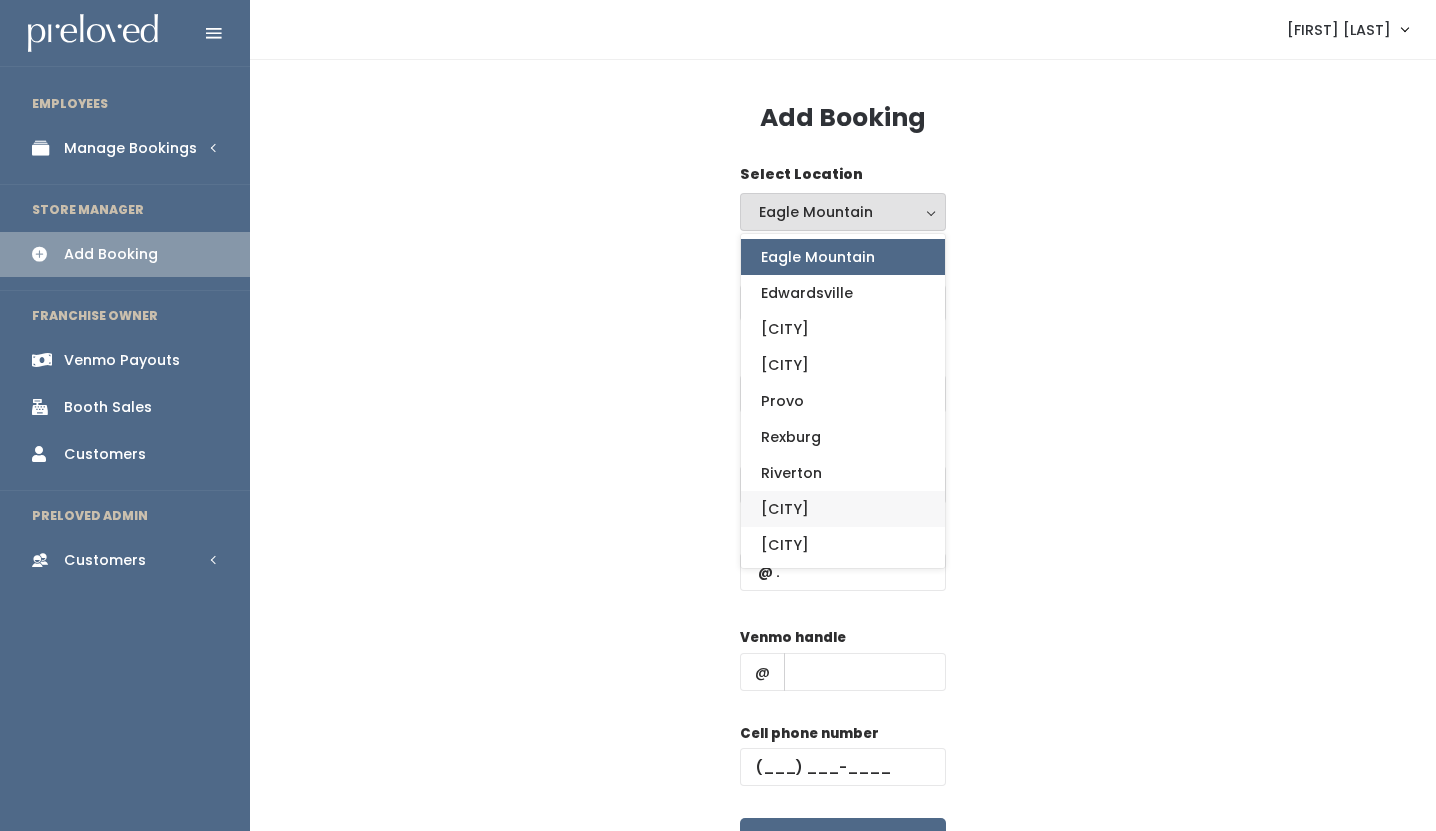 click on "[CITY]" at bounding box center (843, 509) 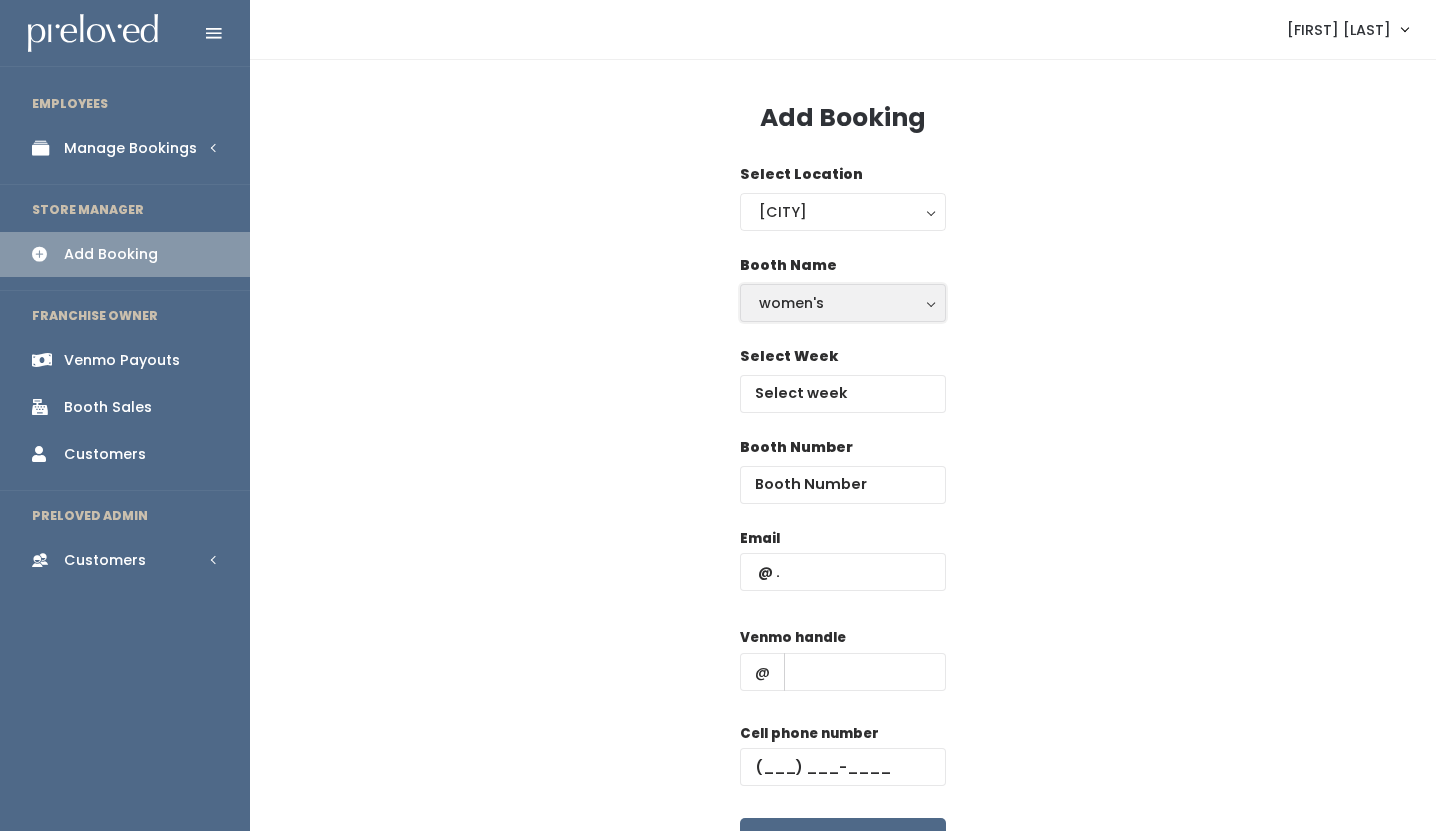click on "women's" at bounding box center [843, 303] 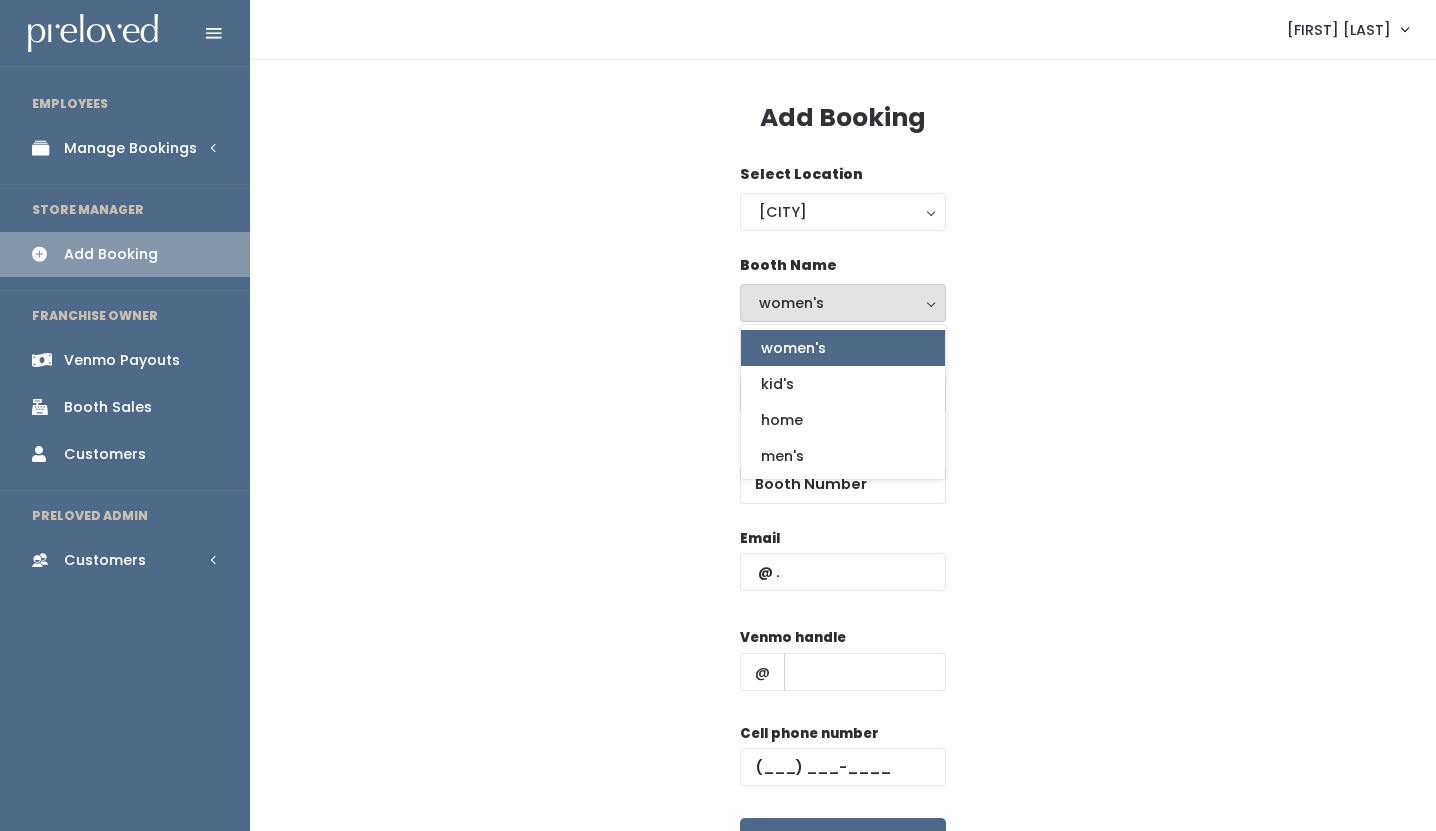 click on "women's" at bounding box center (793, 348) 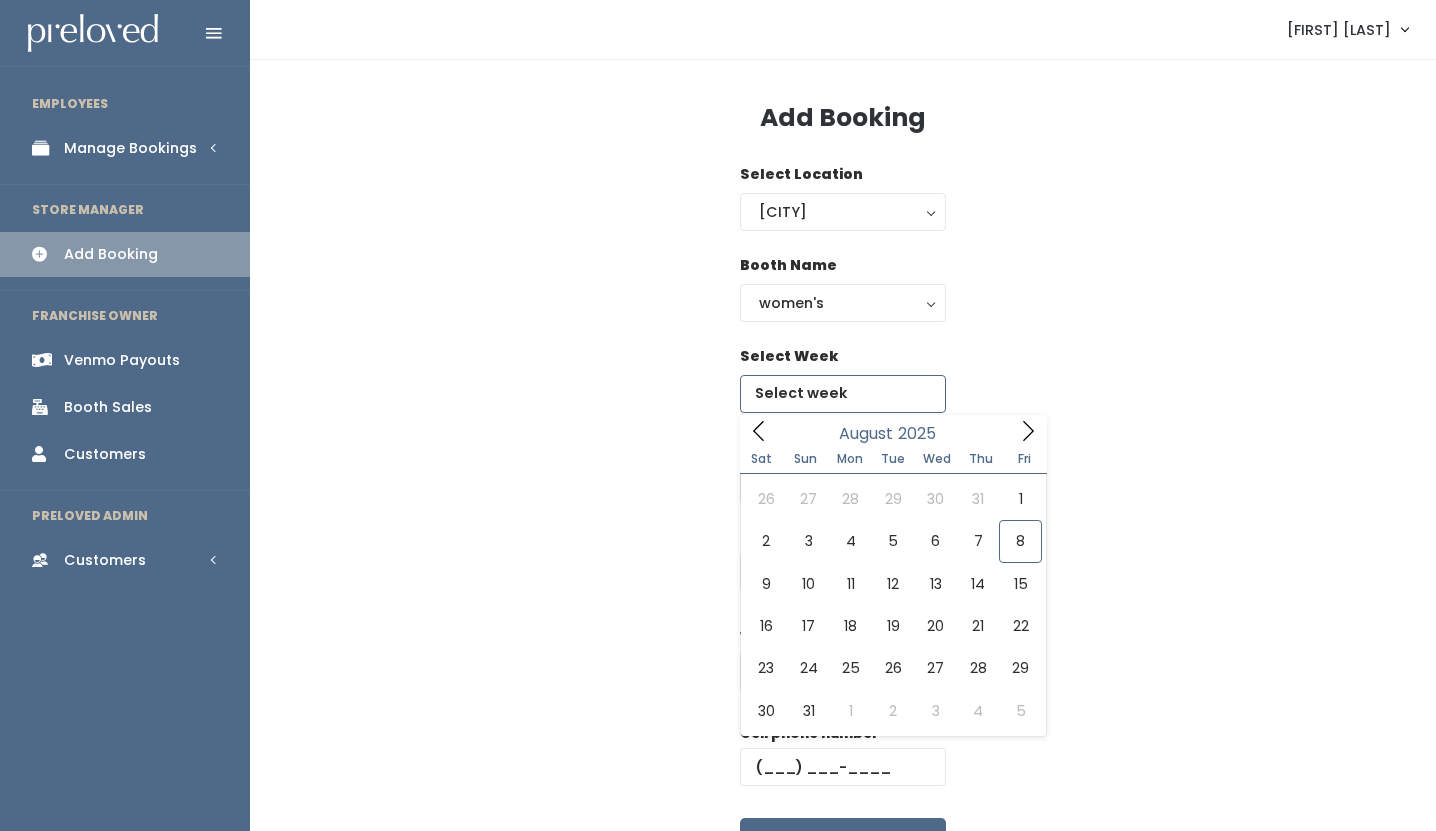 click at bounding box center (843, 394) 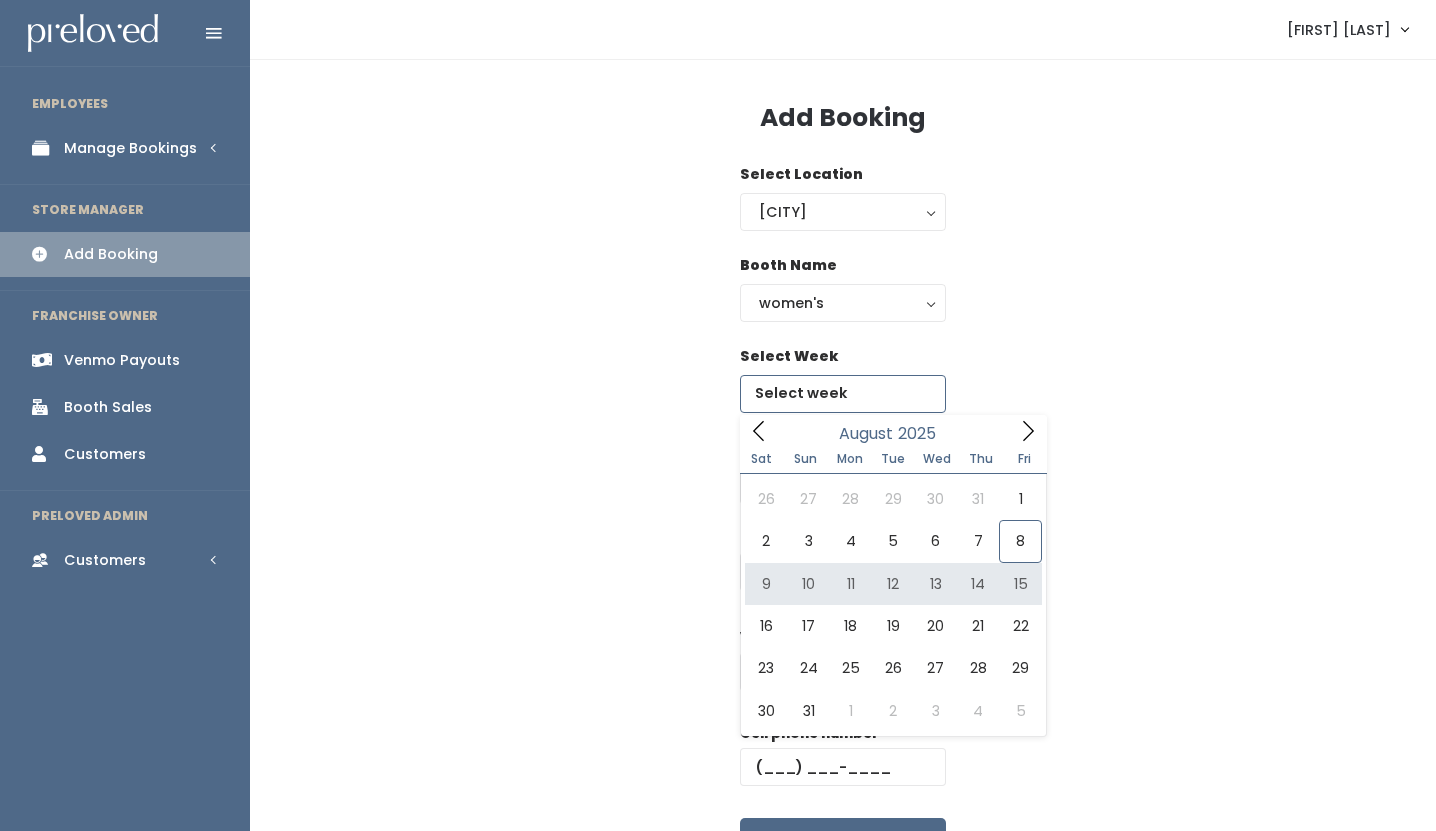 type on "August 9 to August 15" 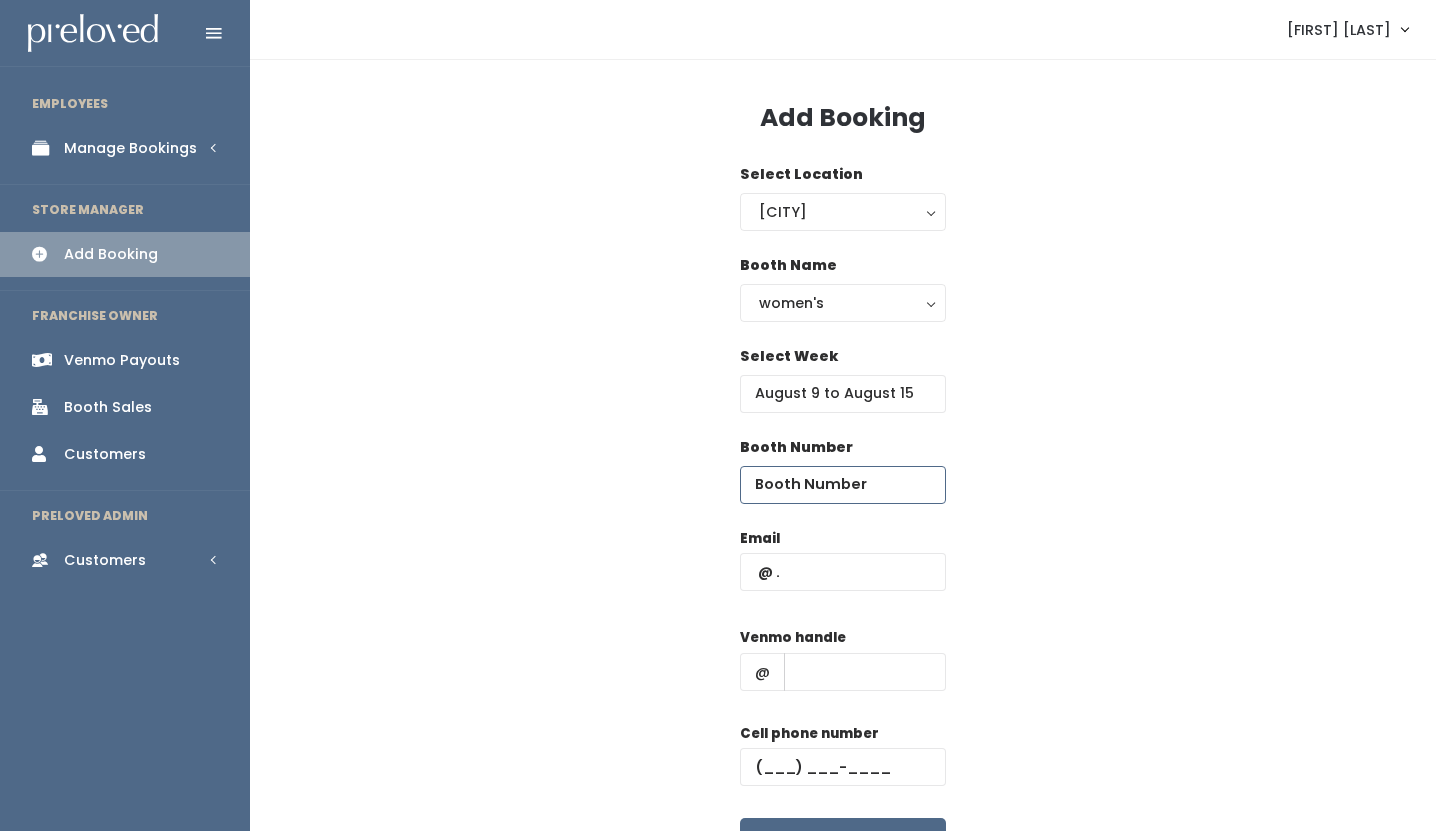 click at bounding box center (843, 485) 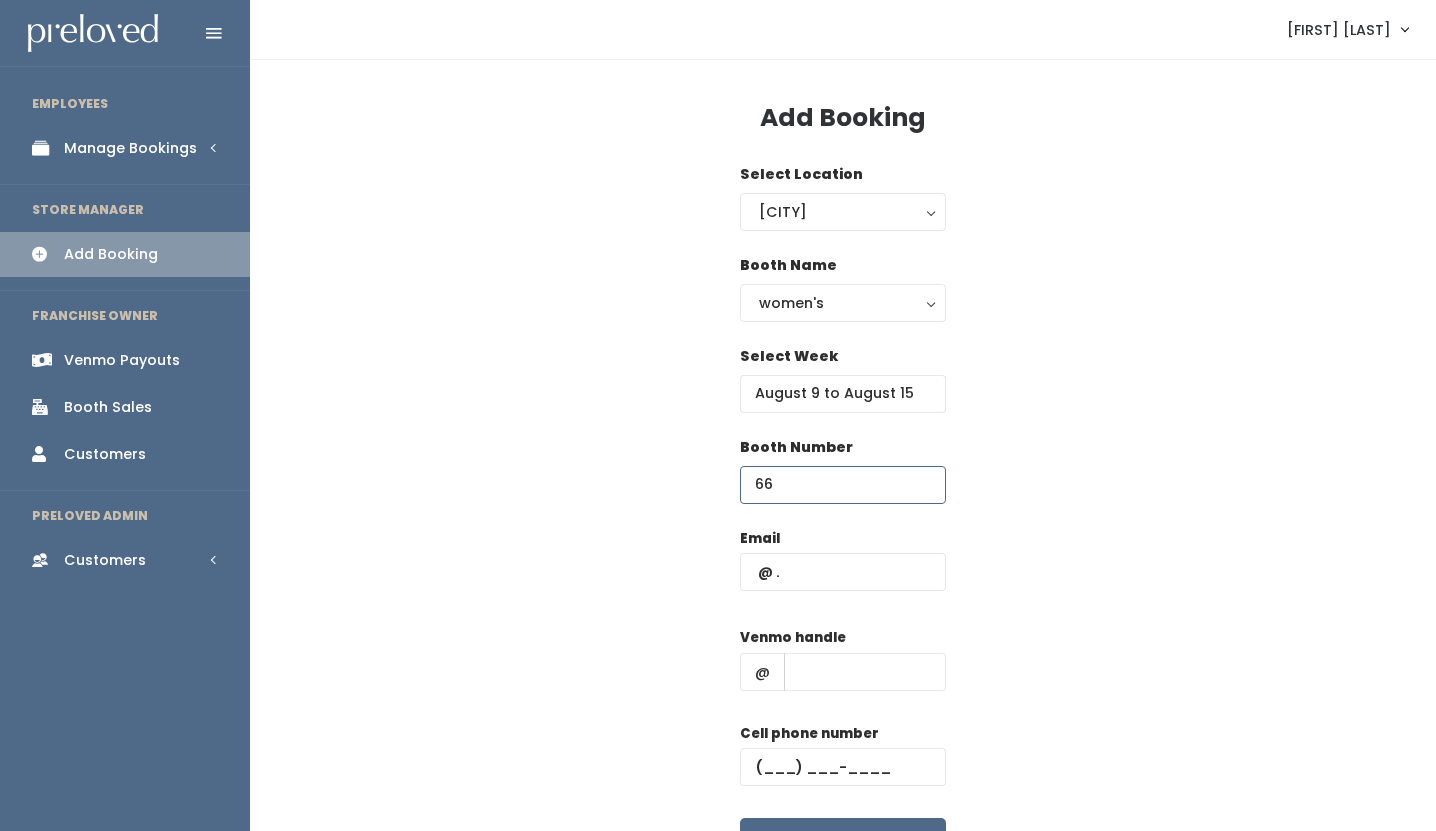 type on "66" 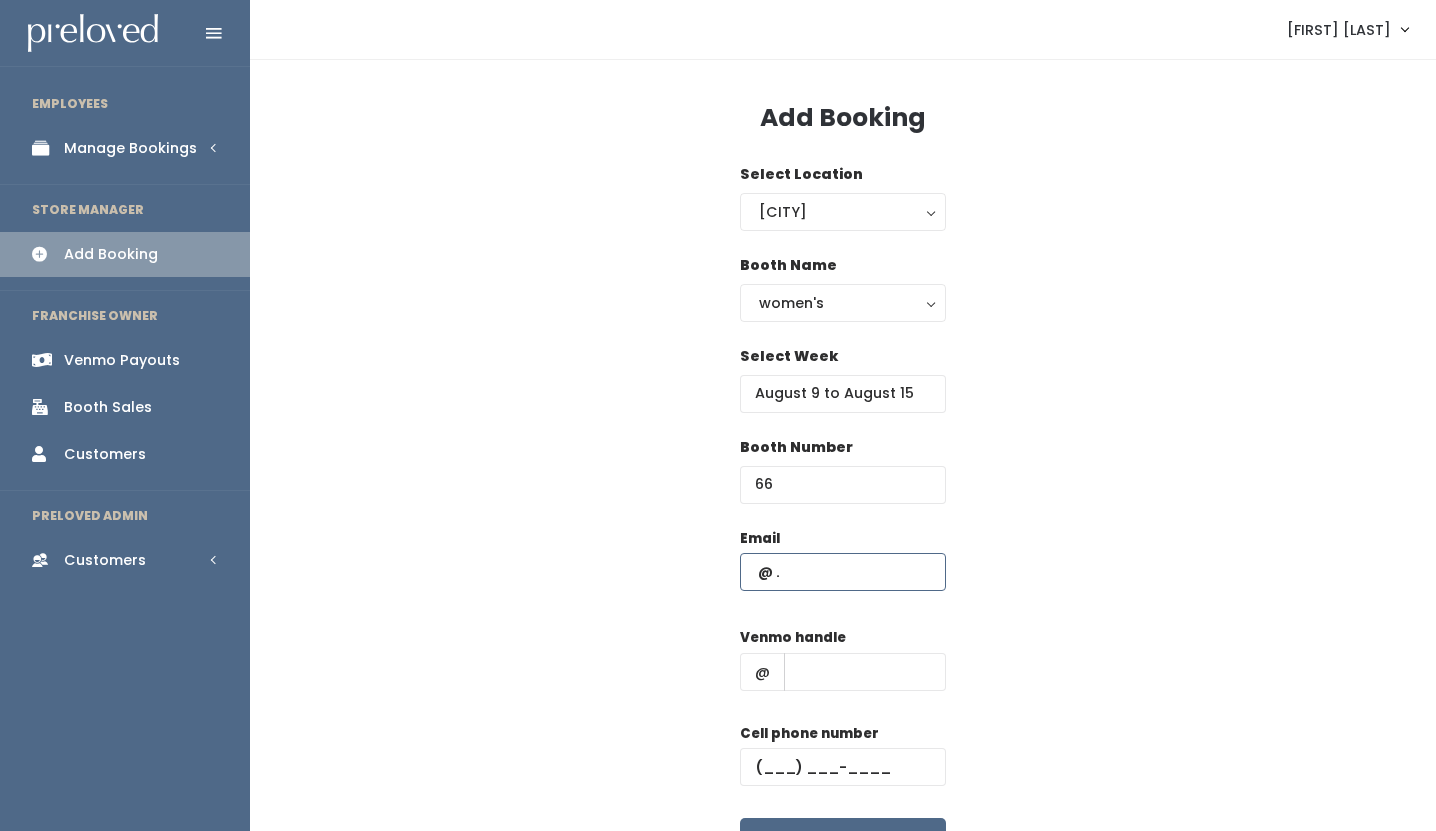 click at bounding box center (843, 572) 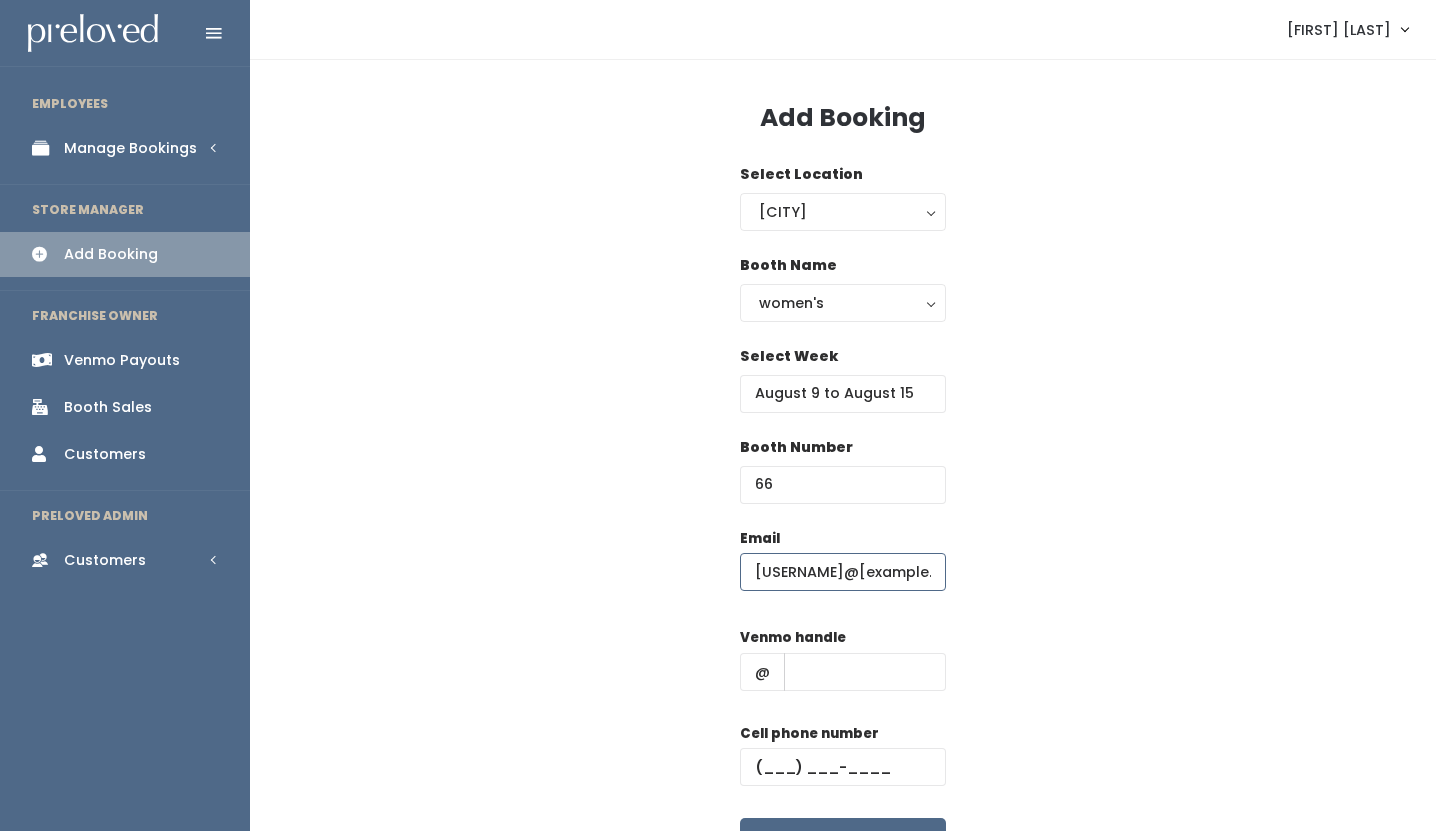scroll, scrollTop: 0, scrollLeft: 9, axis: horizontal 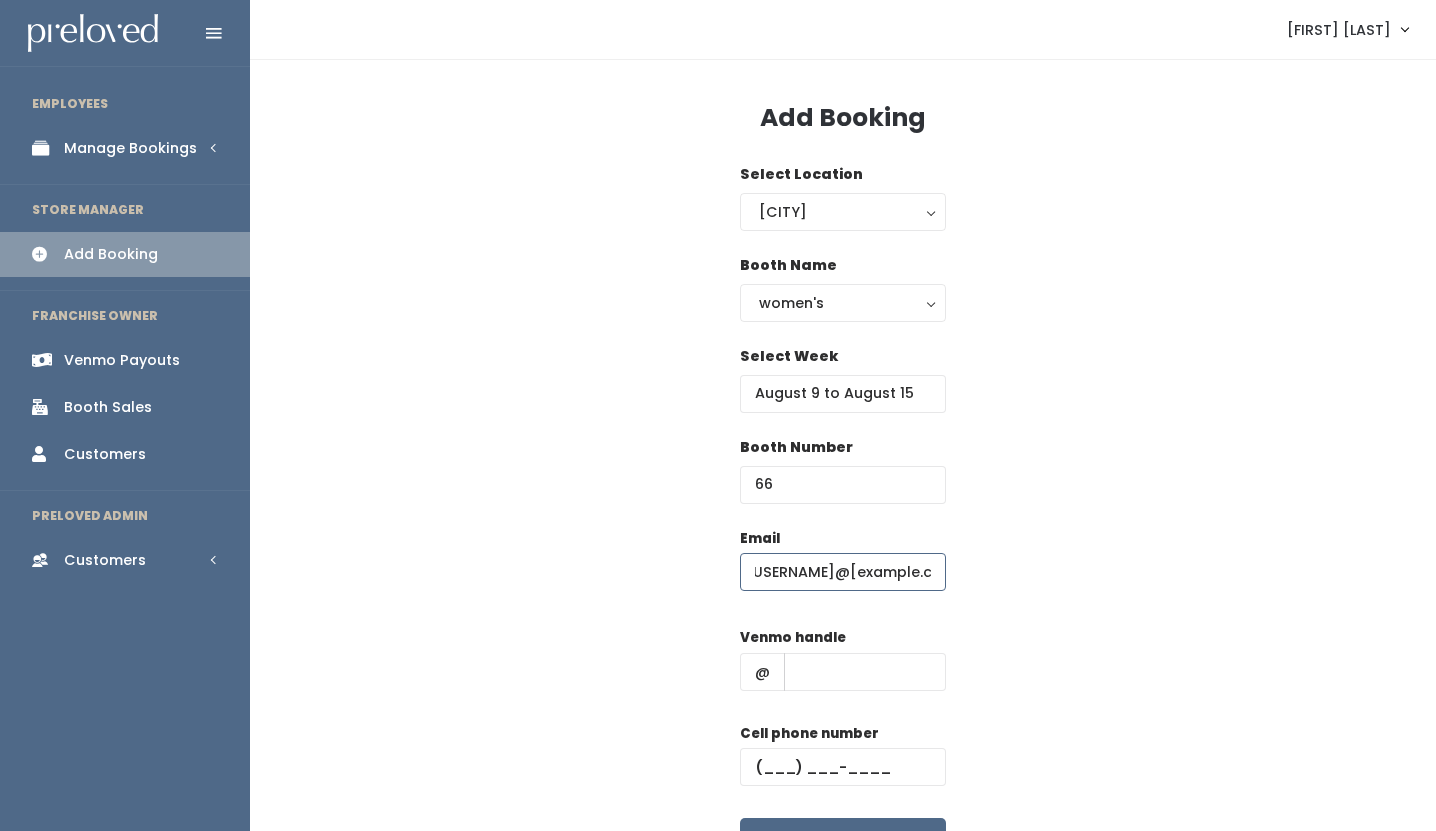 type on "emilynjsmith@gmail.com" 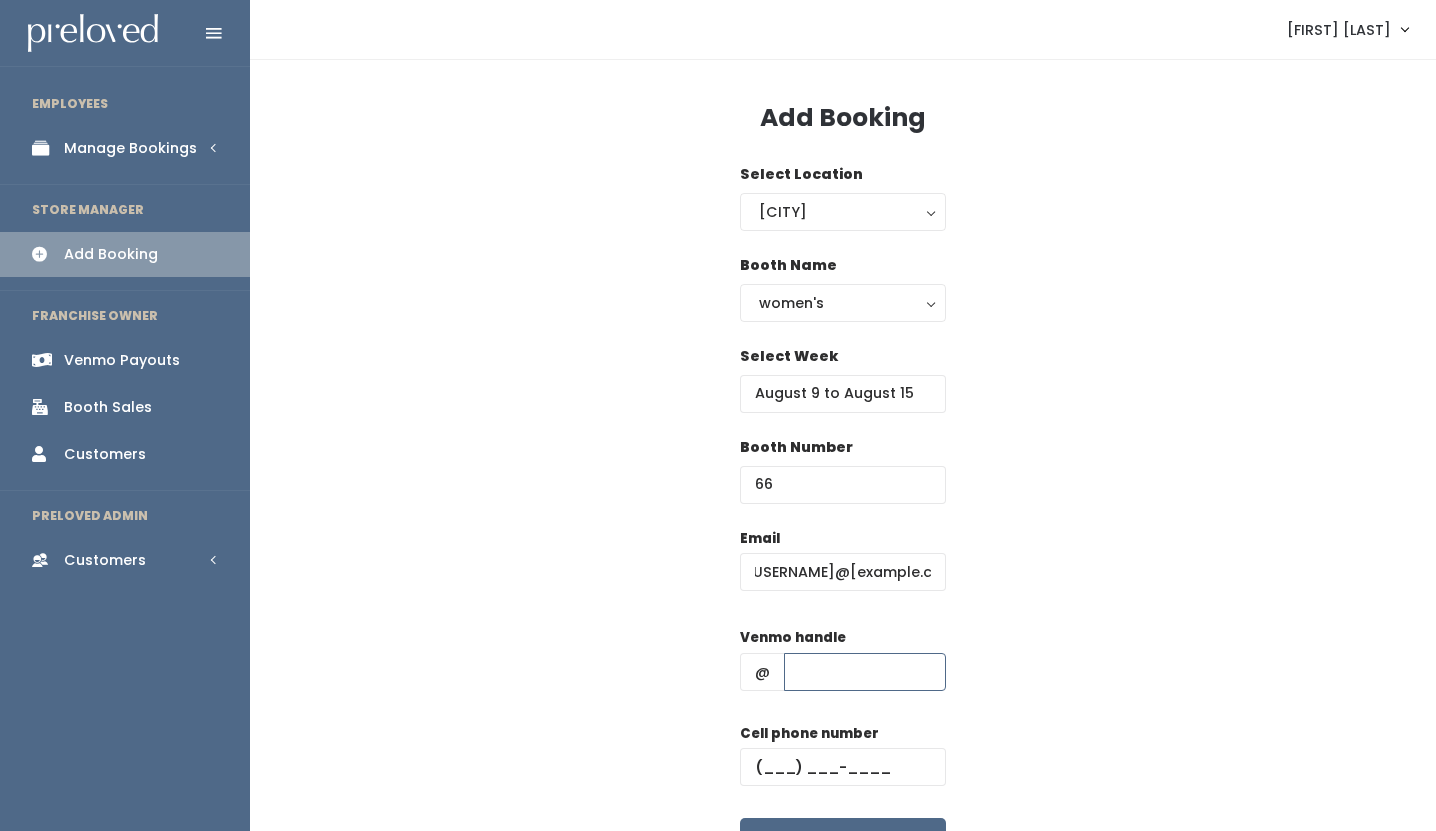scroll, scrollTop: 0, scrollLeft: 0, axis: both 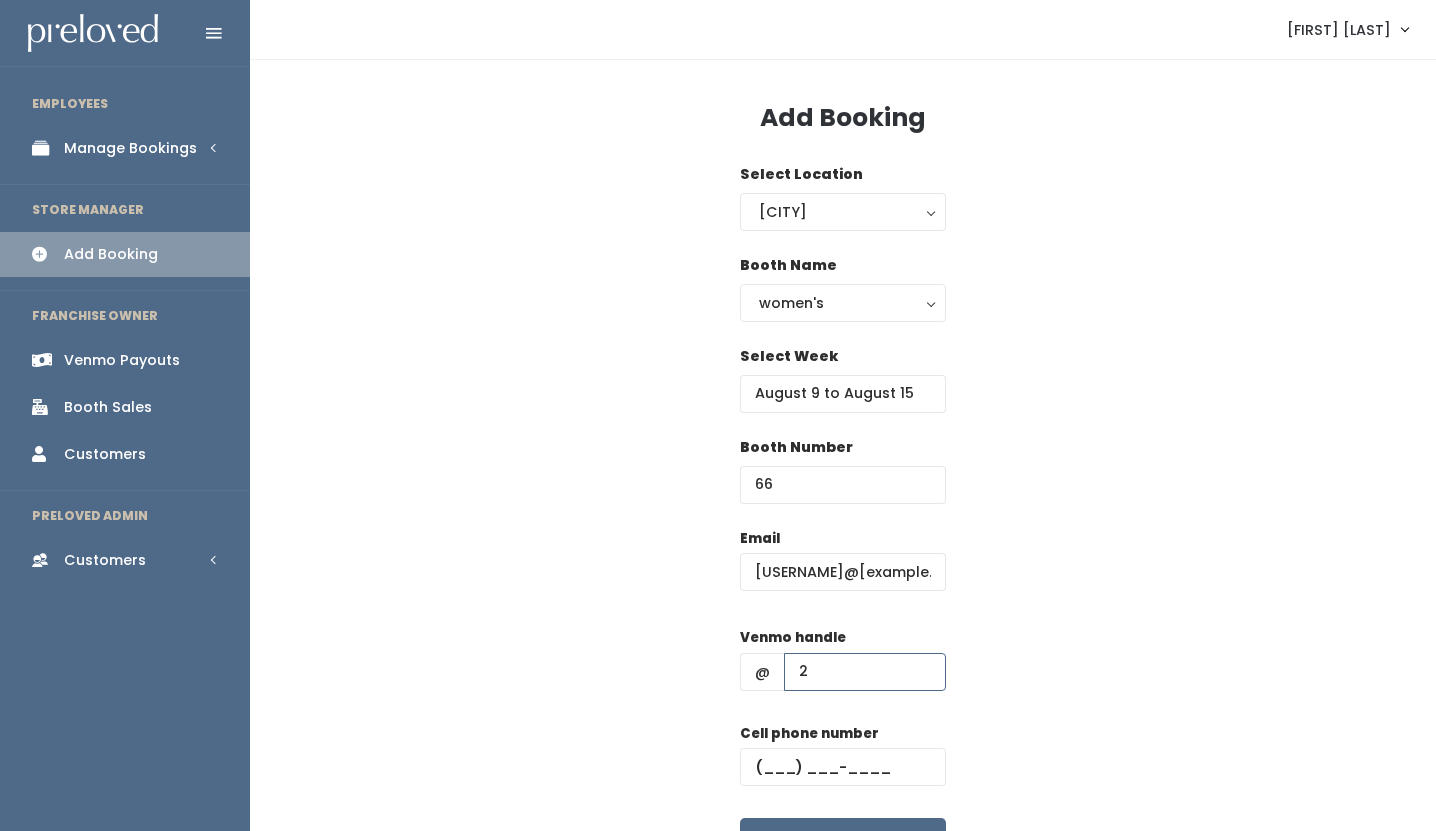 type on "2" 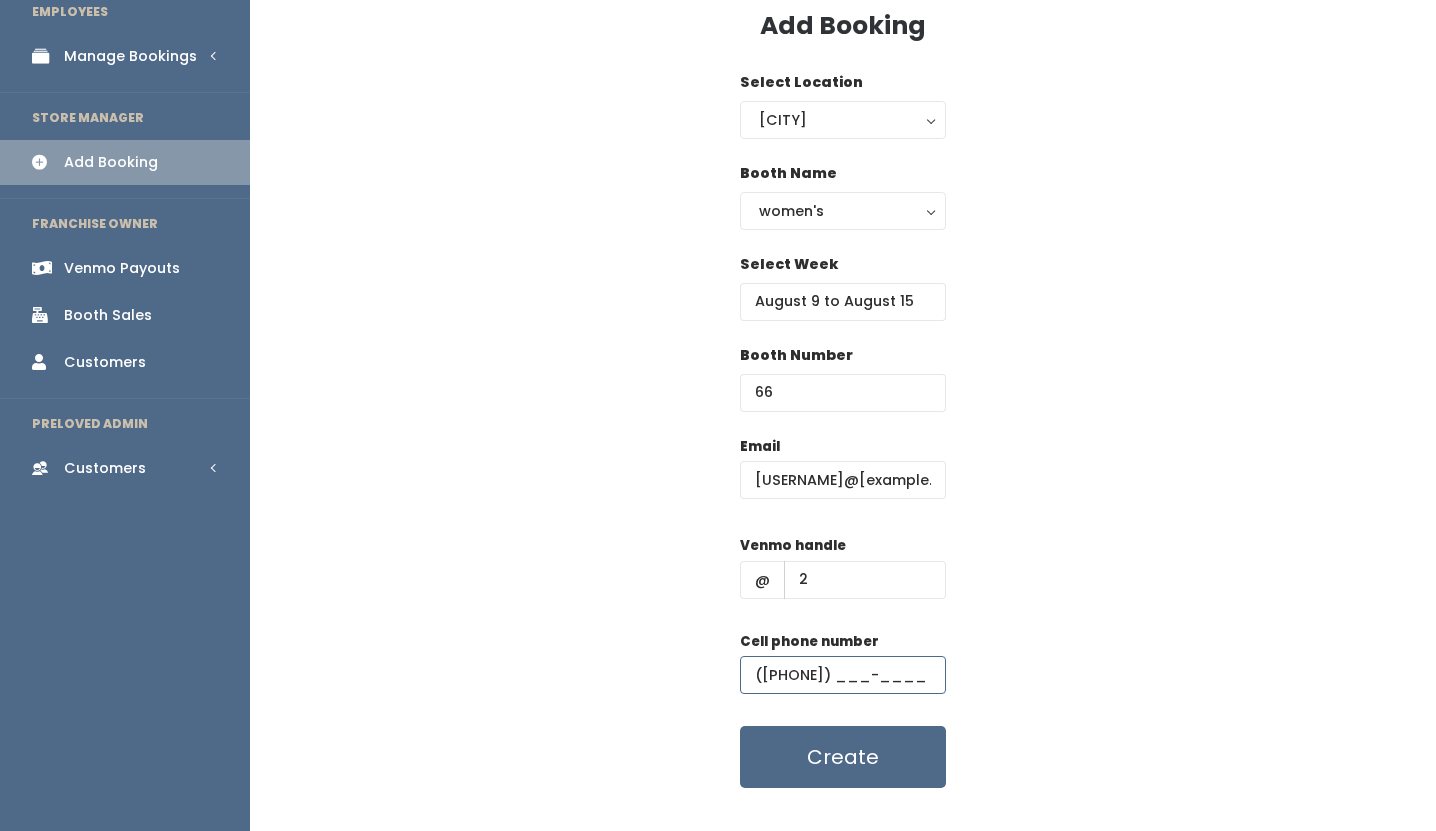 scroll, scrollTop: 126, scrollLeft: 0, axis: vertical 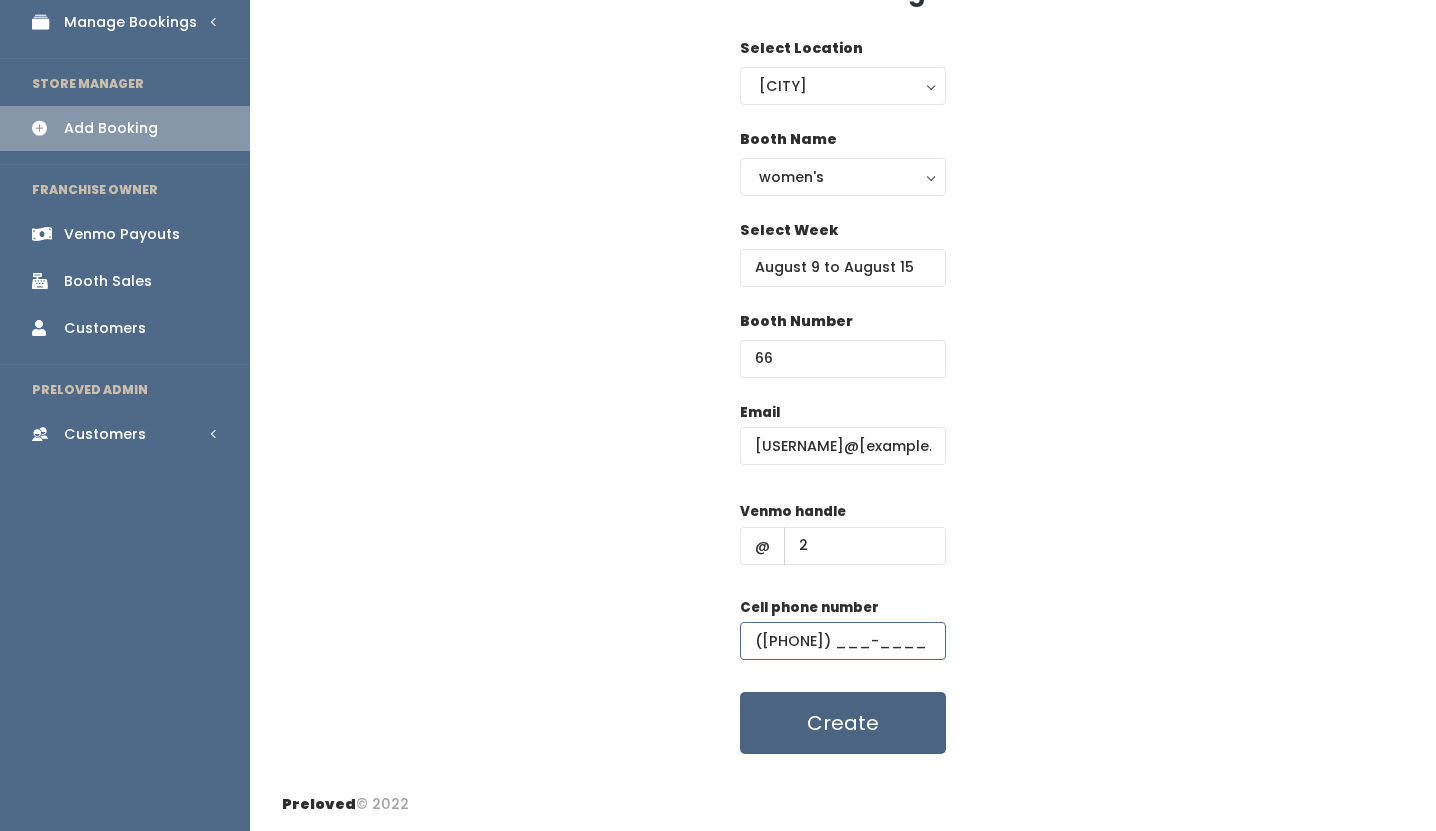 type on "(2__) ___-____" 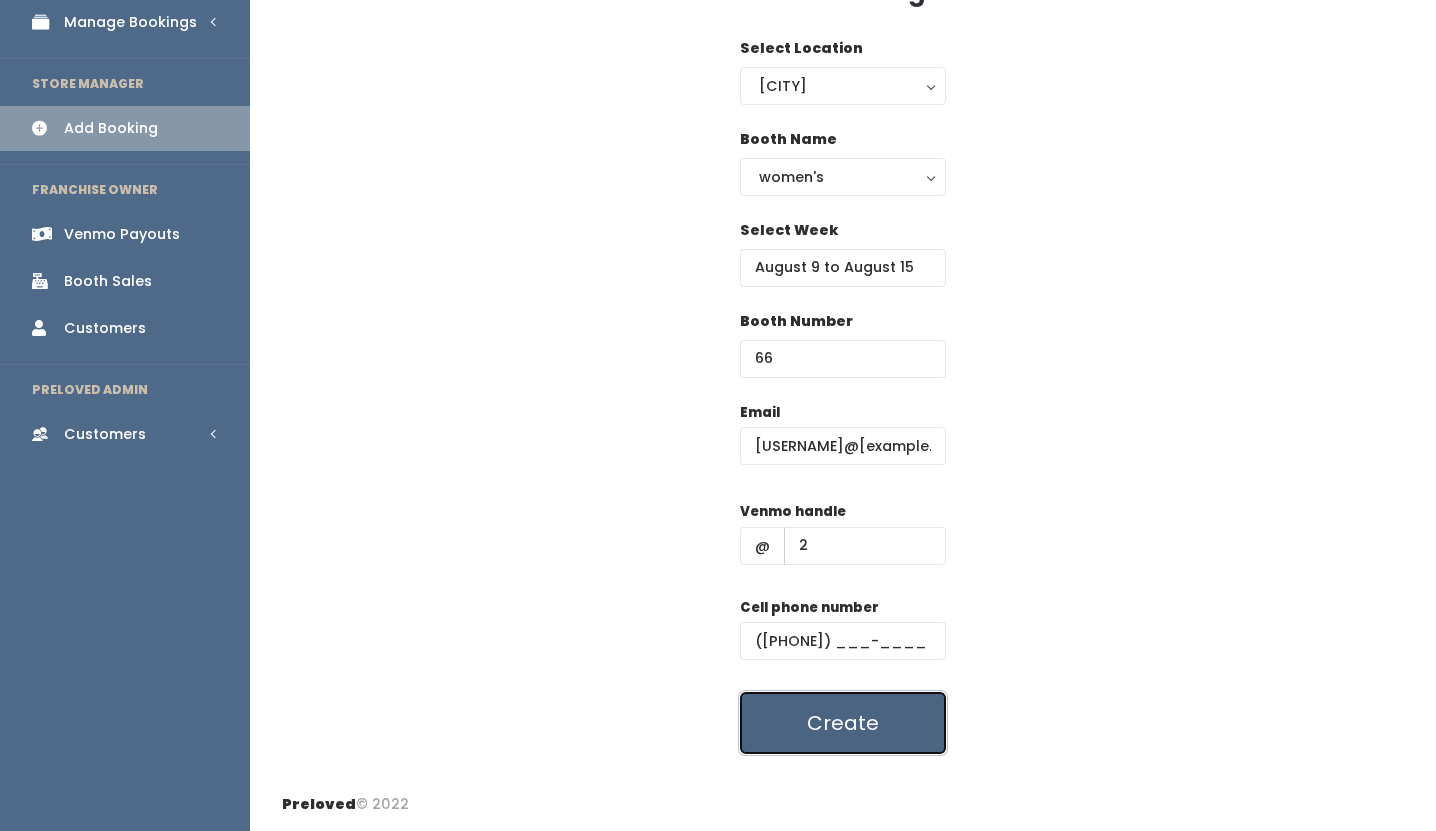 click on "Create" at bounding box center [843, 723] 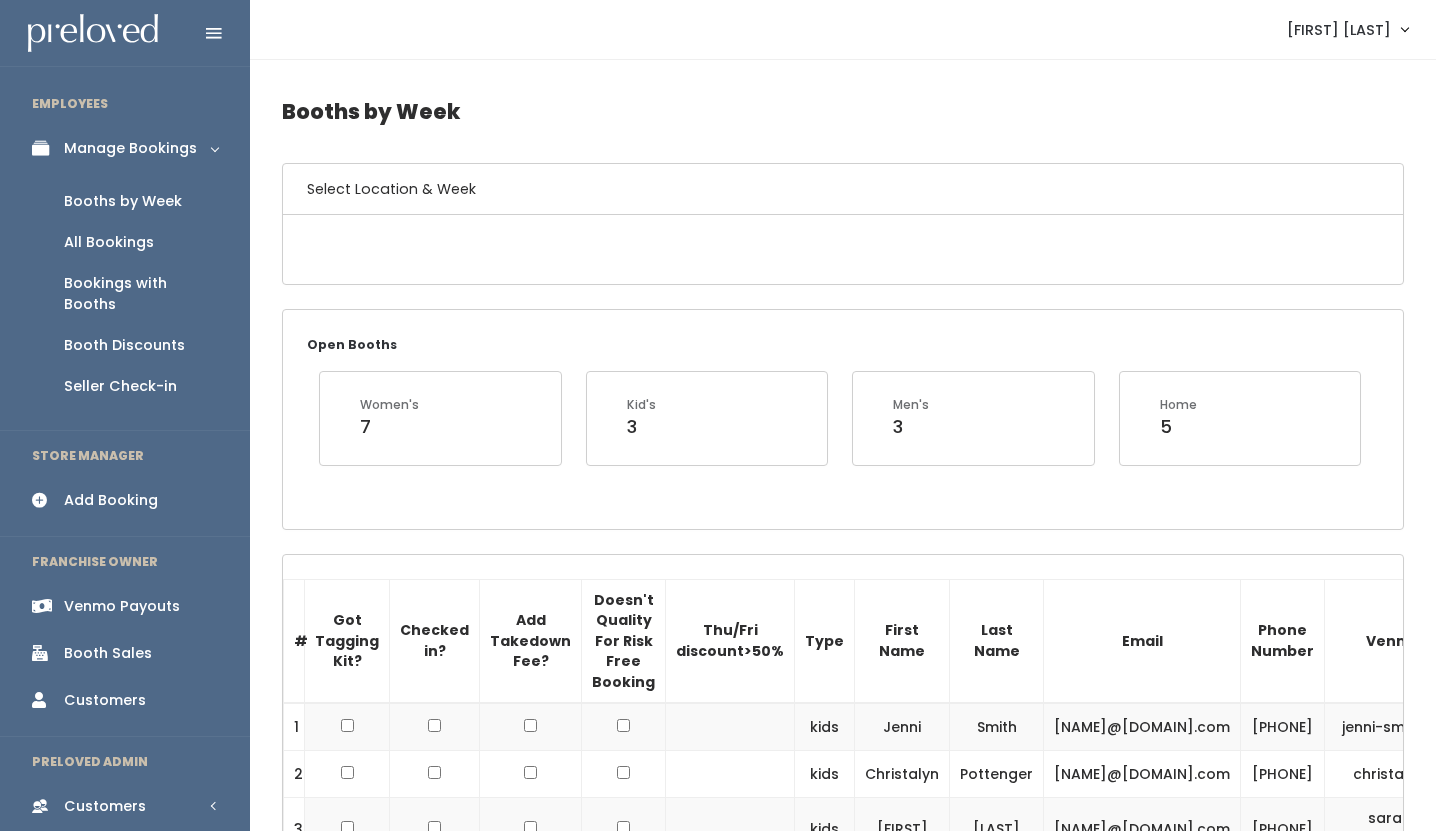 scroll, scrollTop: 4198, scrollLeft: 0, axis: vertical 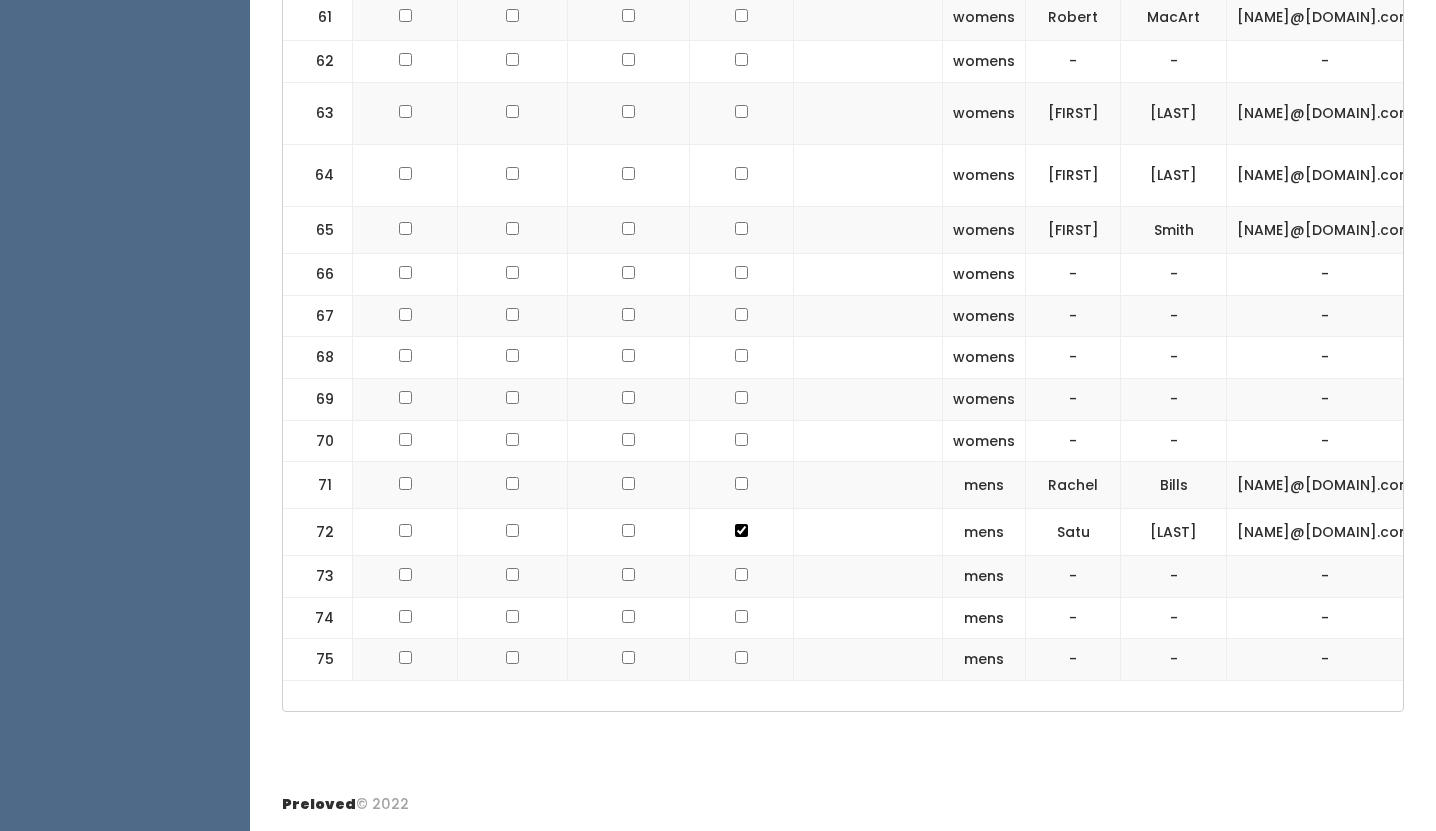 click at bounding box center [741, -3020] 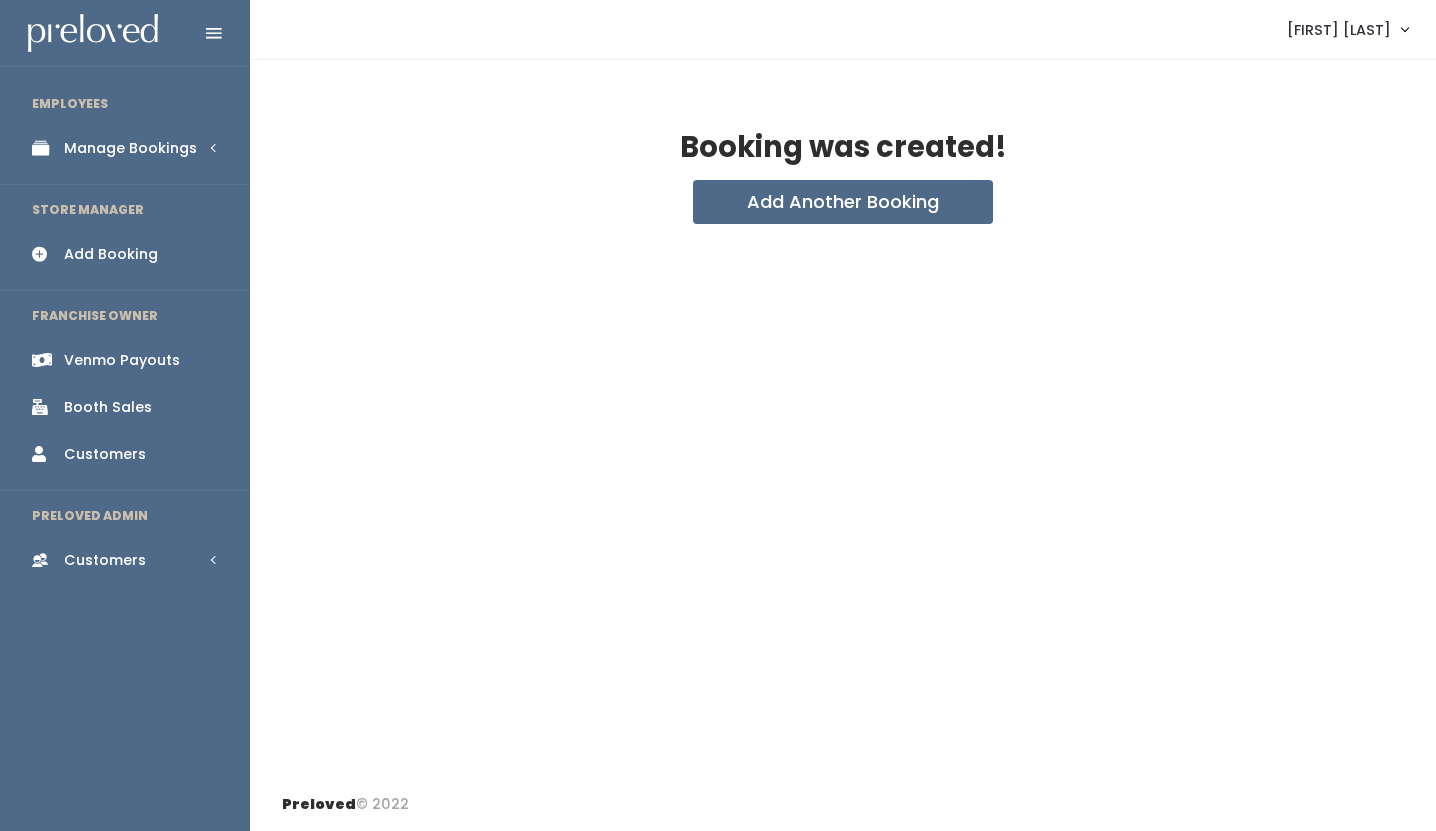 scroll, scrollTop: 0, scrollLeft: 0, axis: both 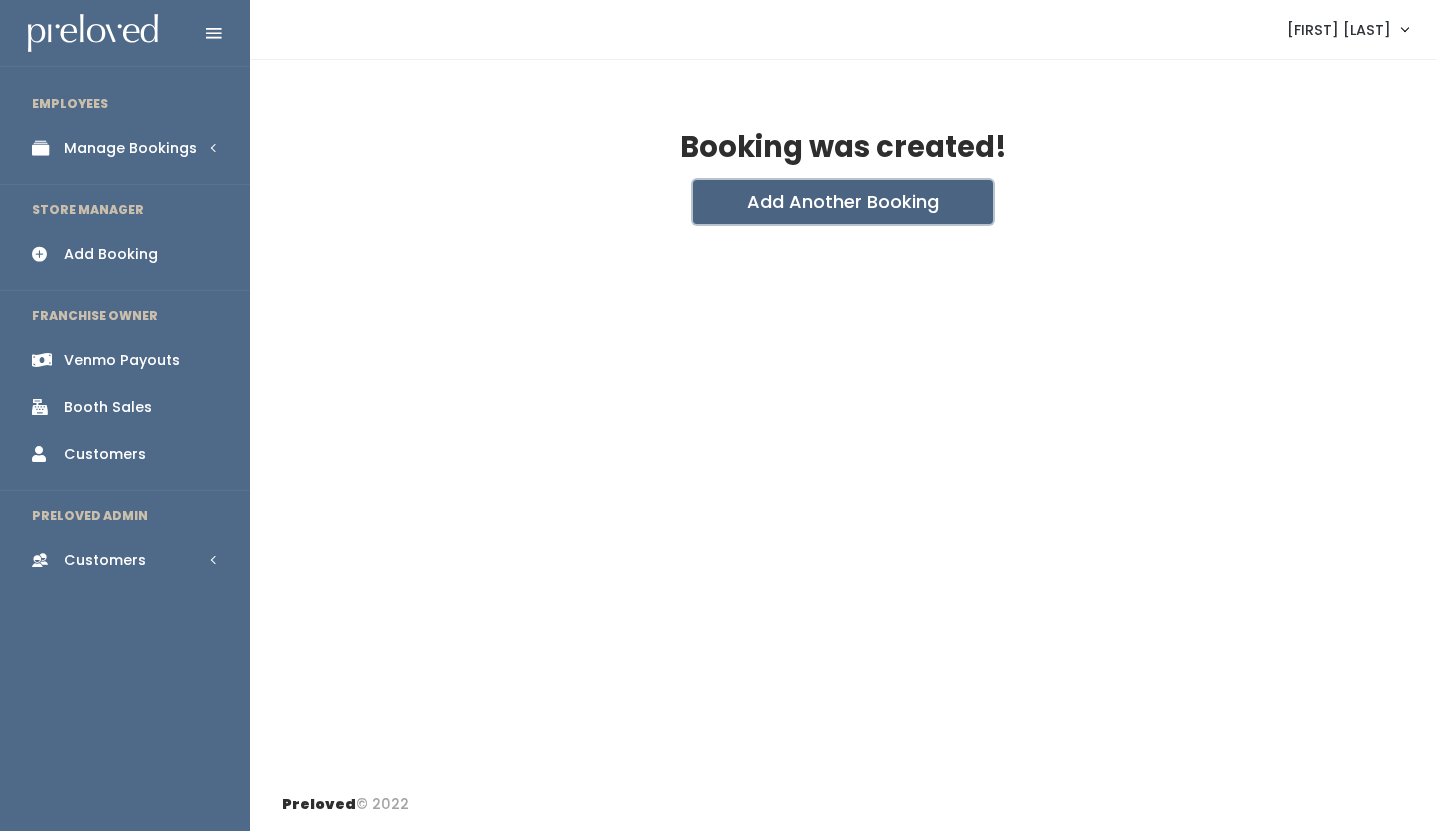 click on "Add Another Booking" at bounding box center [843, 202] 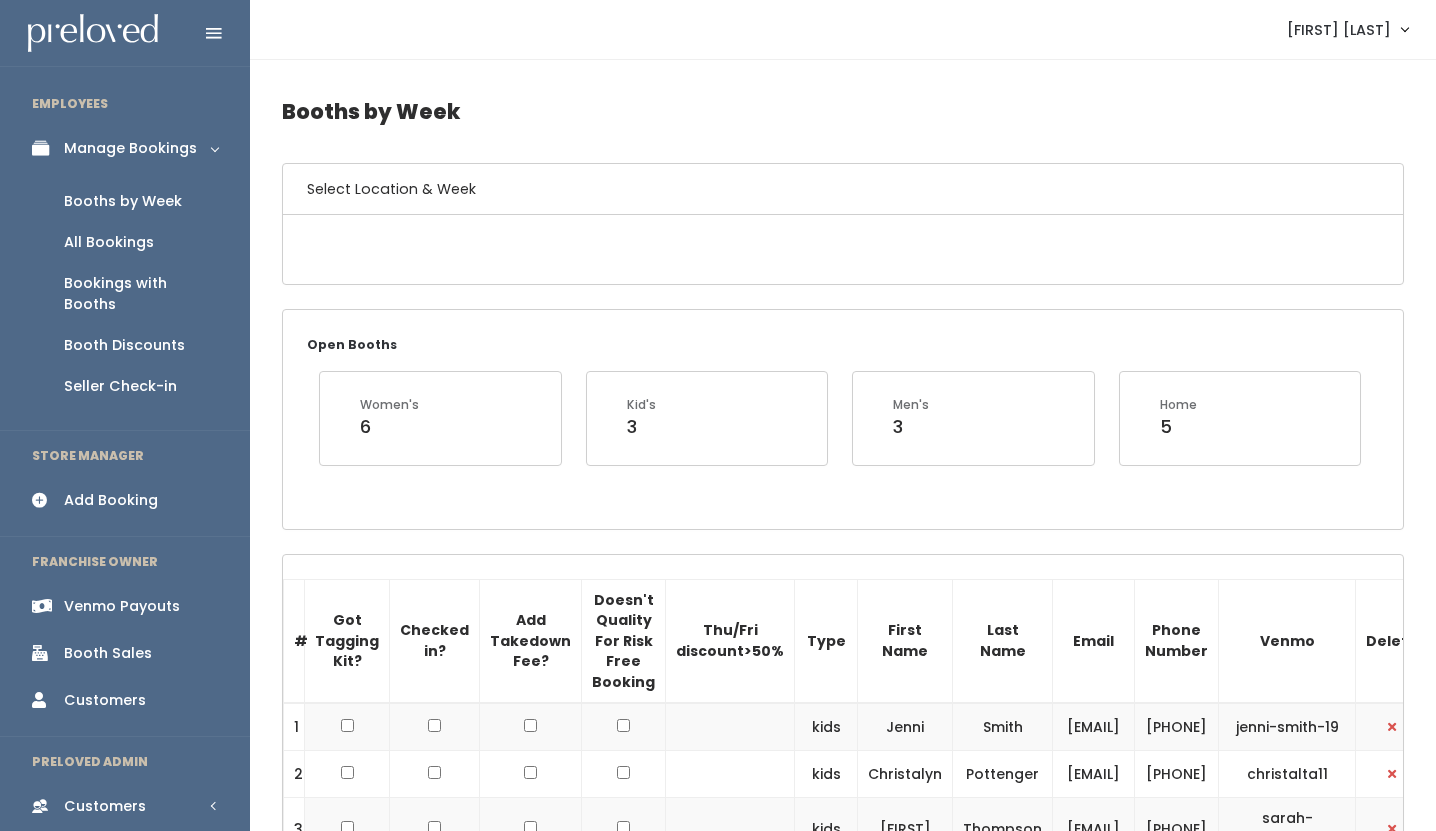 scroll, scrollTop: 0, scrollLeft: 0, axis: both 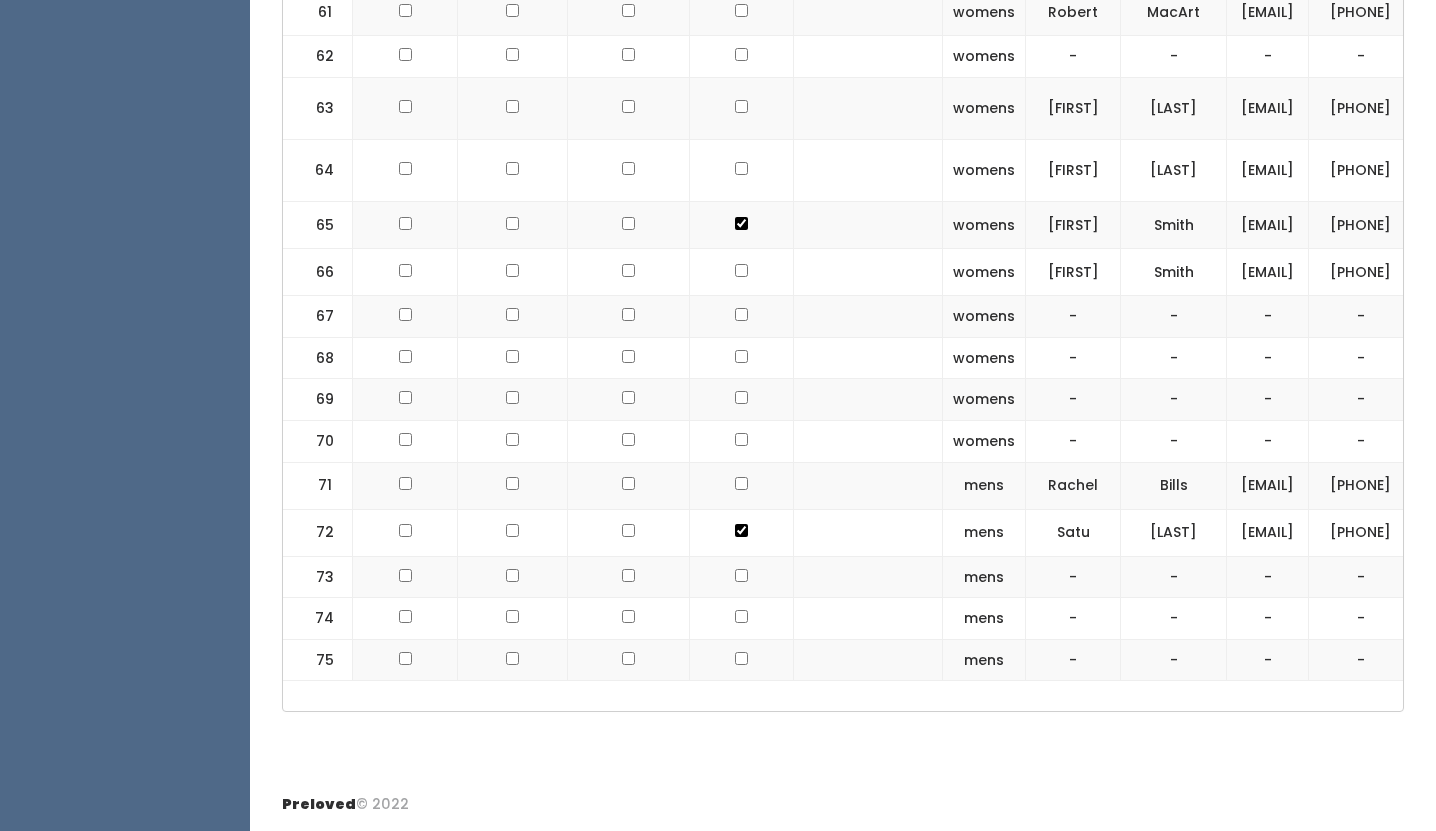 click at bounding box center [741, -2978] 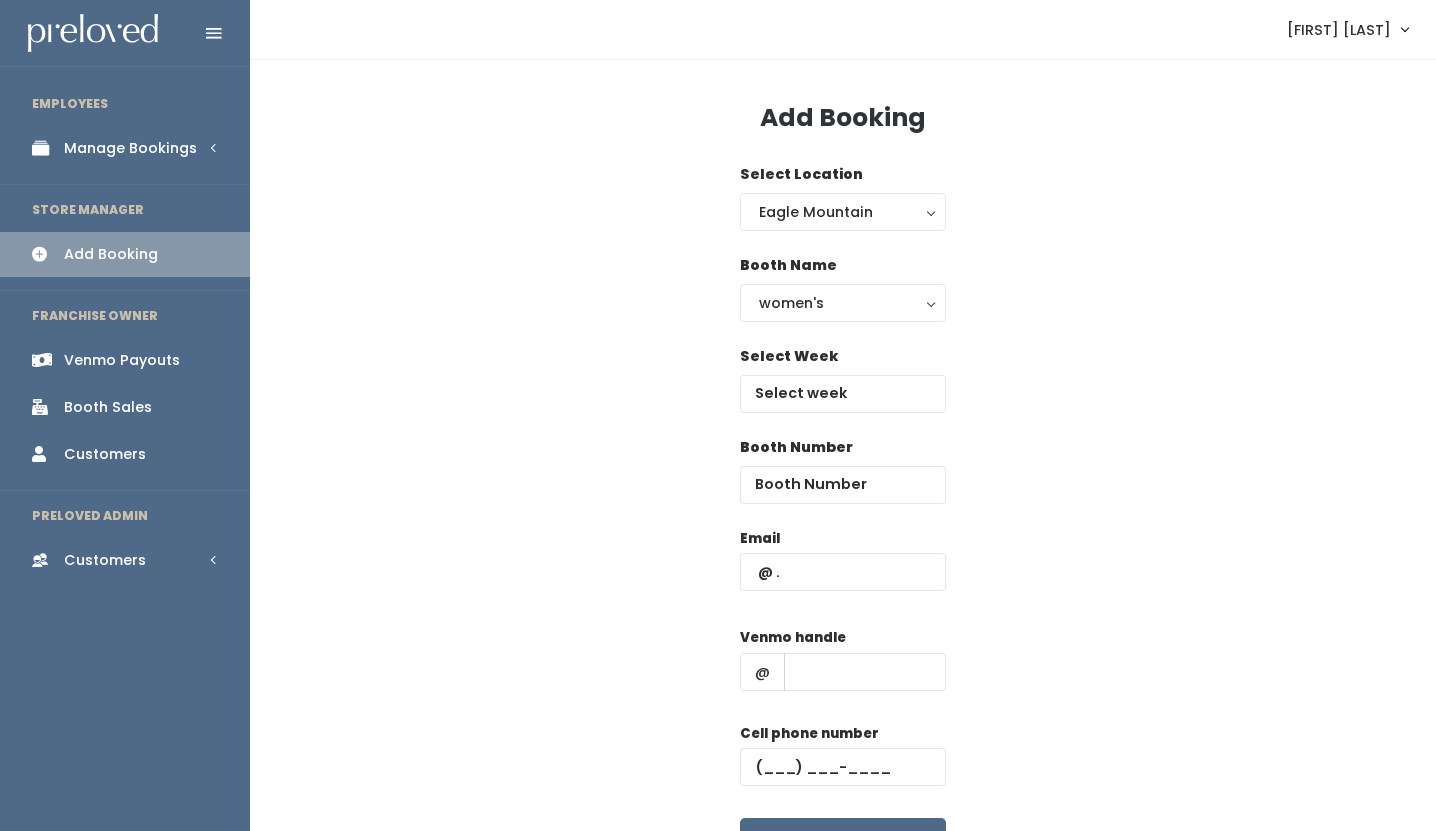 scroll, scrollTop: 0, scrollLeft: 0, axis: both 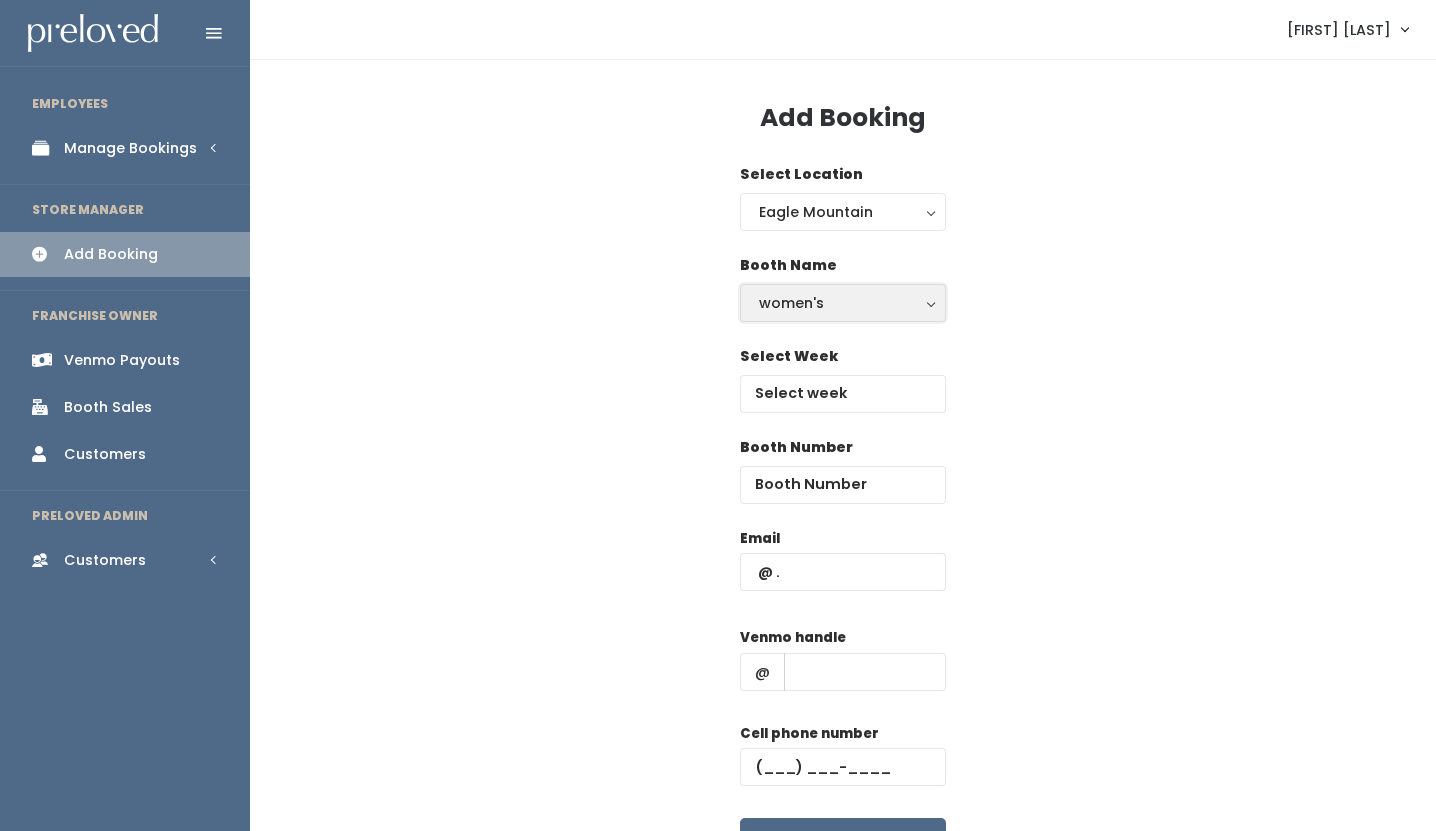 click on "women's" at bounding box center (843, 303) 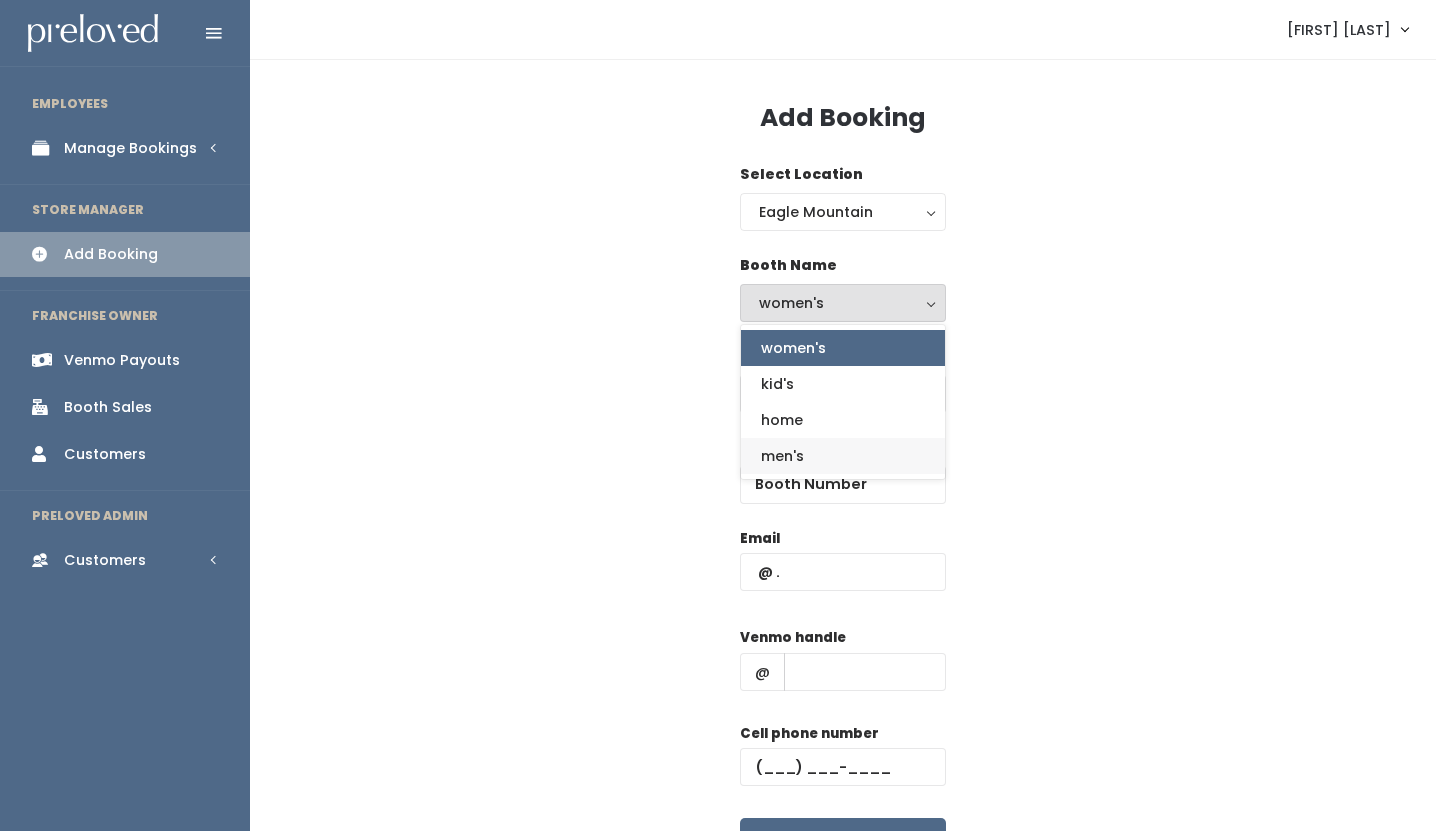 click on "men's" at bounding box center [843, 456] 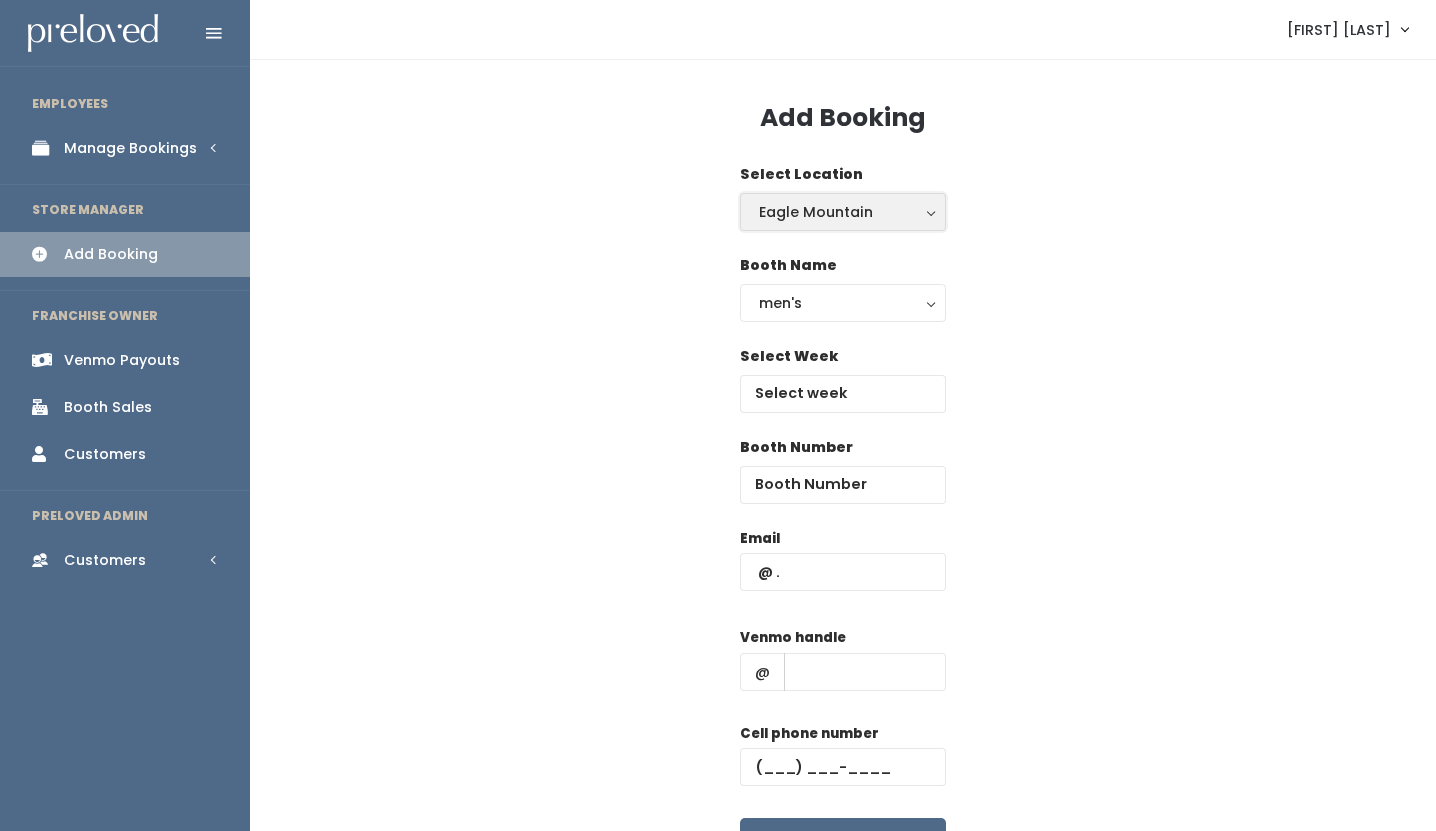 click on "Eagle Mountain" at bounding box center [843, 212] 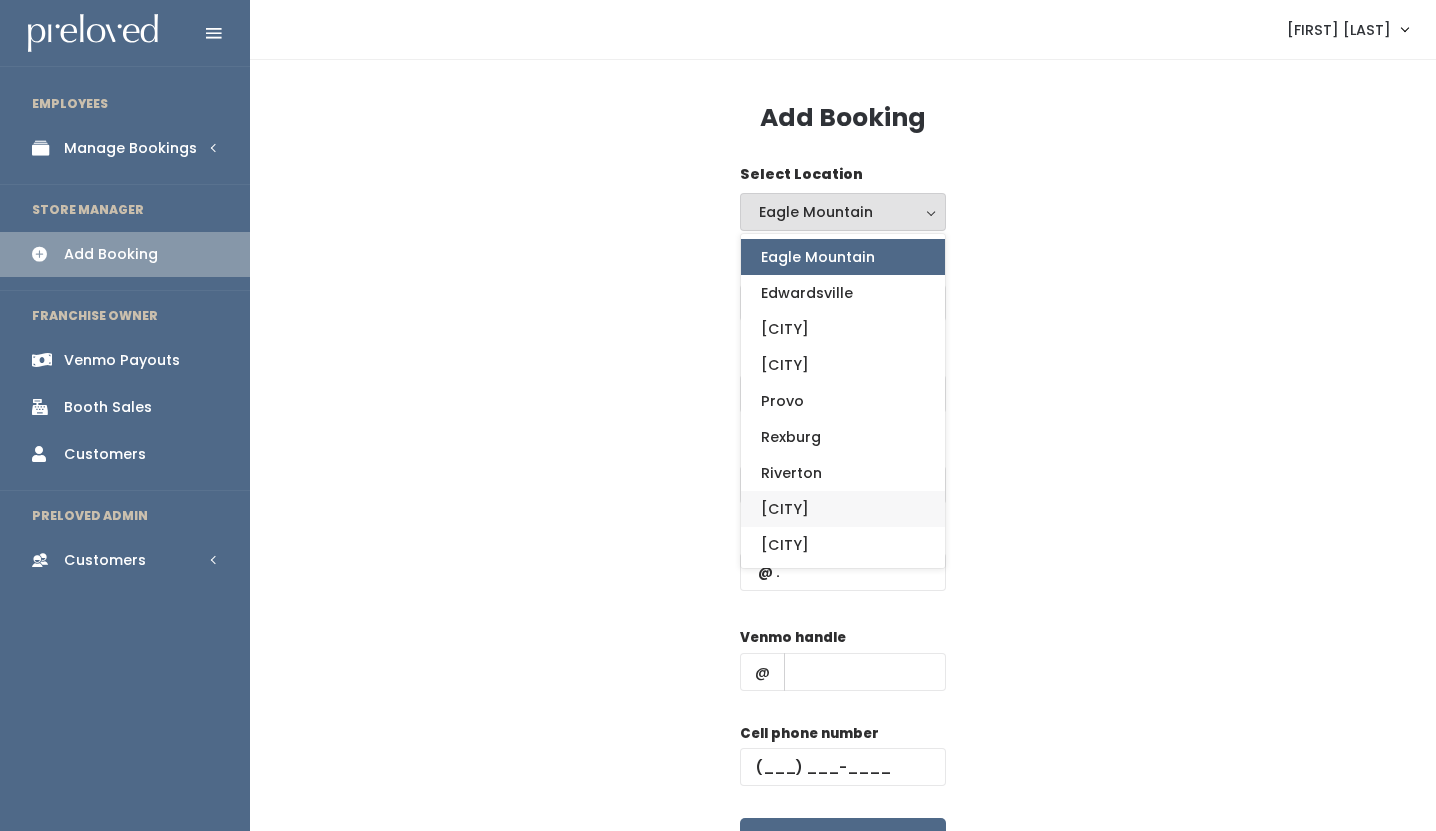 click on "Sandy" at bounding box center (785, 509) 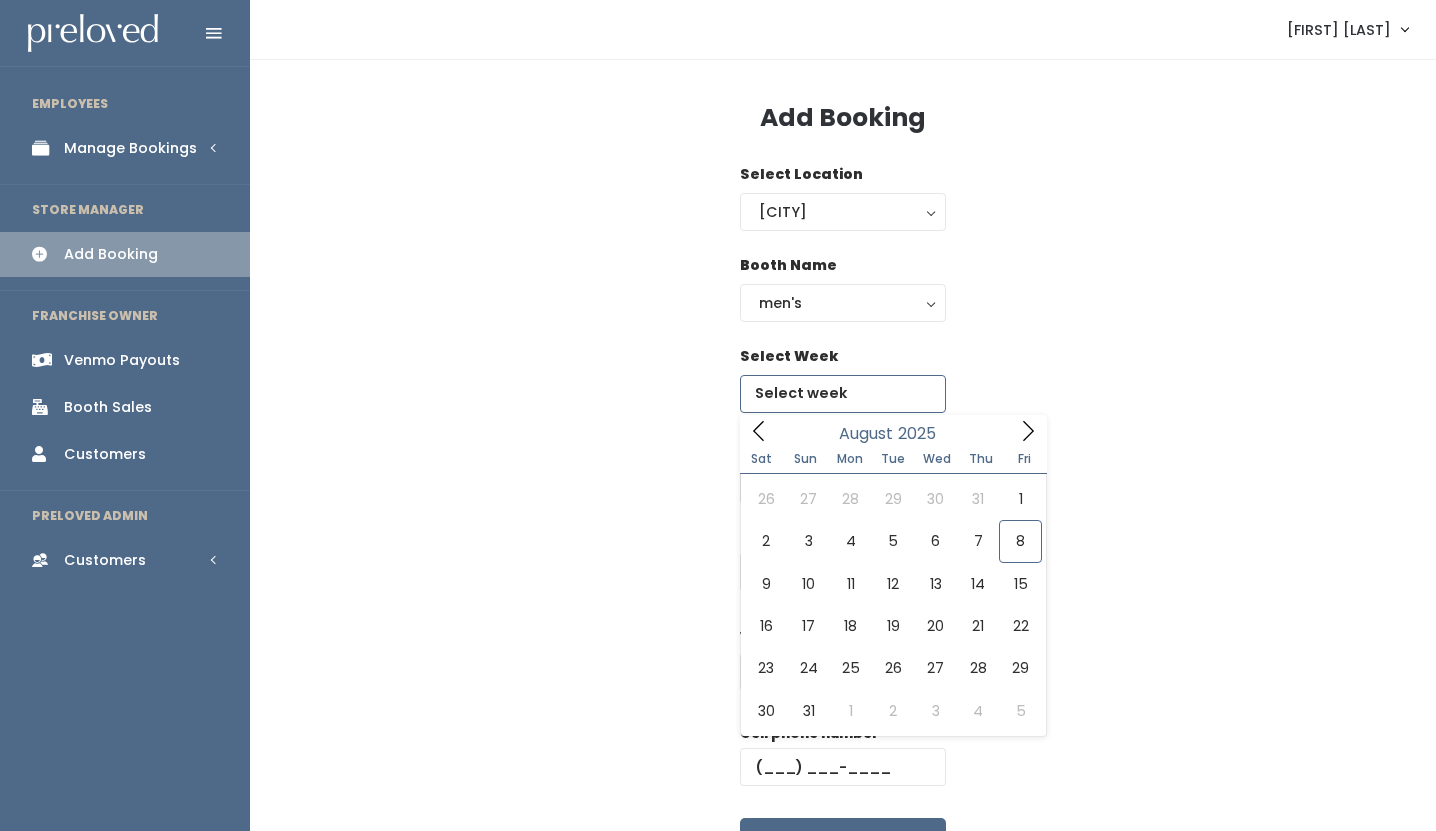 click at bounding box center (843, 394) 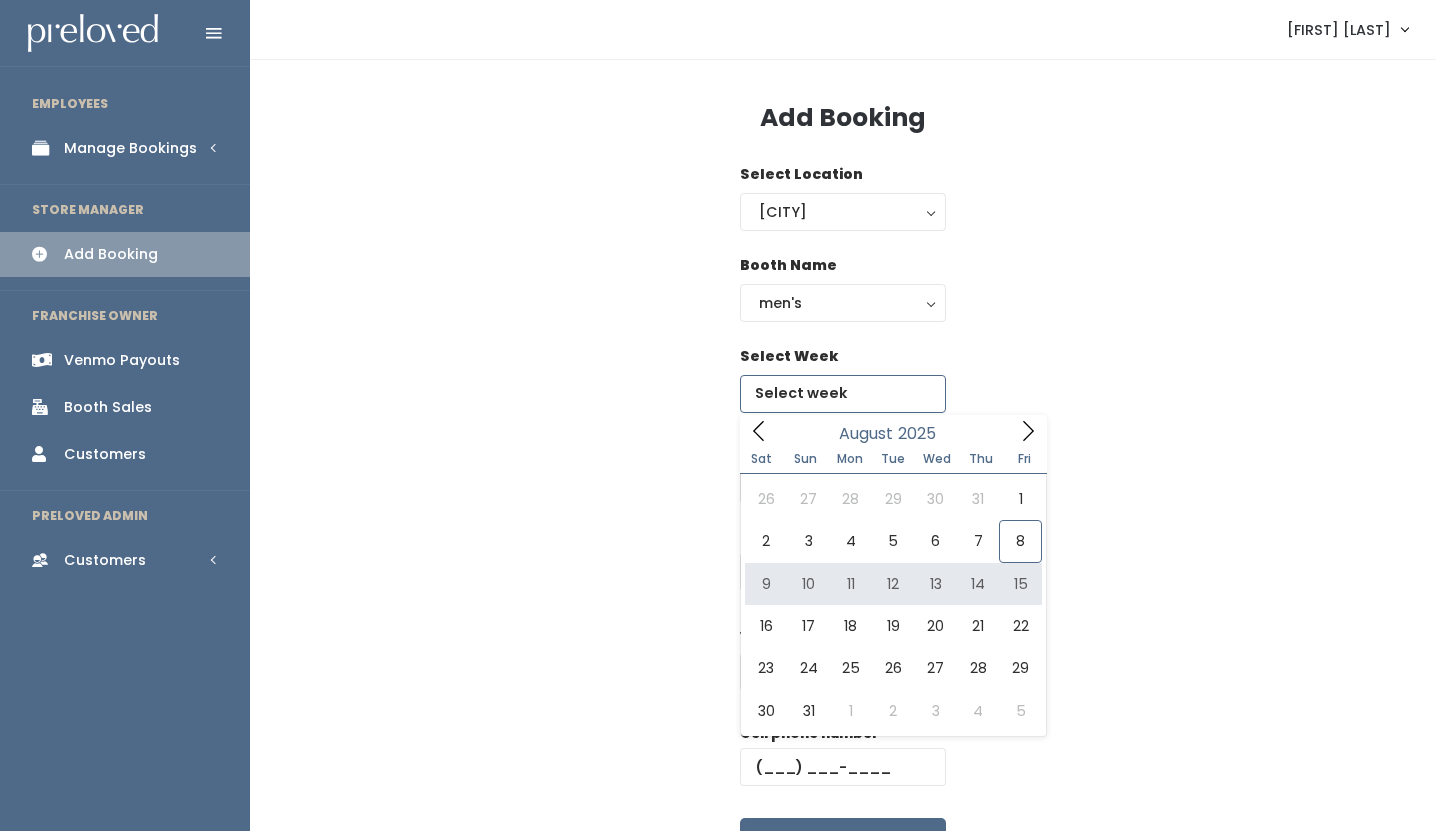 type on "August 9 to August 15" 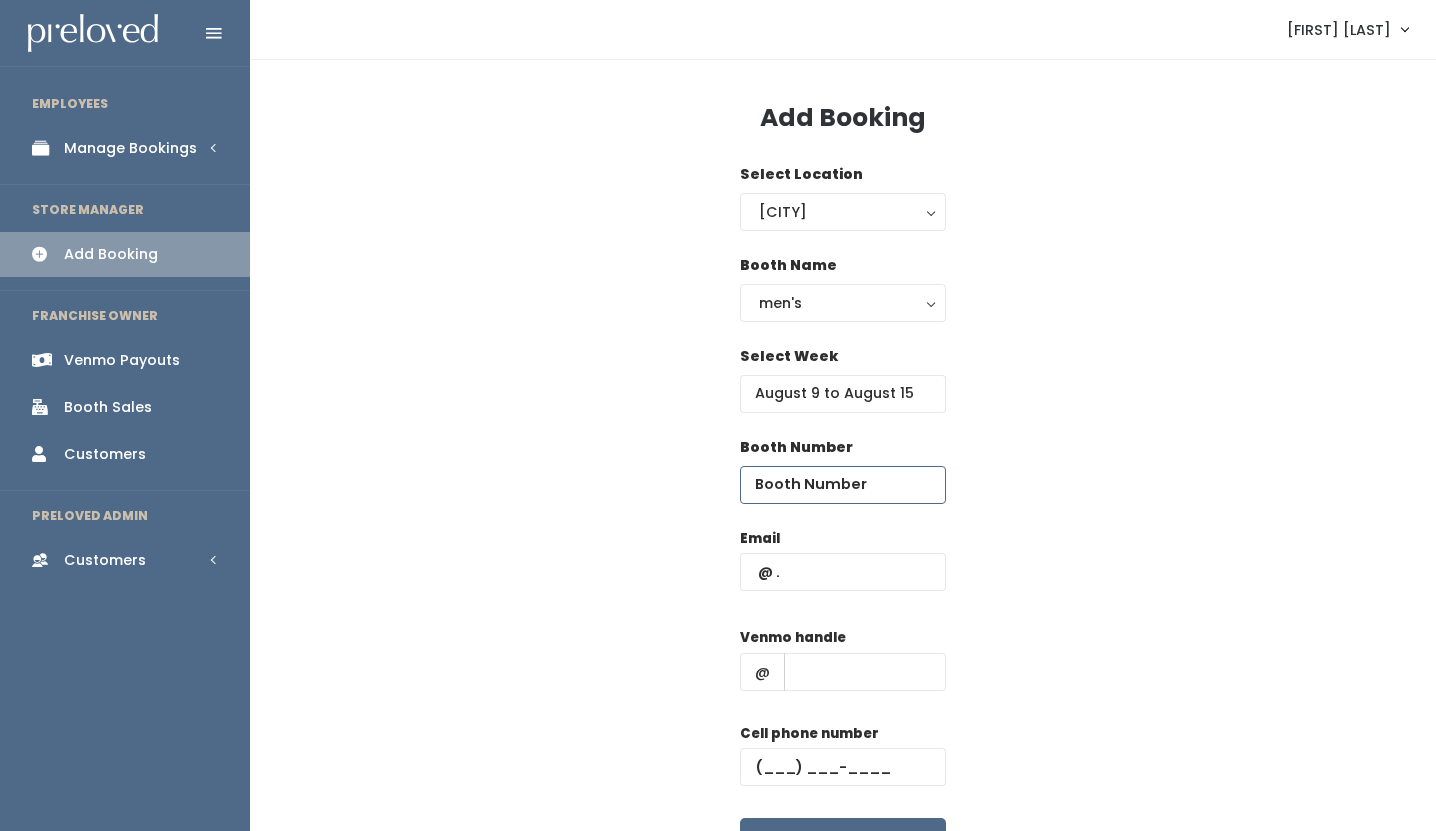 click at bounding box center (843, 485) 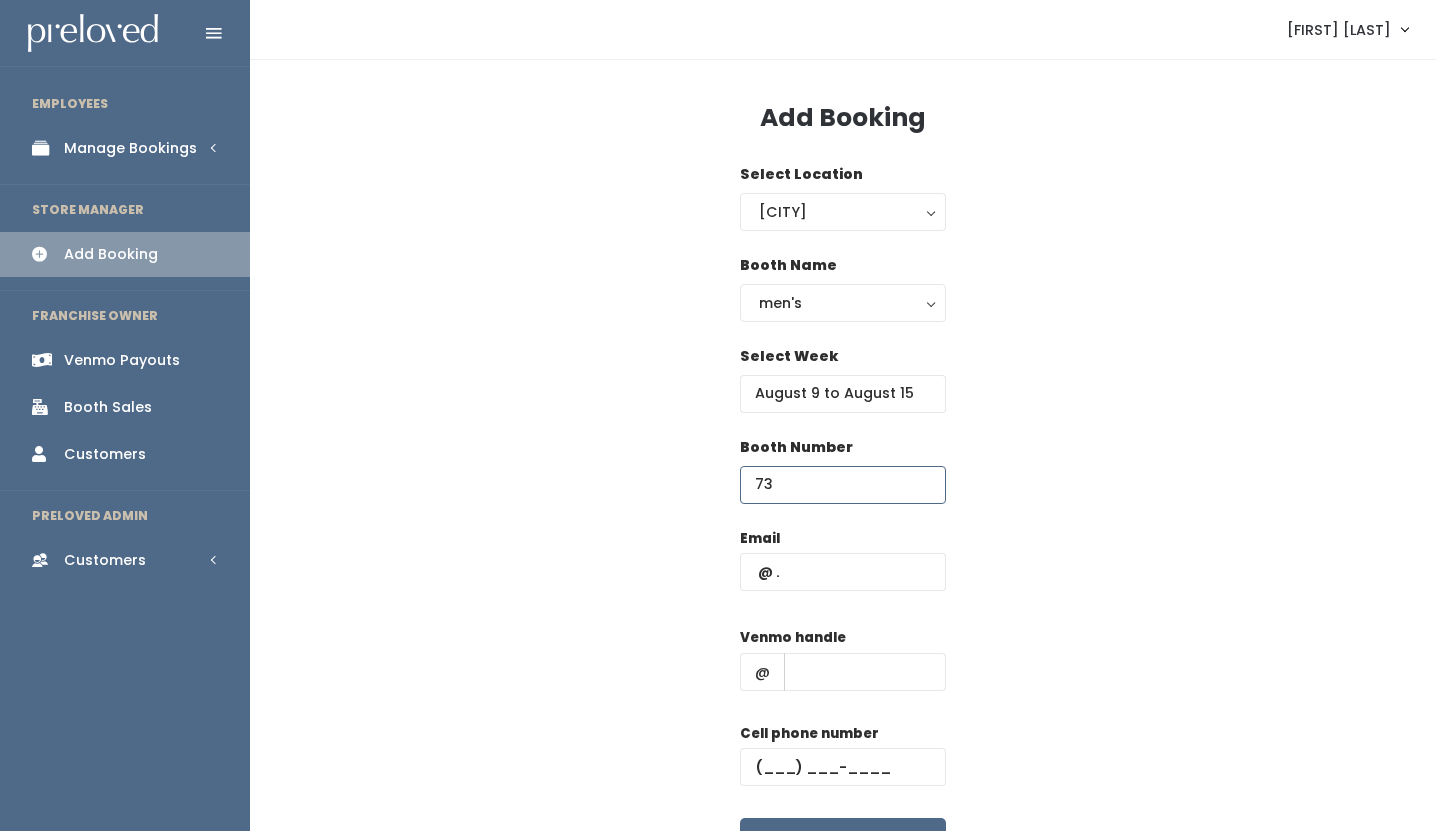 type on "73" 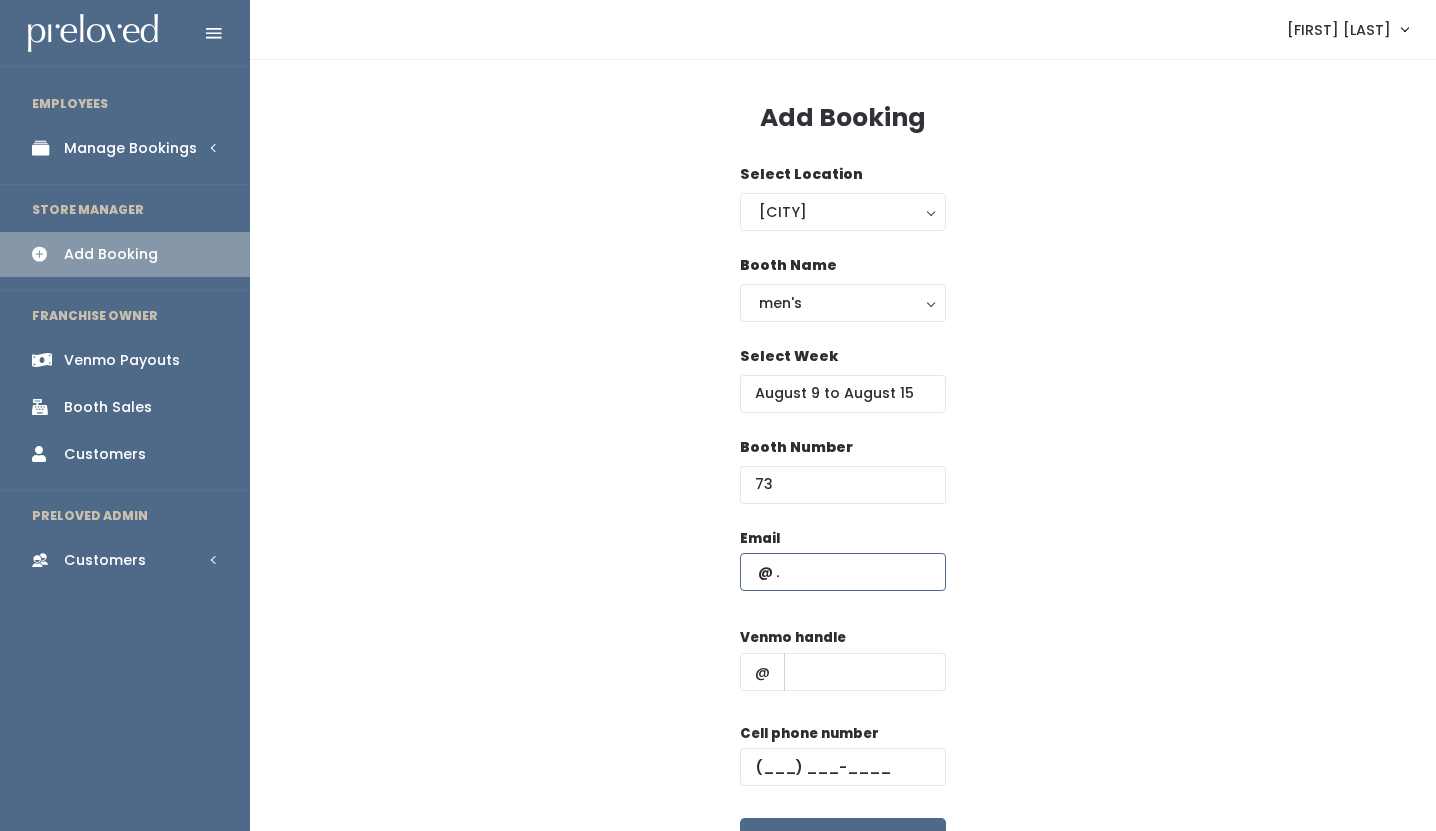 paste on "emilynjsmith@gmail.com" 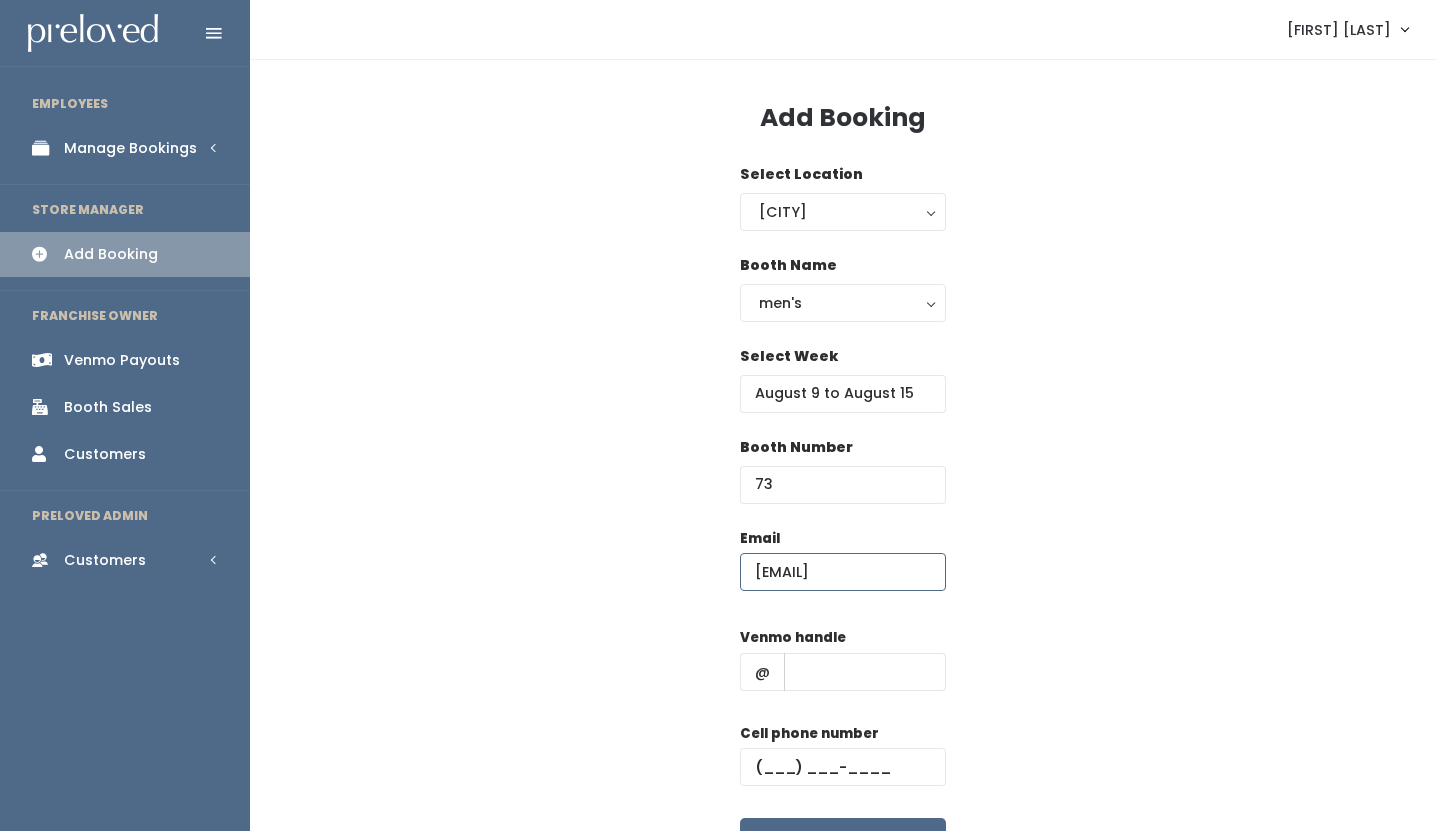 scroll, scrollTop: 0, scrollLeft: 9, axis: horizontal 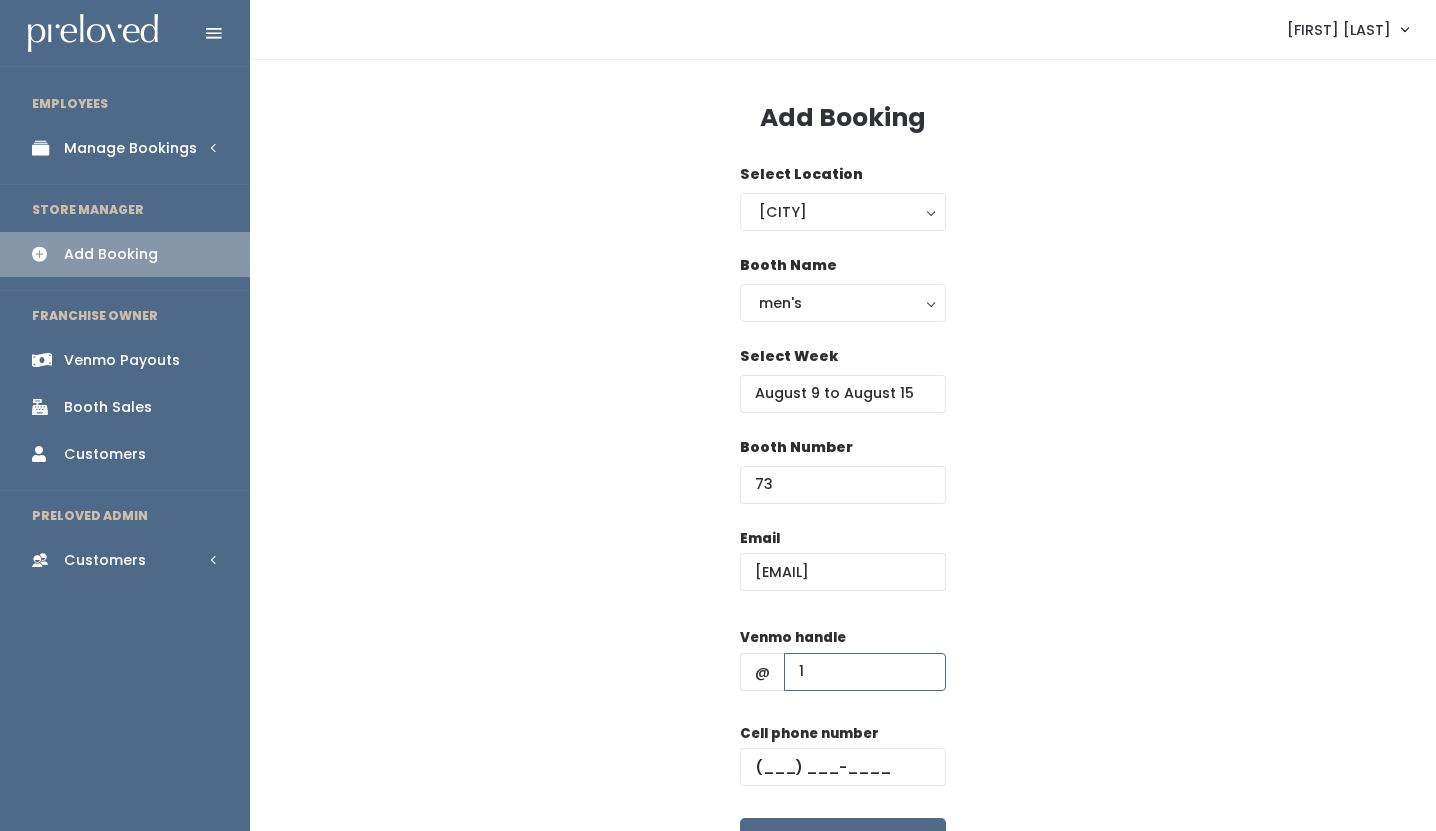 type on "1" 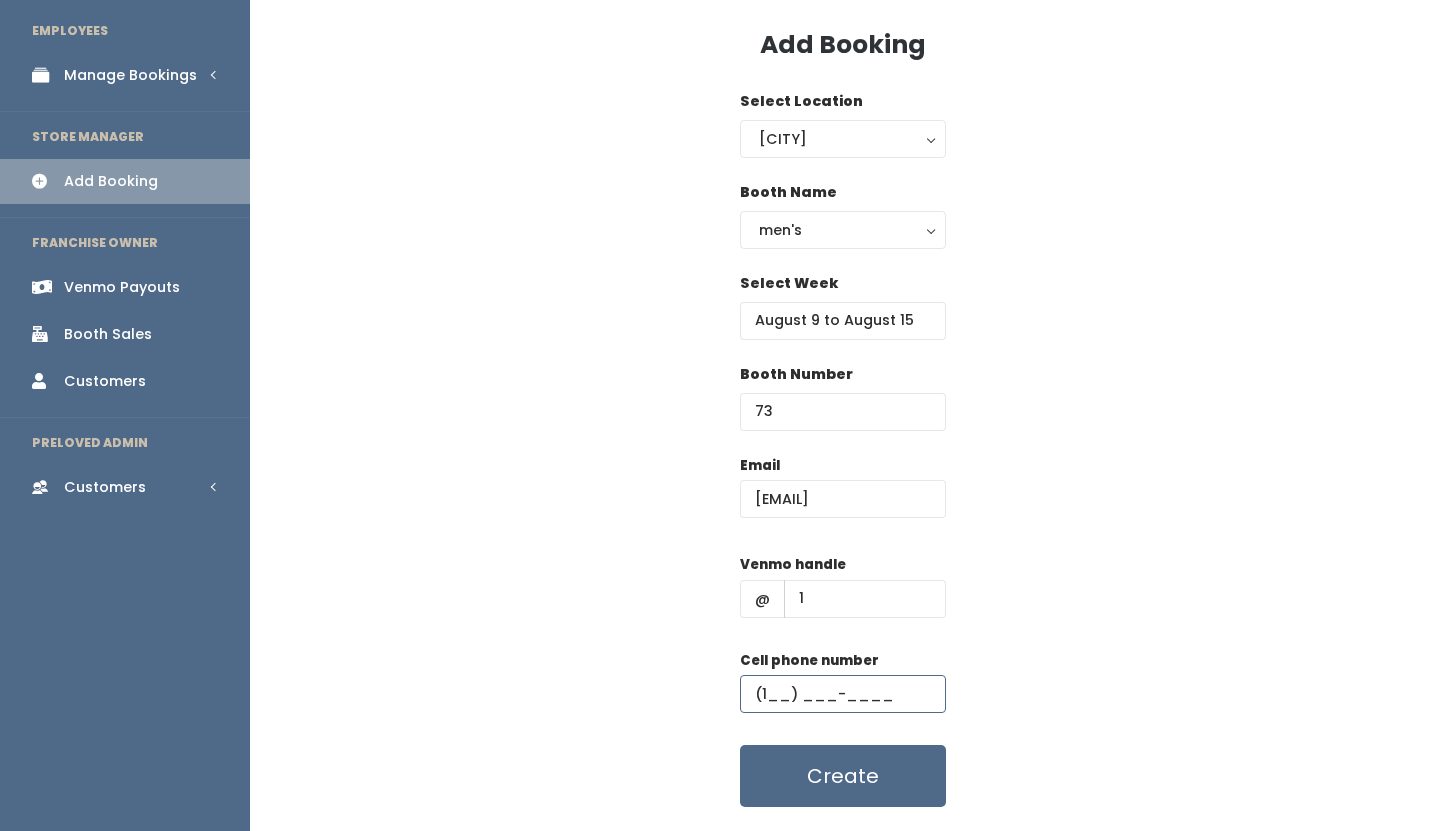 scroll, scrollTop: 74, scrollLeft: 0, axis: vertical 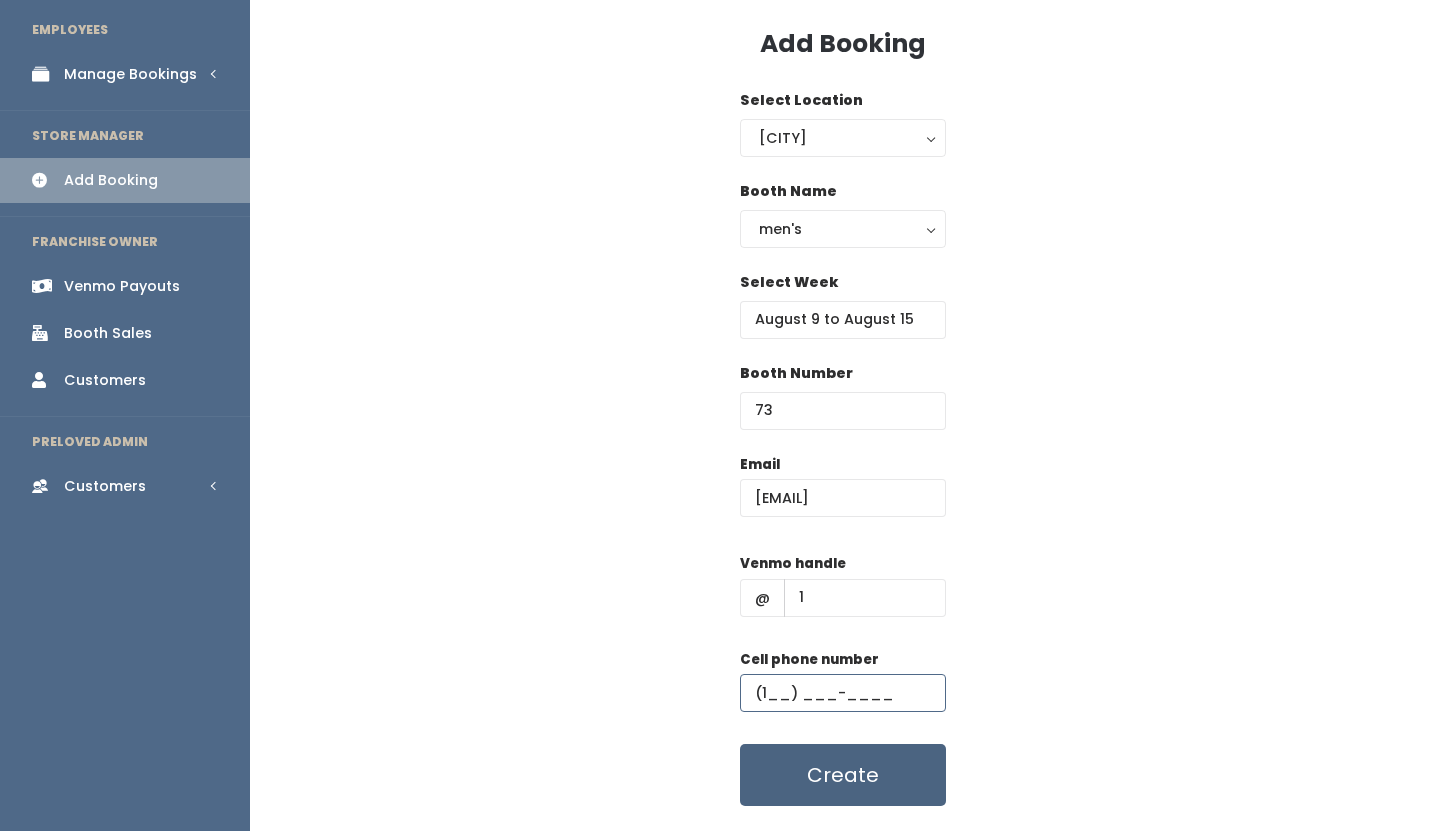 type on "(1__) ___-____" 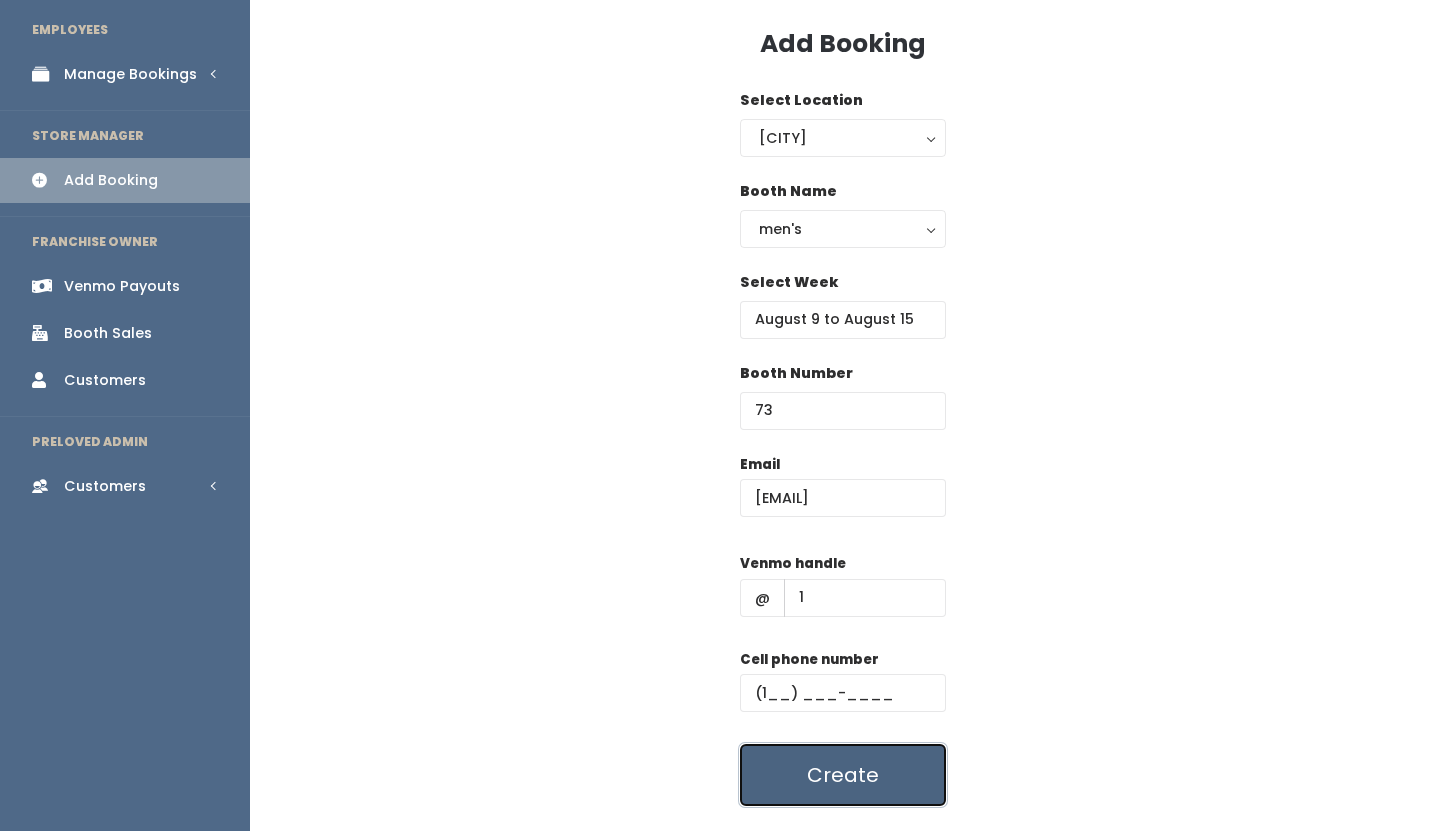 click on "Create" at bounding box center [843, 775] 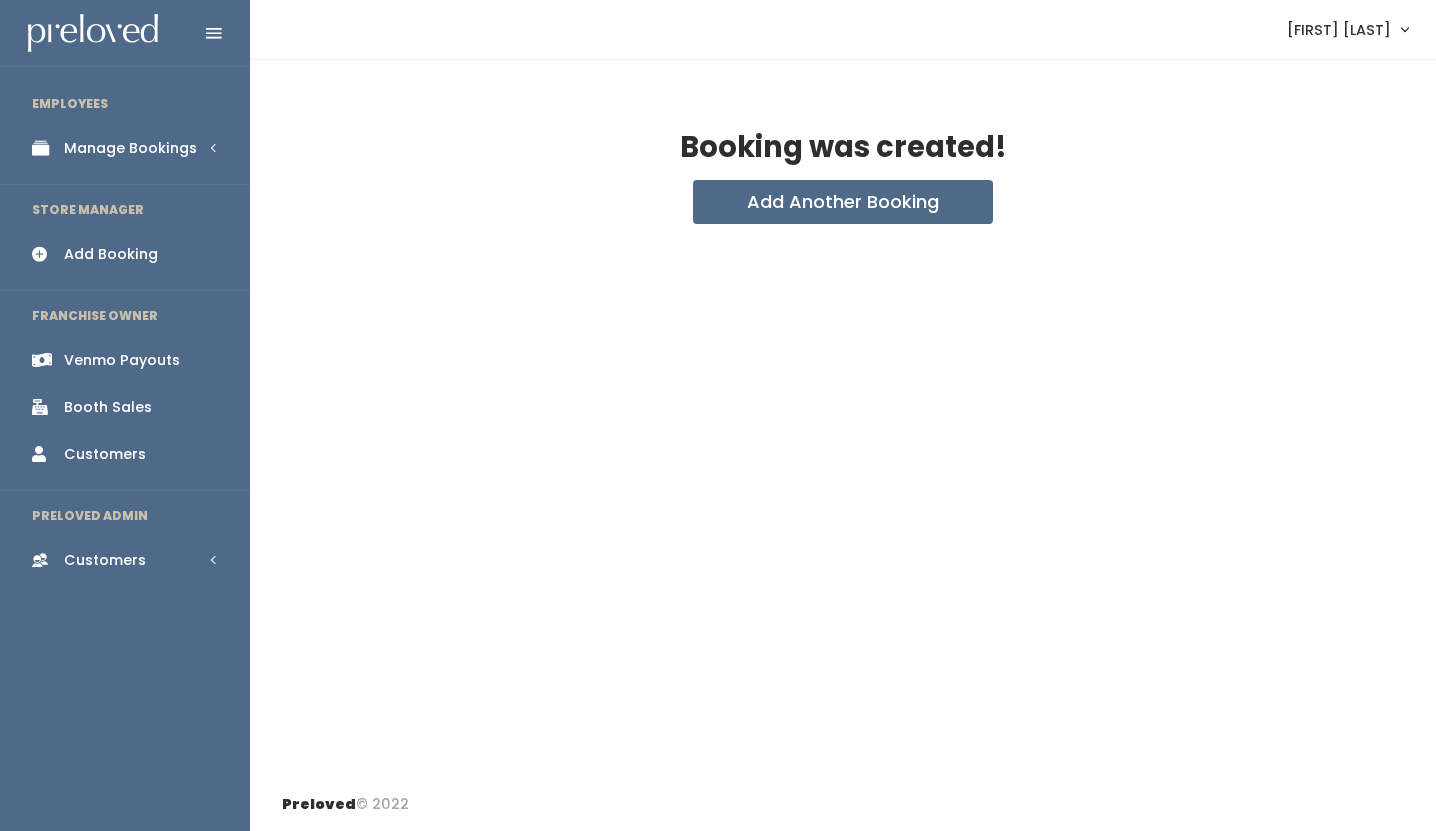 scroll, scrollTop: 0, scrollLeft: 0, axis: both 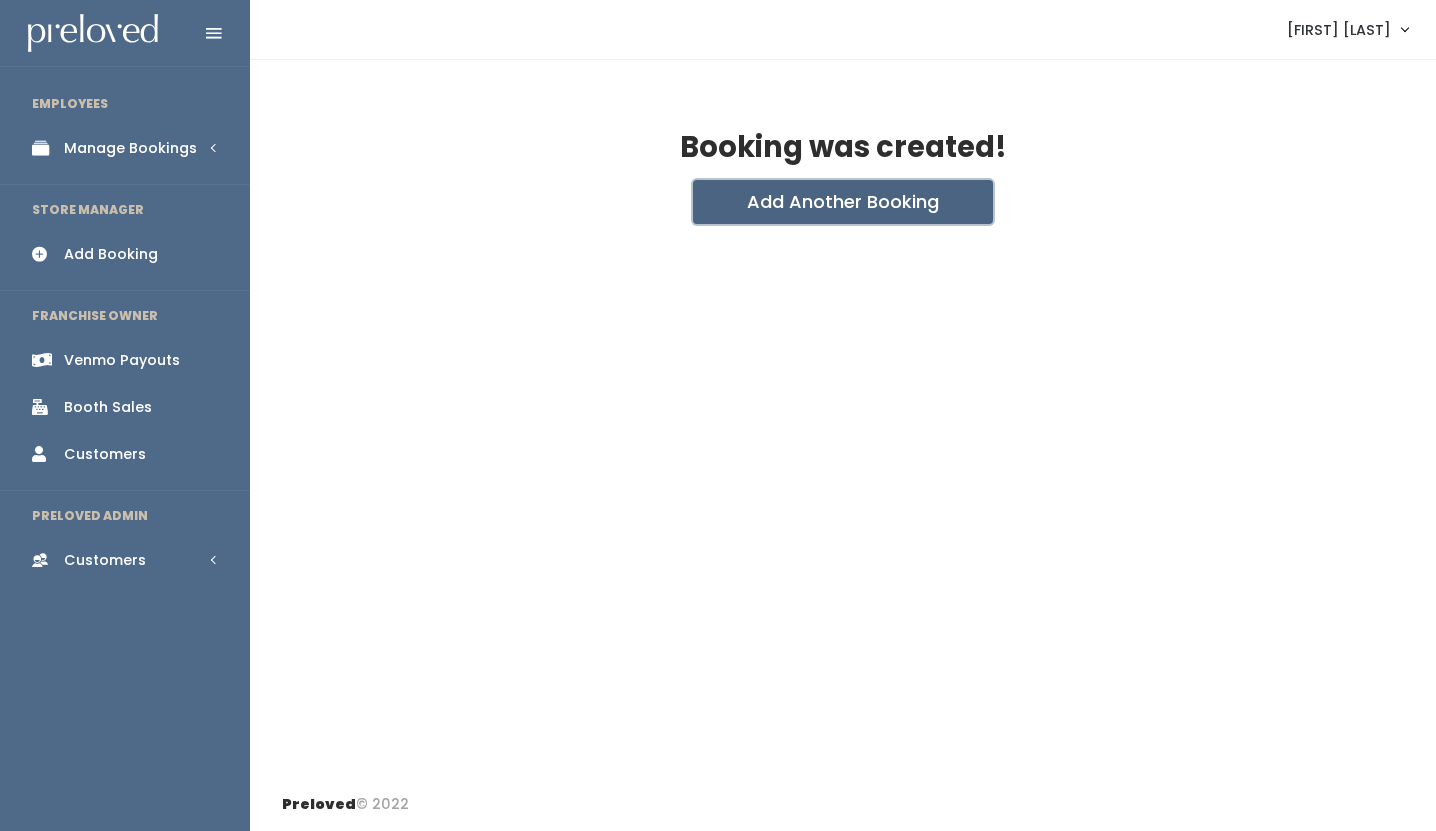 click on "Add Another Booking" at bounding box center [843, 202] 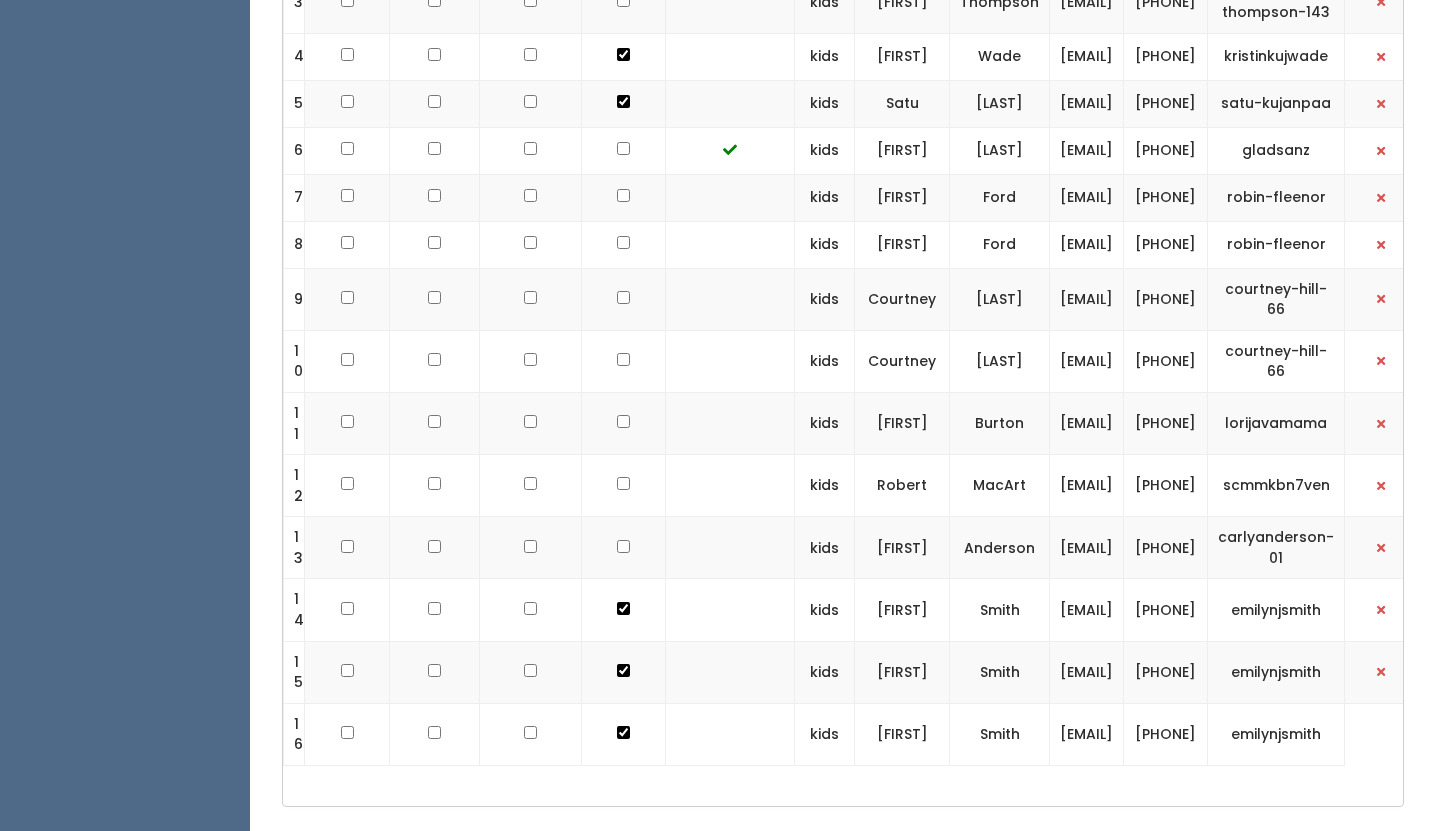scroll, scrollTop: 4475, scrollLeft: 0, axis: vertical 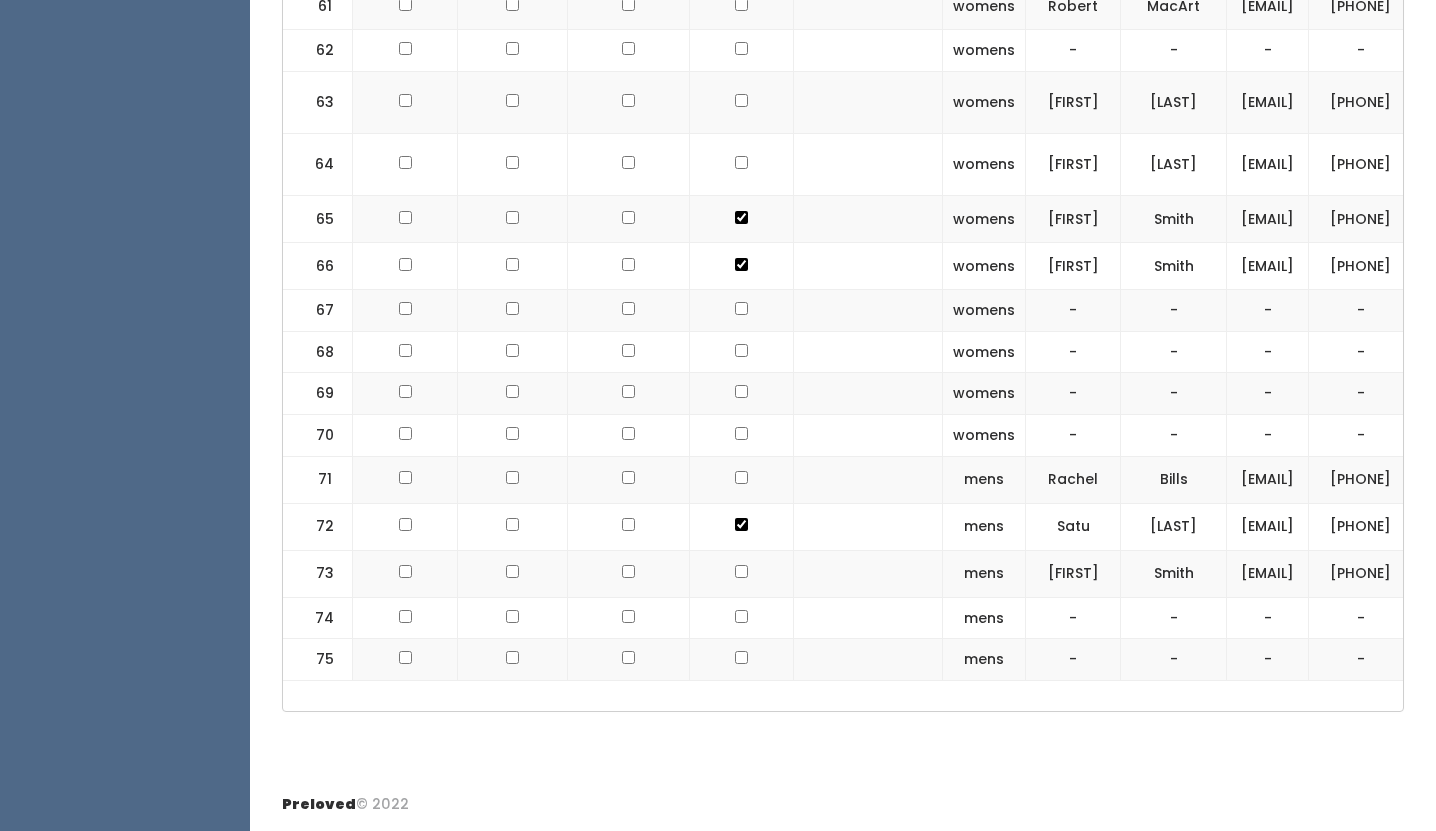 click at bounding box center [741, -3031] 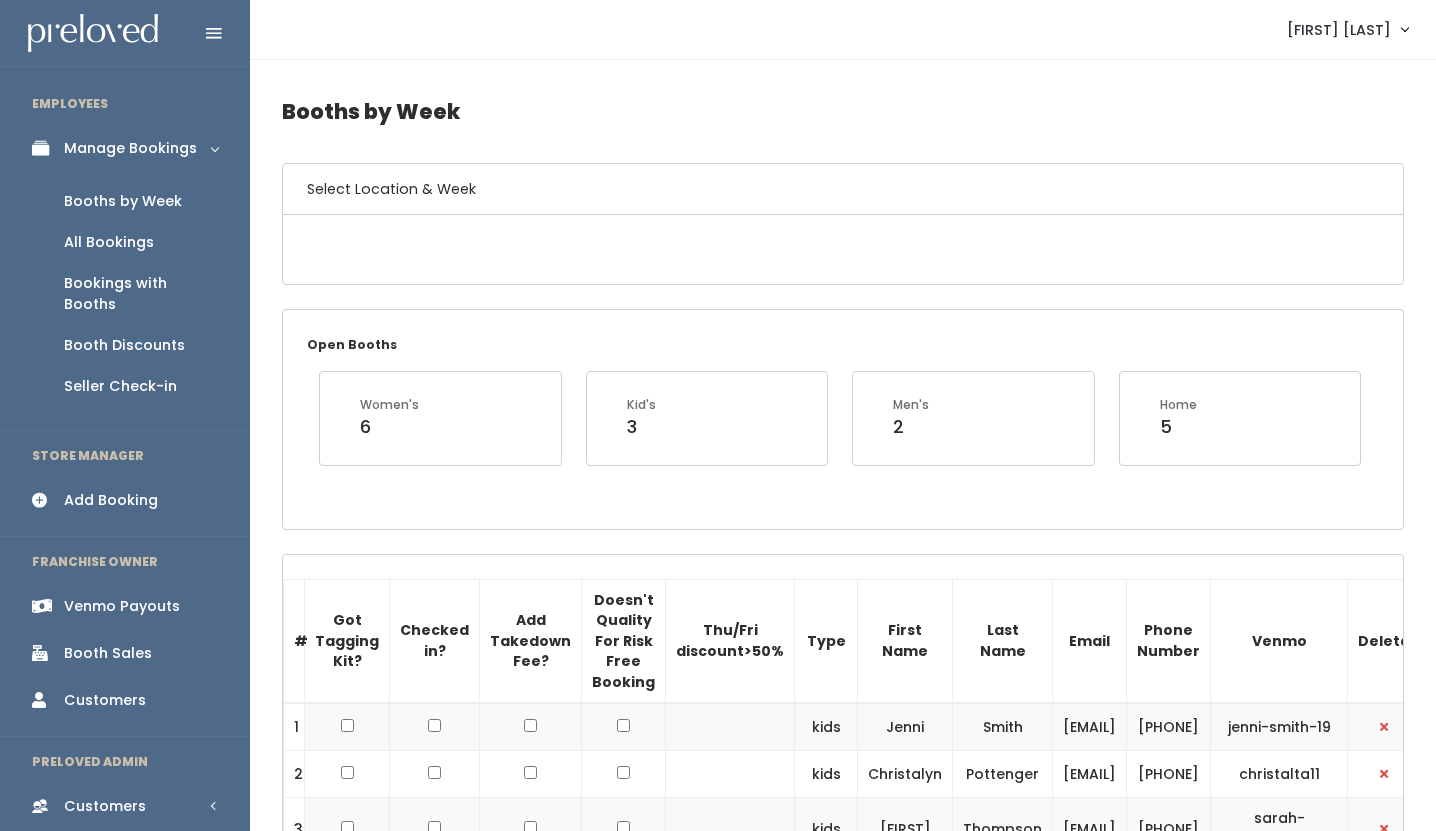 scroll, scrollTop: 0, scrollLeft: 0, axis: both 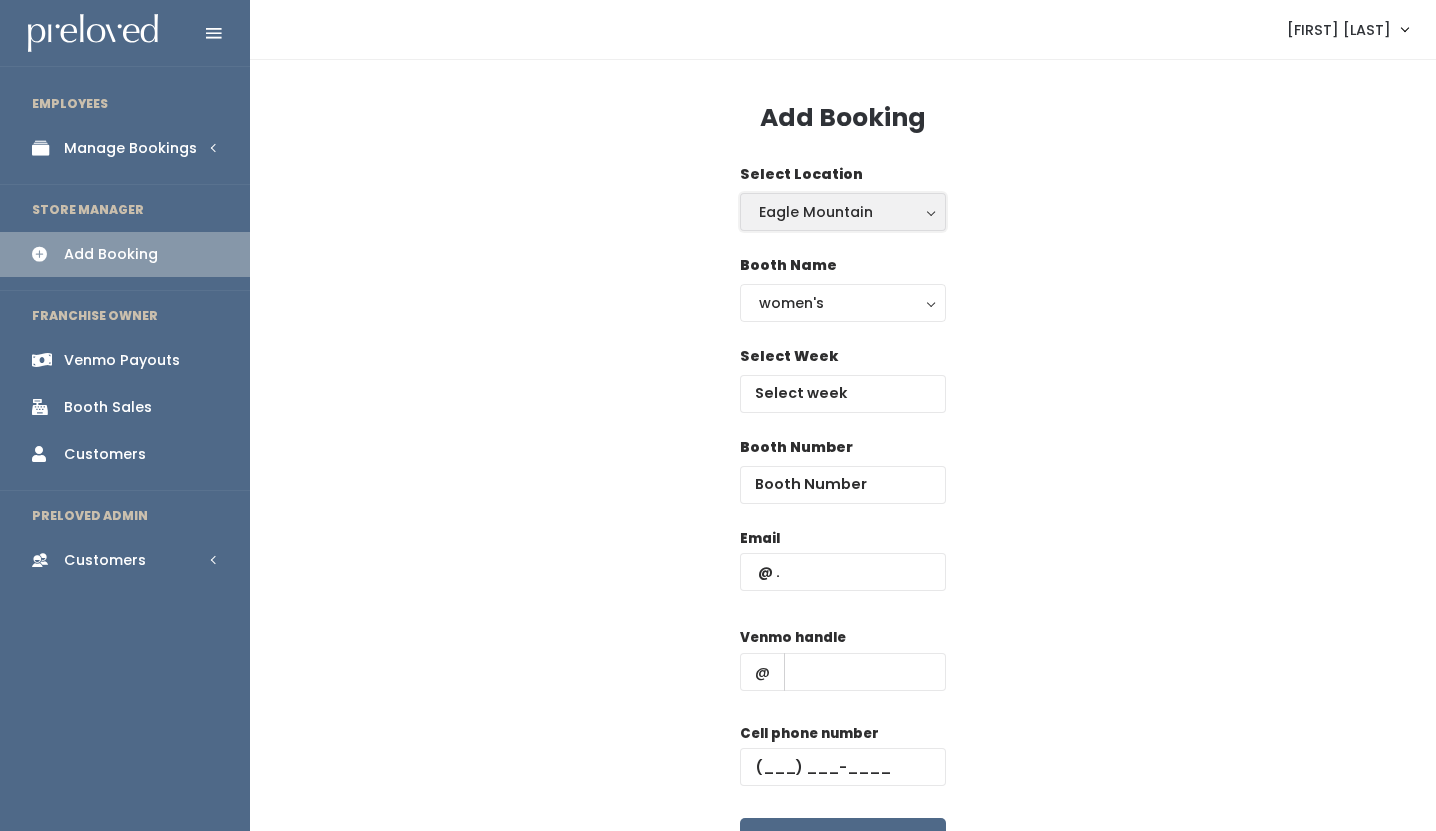 click on "Eagle Mountain" at bounding box center [843, 212] 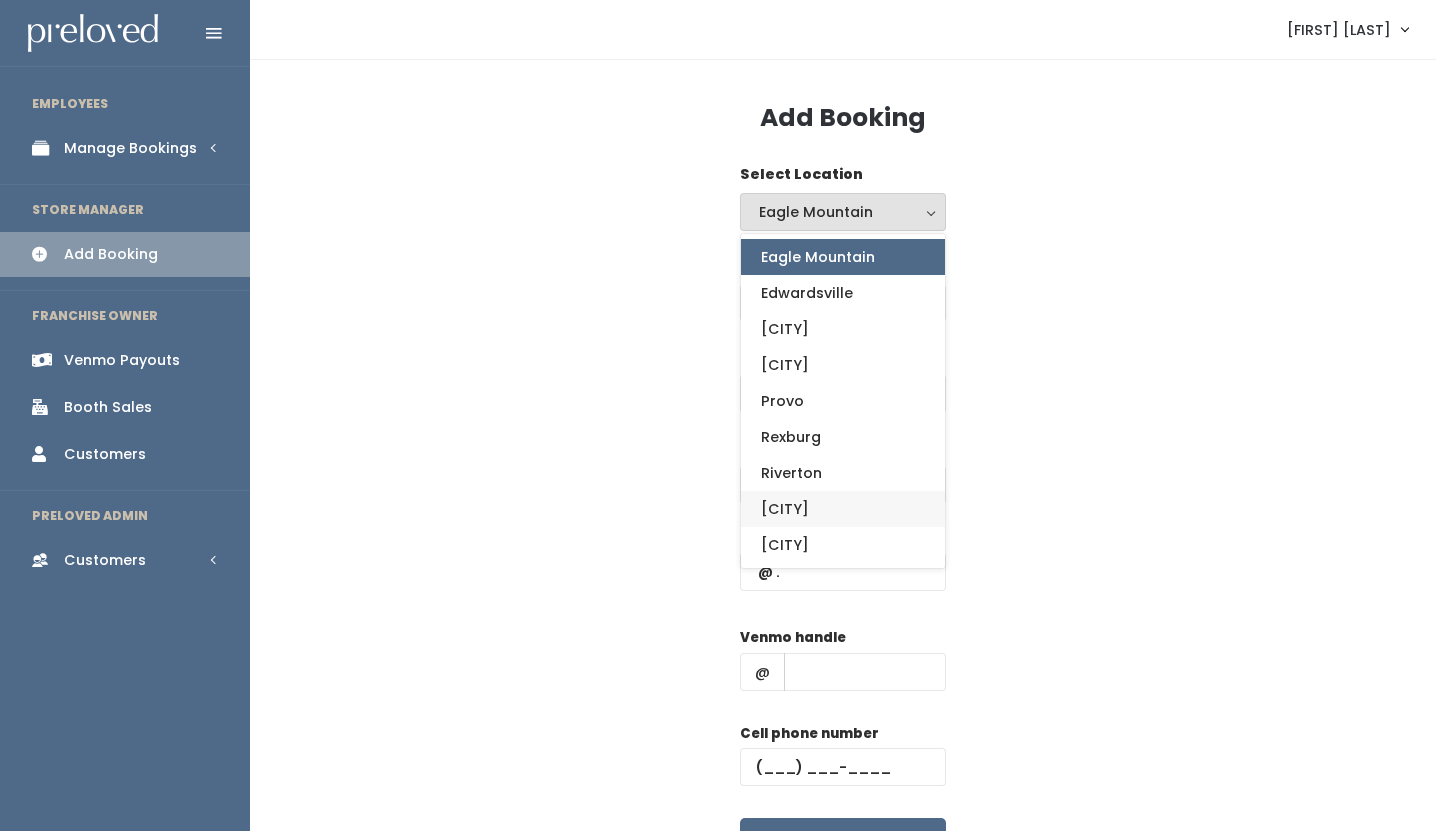 click on "[CITY]" at bounding box center [843, 509] 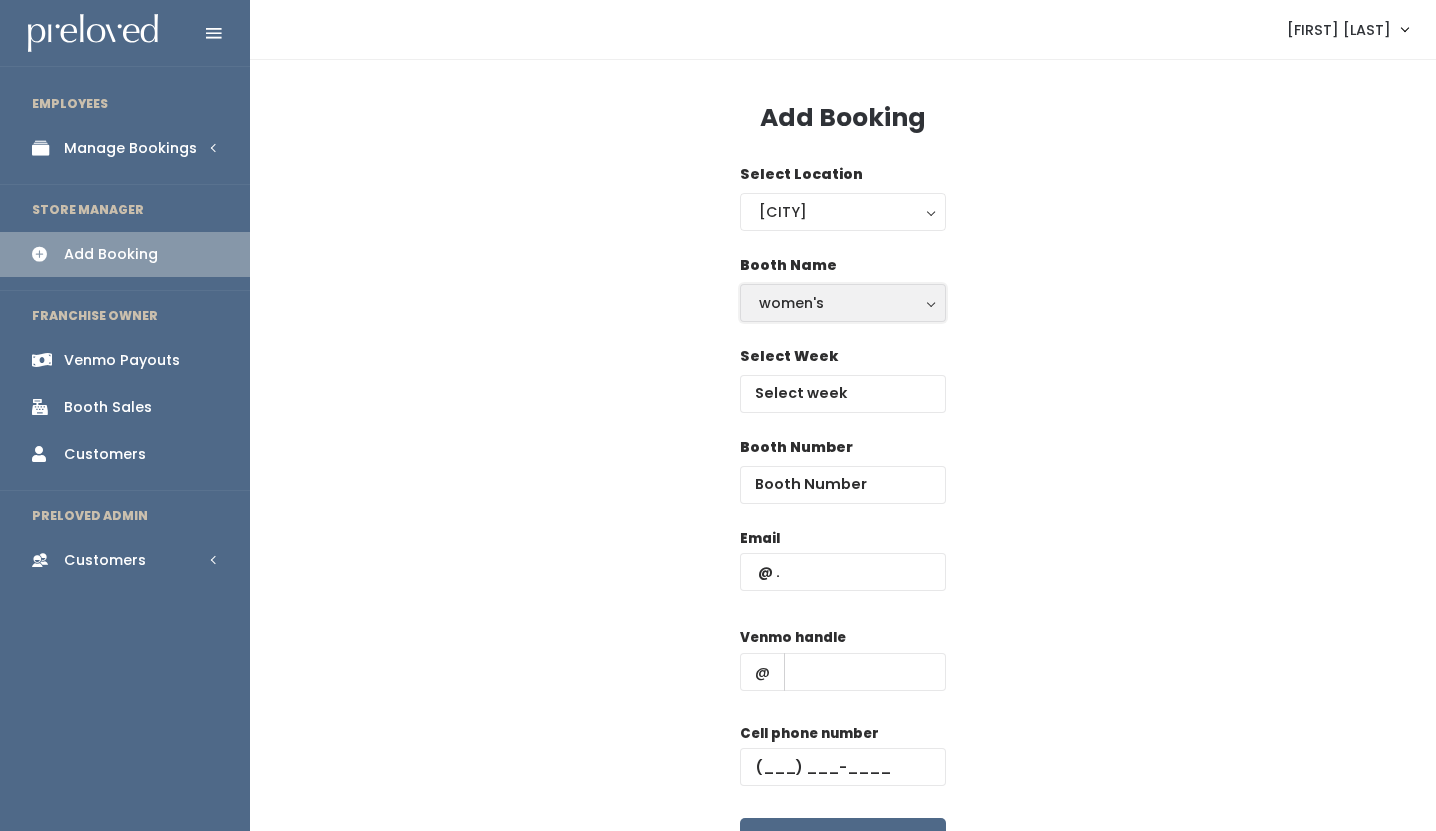 click on "women's" at bounding box center [843, 303] 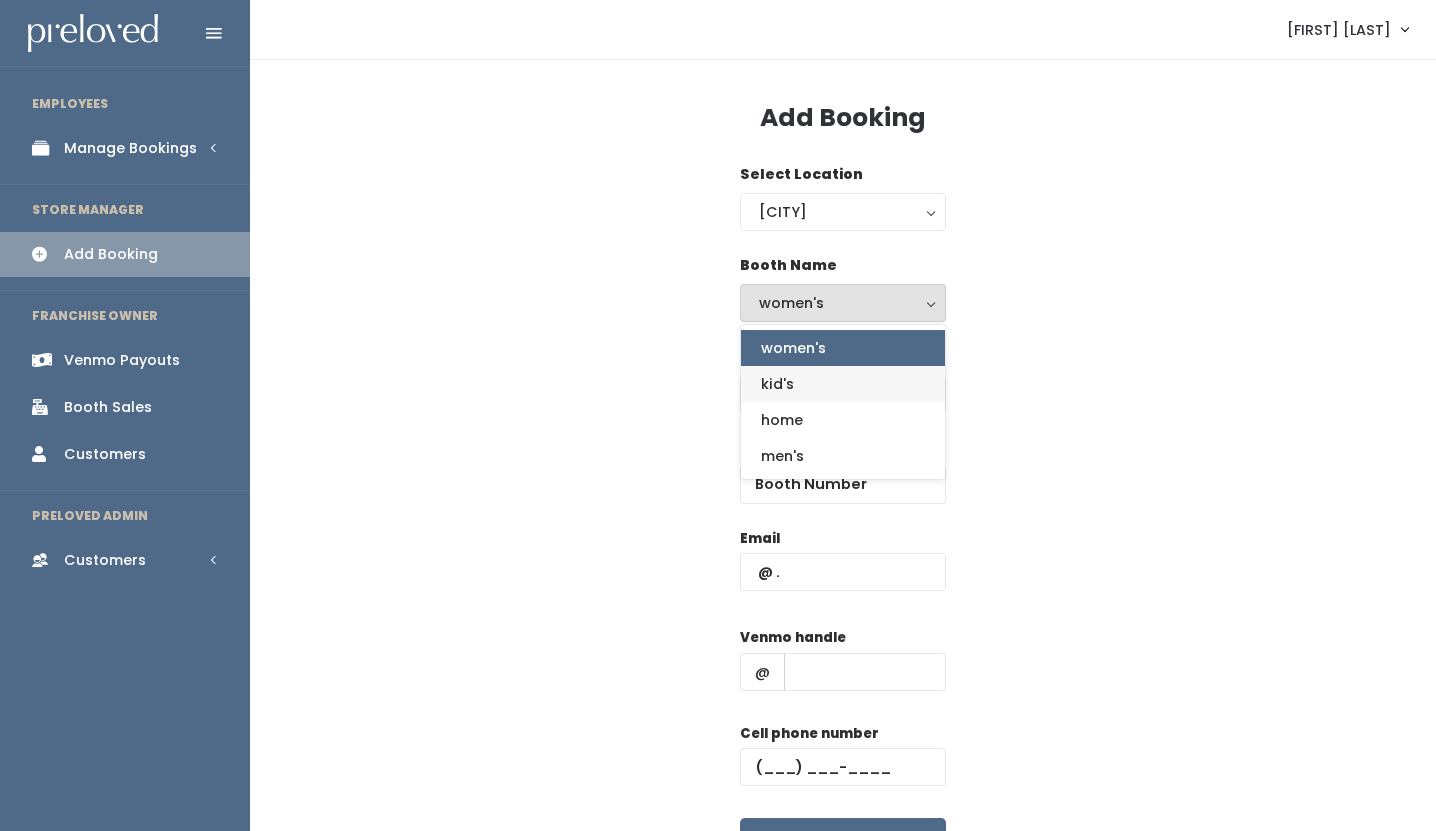 click on "kid's" at bounding box center (843, 384) 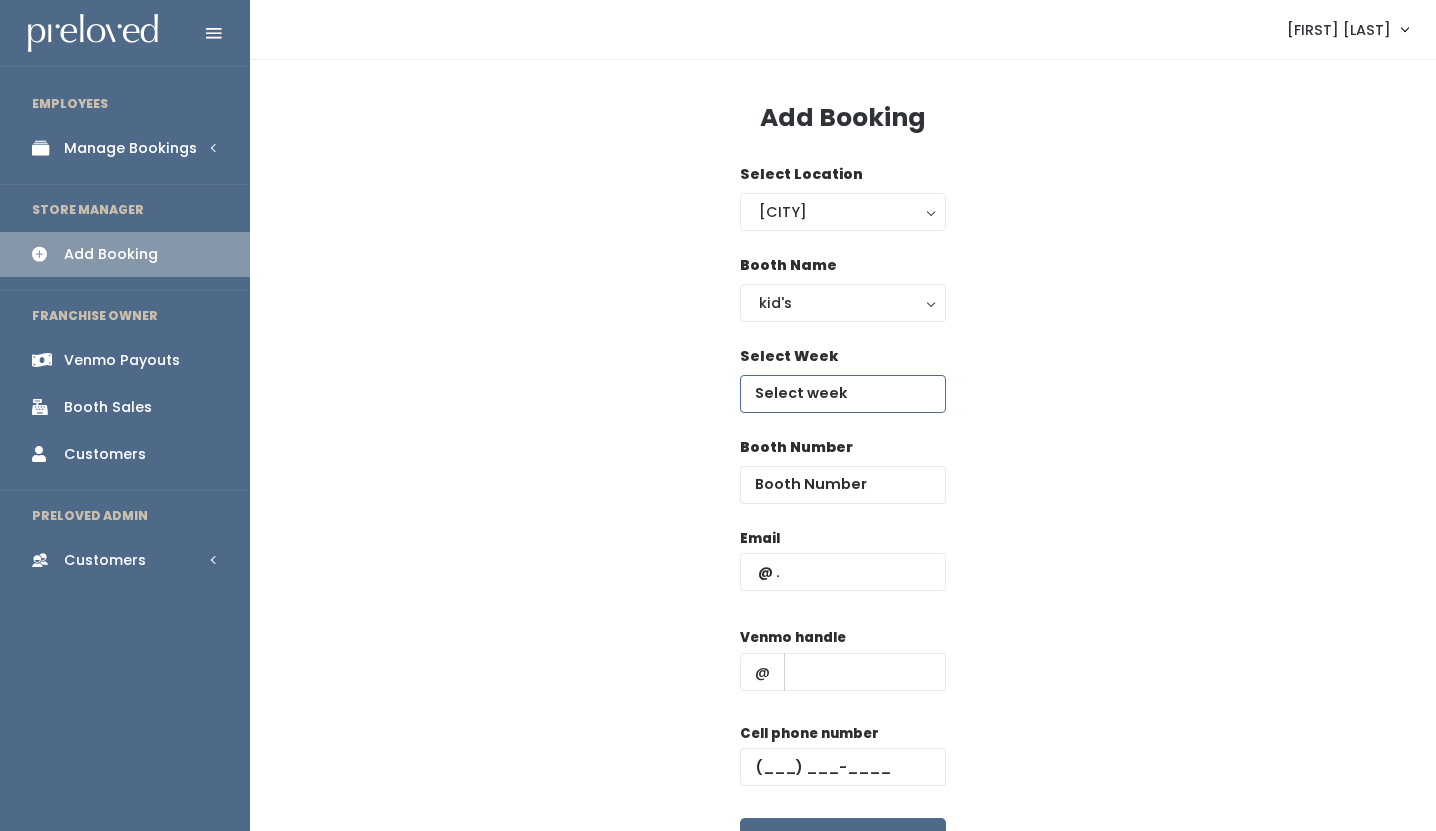 click at bounding box center [843, 394] 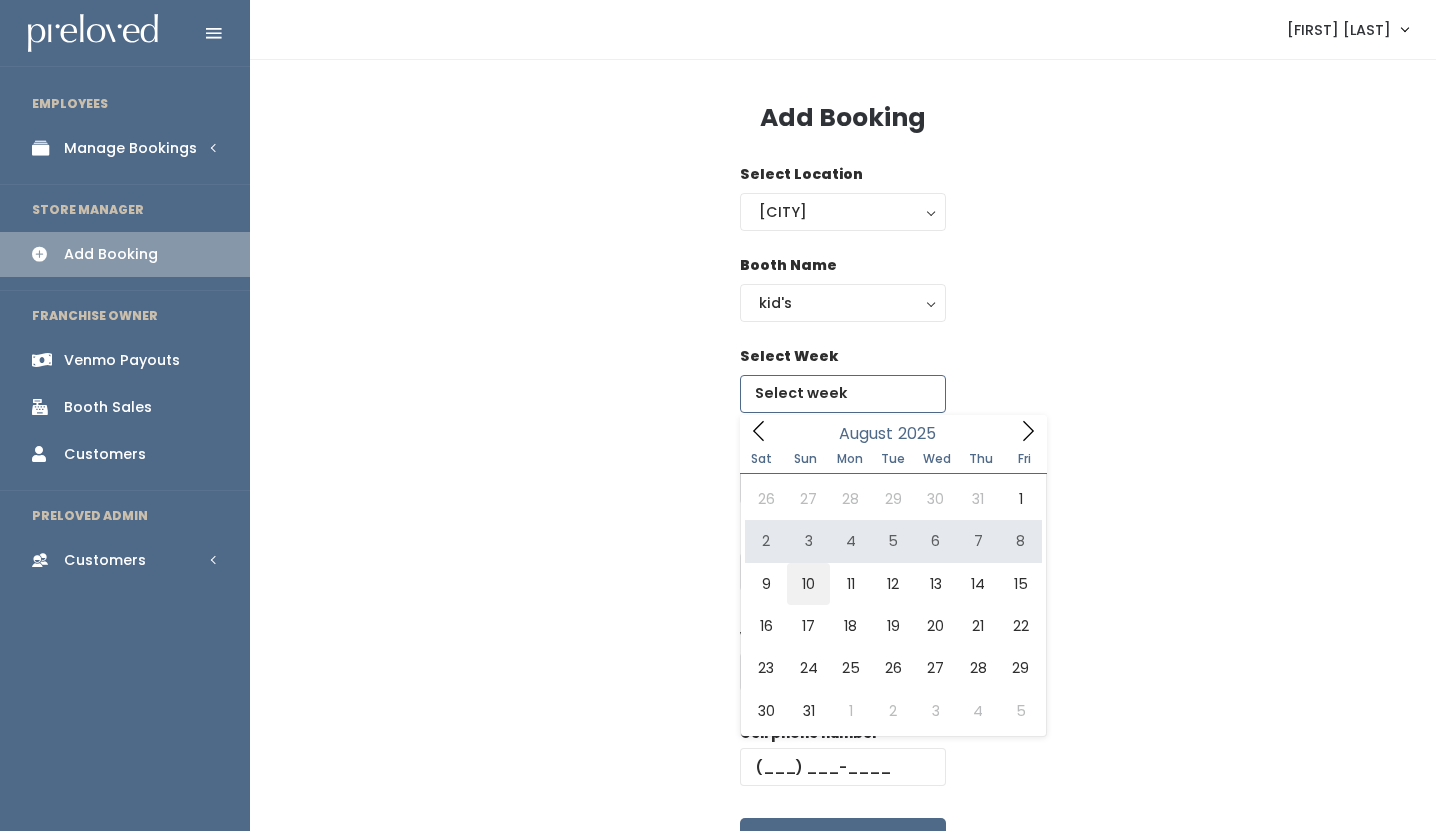 type on "August 9 to August 15" 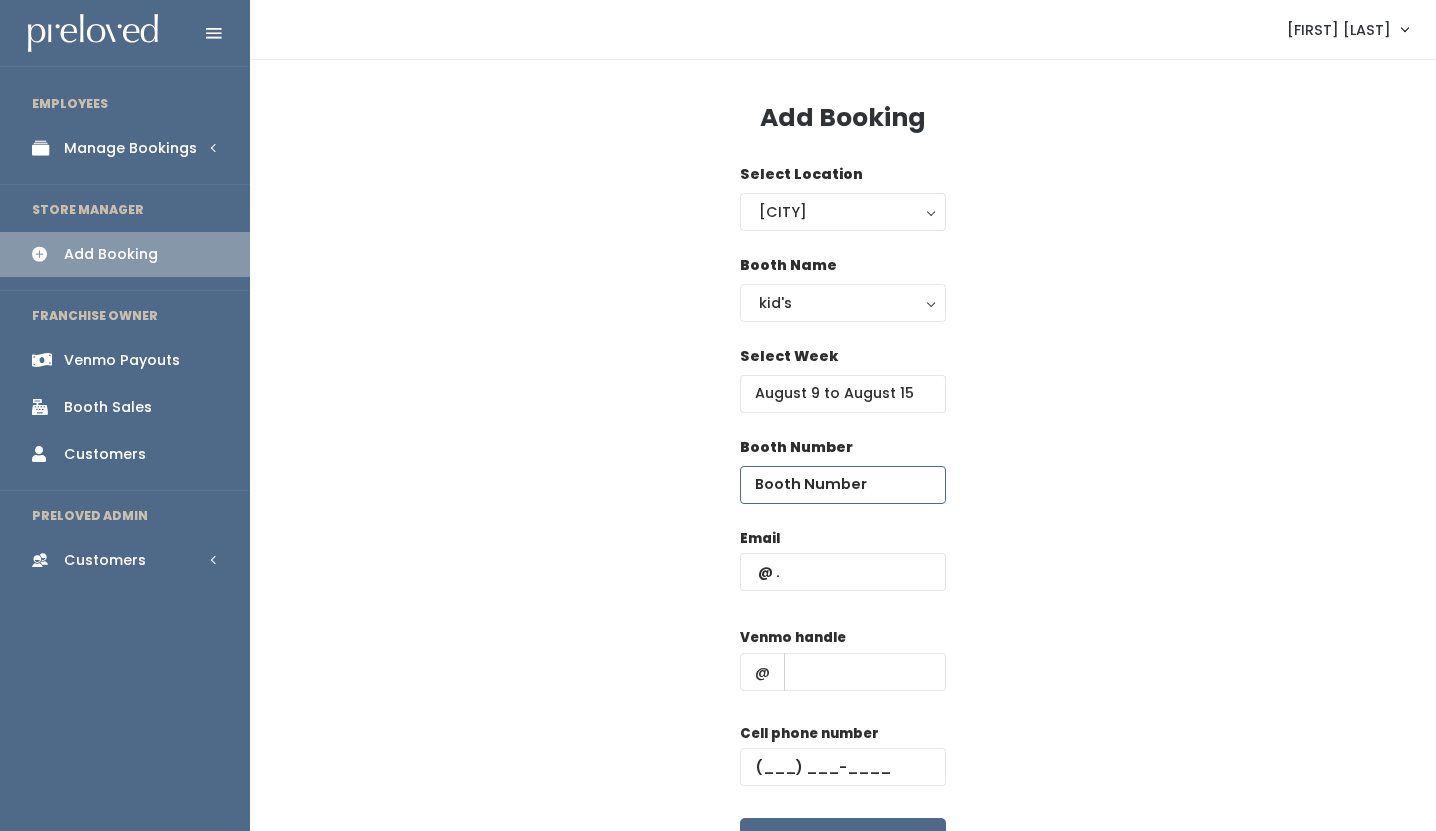 click at bounding box center (843, 485) 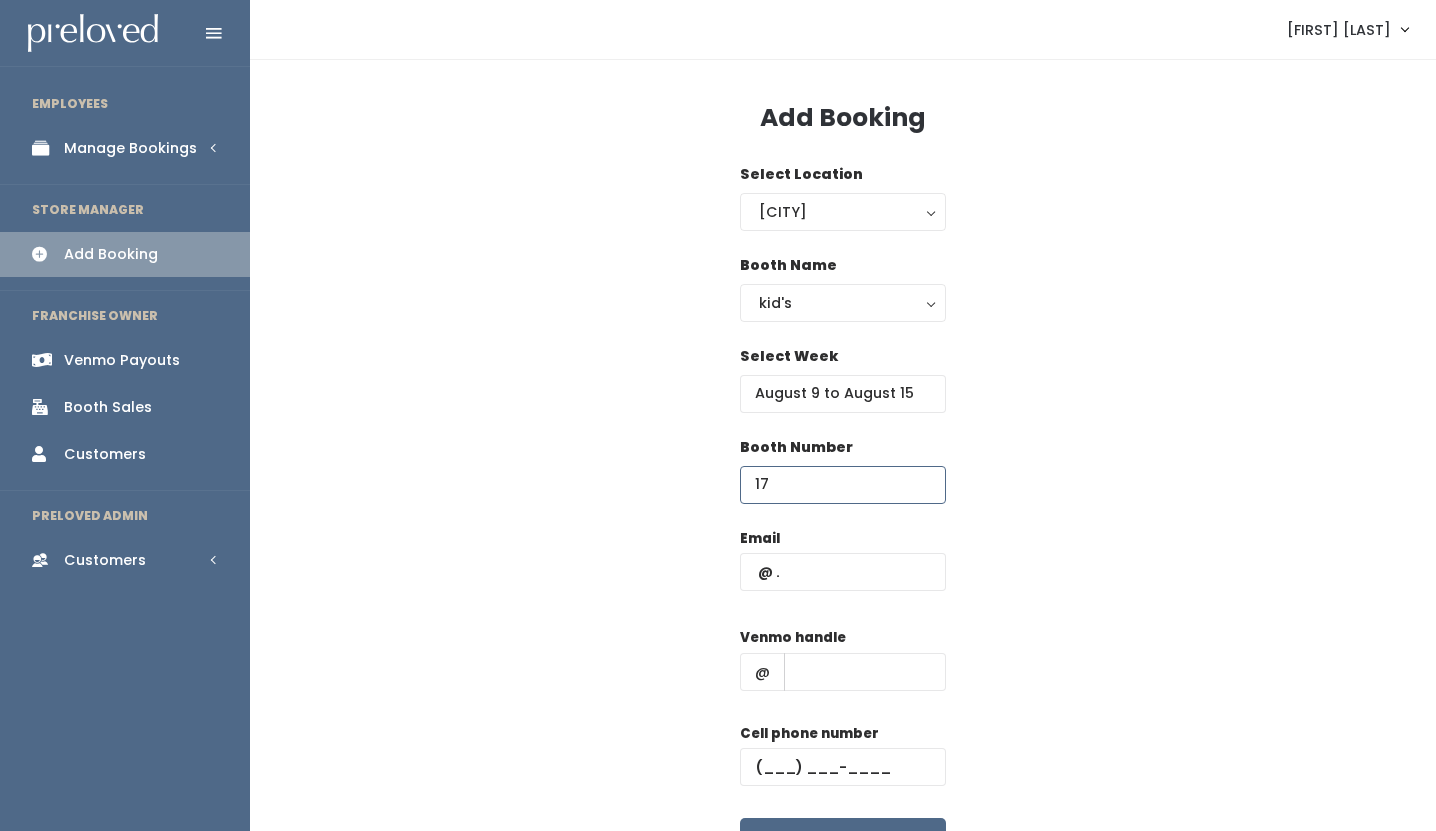 type on "17" 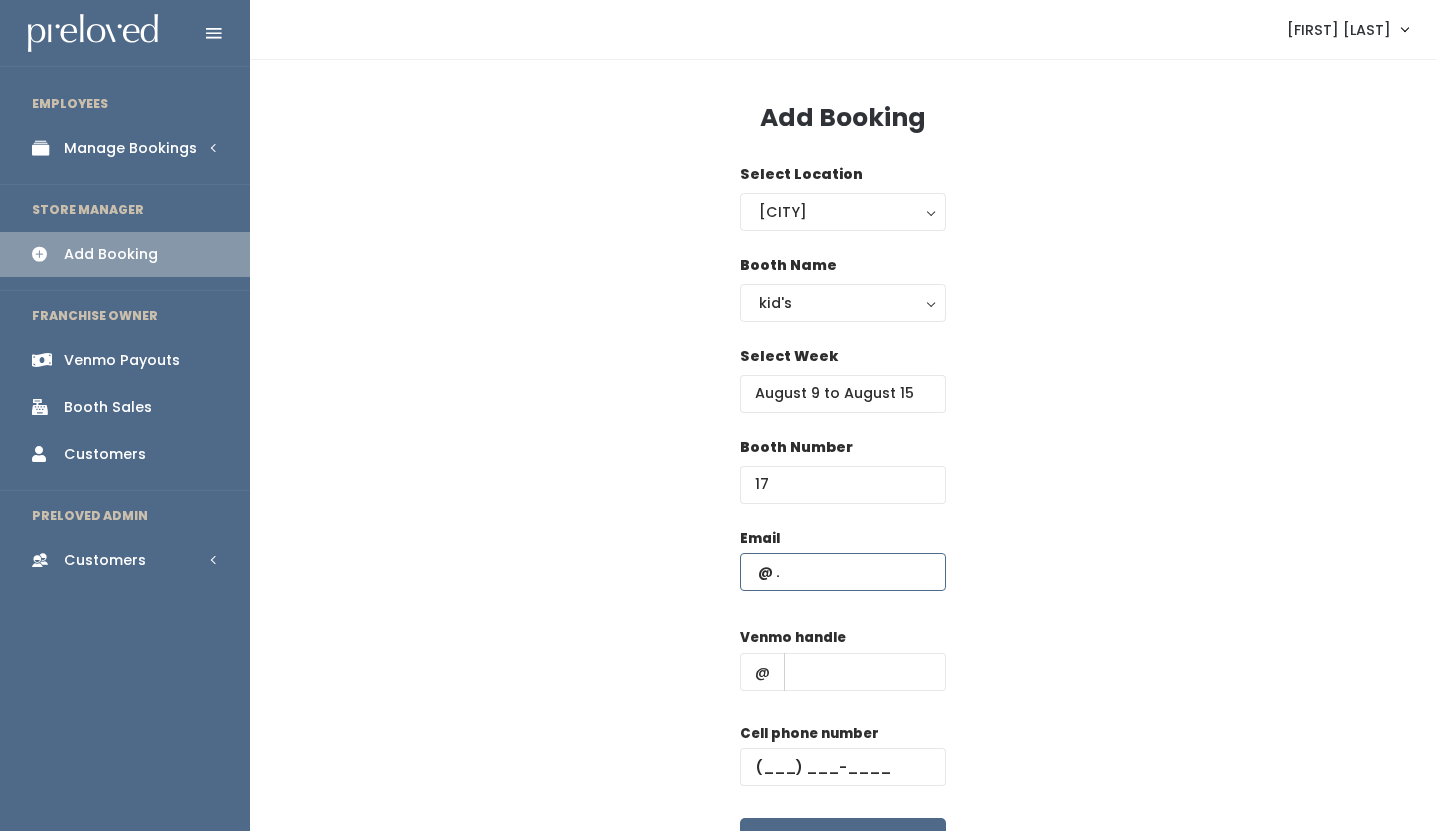 paste on "[USERNAME]@example.com" 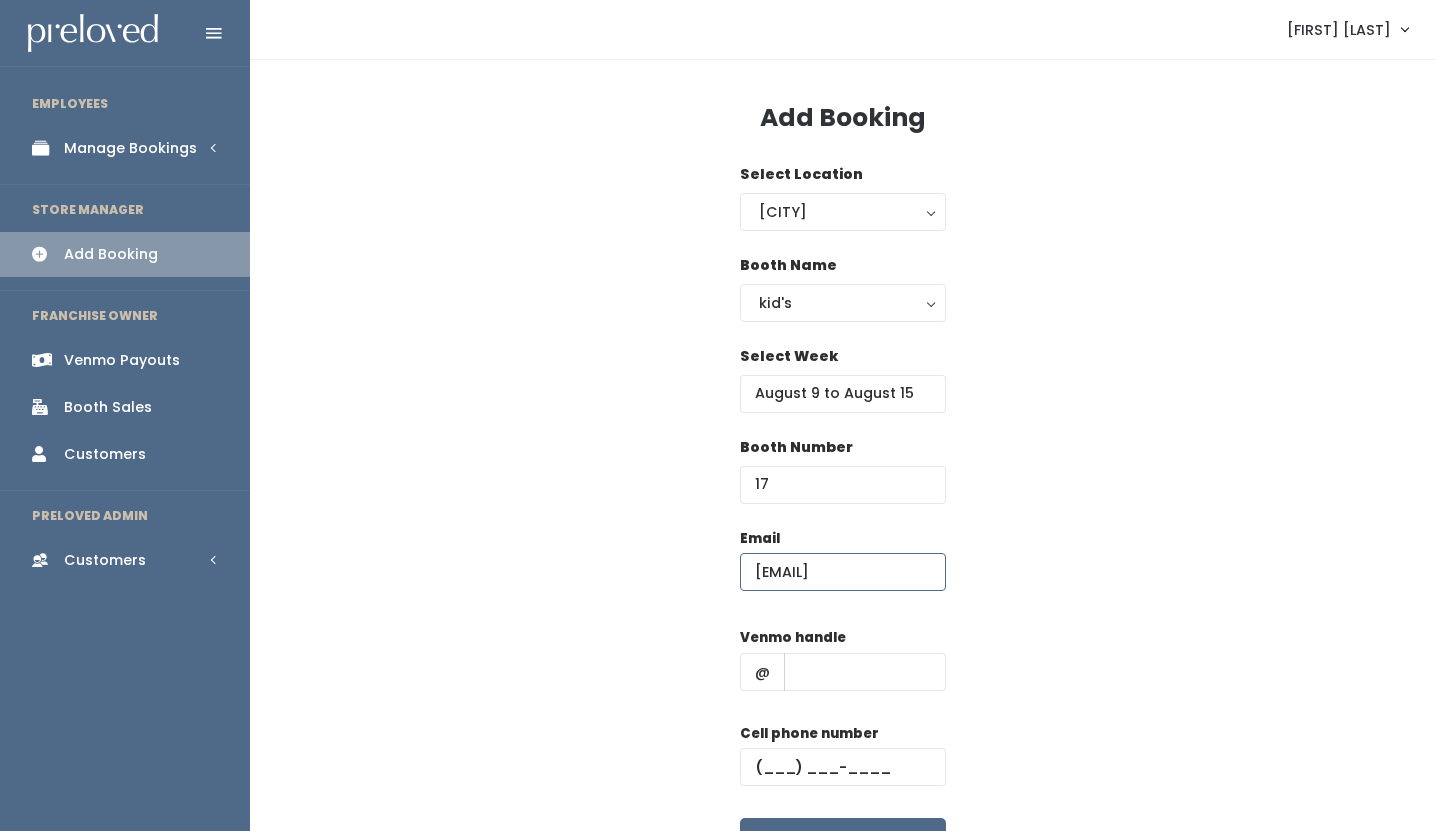 scroll, scrollTop: 0, scrollLeft: 7, axis: horizontal 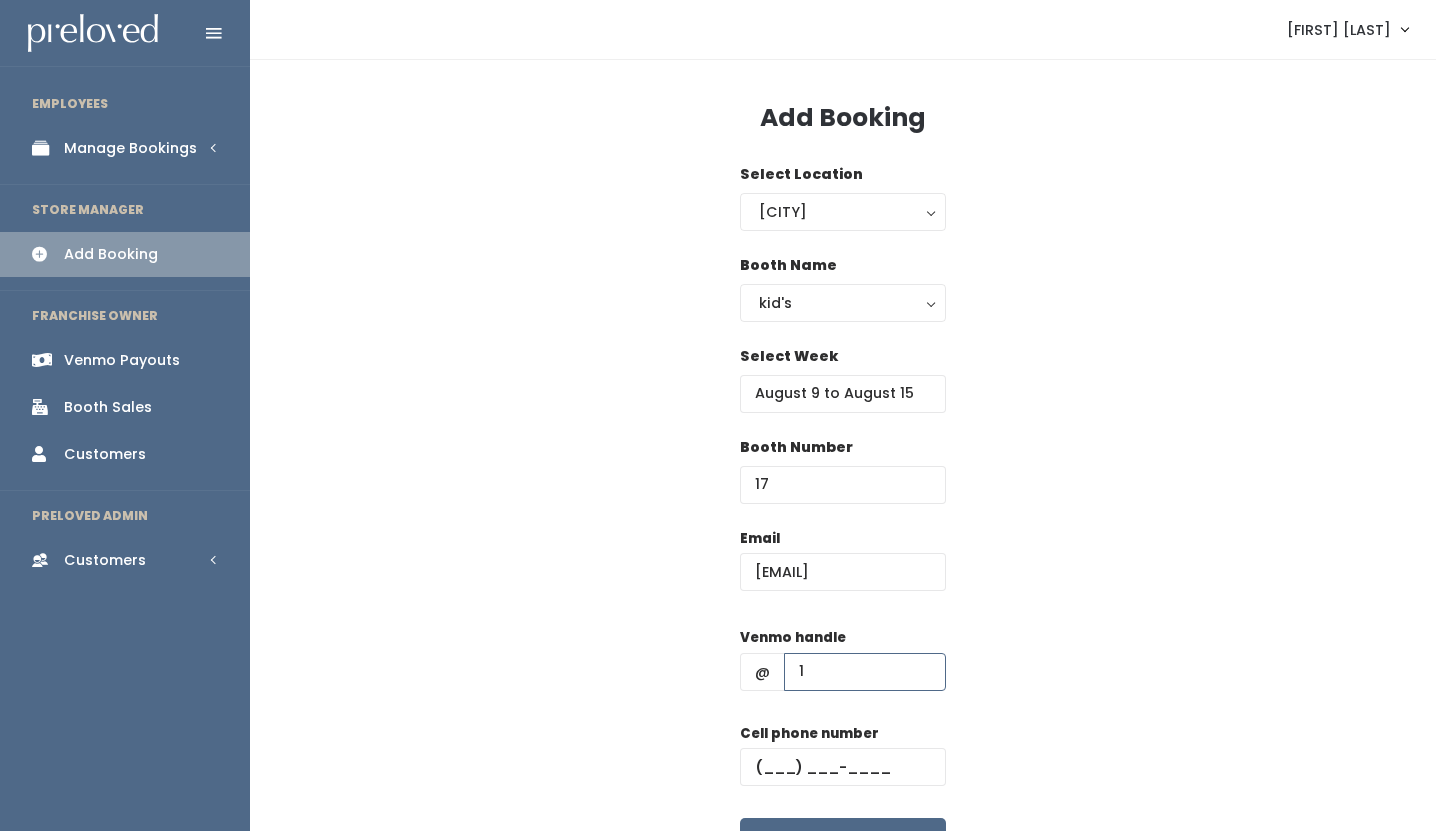 type on "1" 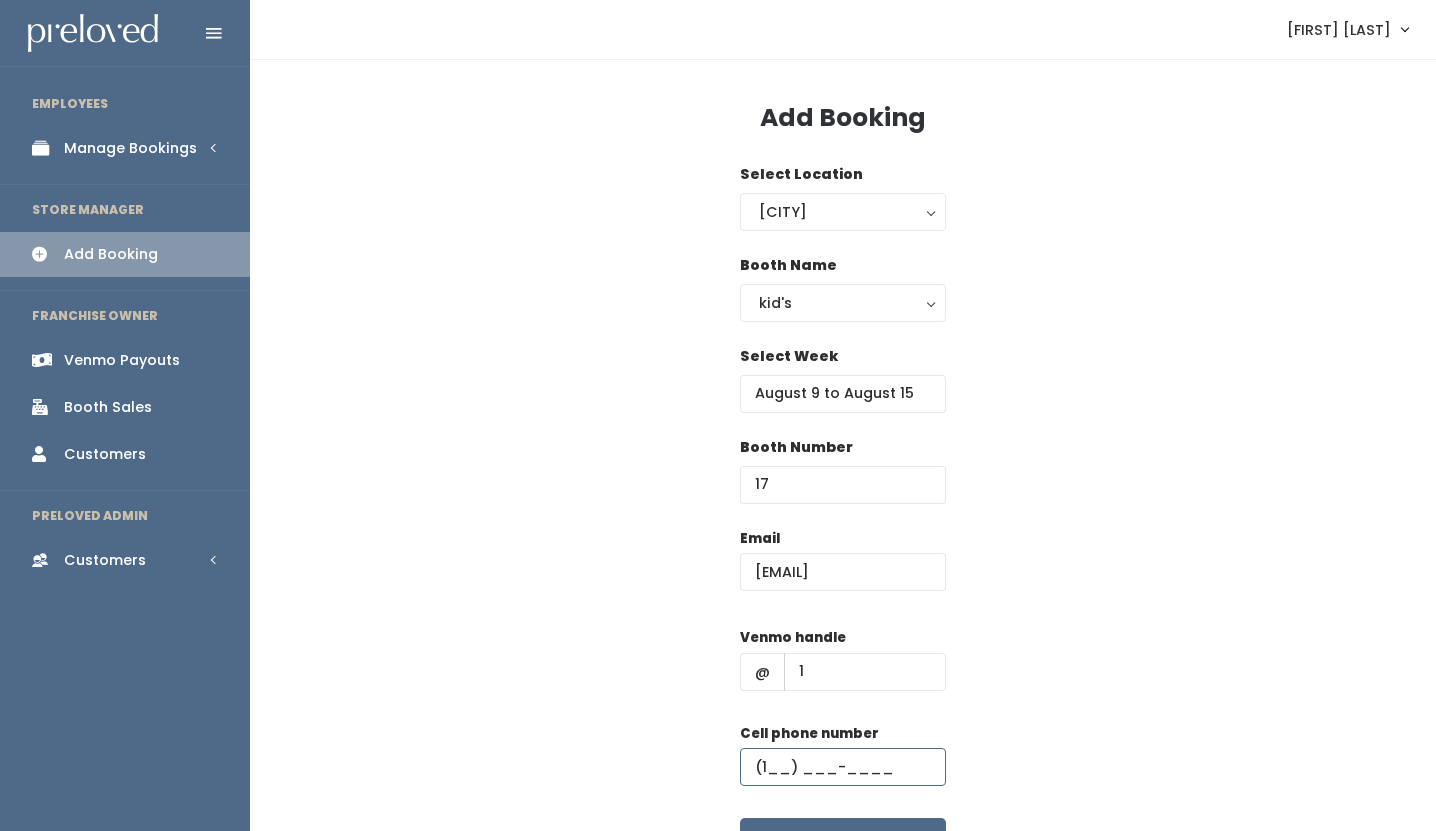 scroll, scrollTop: 97, scrollLeft: 0, axis: vertical 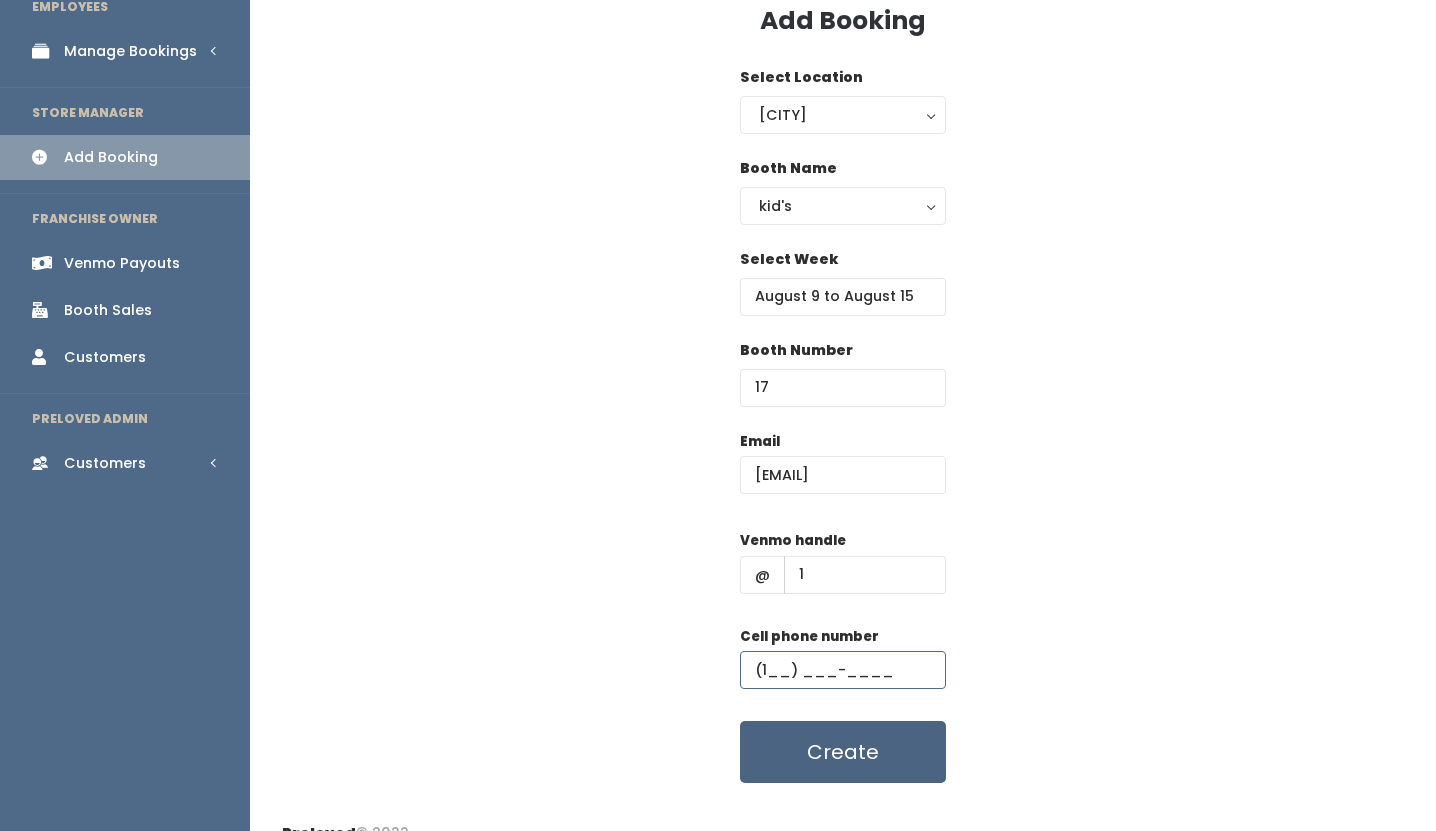 type on "(1__) ___-____" 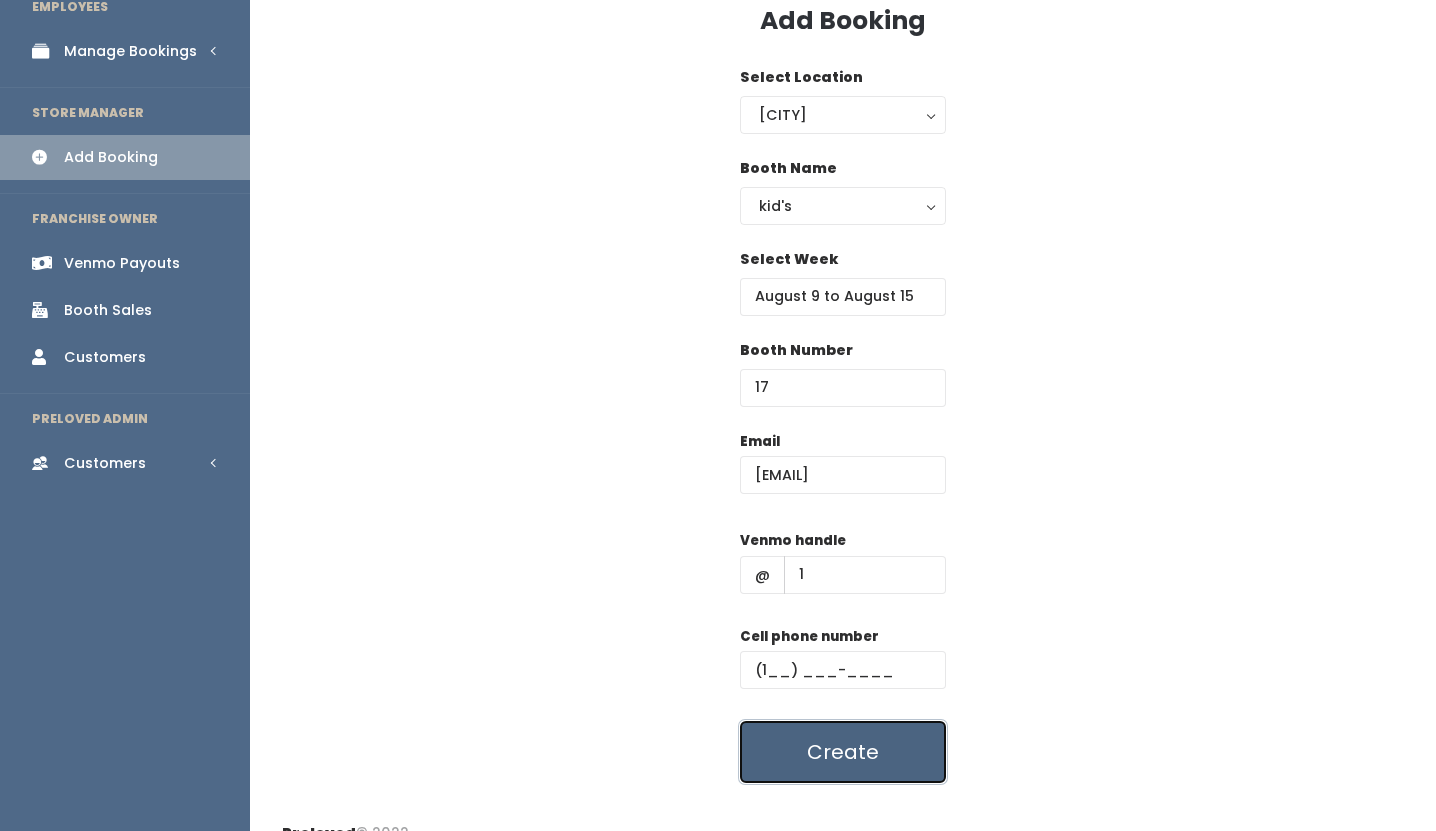 click on "Create" at bounding box center (843, 752) 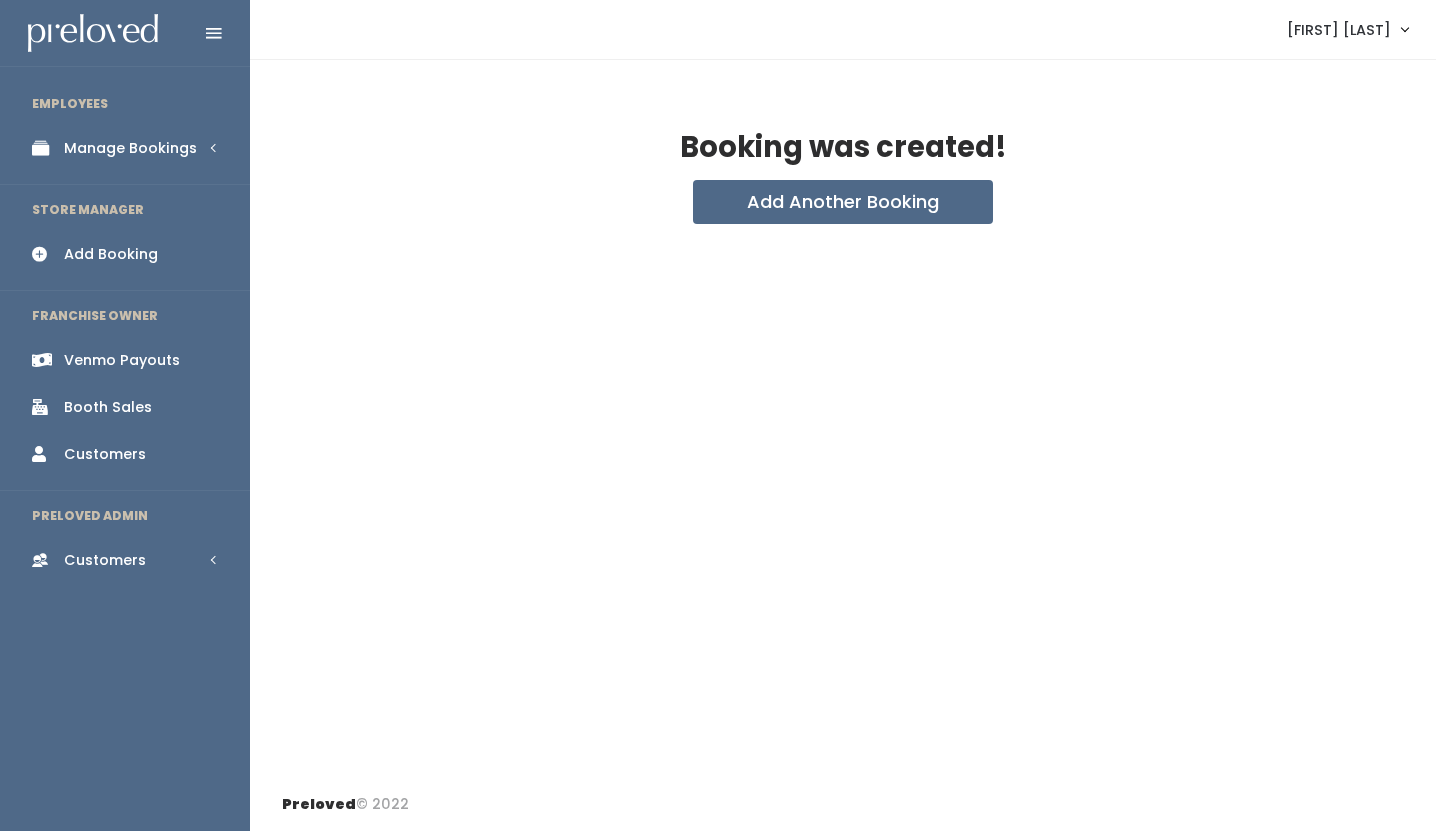 scroll, scrollTop: 0, scrollLeft: 0, axis: both 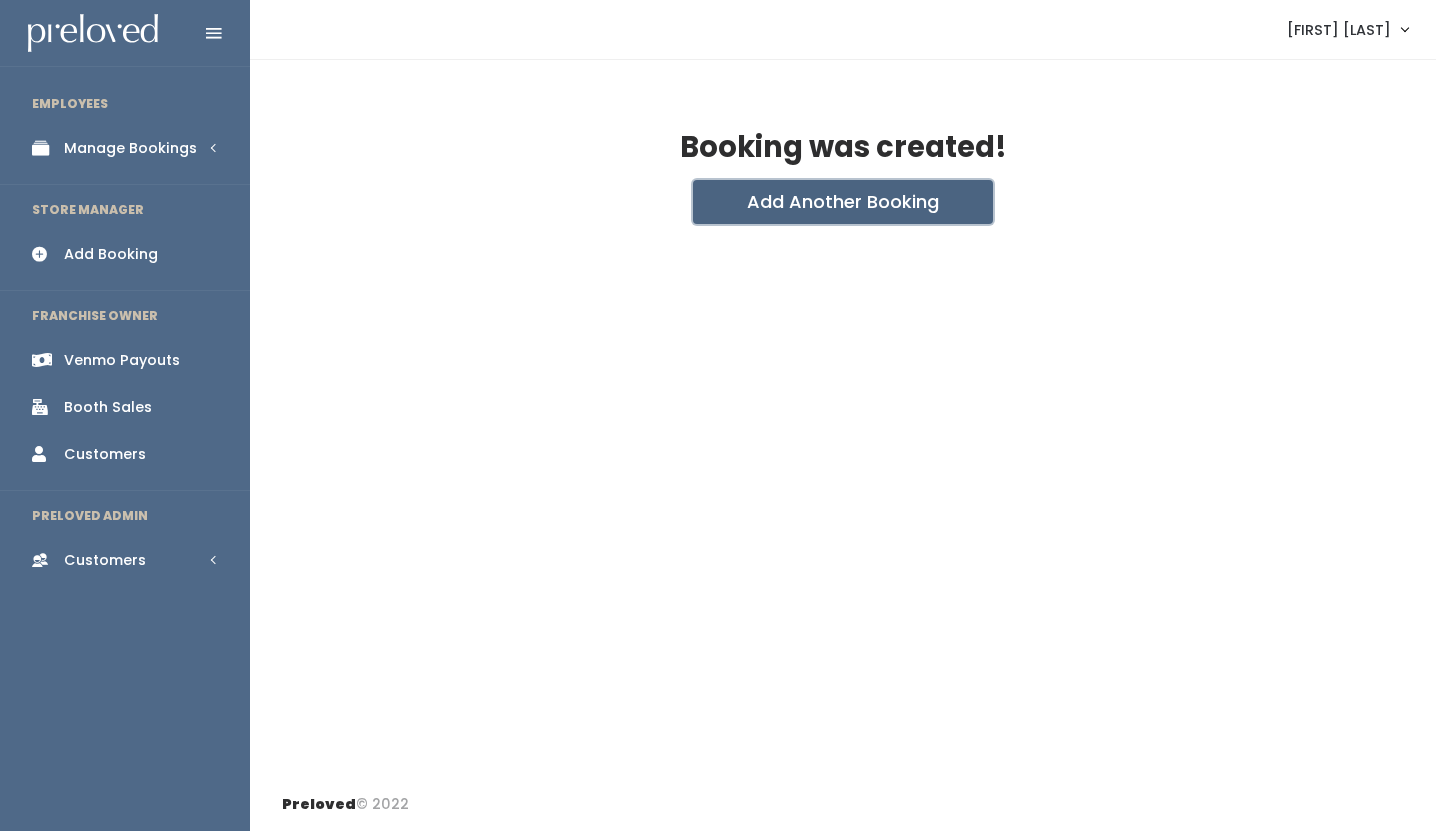 click on "Add Another Booking" at bounding box center (843, 202) 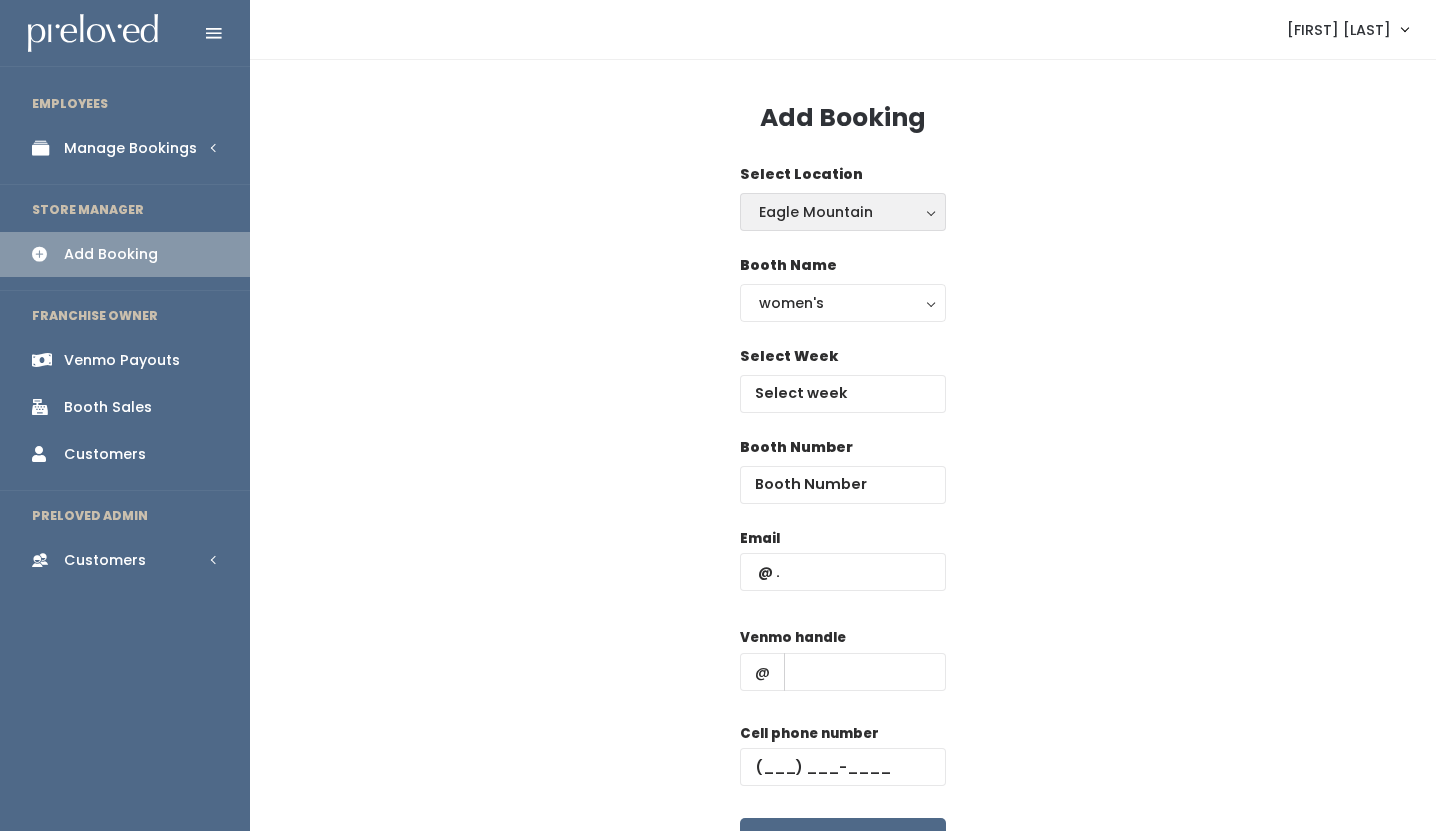 scroll, scrollTop: 0, scrollLeft: 0, axis: both 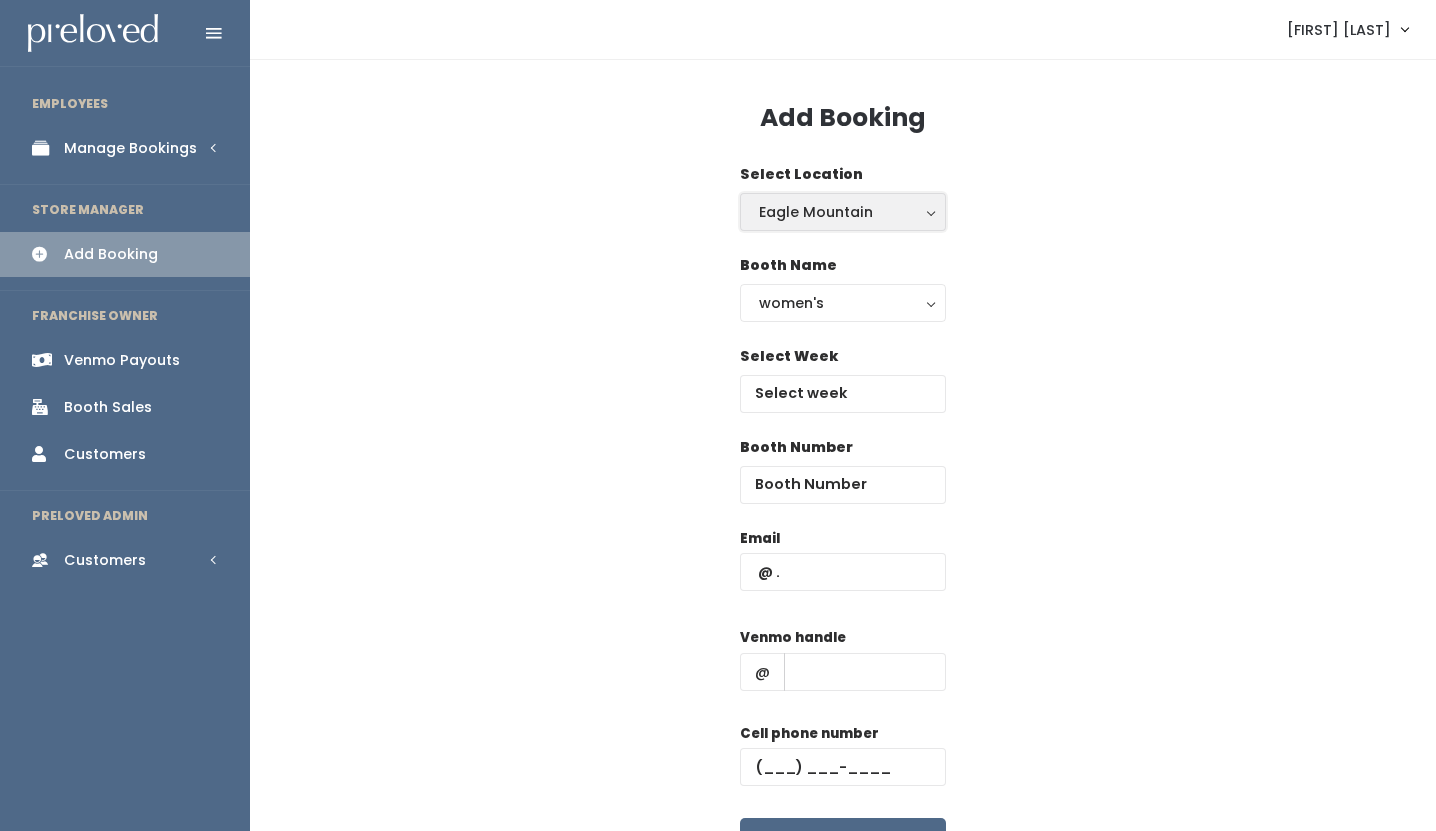 click on "Eagle Mountain" at bounding box center (843, 212) 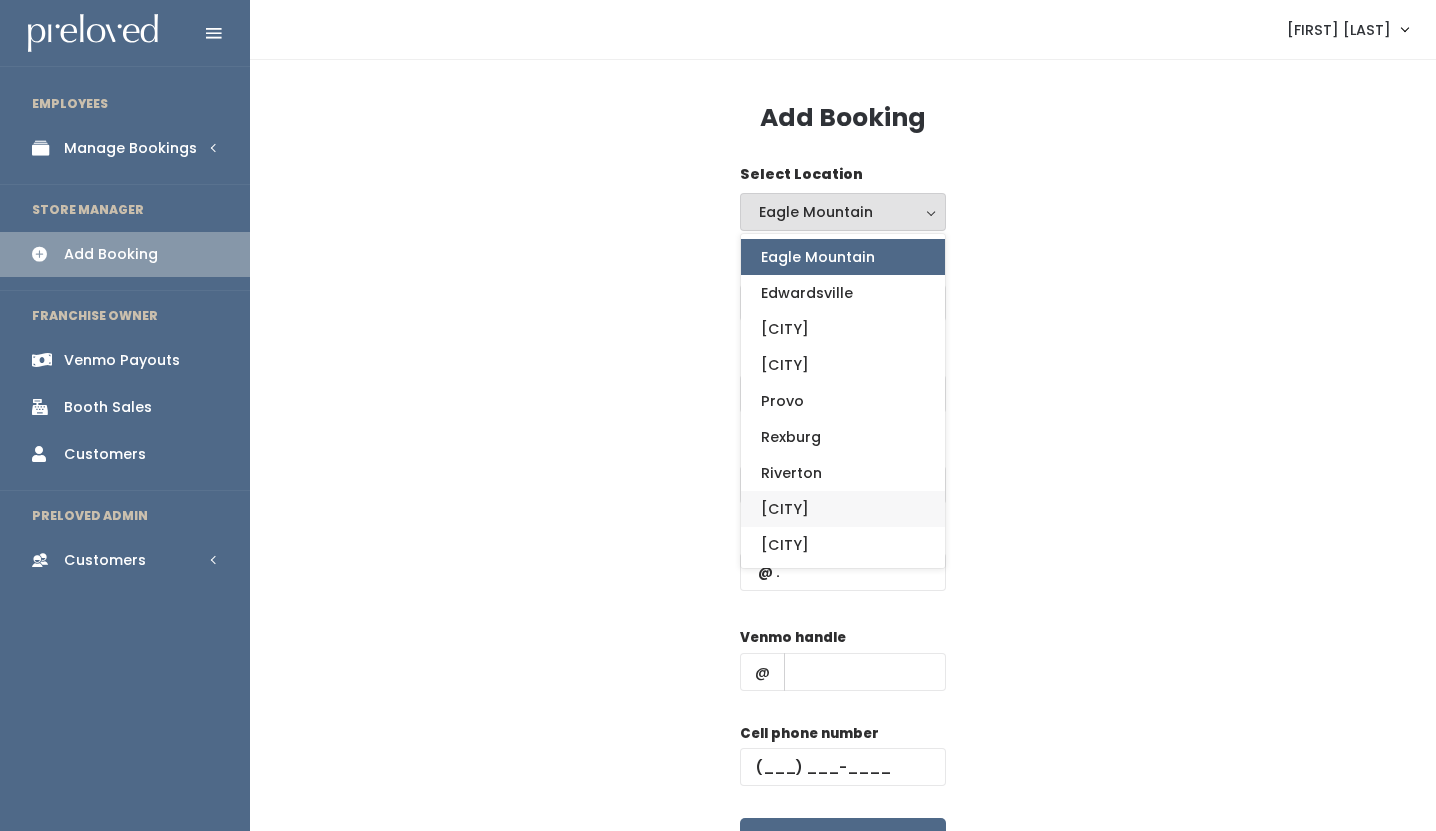 click on "Sandy" at bounding box center (843, 509) 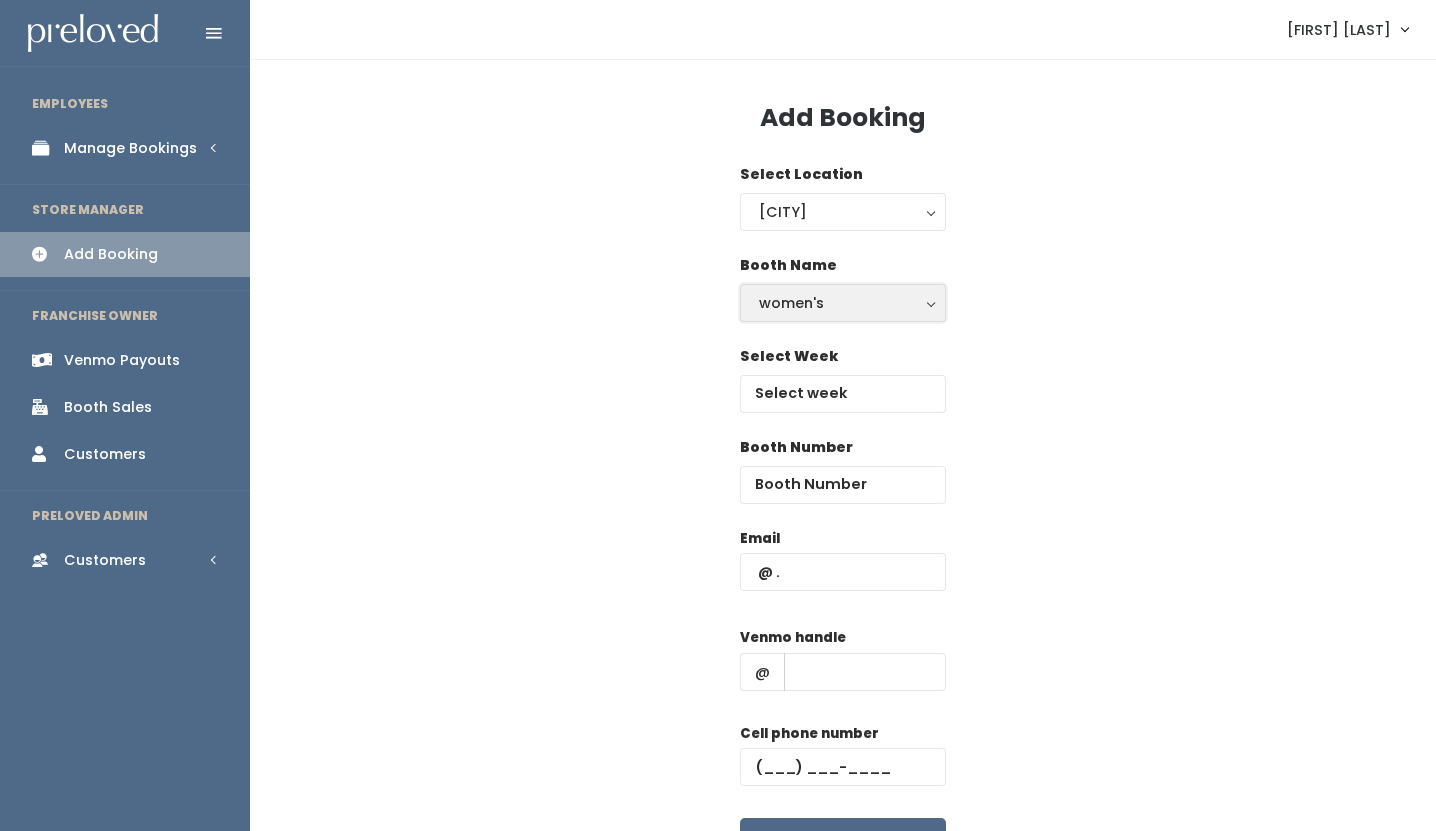 click on "women's" at bounding box center [843, 303] 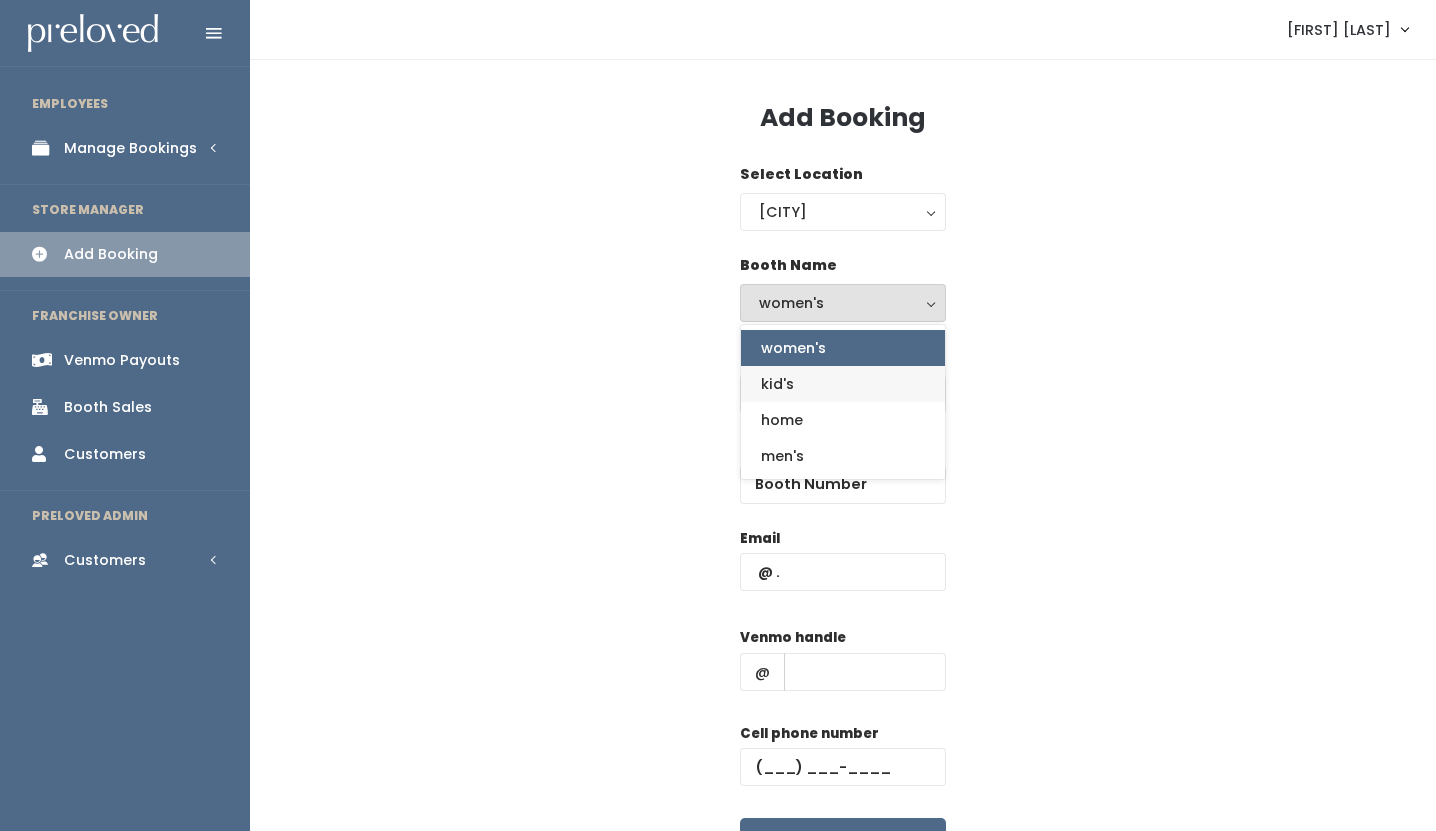 click on "kid's" at bounding box center (843, 384) 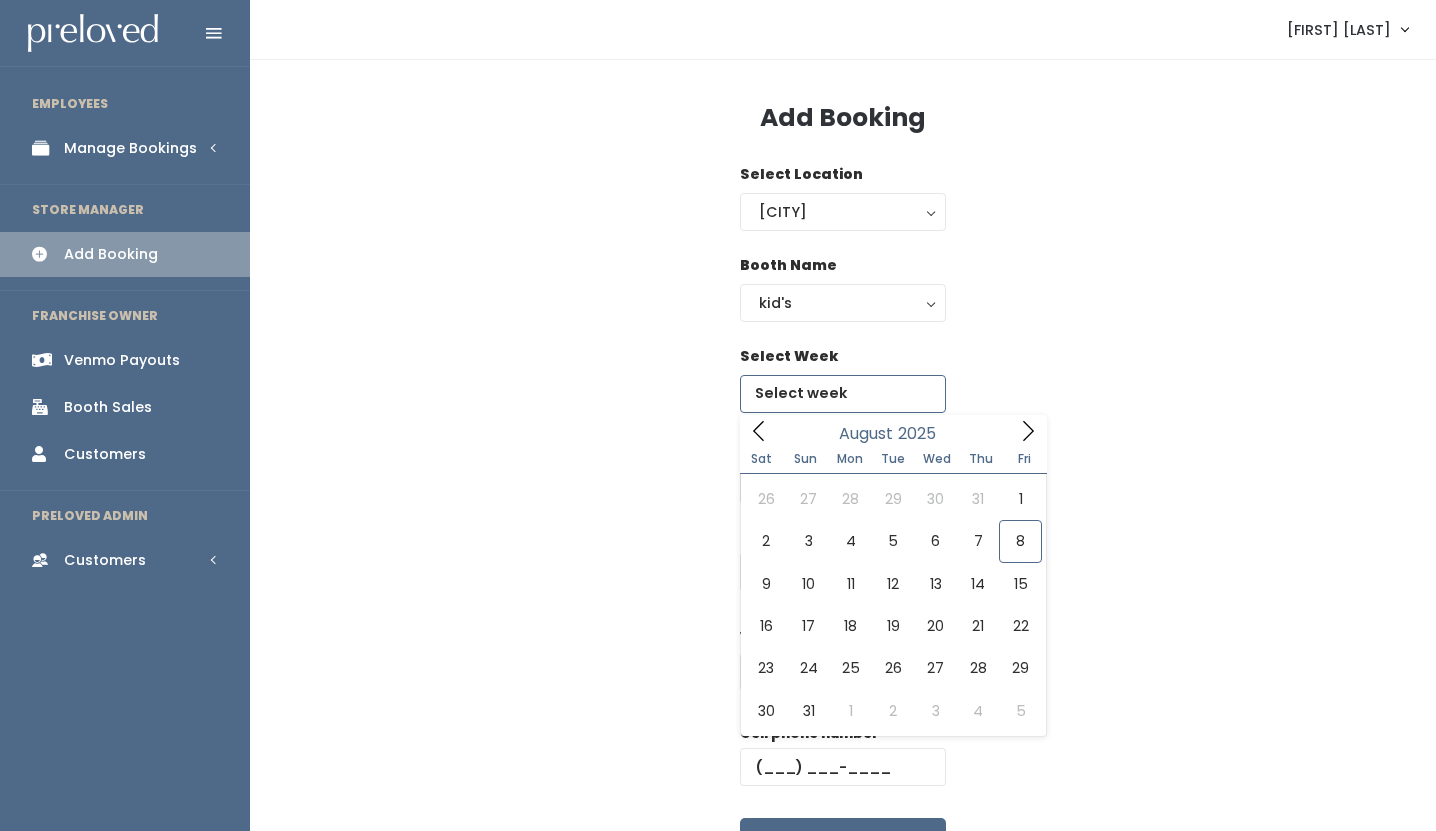 click at bounding box center [843, 394] 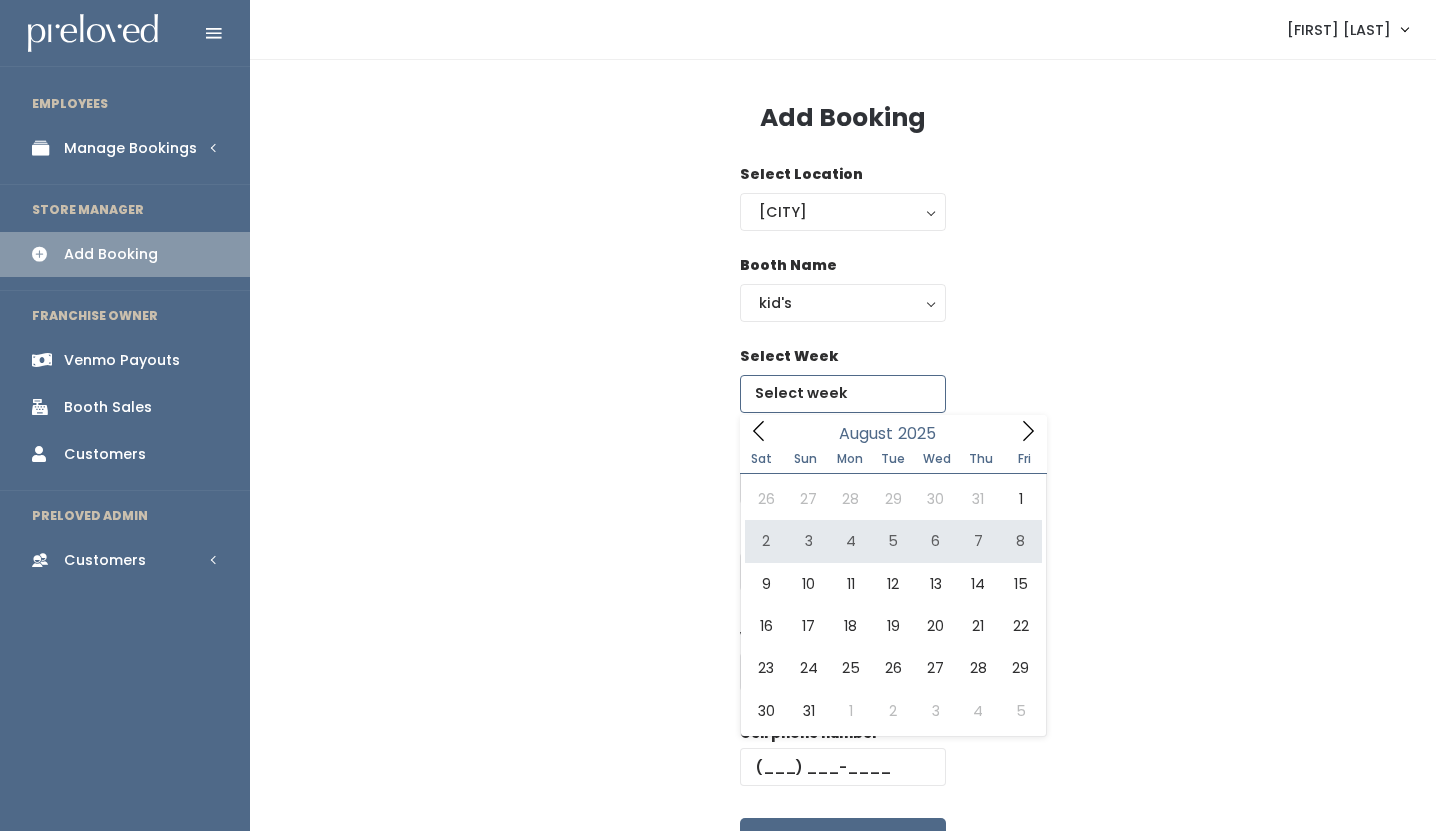 type on "August 9 to August 15" 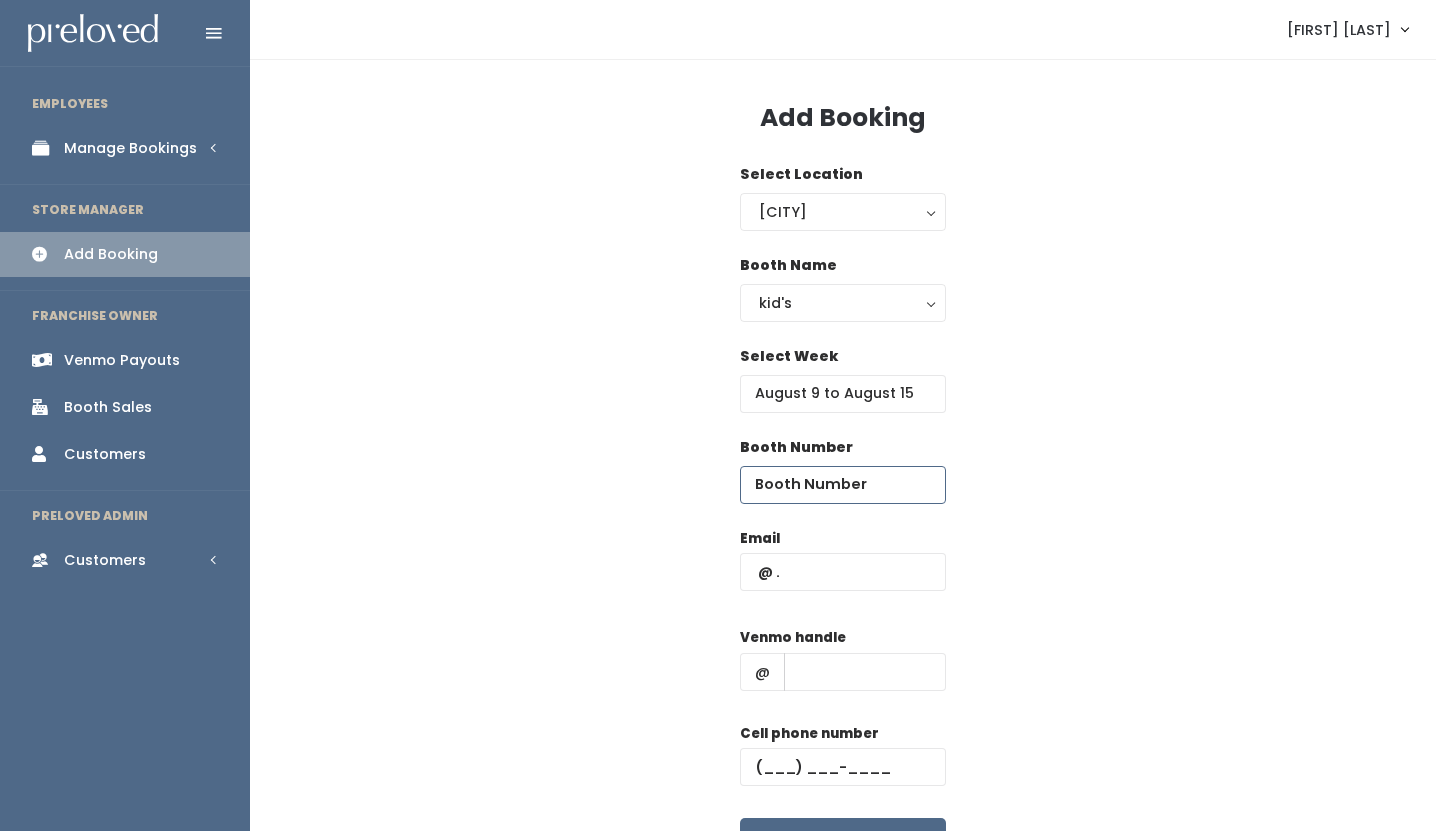 click at bounding box center (843, 485) 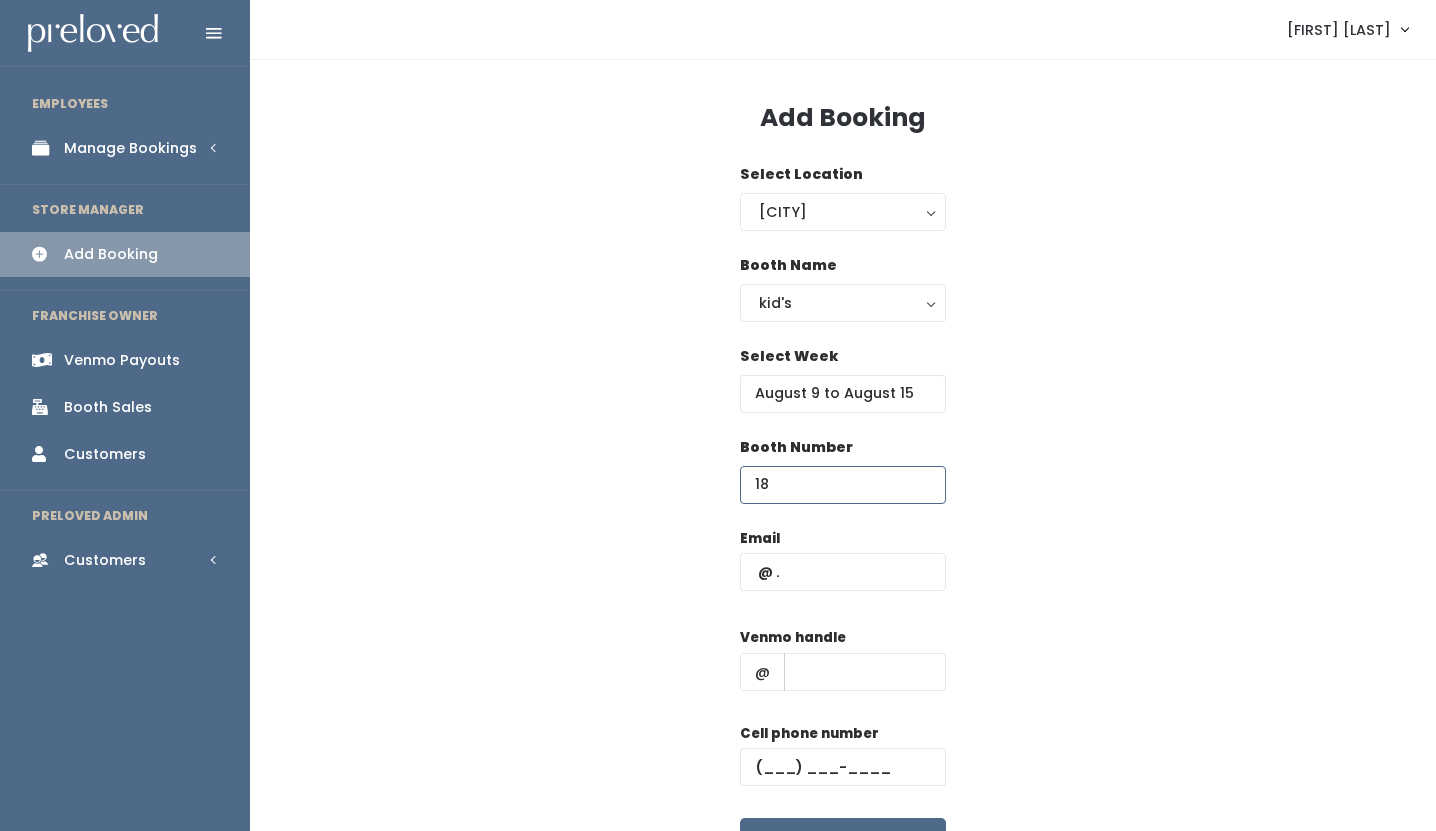 type on "18" 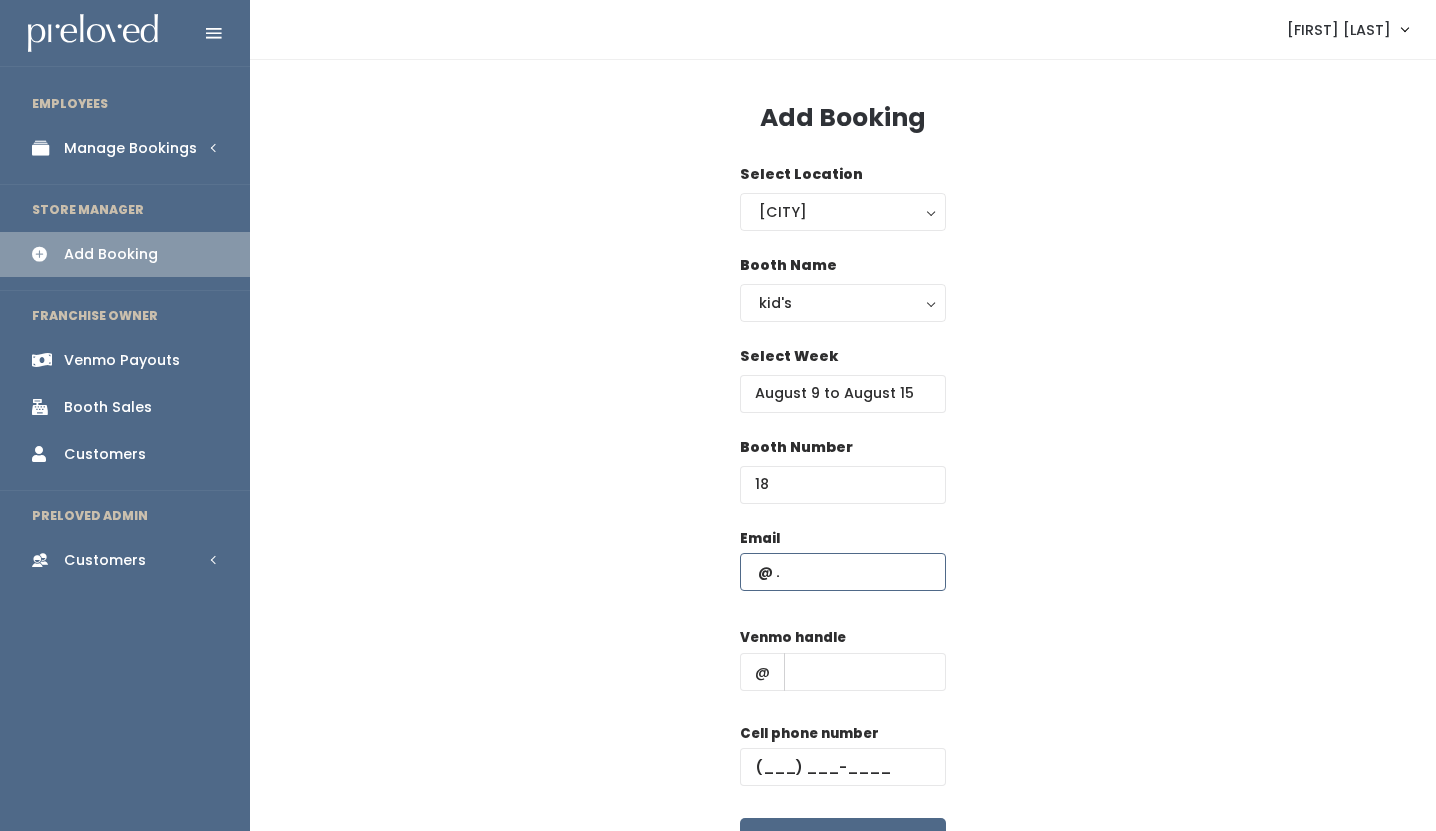 click at bounding box center (843, 572) 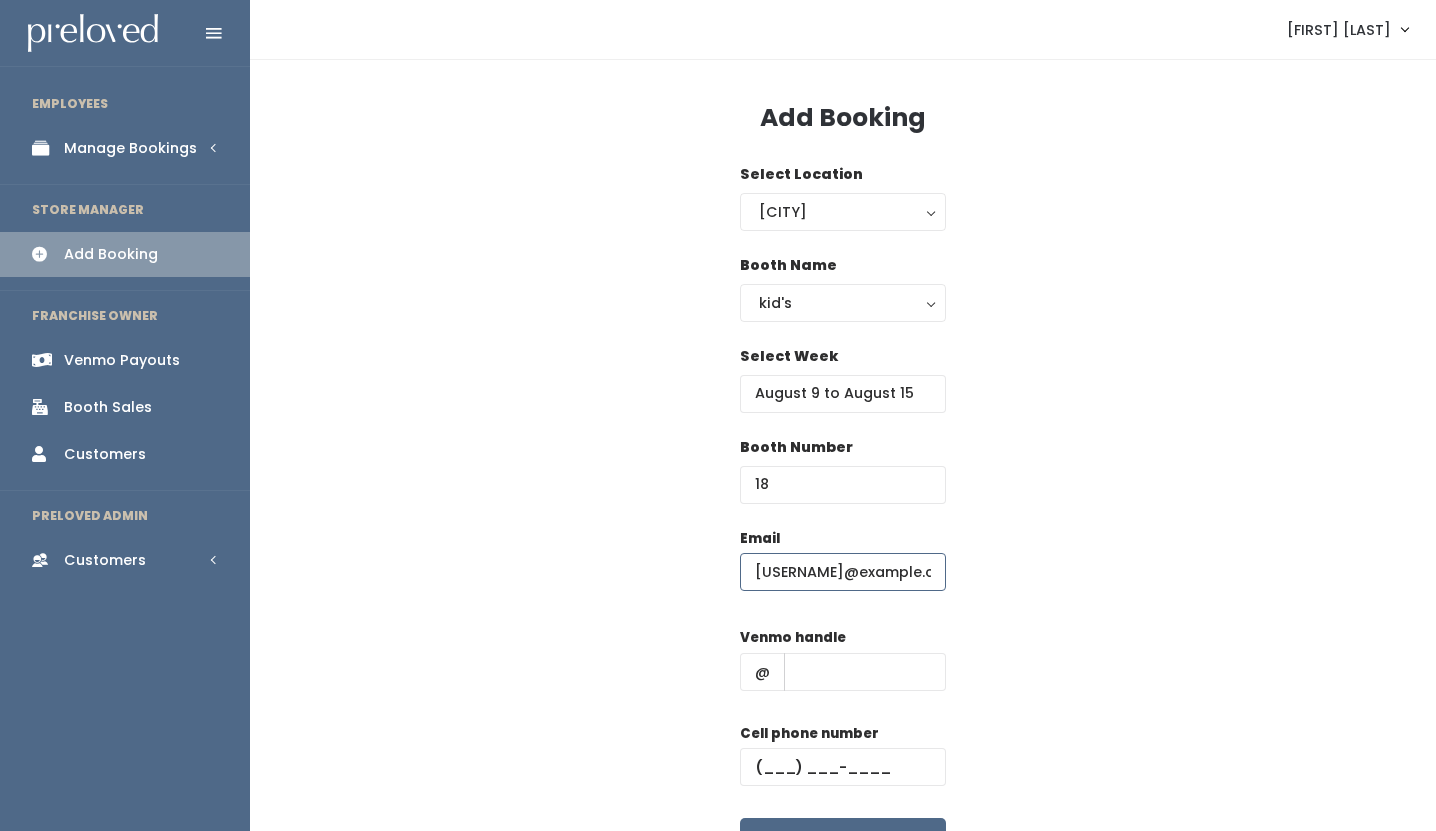 scroll, scrollTop: 0, scrollLeft: 7, axis: horizontal 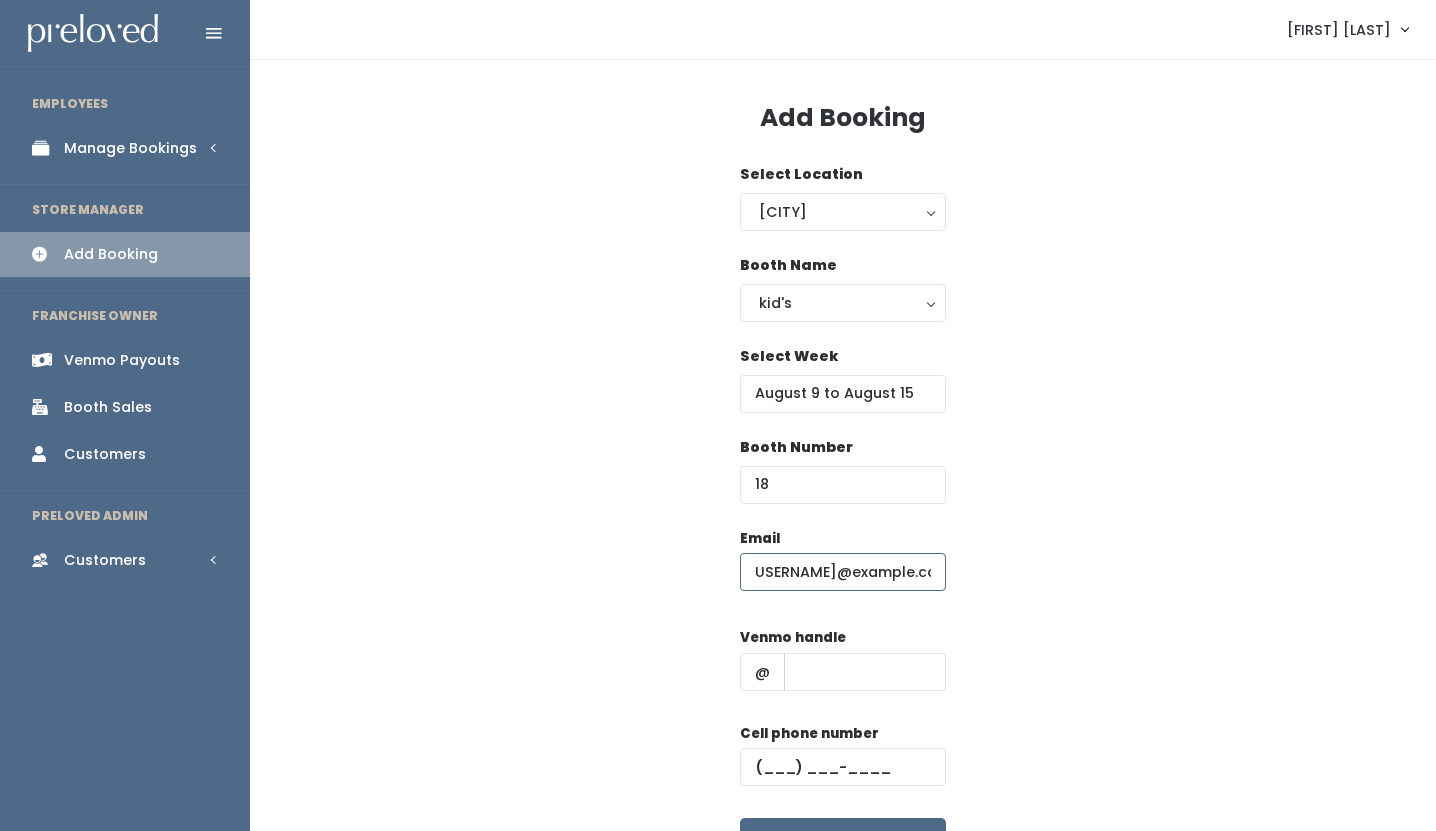 type on "paigelyoung@gmail.com" 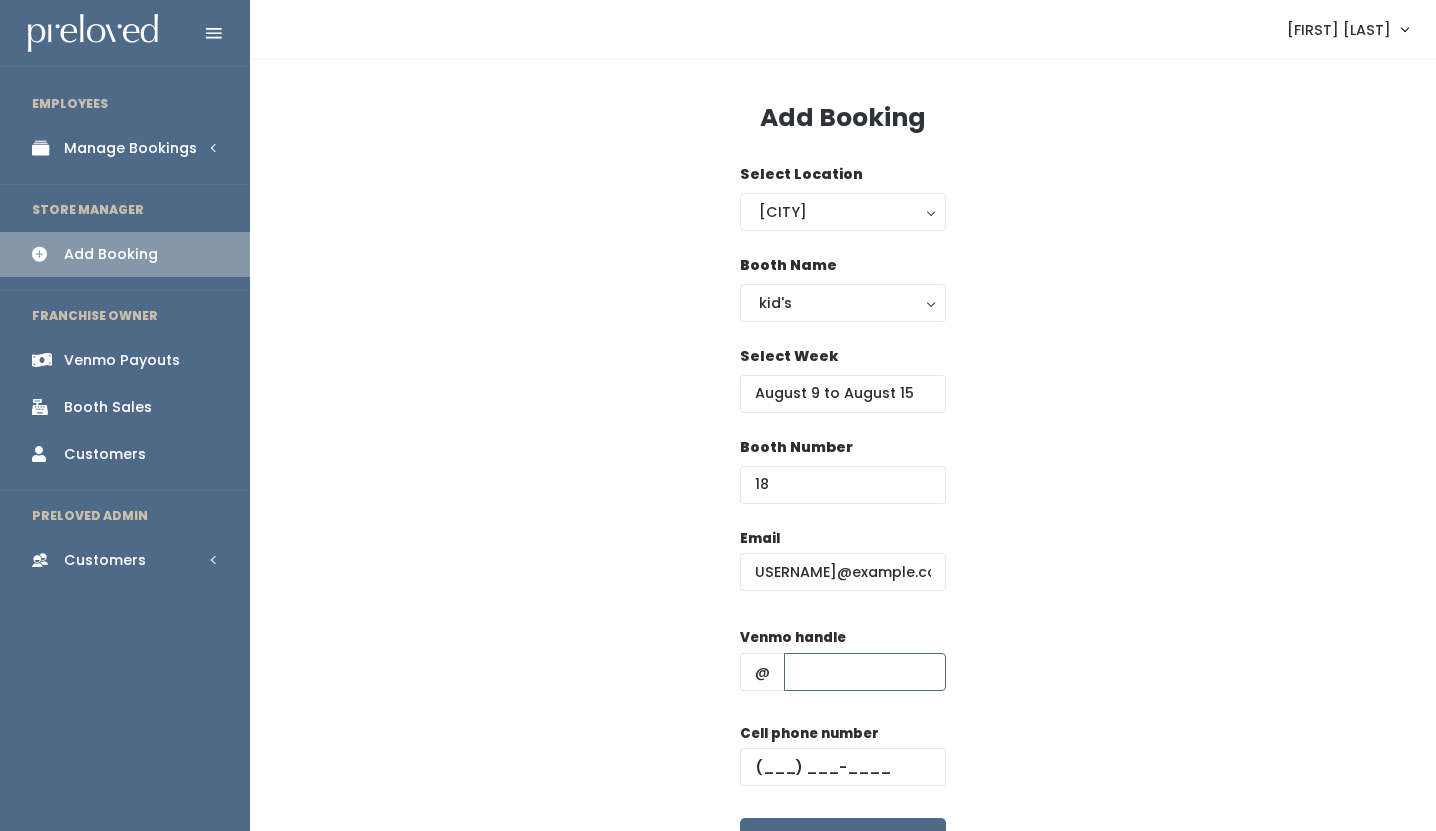 scroll, scrollTop: 0, scrollLeft: 0, axis: both 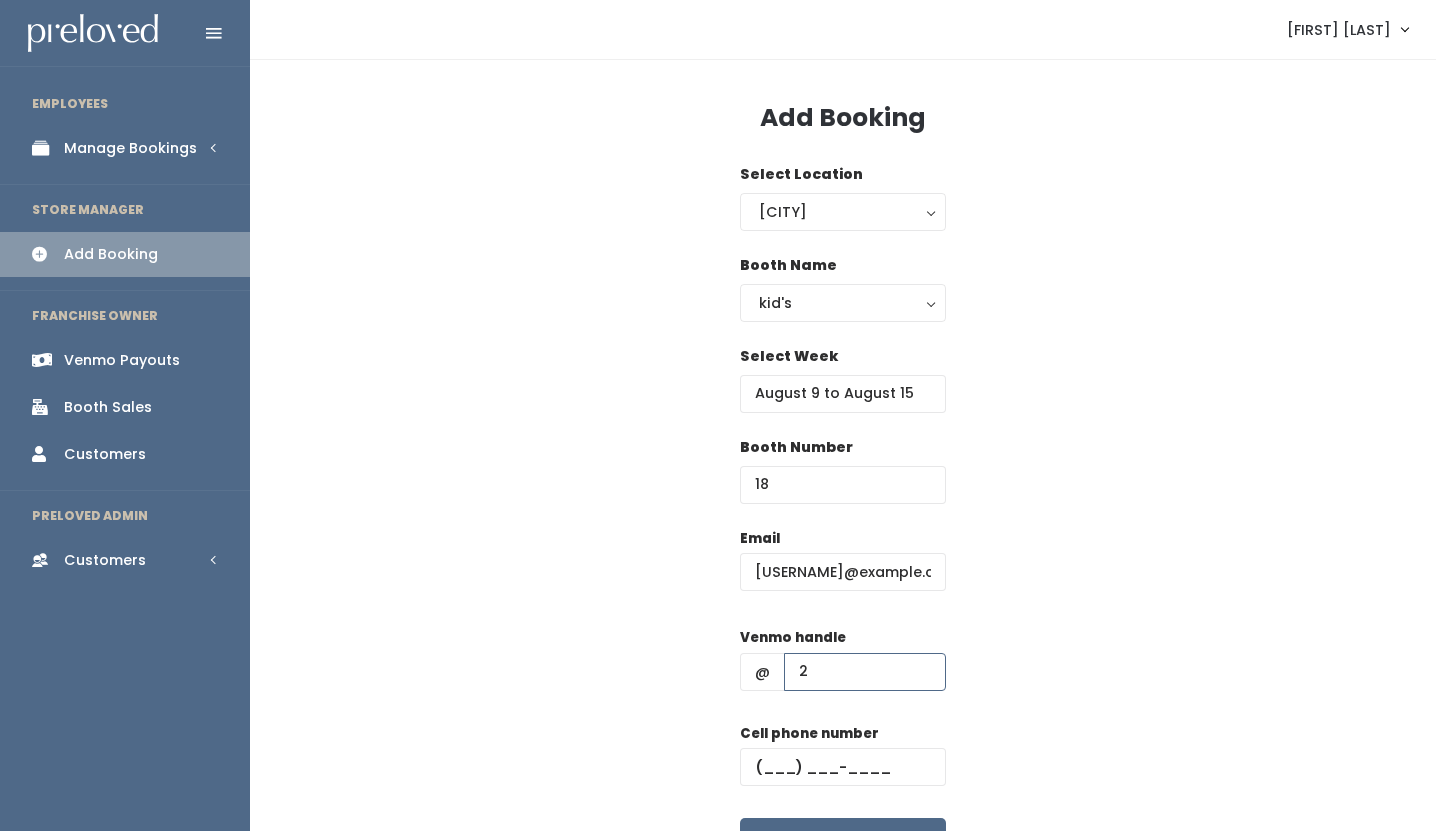 type on "2" 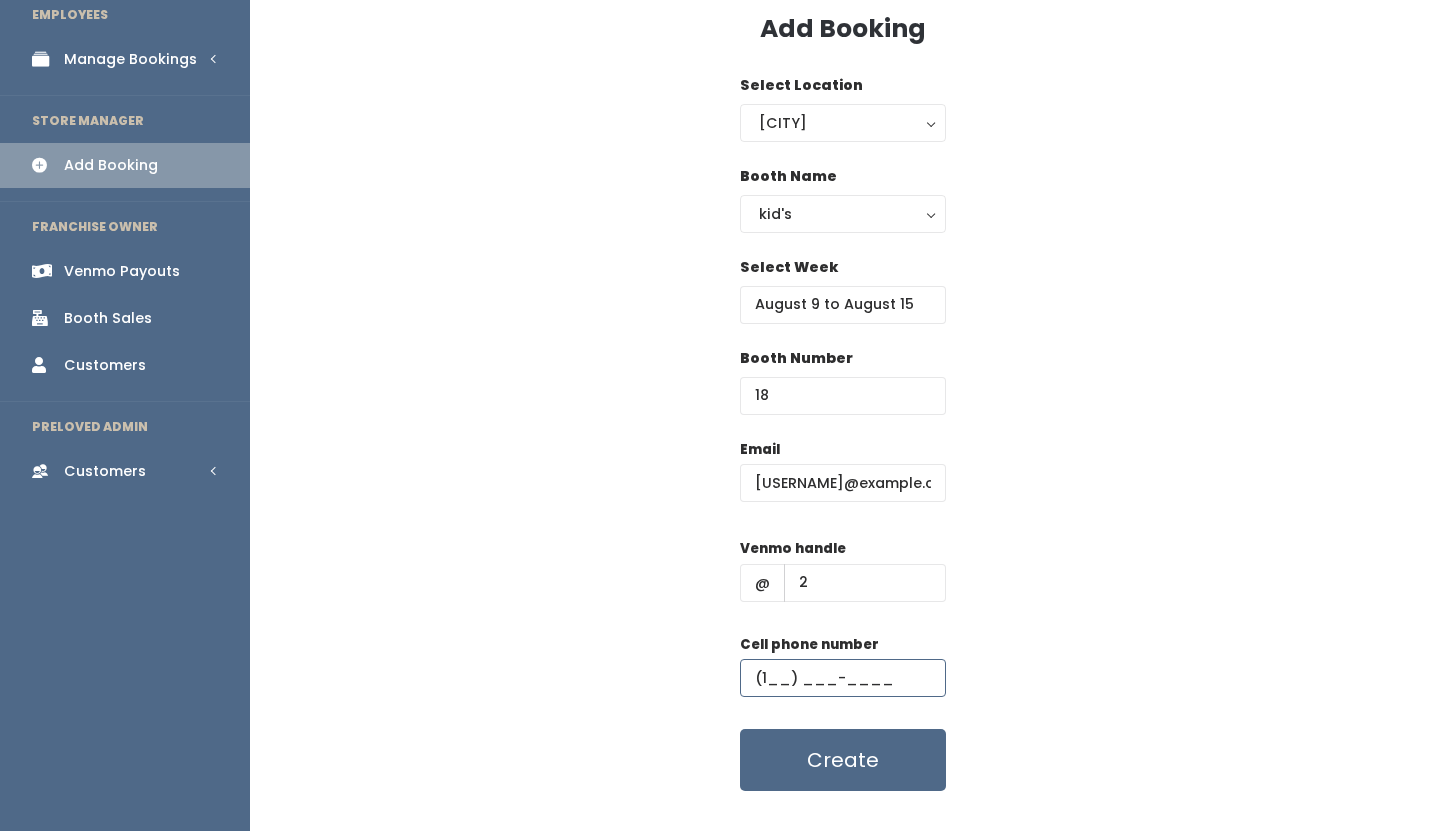 scroll, scrollTop: 91, scrollLeft: 0, axis: vertical 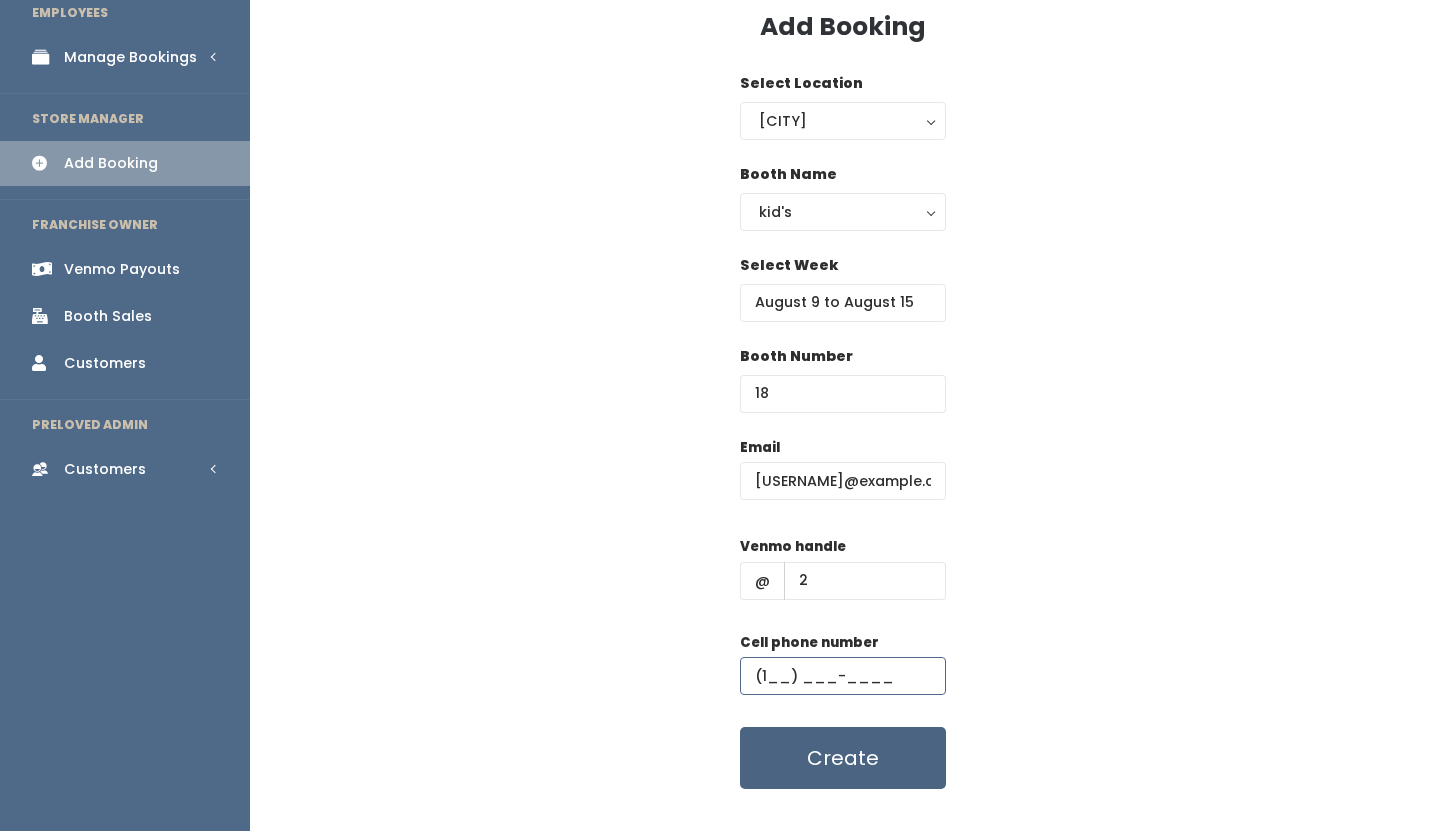 type on "(1__) ___-____" 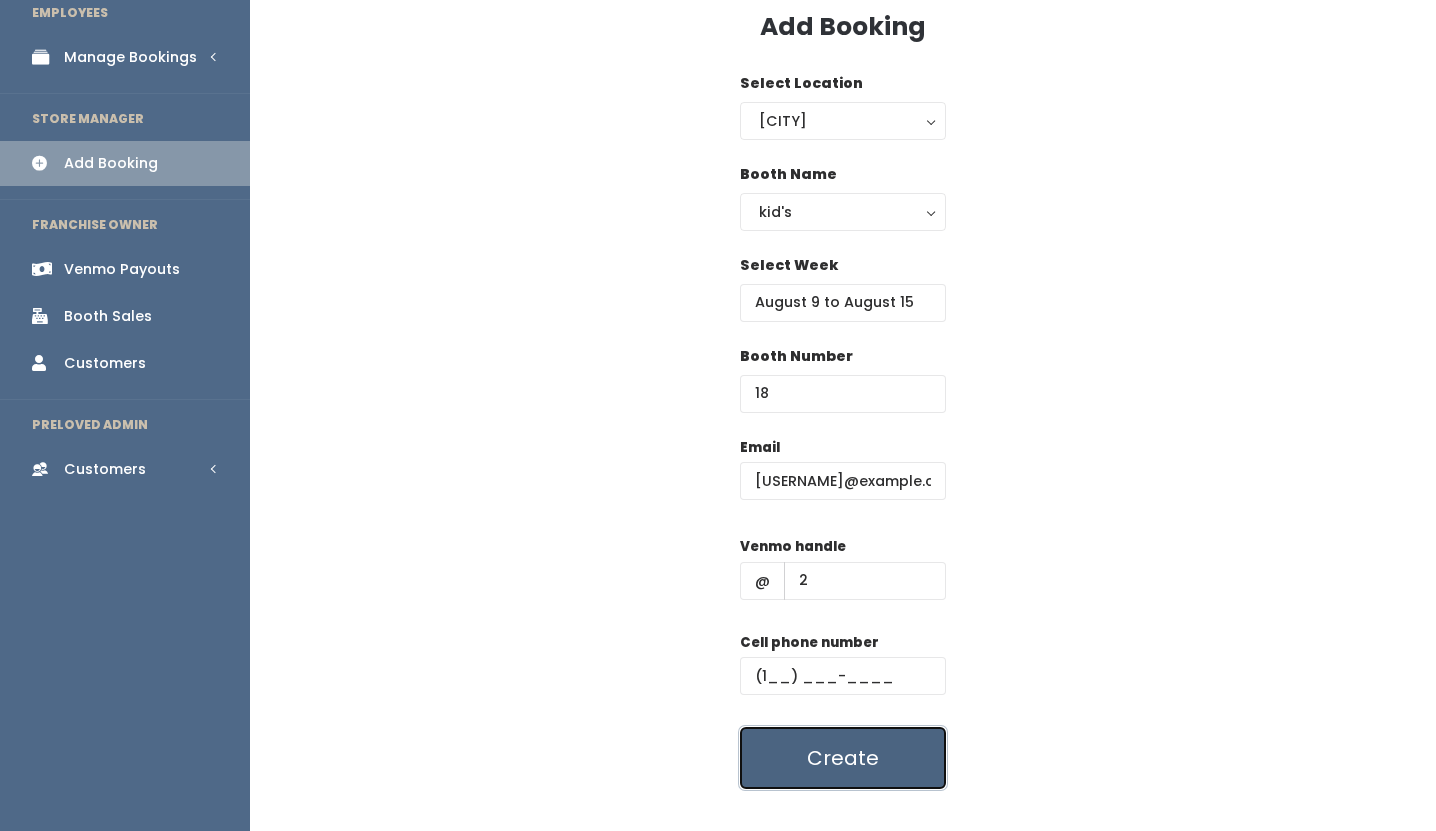click on "Create" at bounding box center (843, 758) 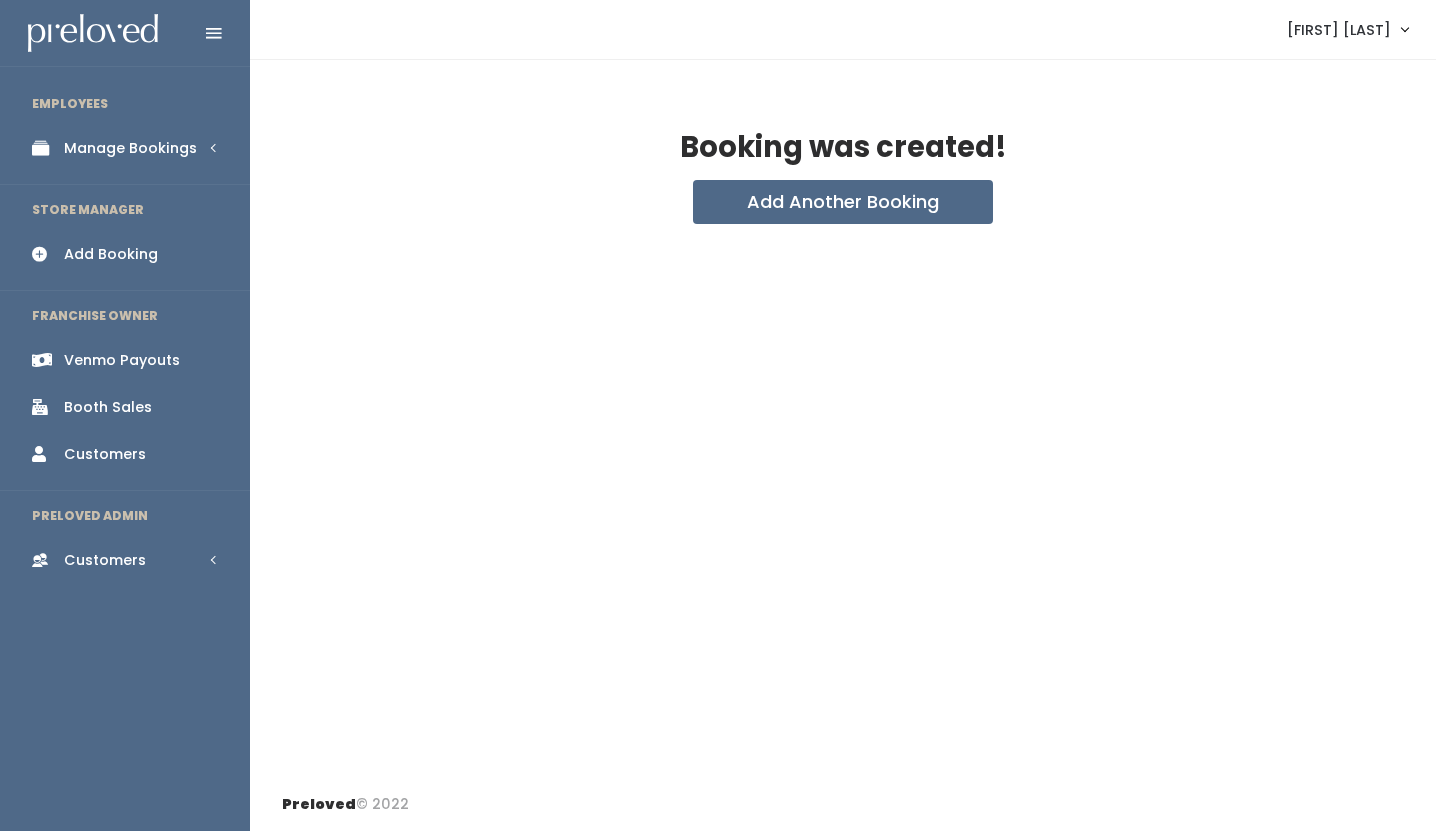 scroll, scrollTop: 0, scrollLeft: 0, axis: both 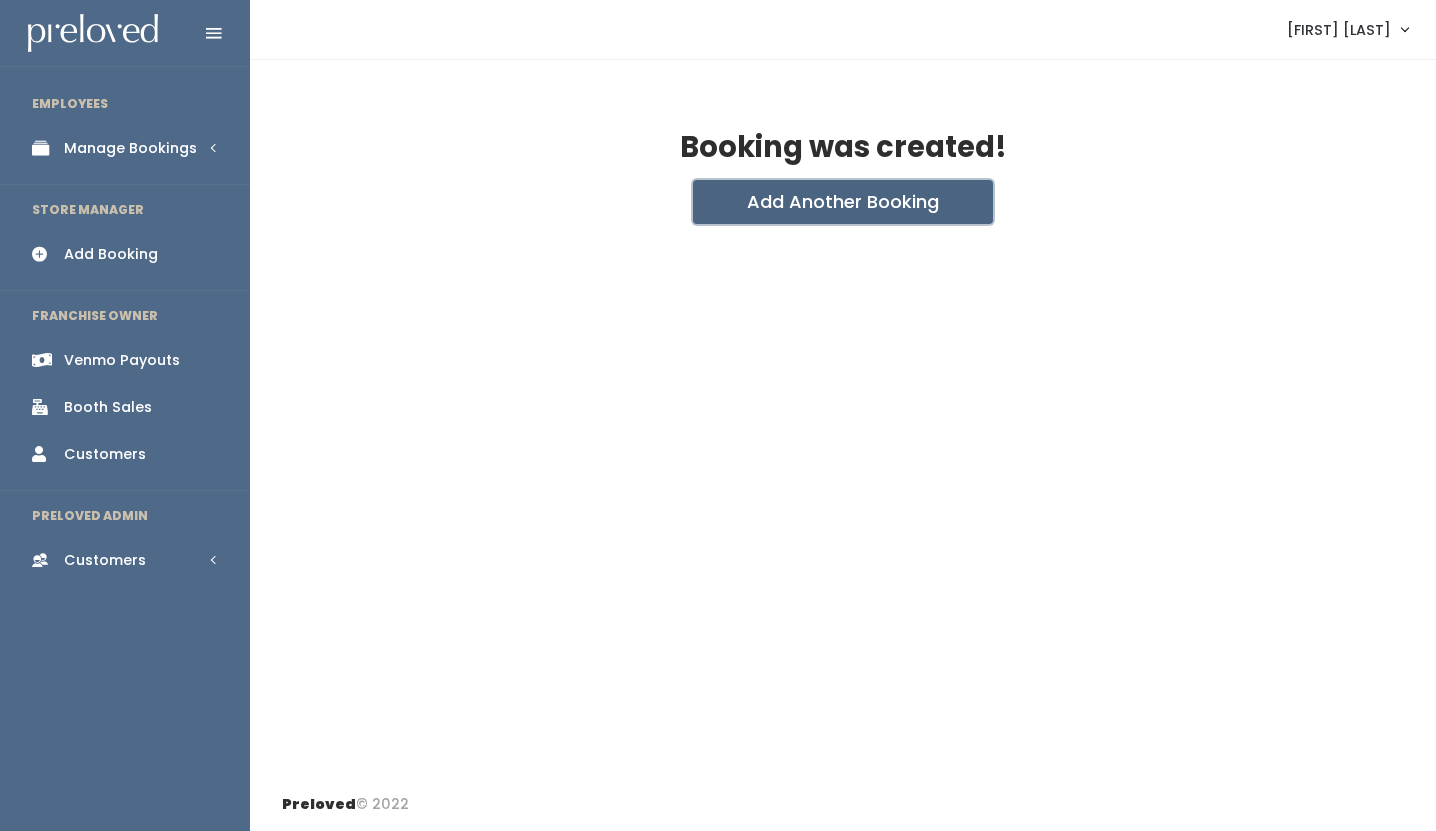 click on "Add Another Booking" at bounding box center (843, 202) 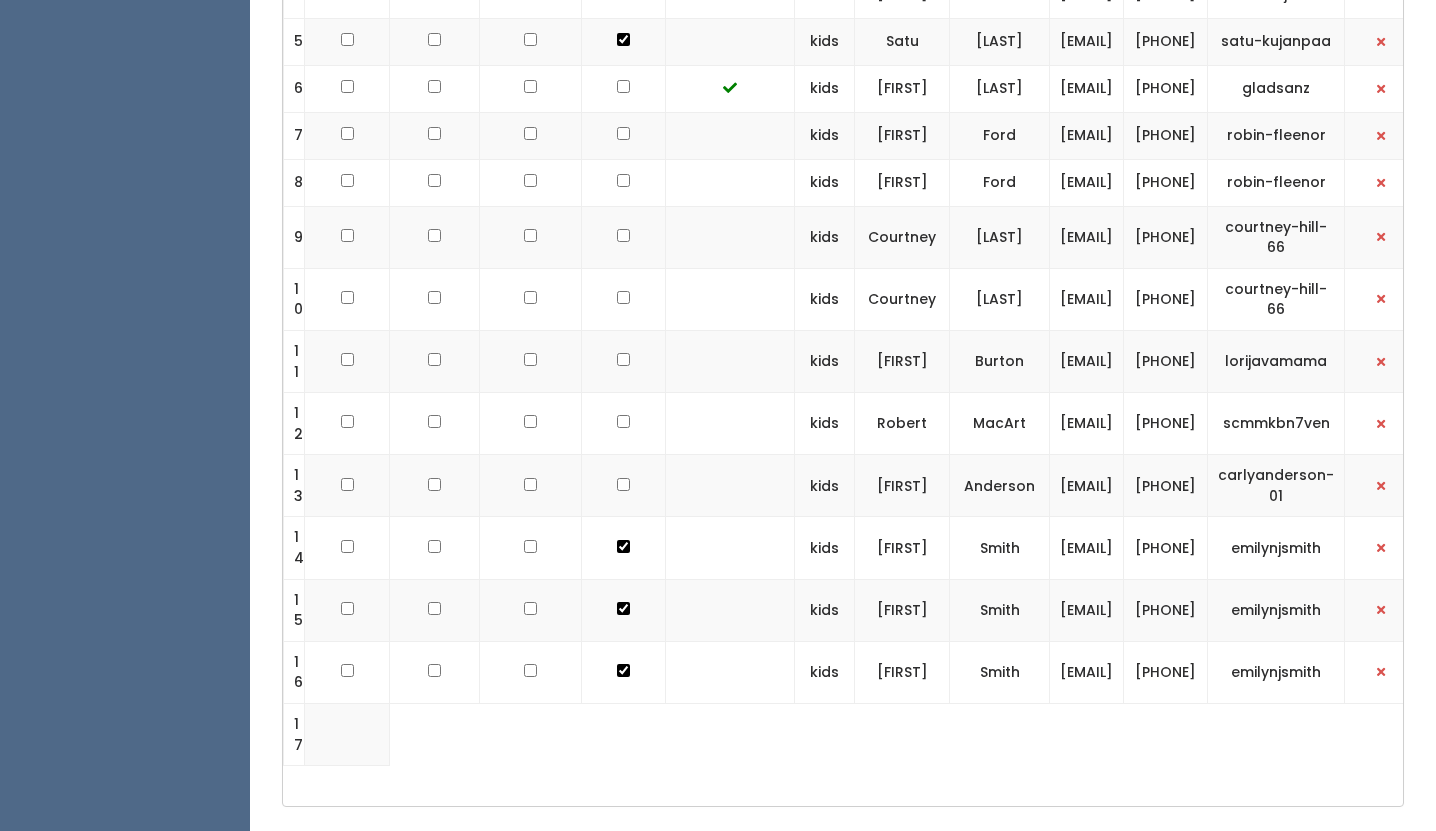 scroll, scrollTop: 0, scrollLeft: 0, axis: both 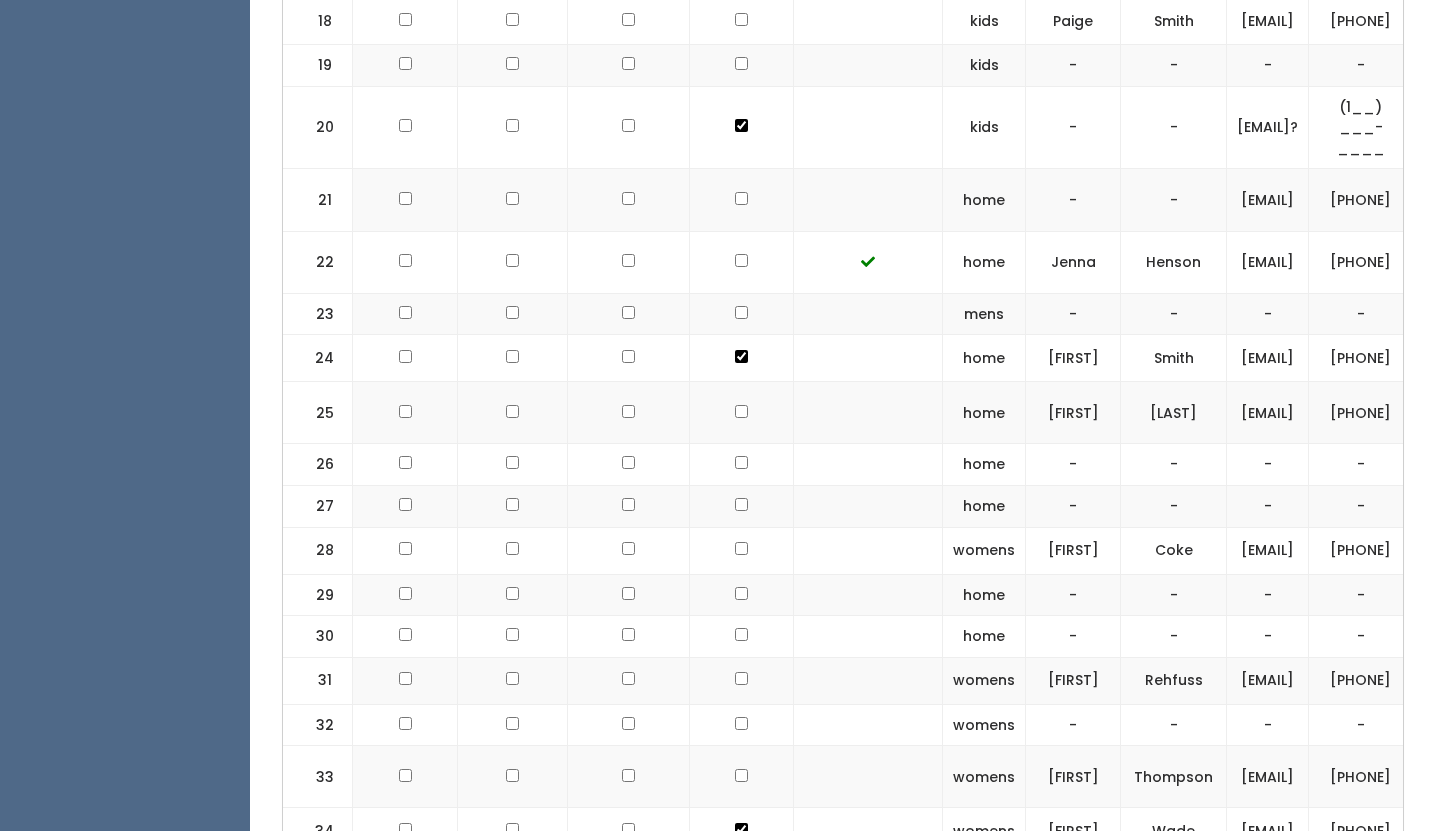 click at bounding box center (741, -811) 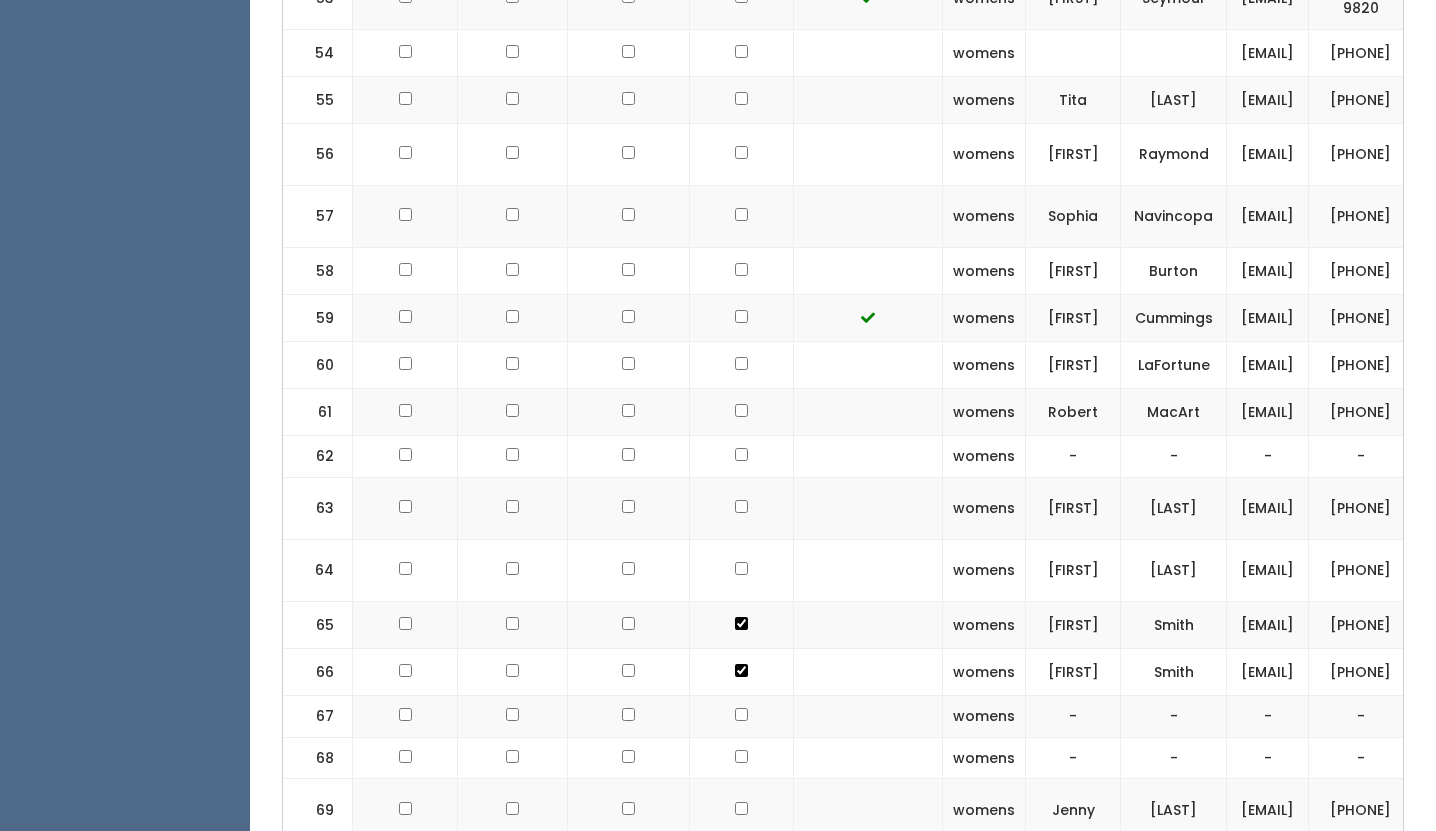scroll, scrollTop: 3511, scrollLeft: 0, axis: vertical 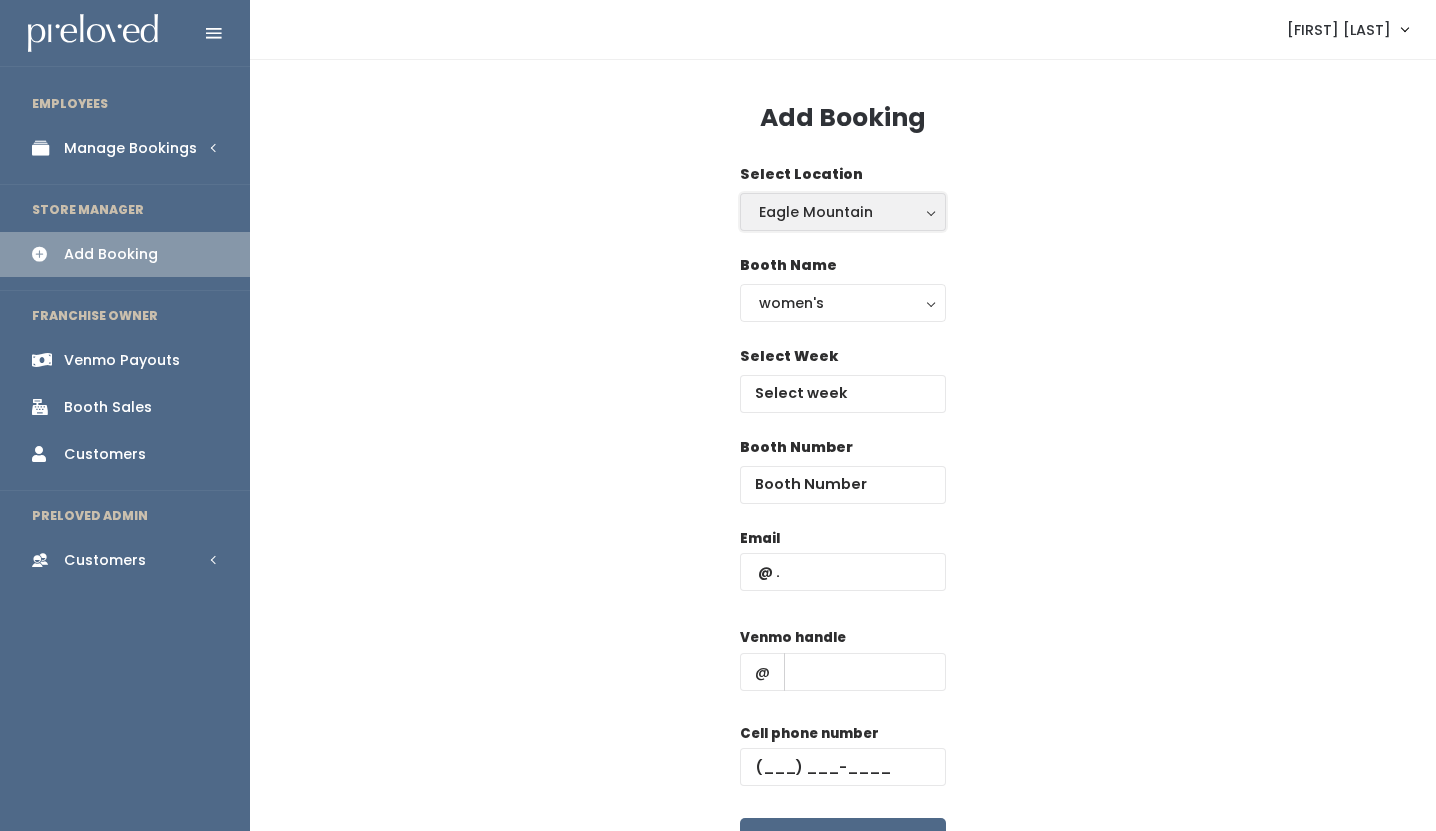 click on "Eagle Mountain" at bounding box center [843, 212] 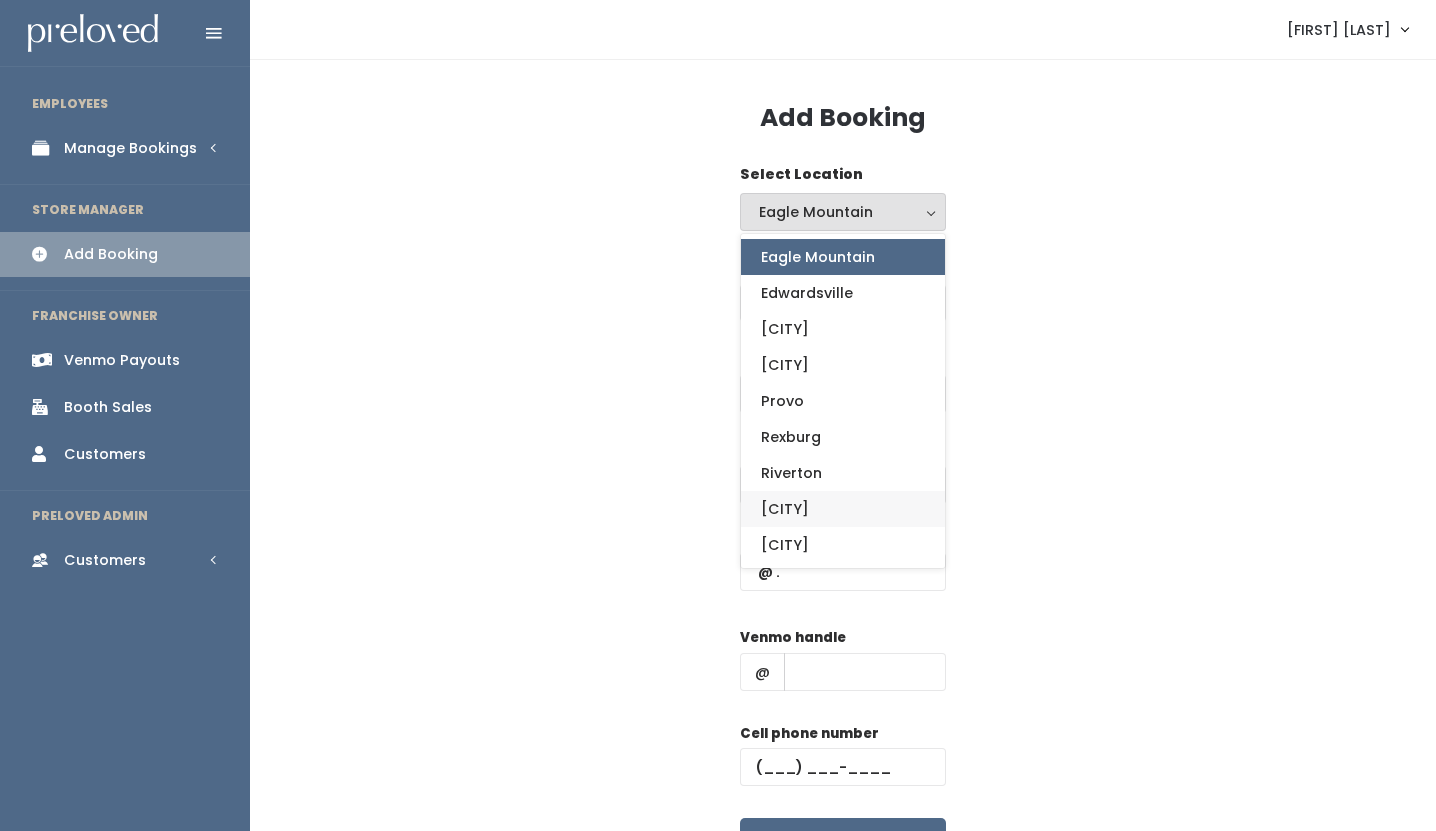 click on "Sandy" at bounding box center (785, 509) 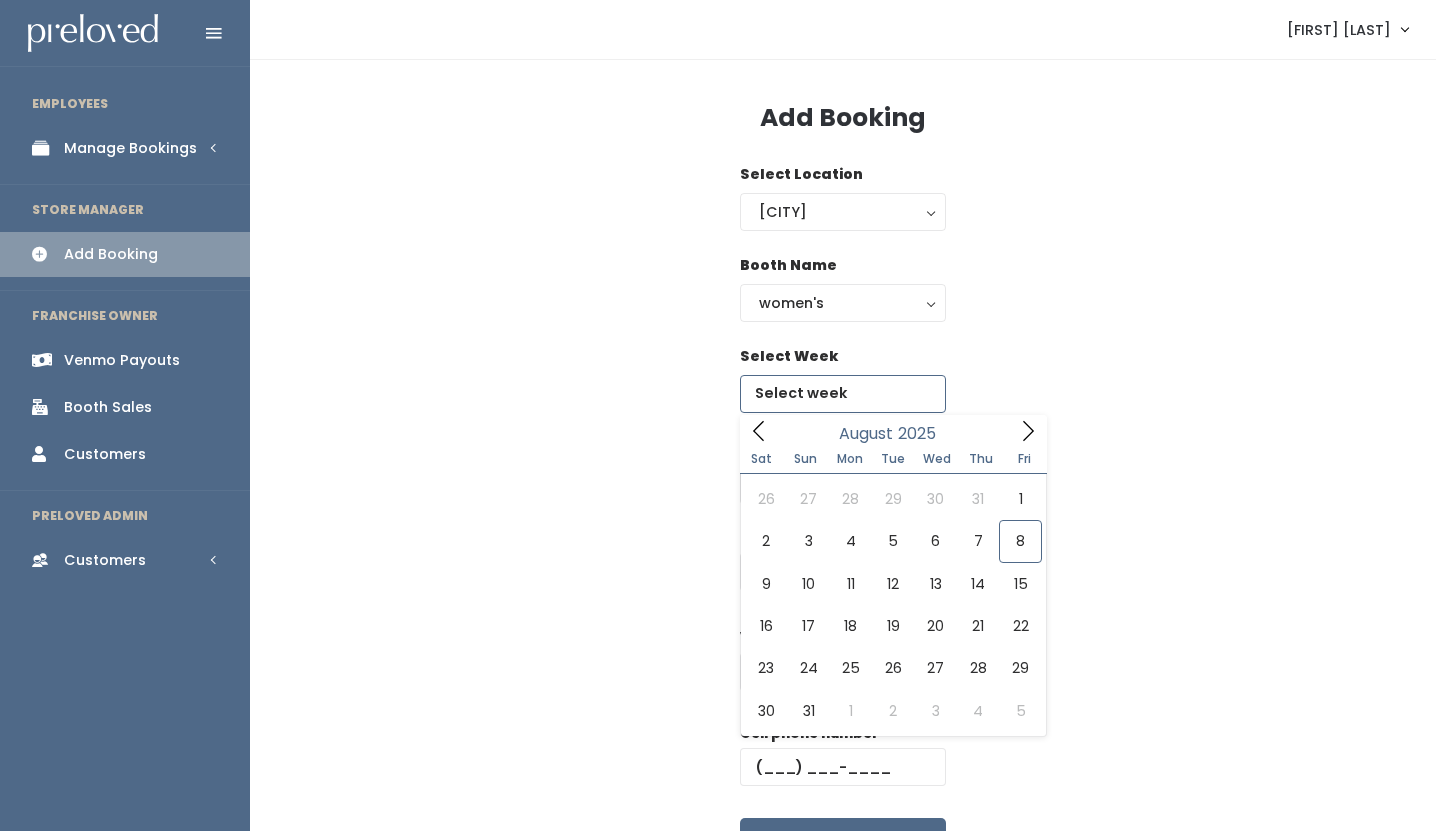 click at bounding box center [843, 394] 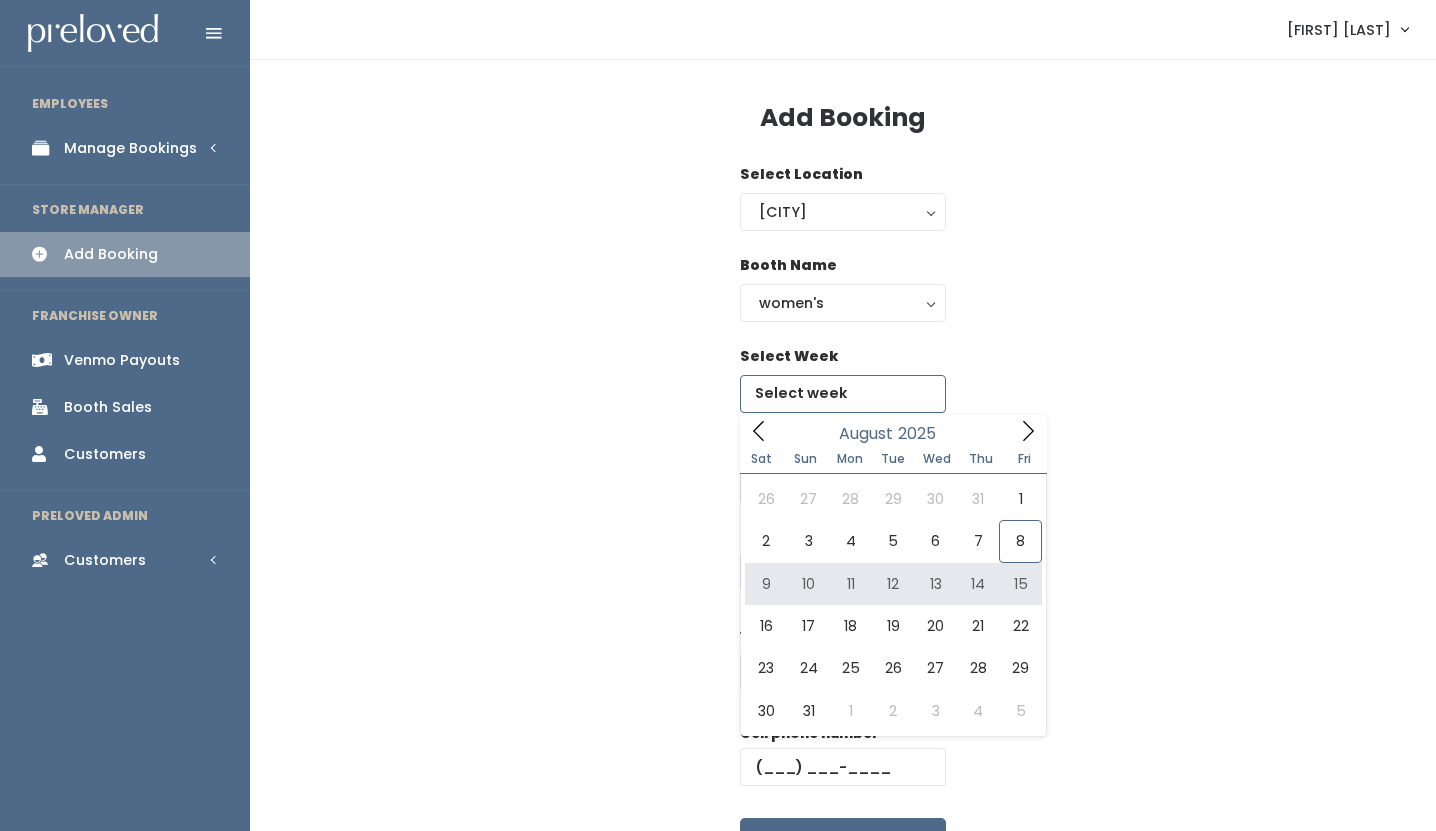 type on "August 9 to August 15" 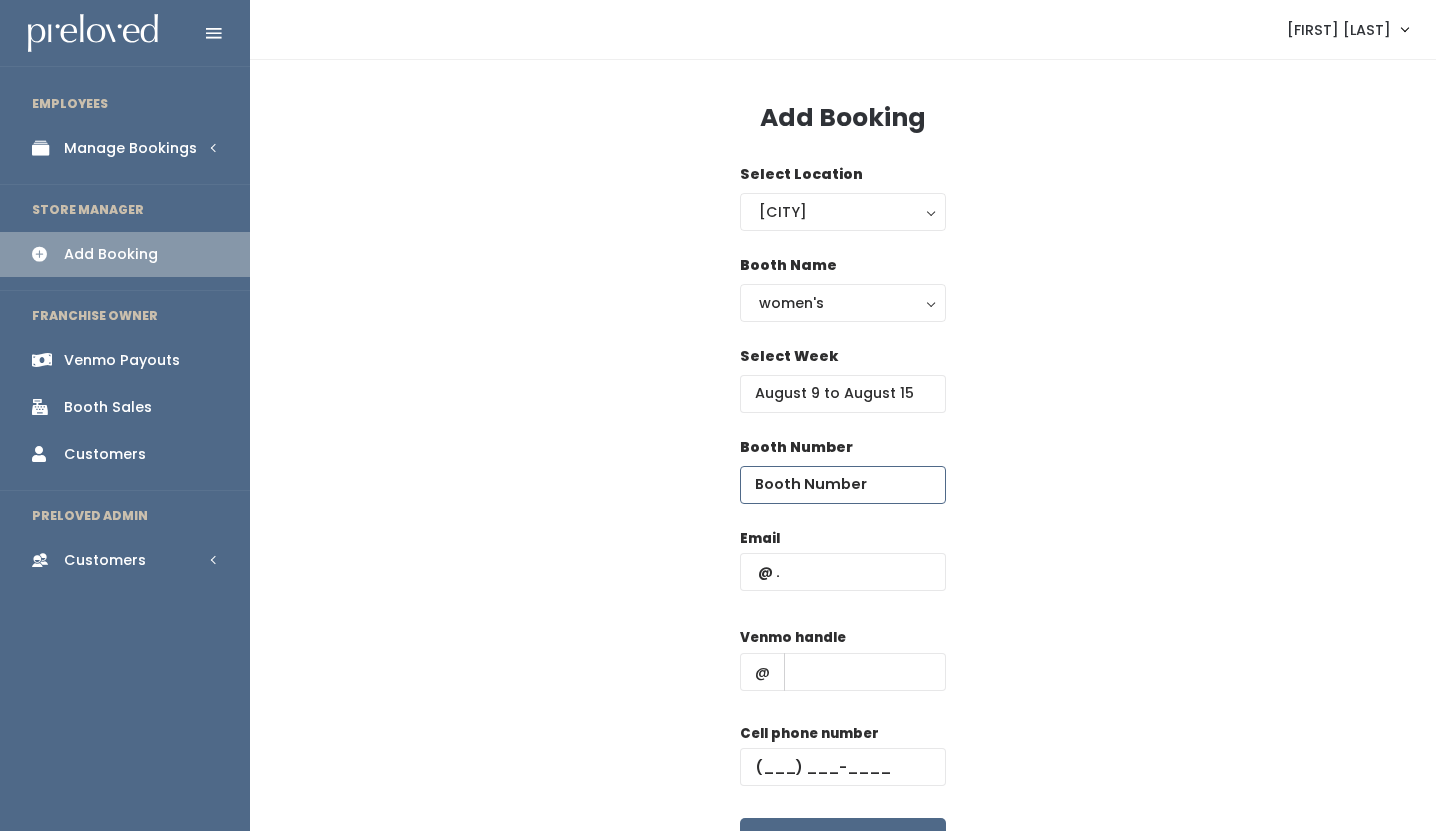 click at bounding box center (843, 485) 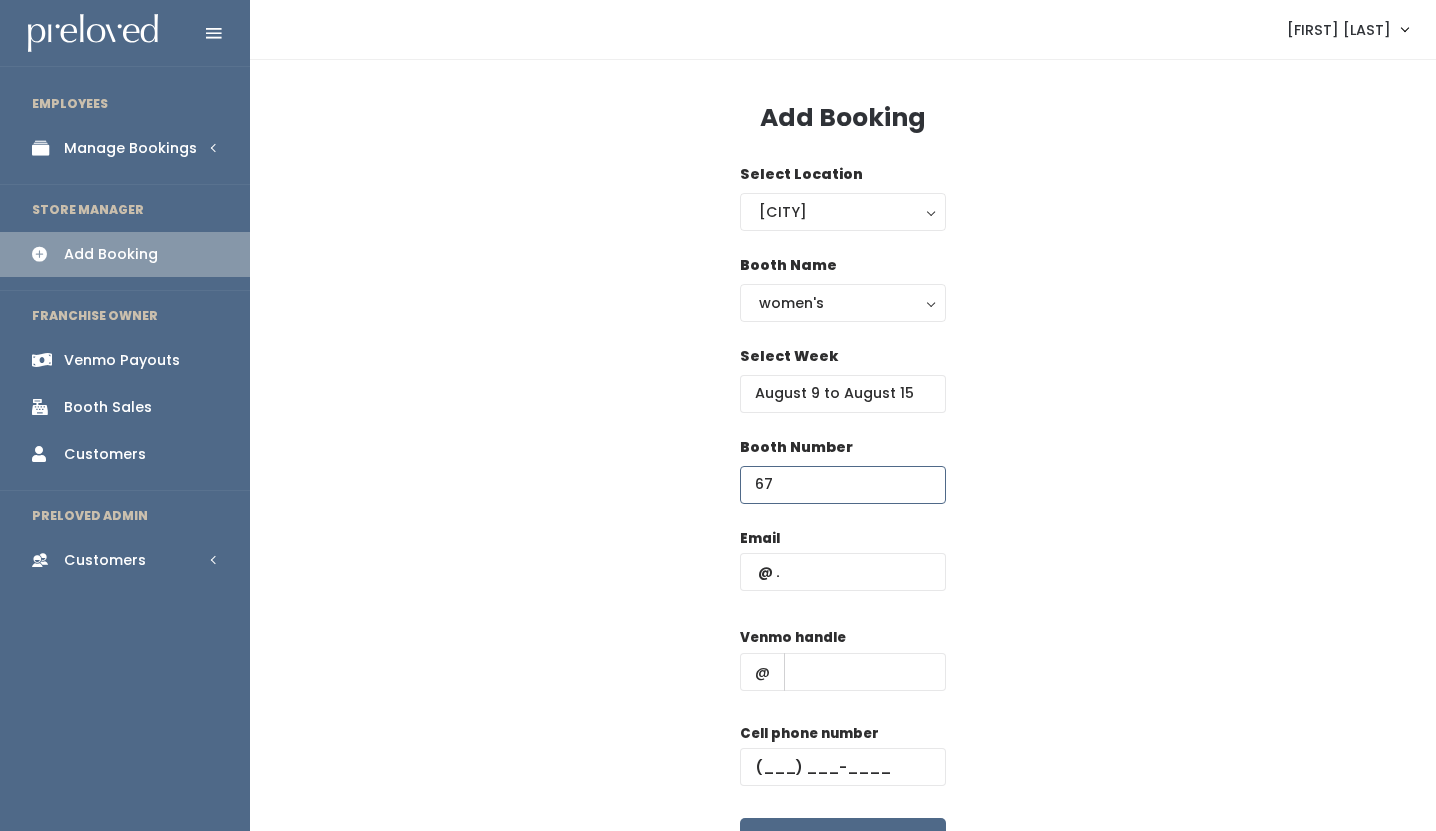 type on "67" 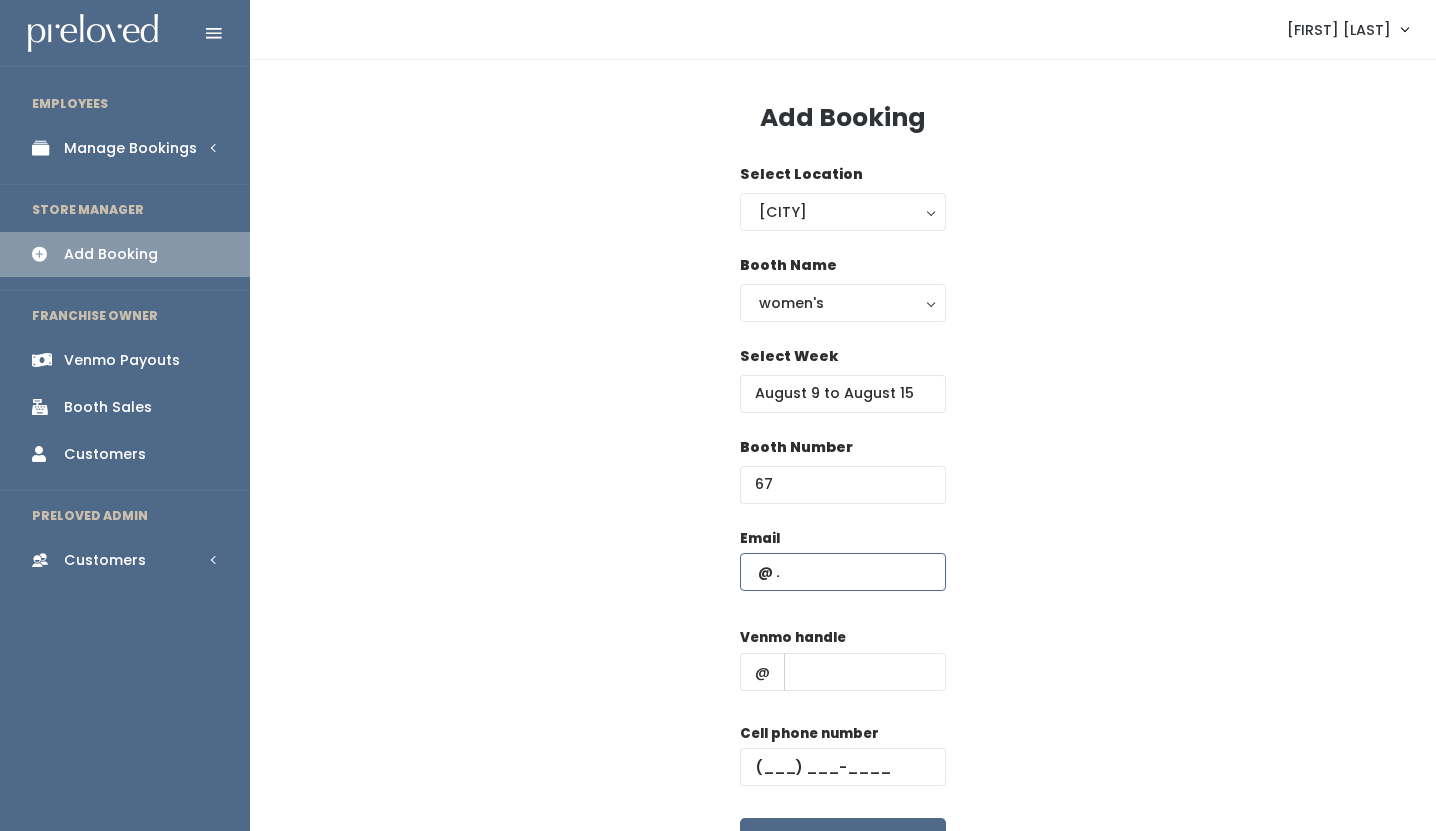 click at bounding box center (843, 572) 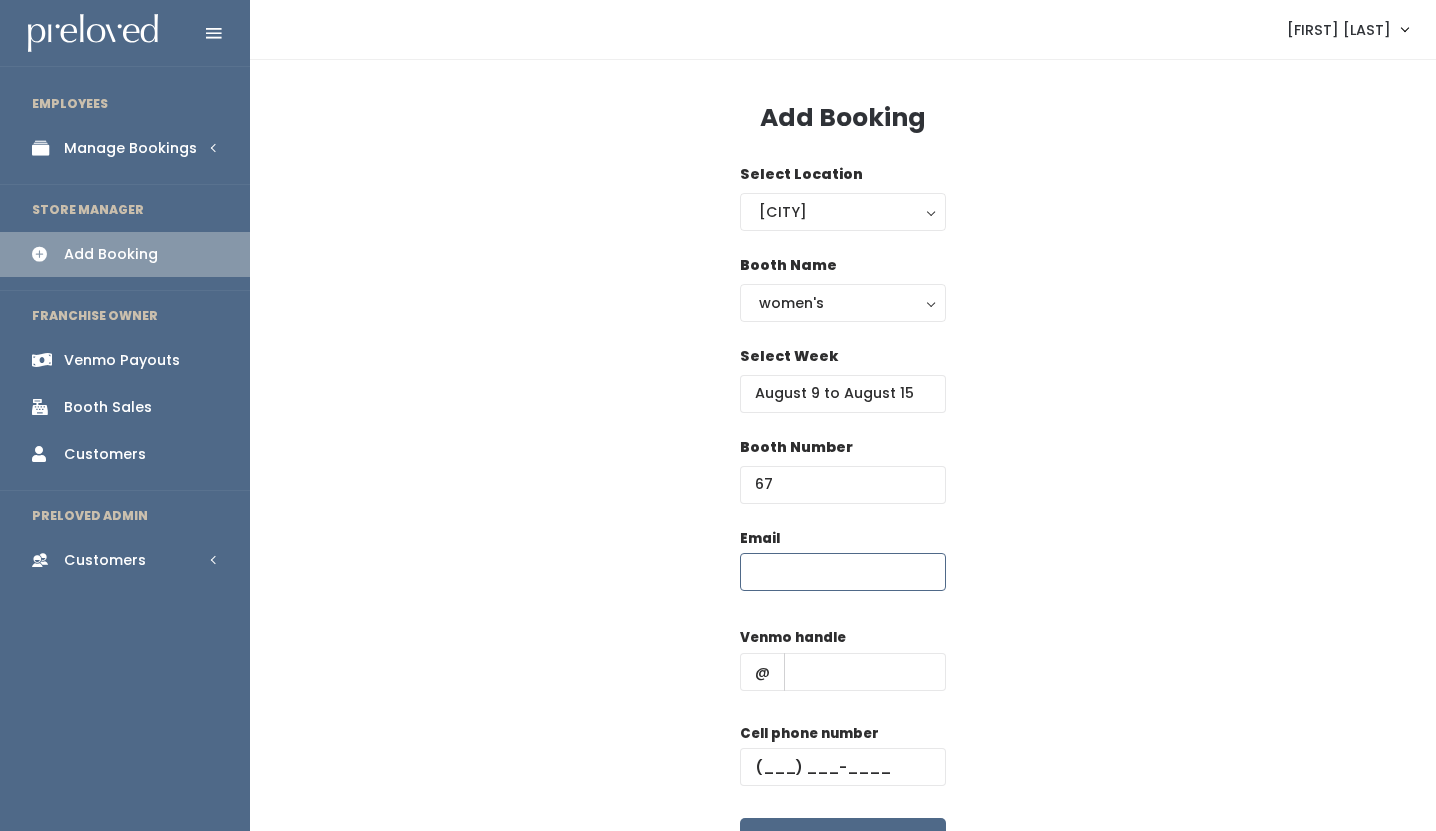 paste on "paigelyoung@gmail.com" 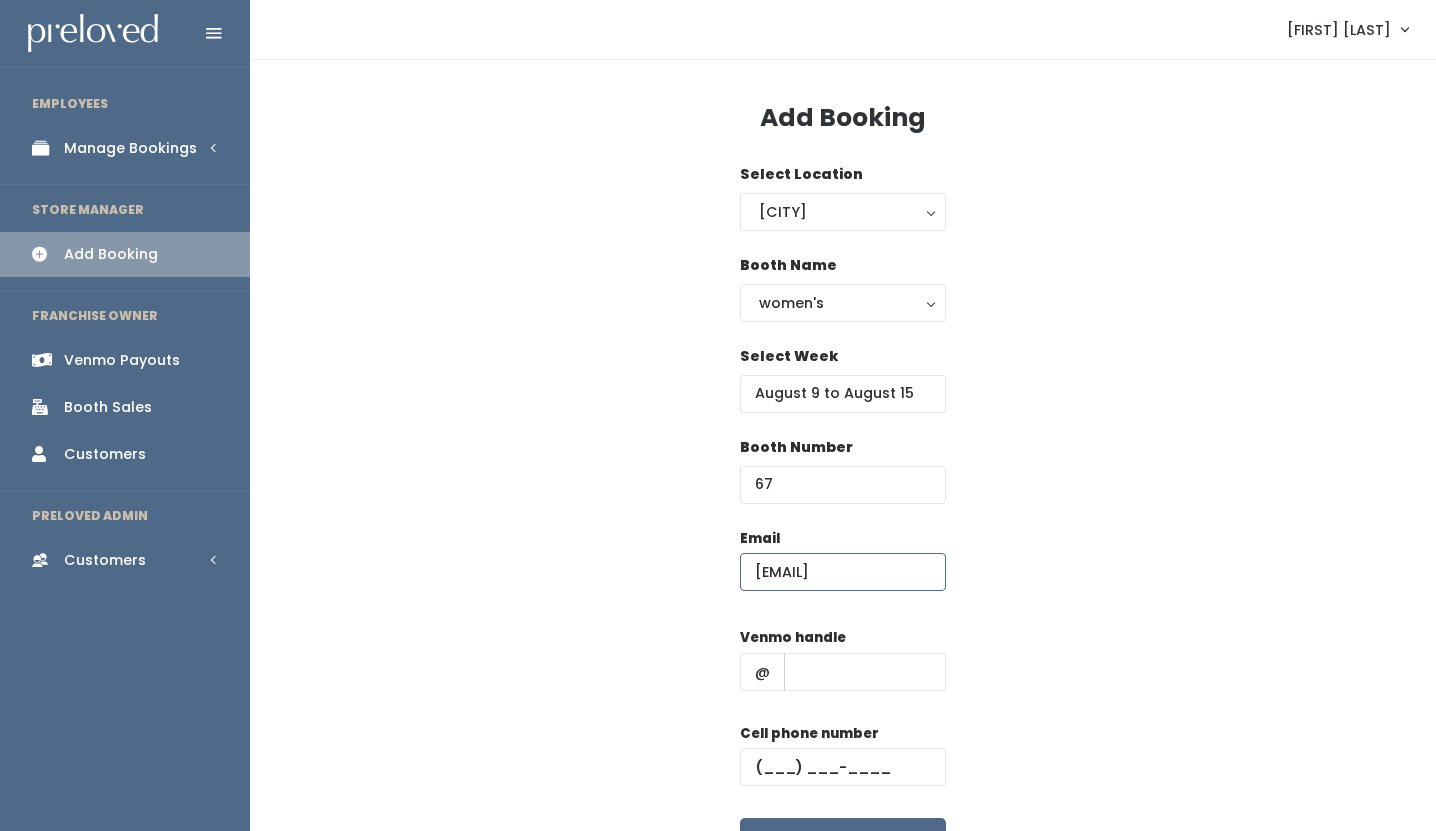 scroll, scrollTop: 0, scrollLeft: 11, axis: horizontal 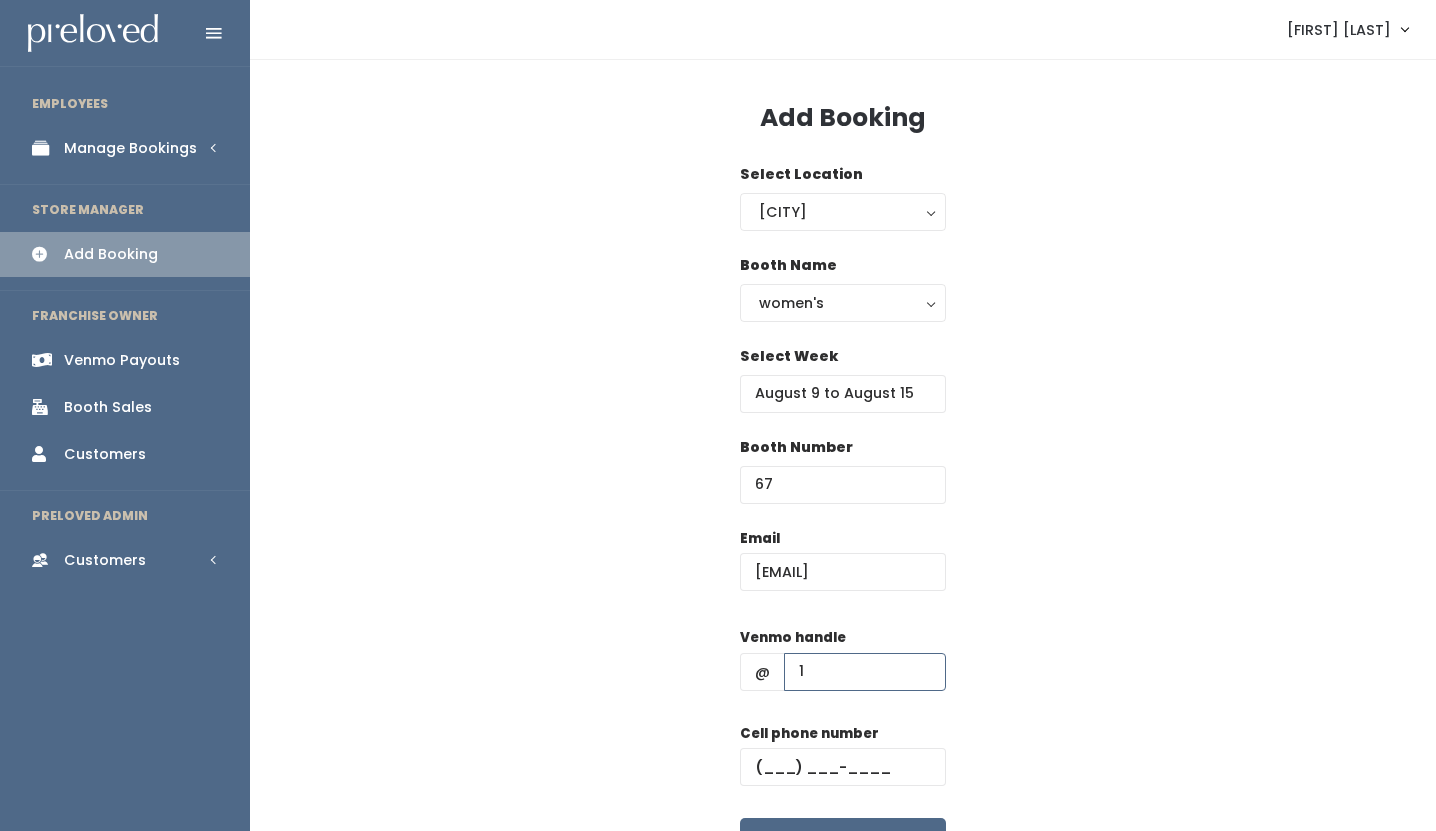 type on "1" 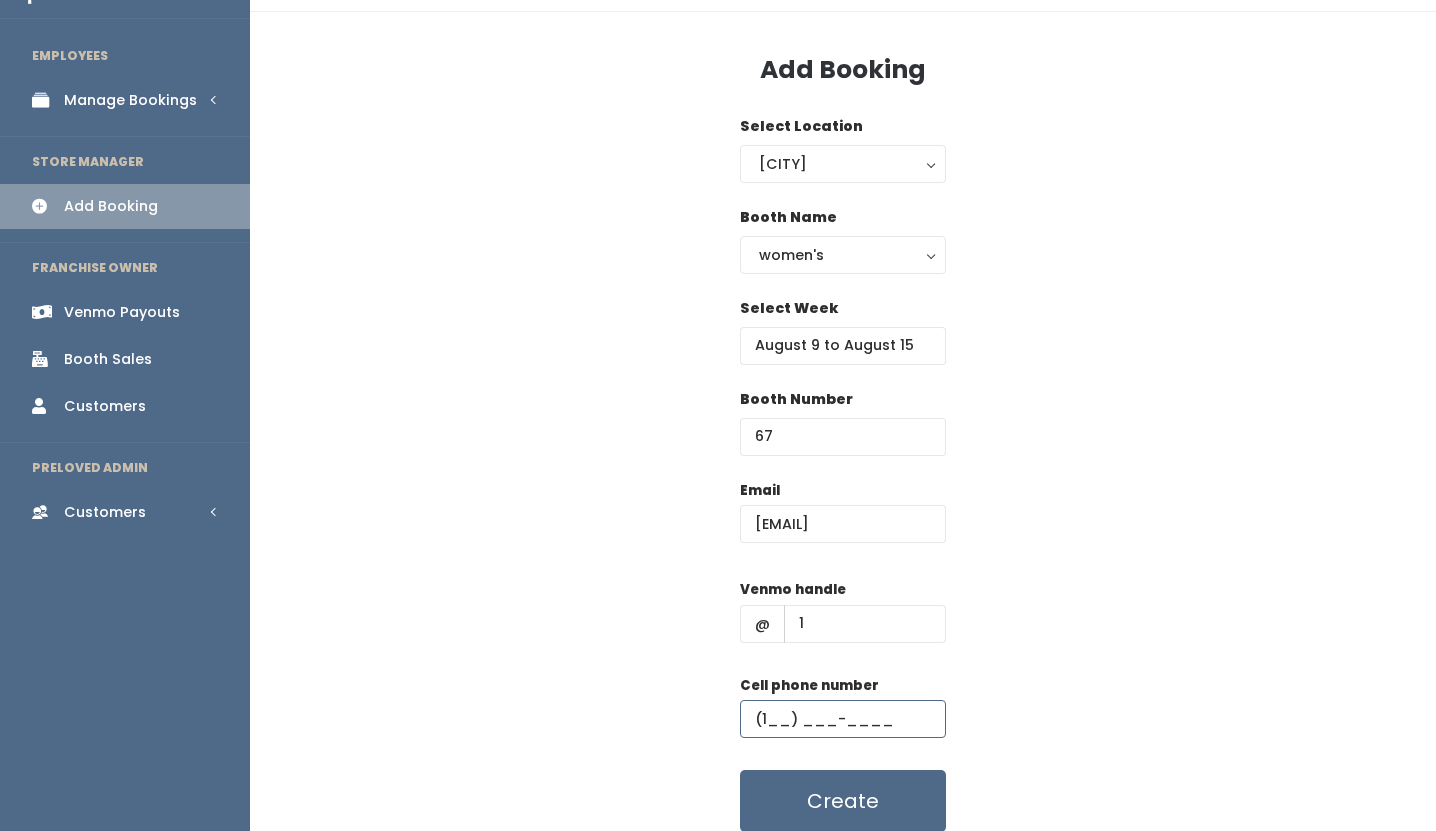 scroll, scrollTop: 57, scrollLeft: 0, axis: vertical 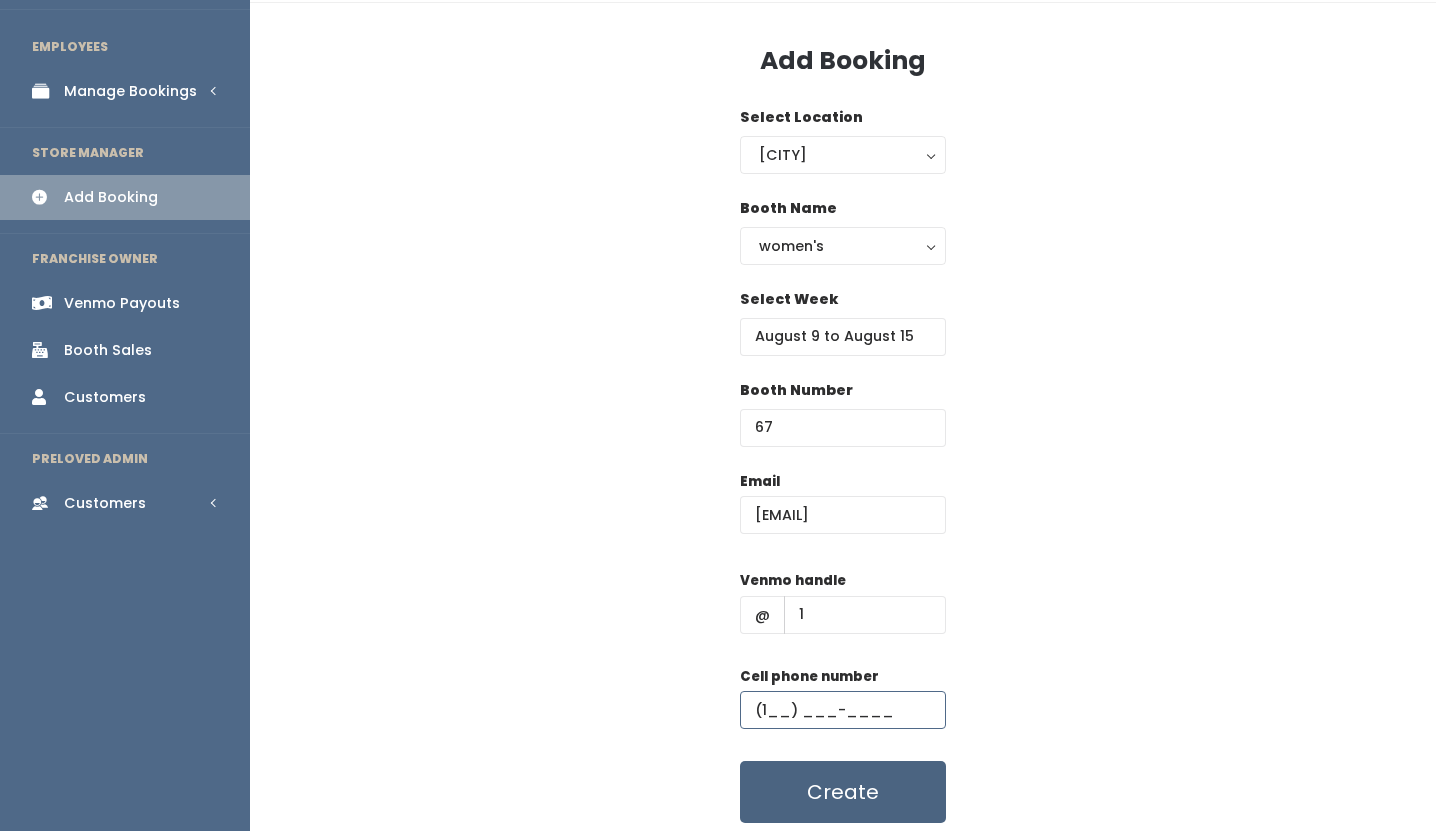 type on "(1__) ___-____" 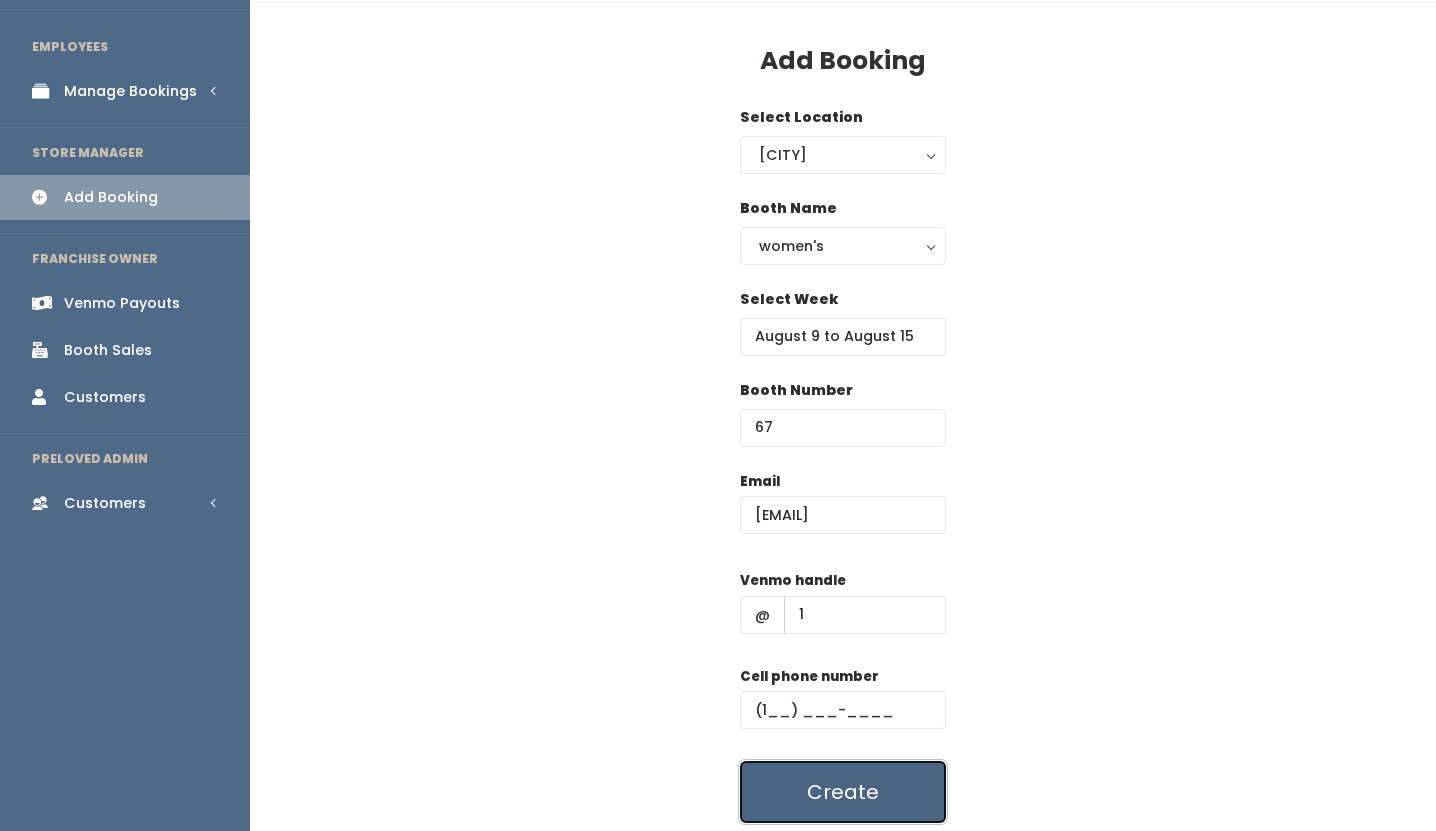 click on "Create" at bounding box center [843, 792] 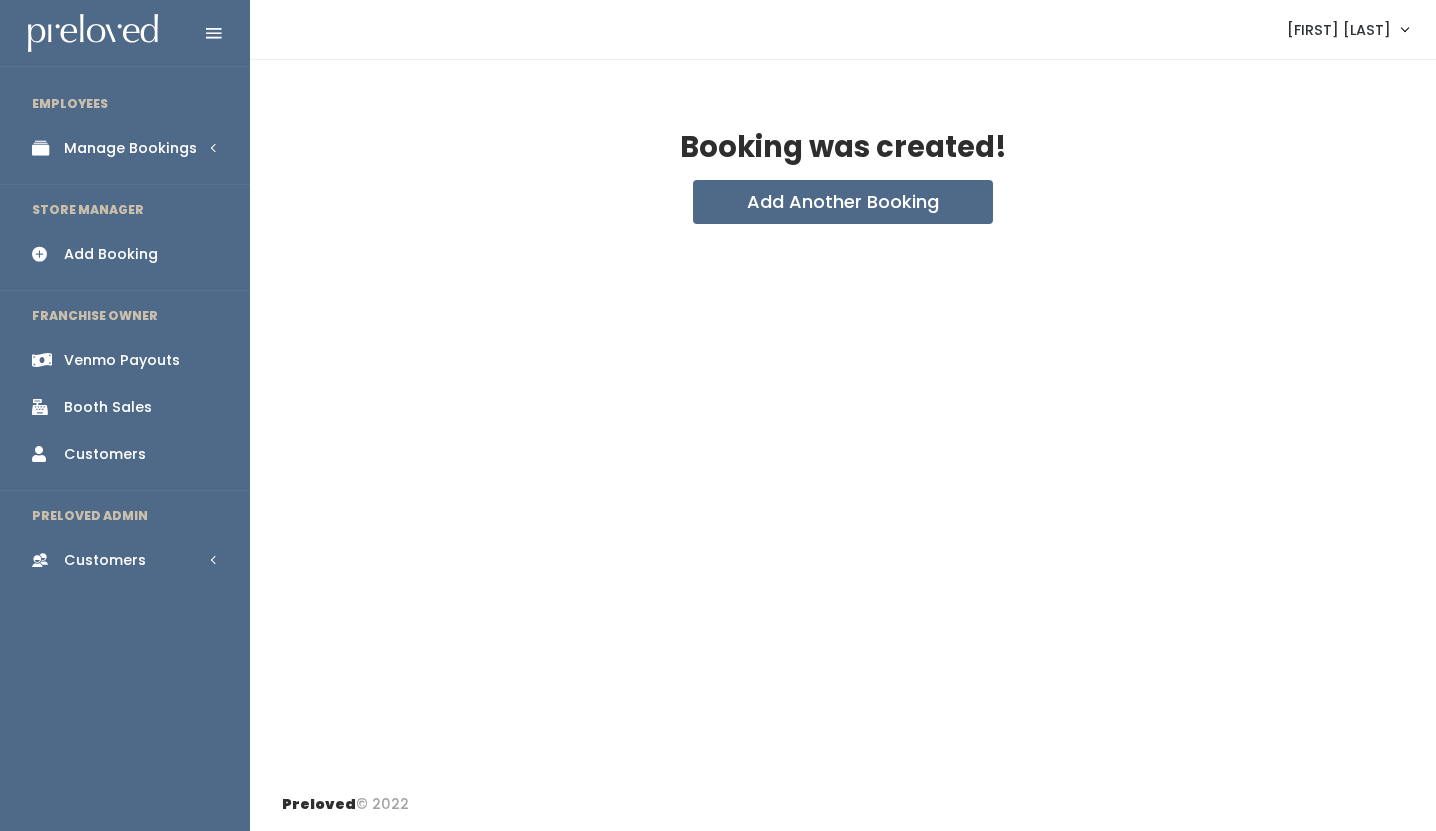 scroll, scrollTop: 0, scrollLeft: 0, axis: both 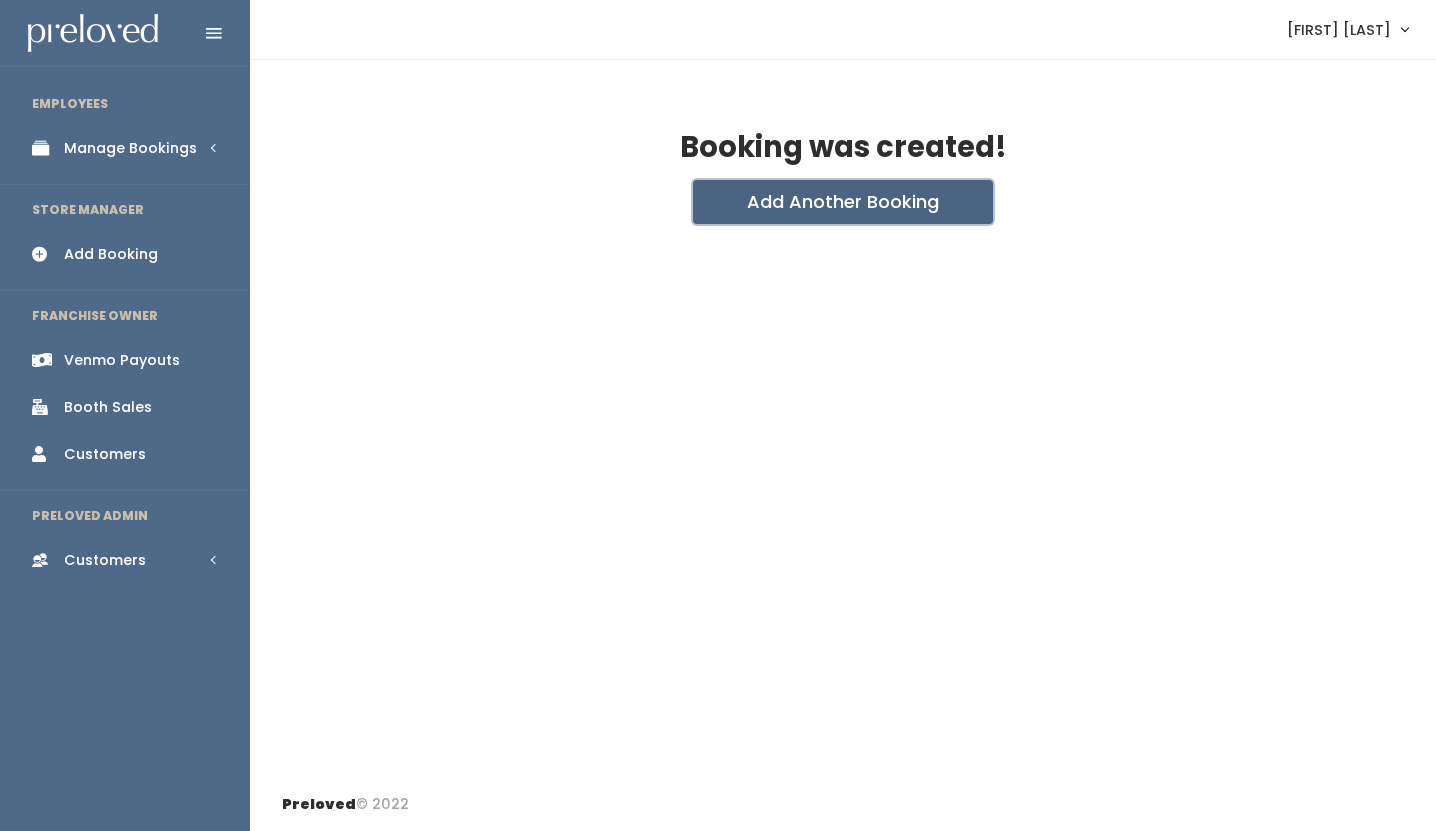 click on "Add Another Booking" at bounding box center [843, 202] 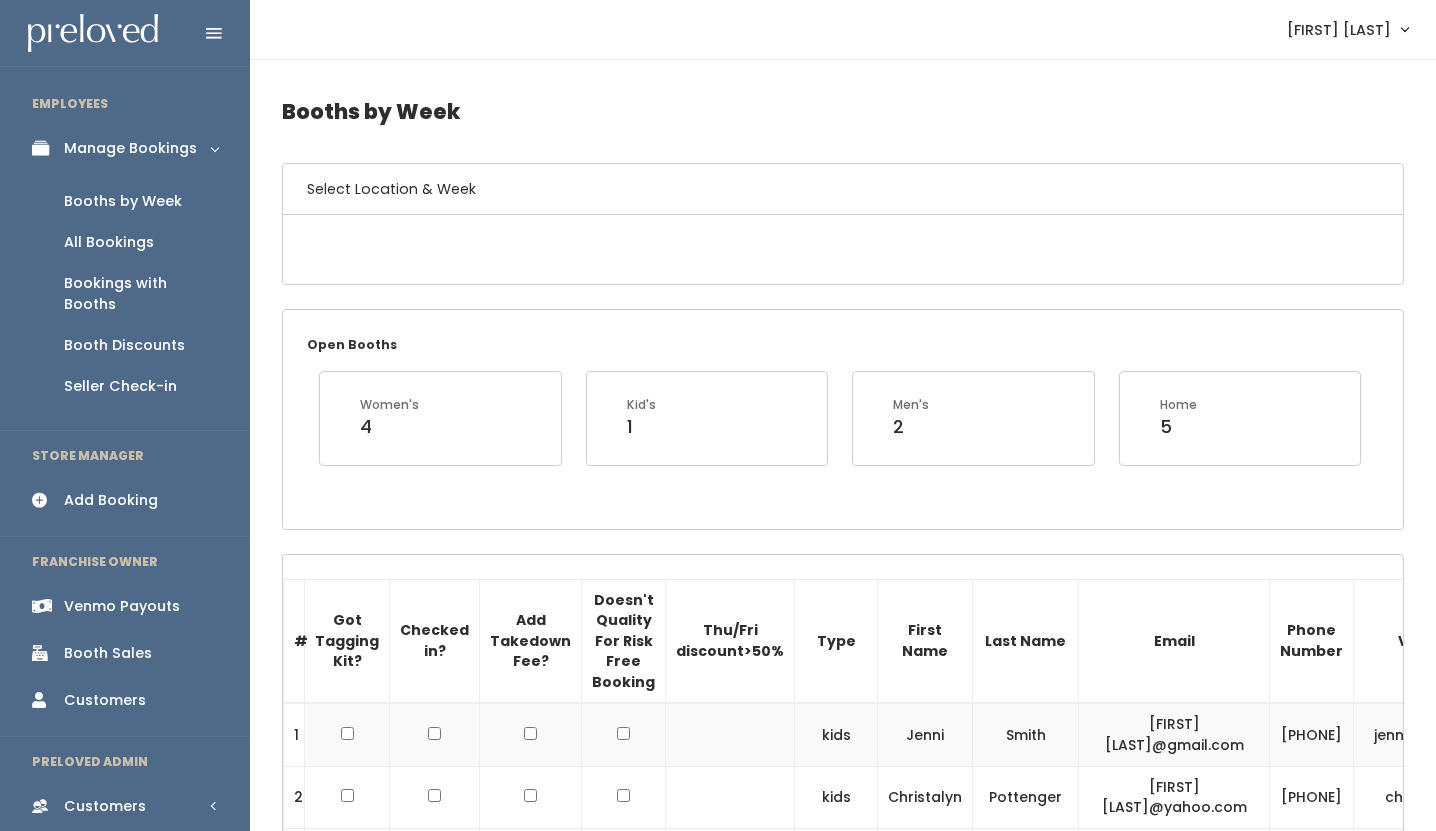 scroll, scrollTop: 4557, scrollLeft: 0, axis: vertical 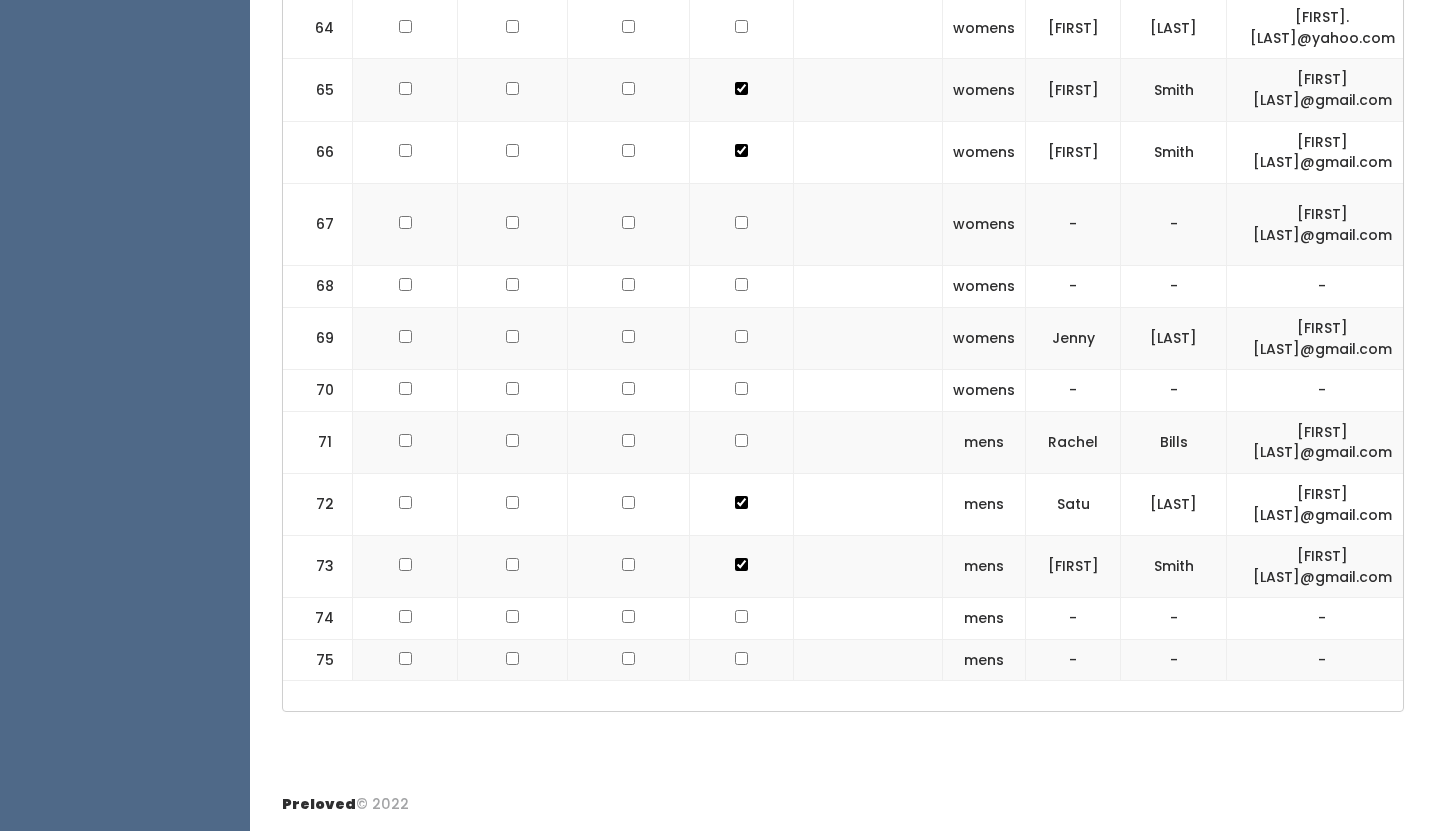 click at bounding box center (741, -3746) 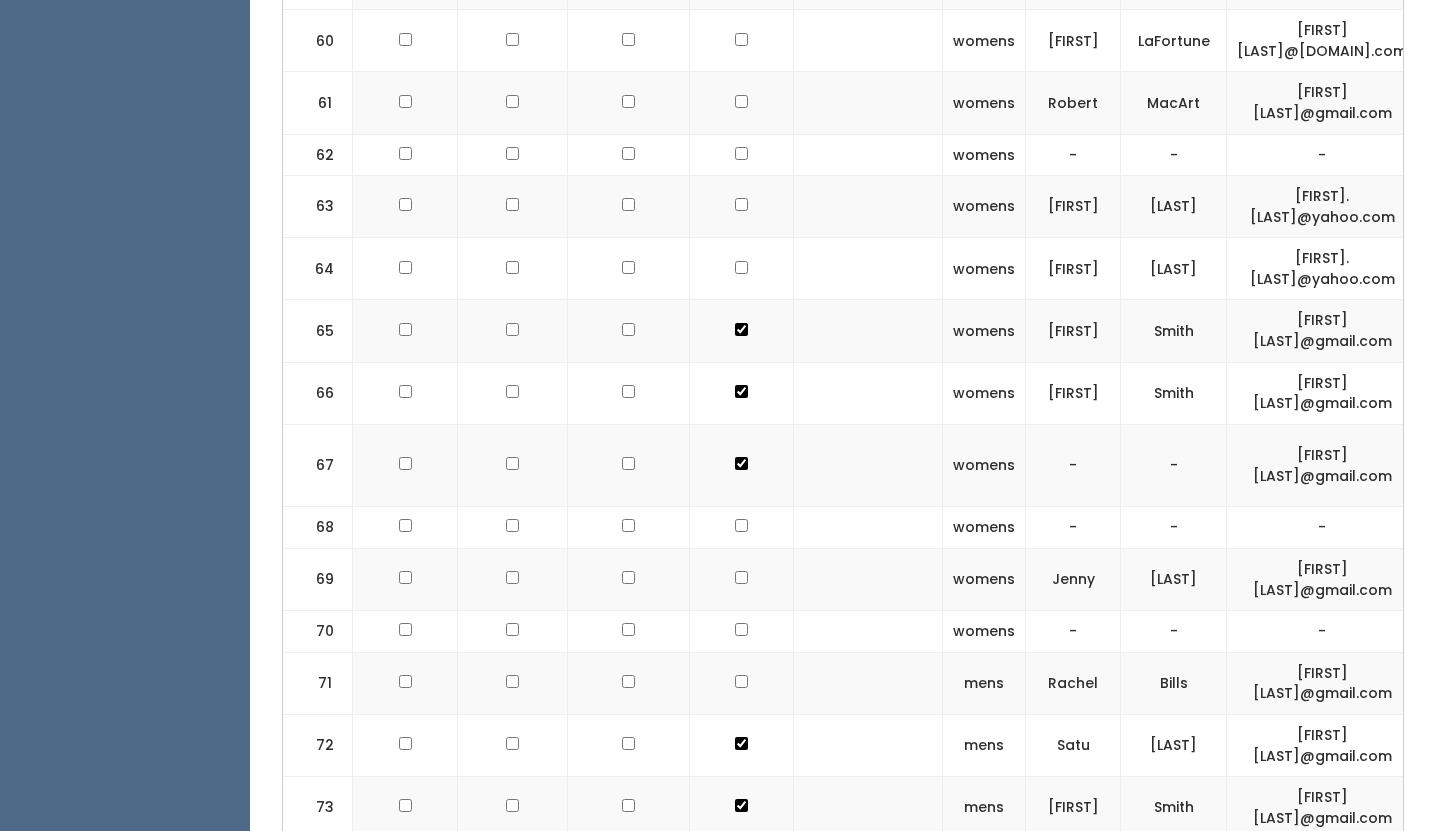 scroll, scrollTop: 4358, scrollLeft: 0, axis: vertical 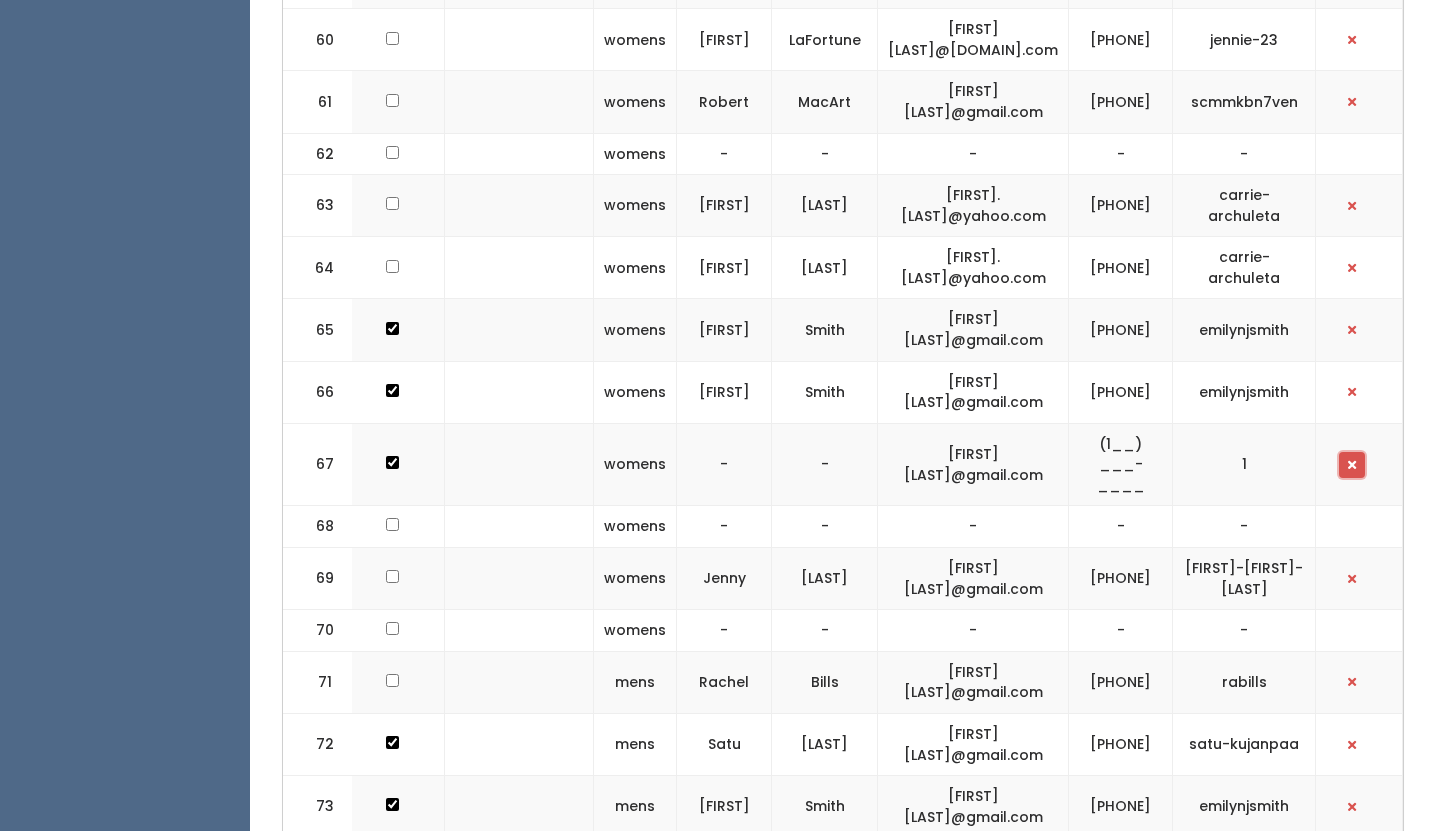 click at bounding box center [1352, 465] 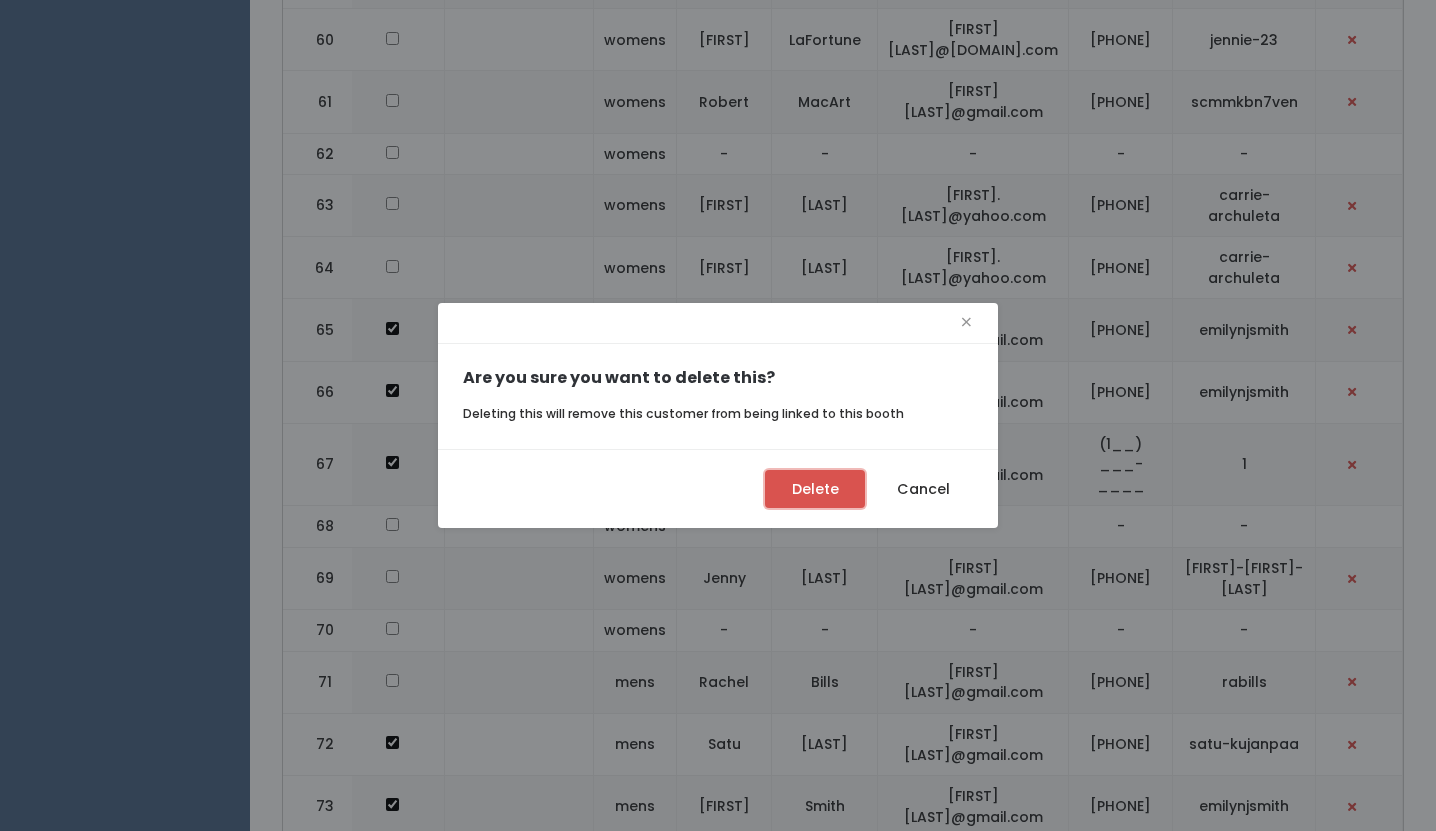click on "Delete" at bounding box center (815, 489) 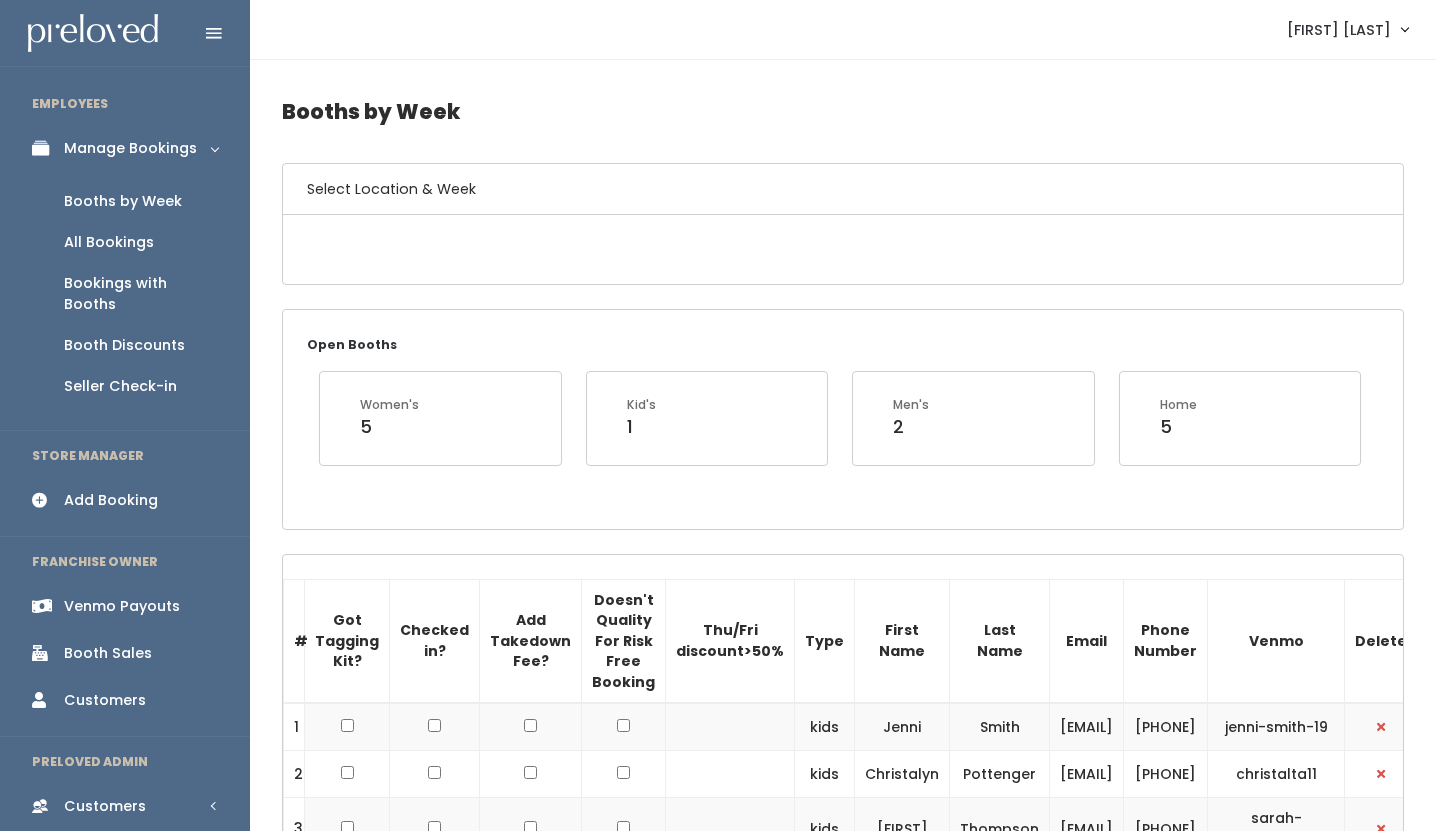 scroll, scrollTop: 4358, scrollLeft: 0, axis: vertical 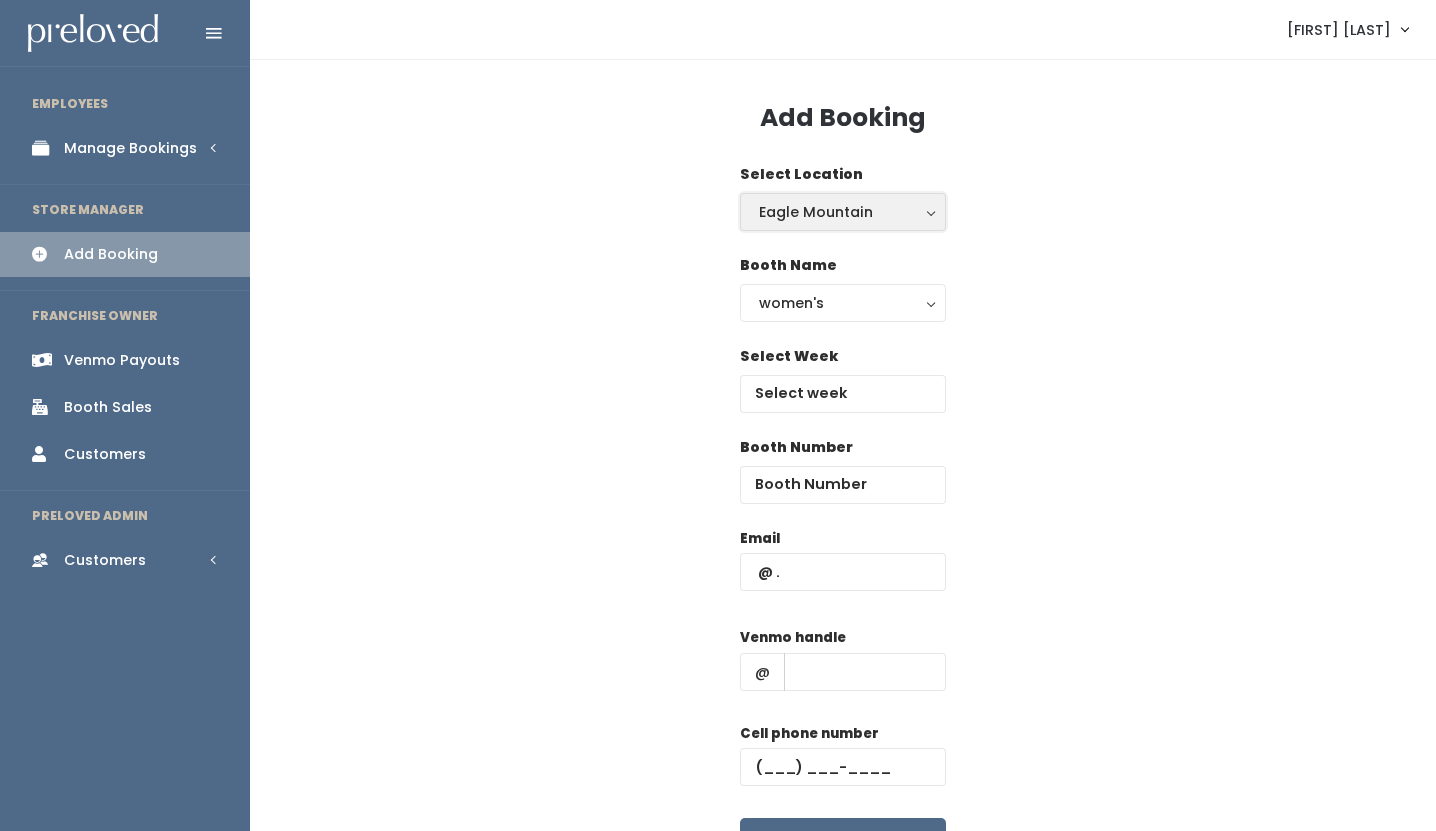 click on "Eagle Mountain" at bounding box center [843, 212] 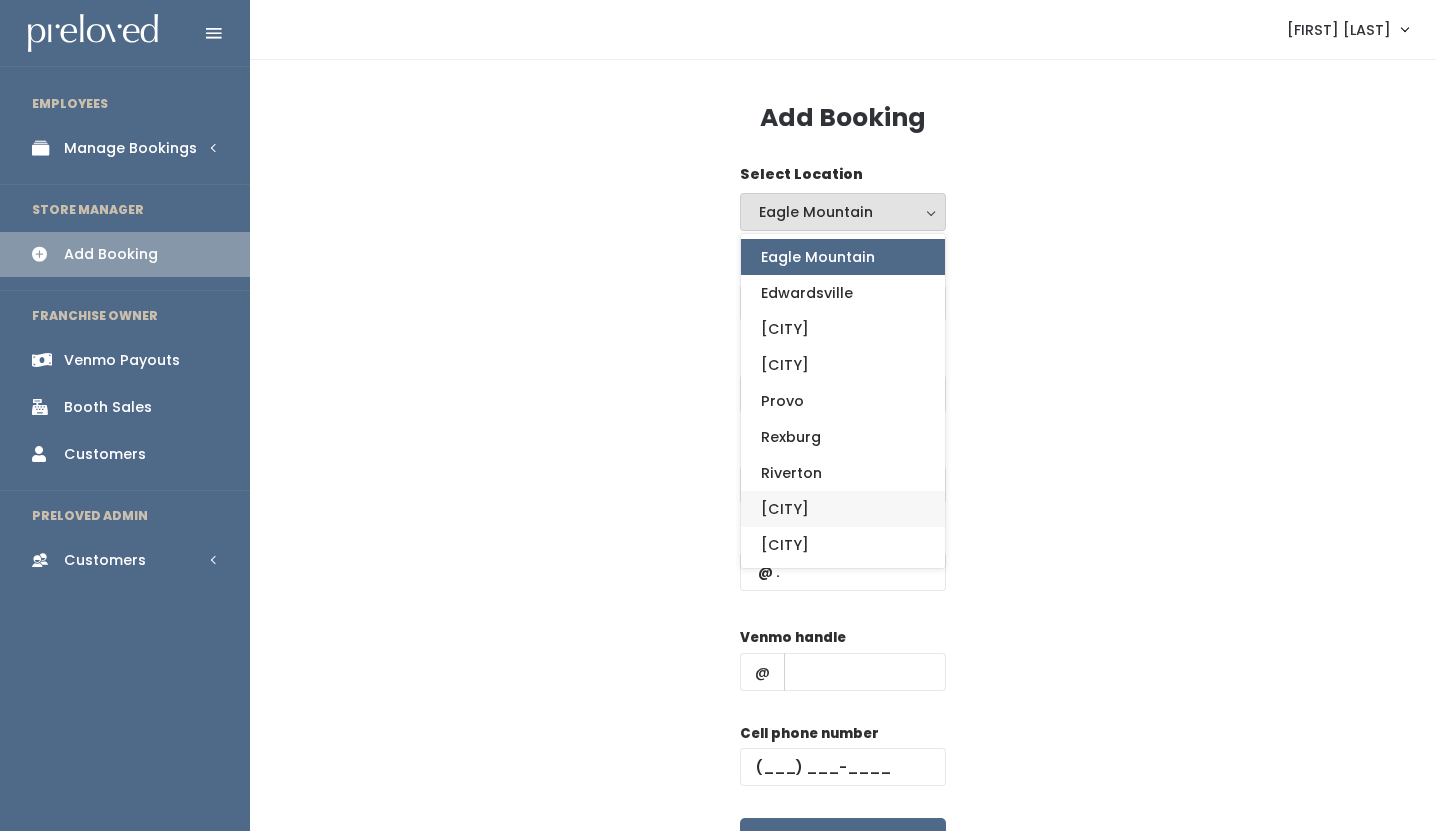 click on "[CITY]" at bounding box center [843, 509] 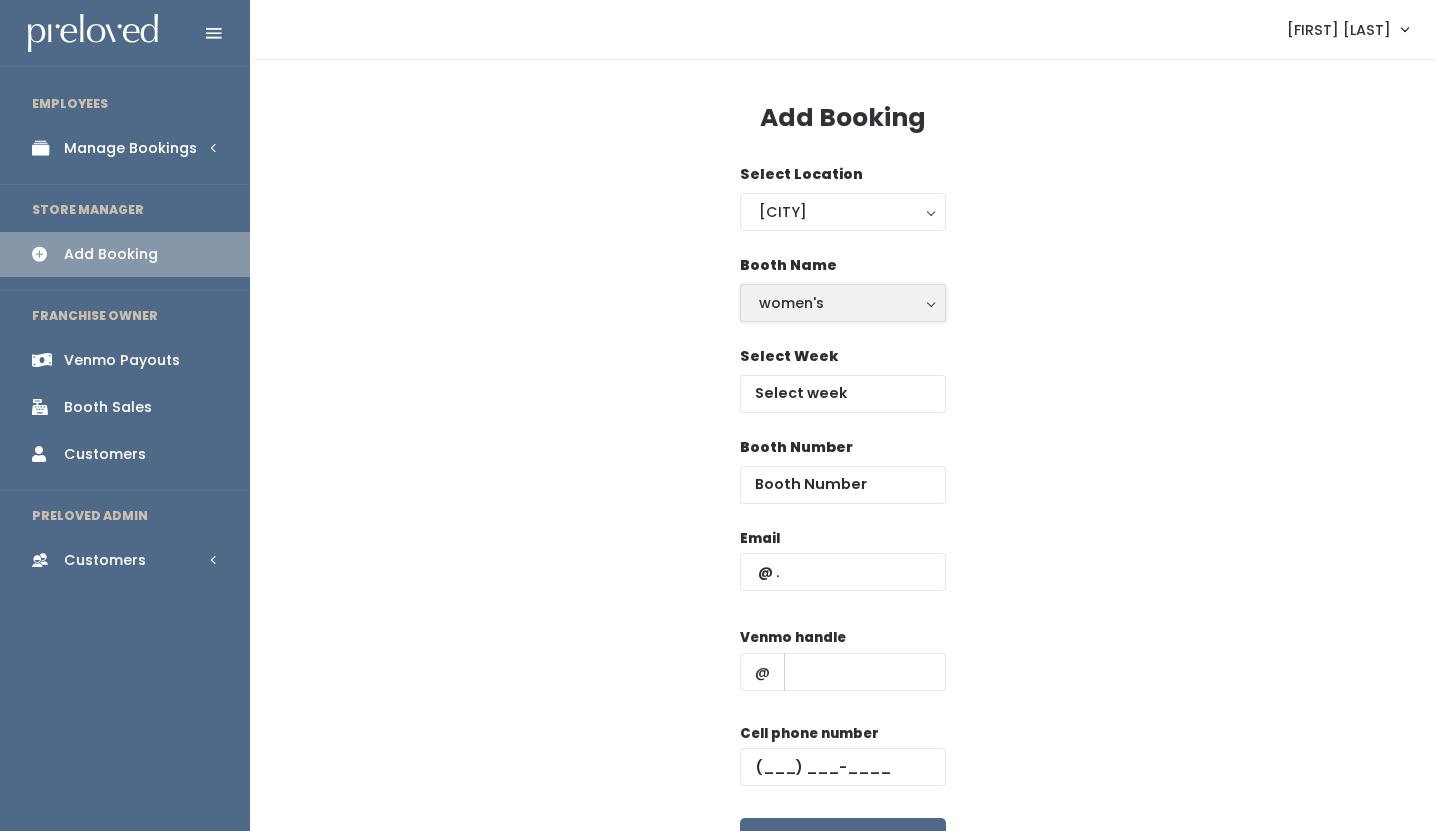 click on "women's" at bounding box center [843, 303] 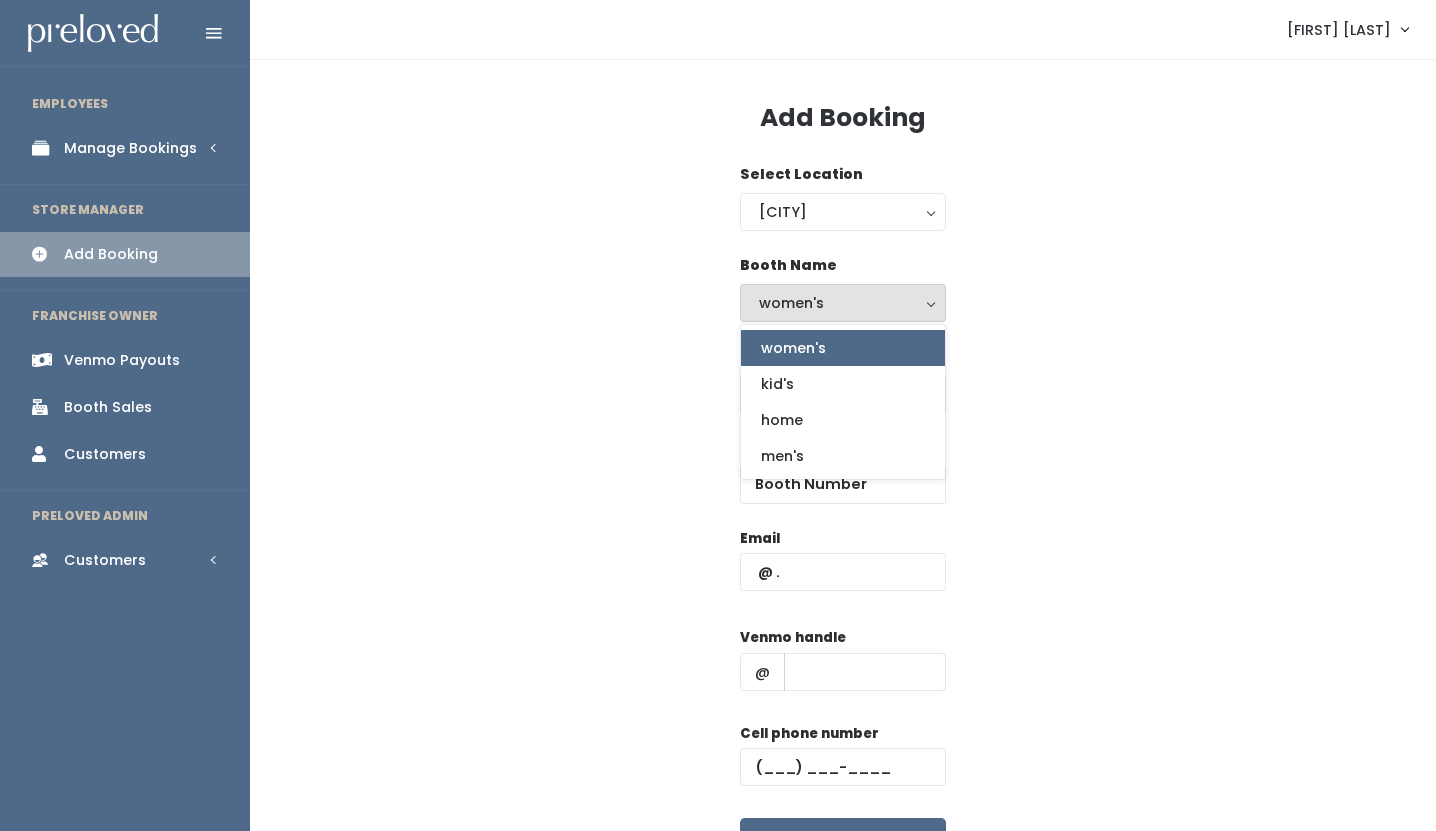 click on "women's" at bounding box center [843, 303] 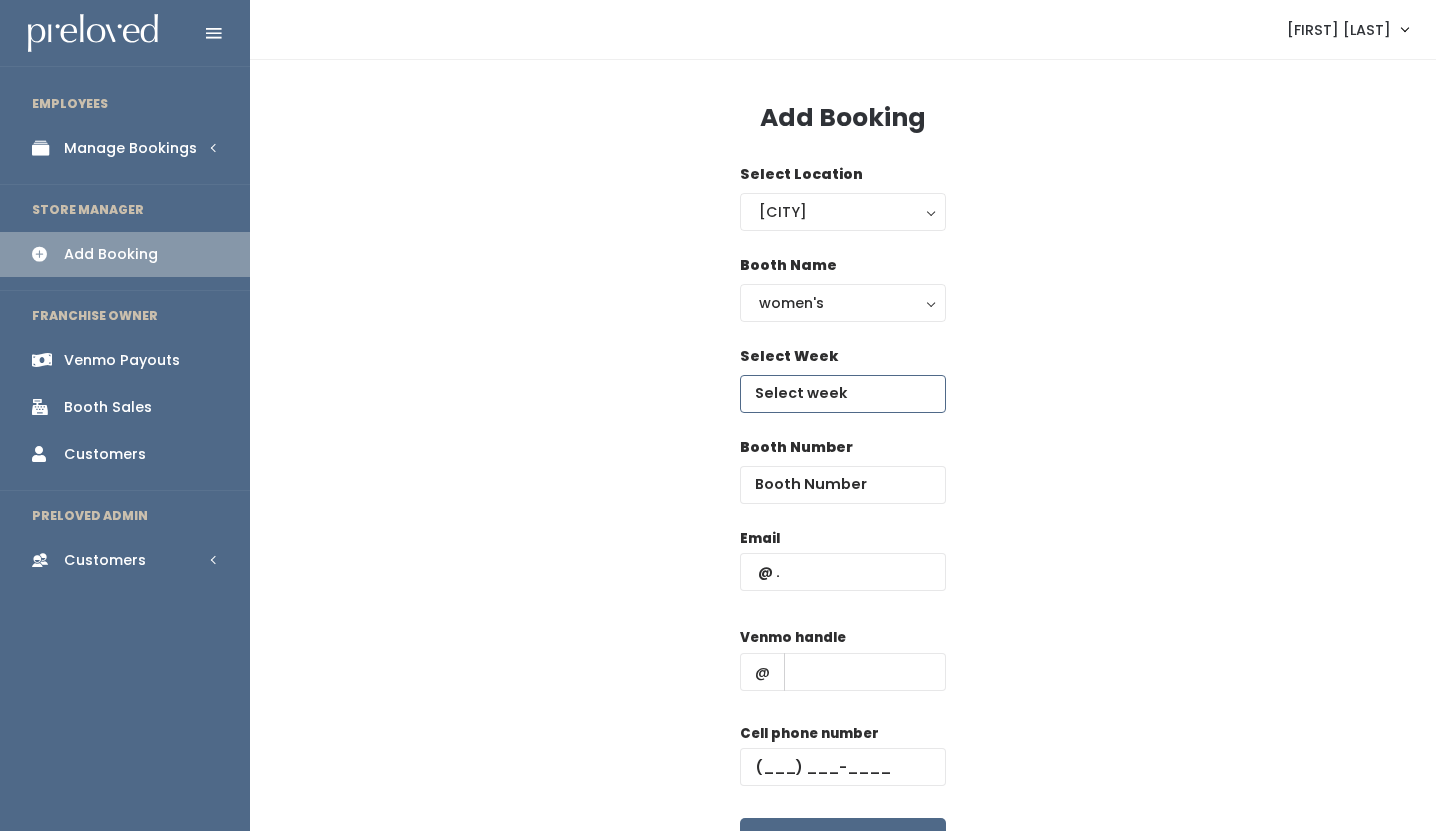 click at bounding box center [843, 394] 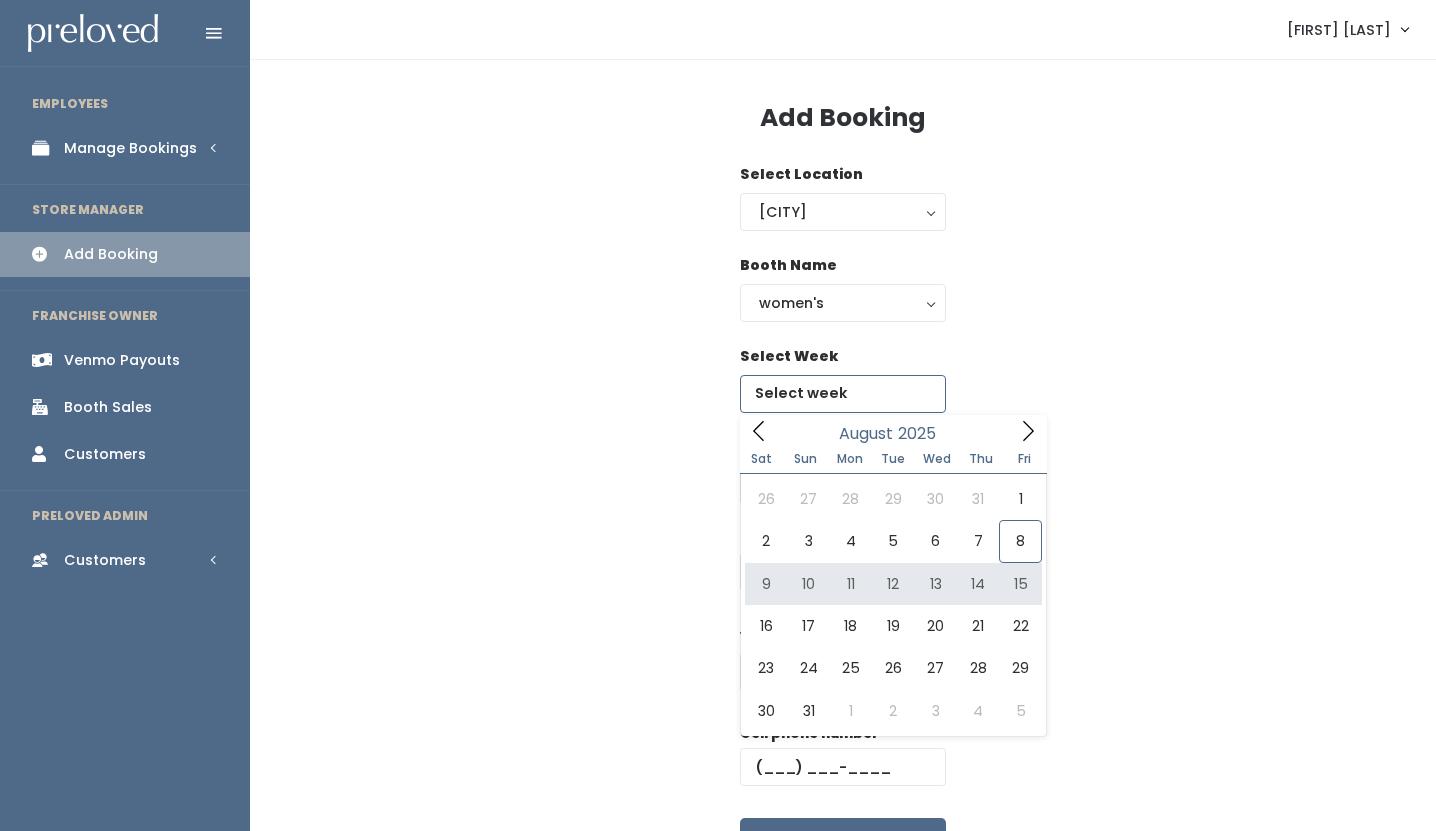 type on "August 9 to August 15" 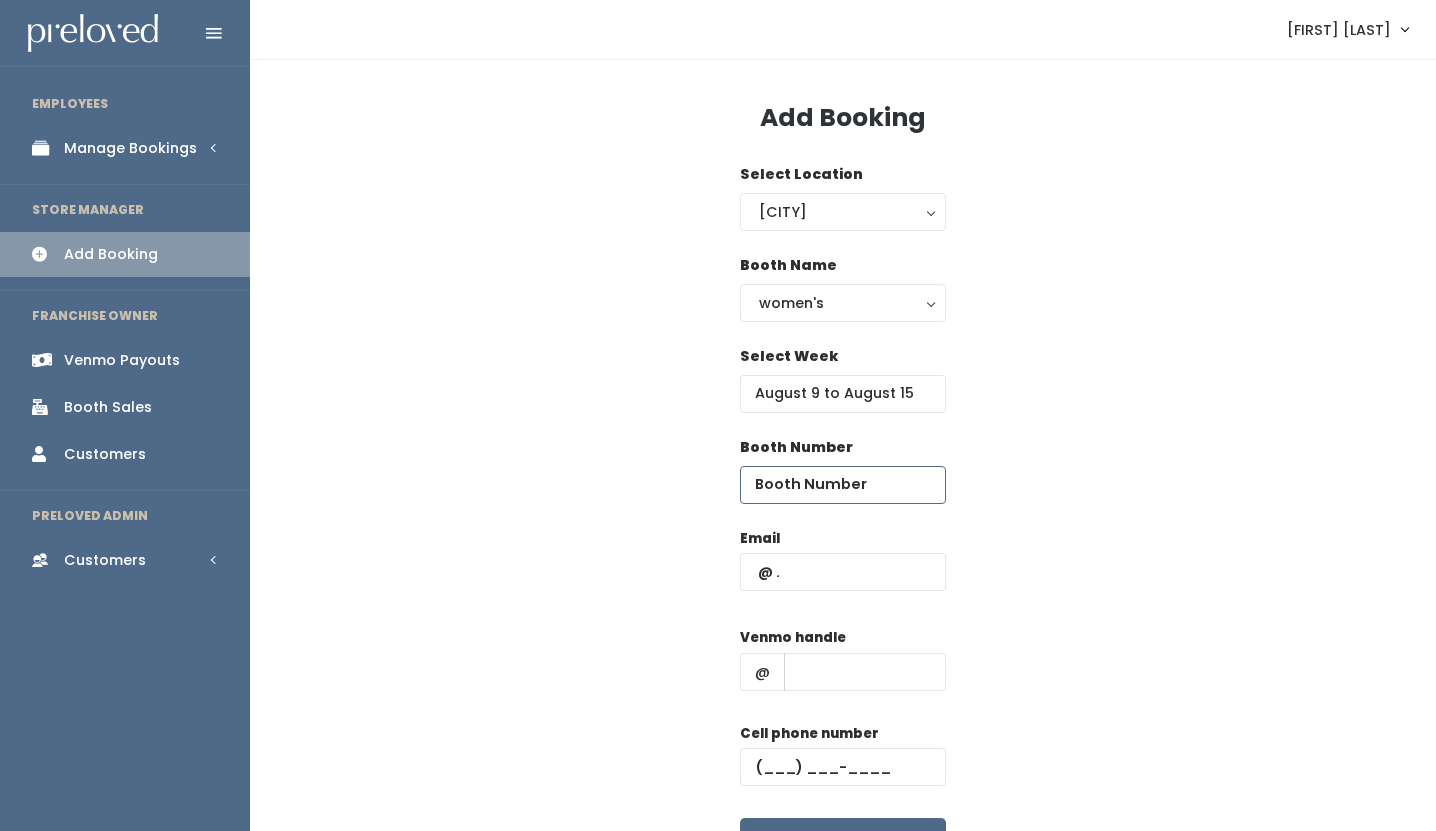 click at bounding box center (843, 485) 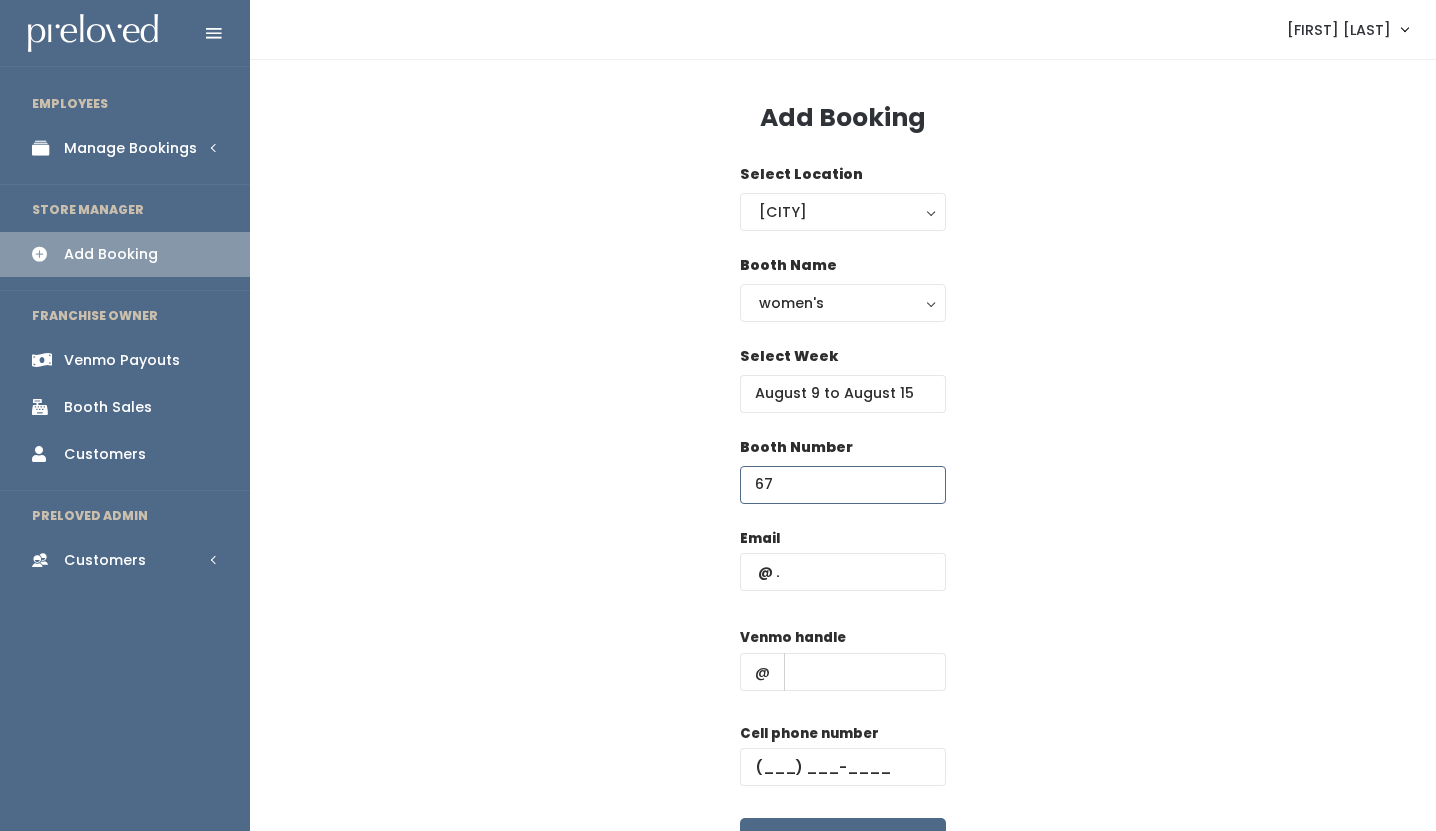 type on "67" 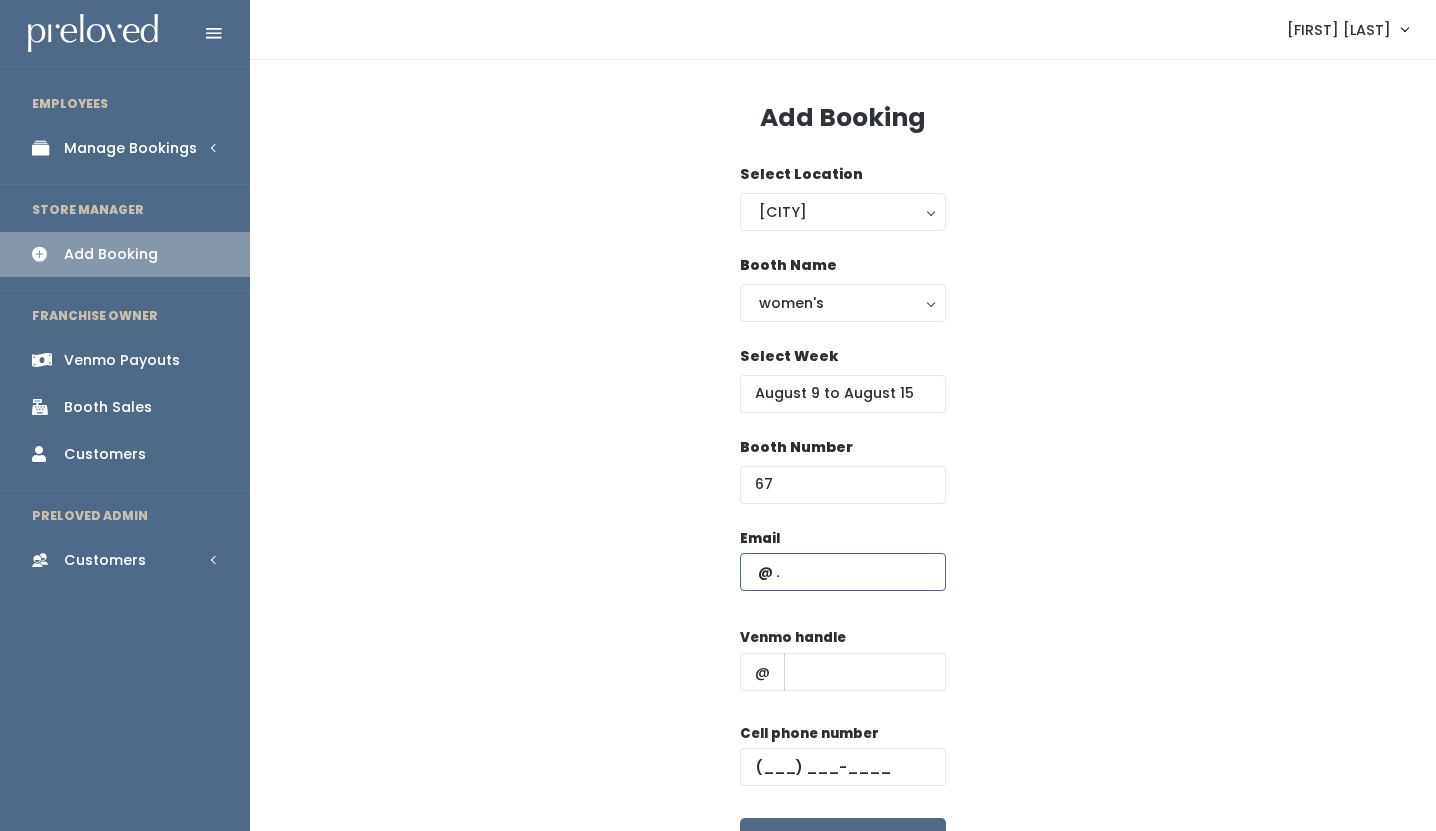 paste on "[EMAIL]" 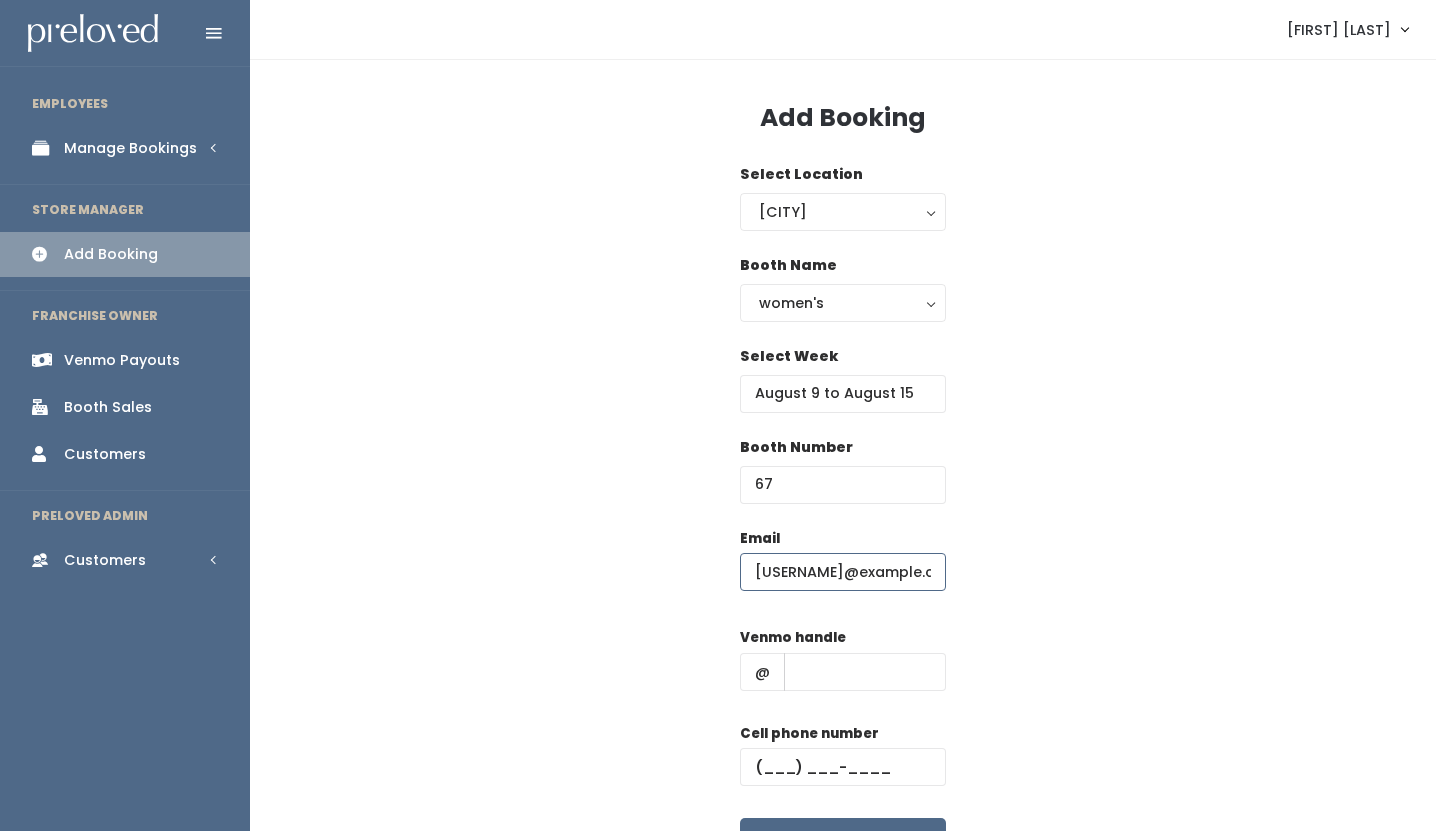 scroll, scrollTop: 0, scrollLeft: 7, axis: horizontal 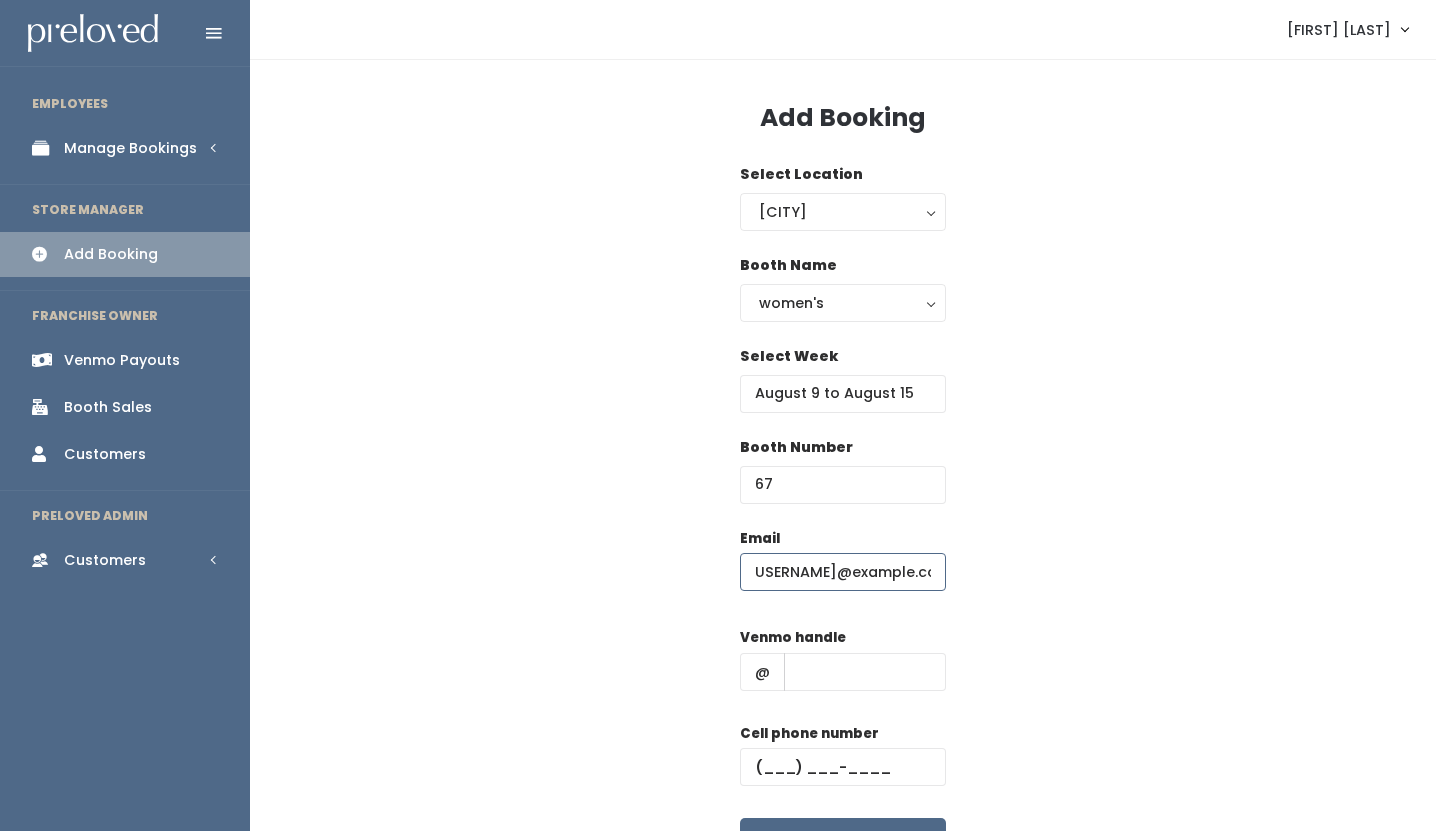 type on "[EMAIL]" 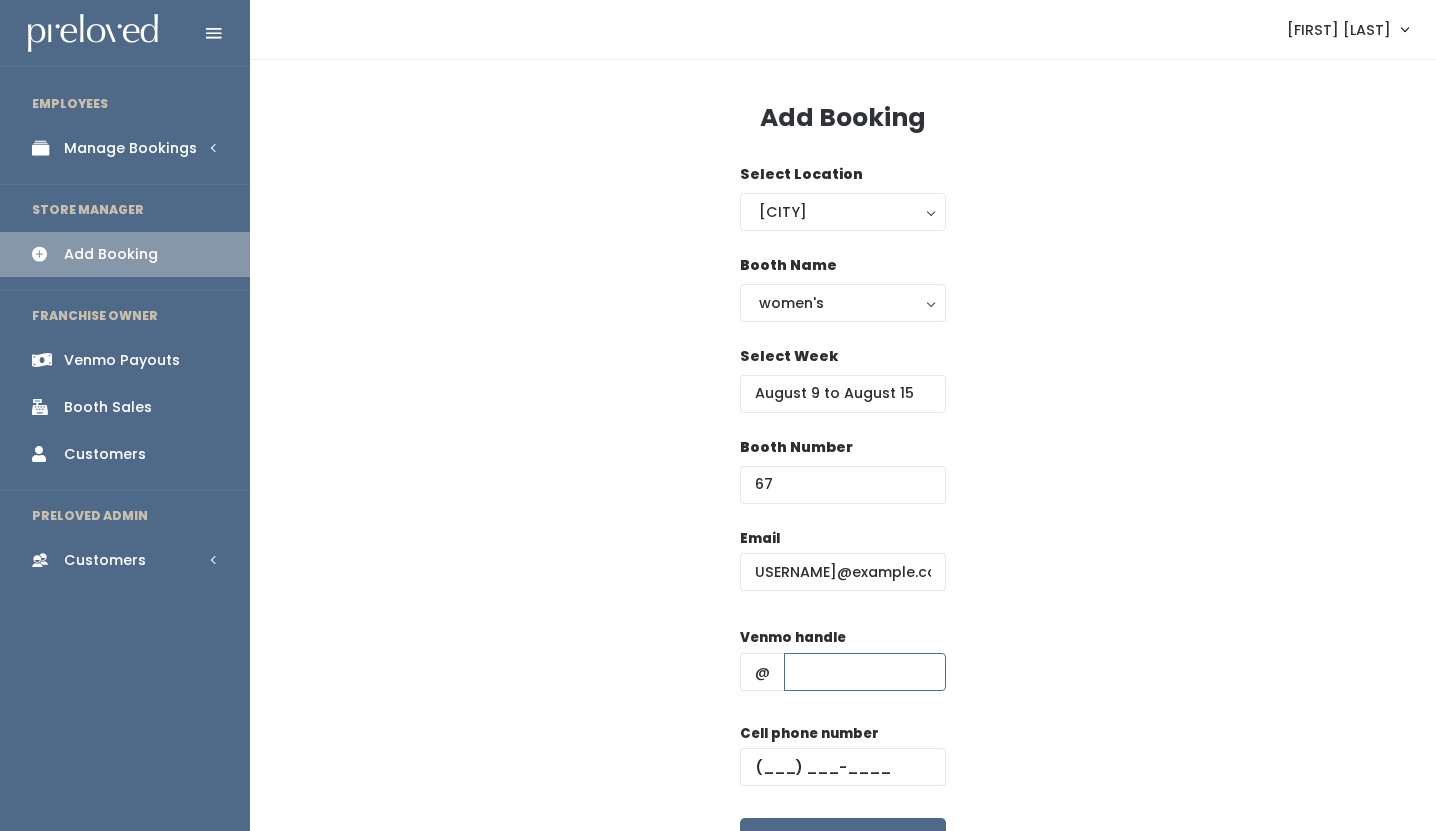 scroll, scrollTop: 0, scrollLeft: 0, axis: both 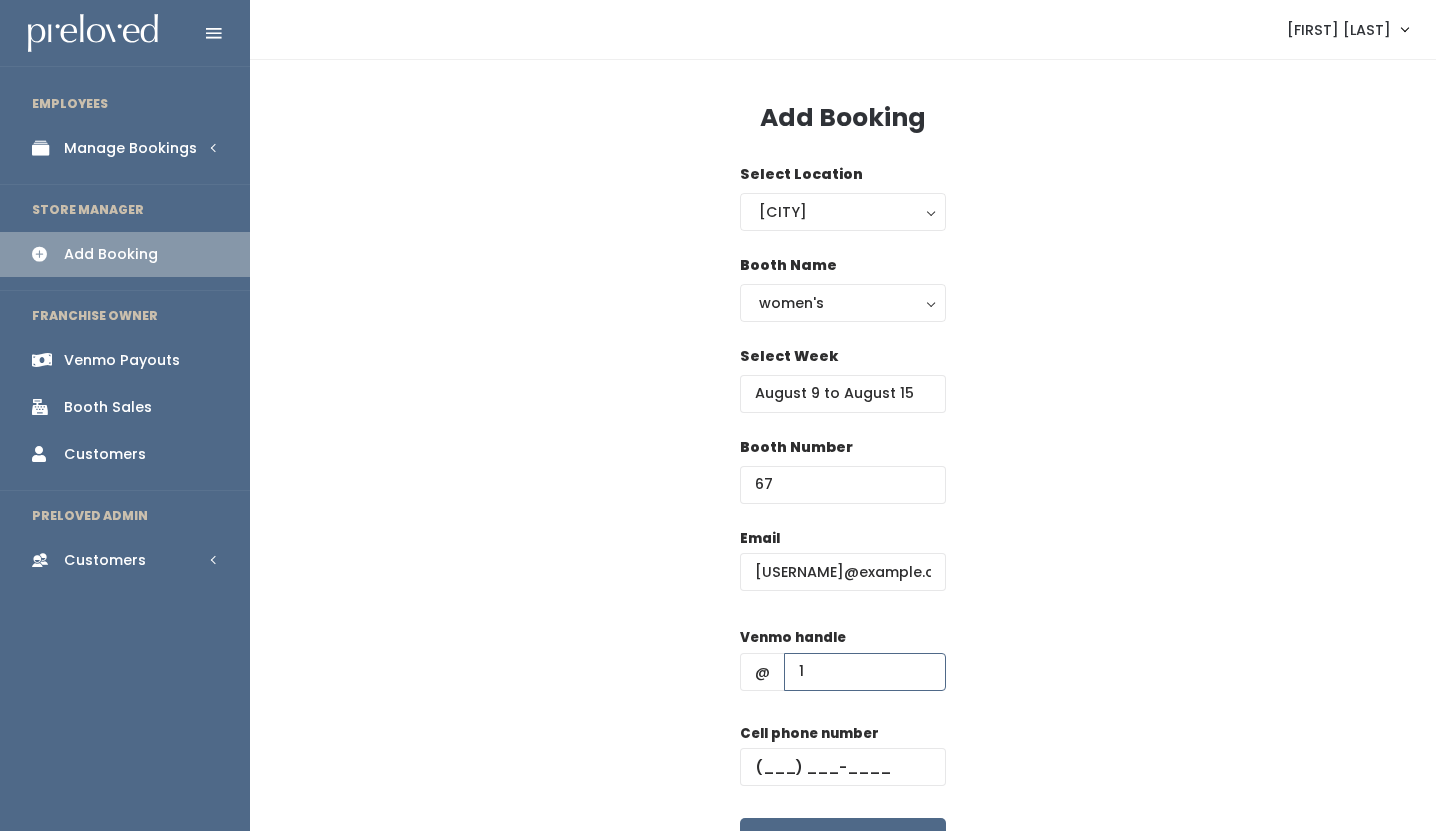 type on "1" 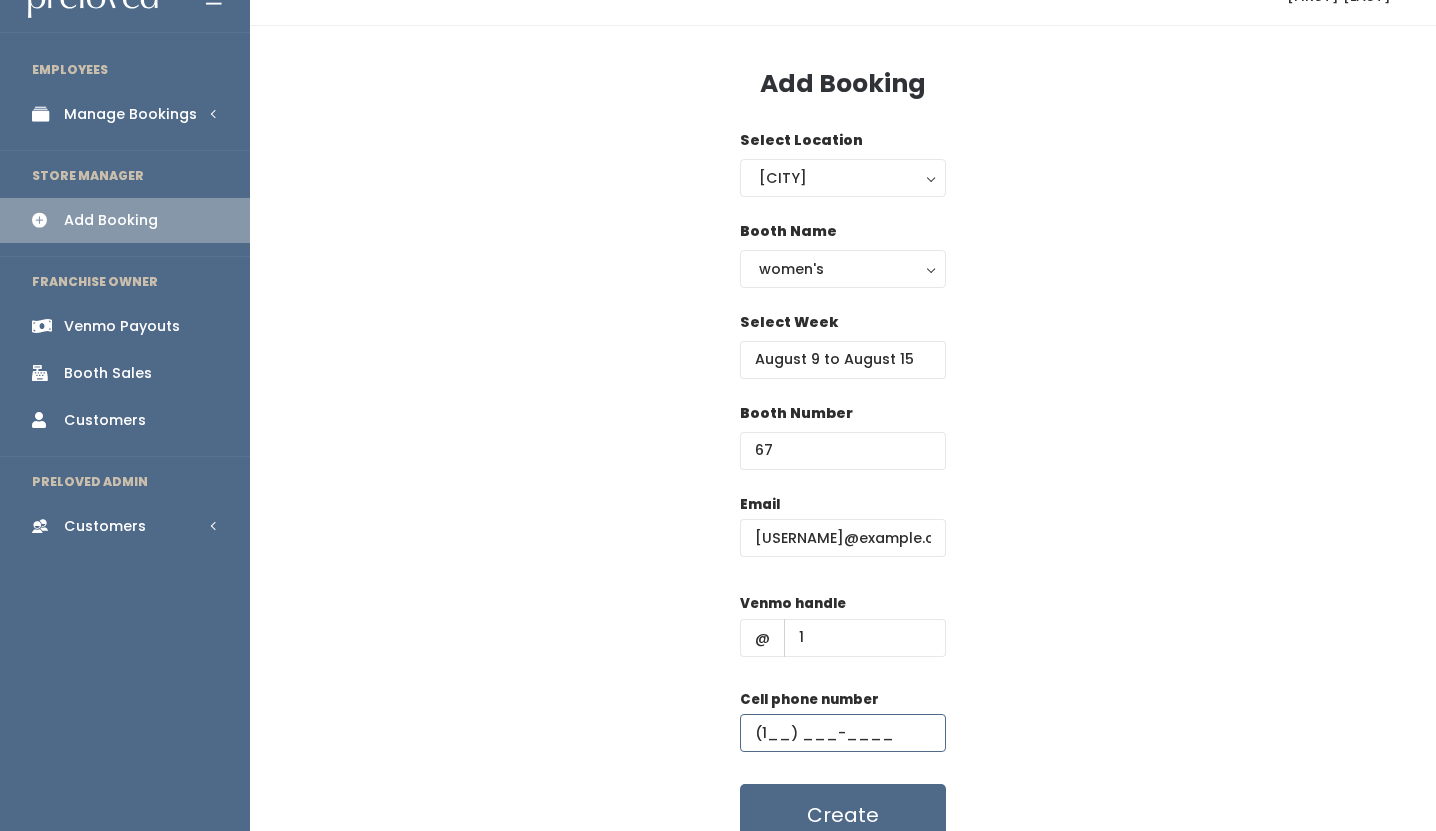 scroll, scrollTop: 58, scrollLeft: 0, axis: vertical 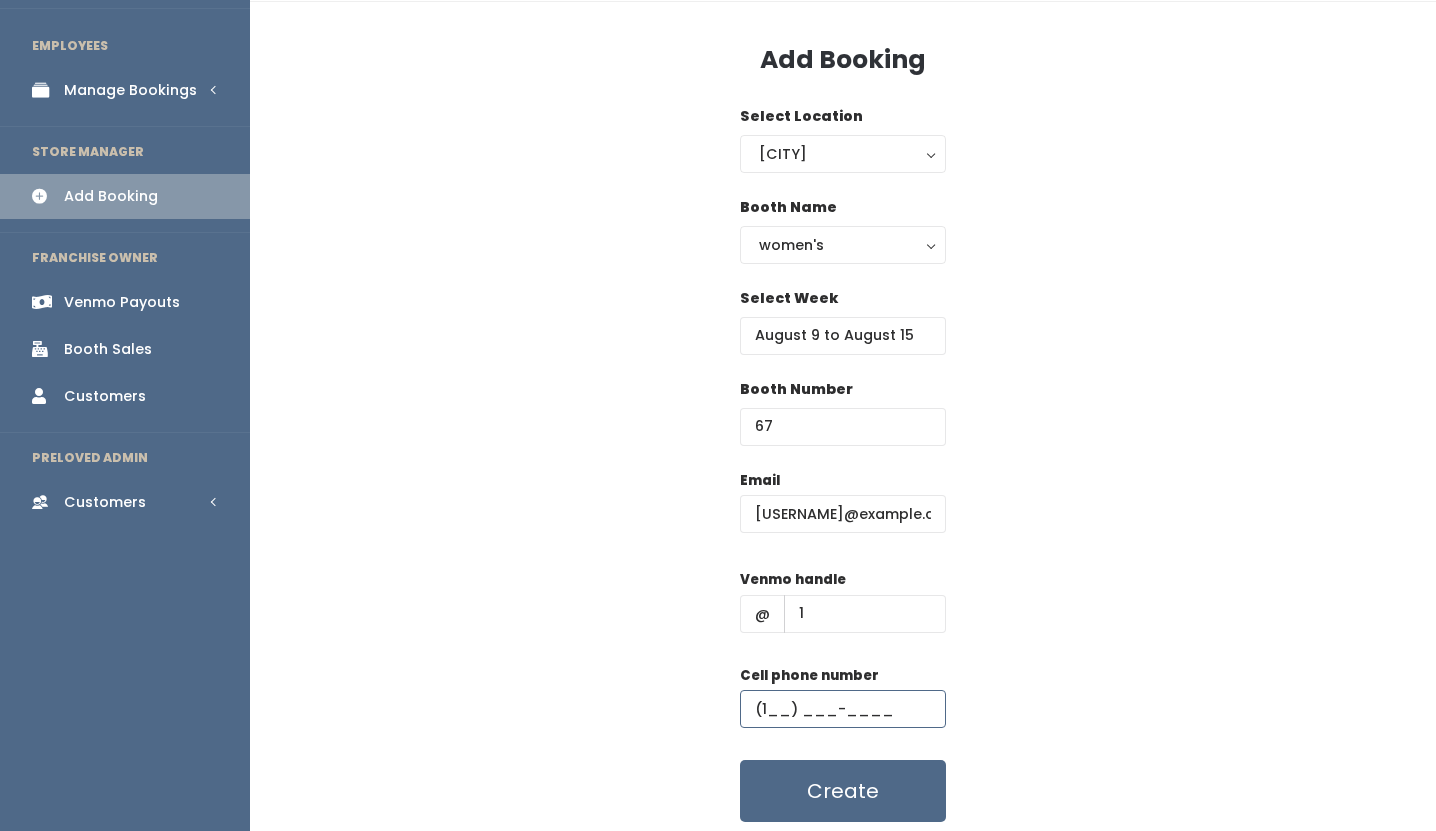 type on "(1__) ___-____" 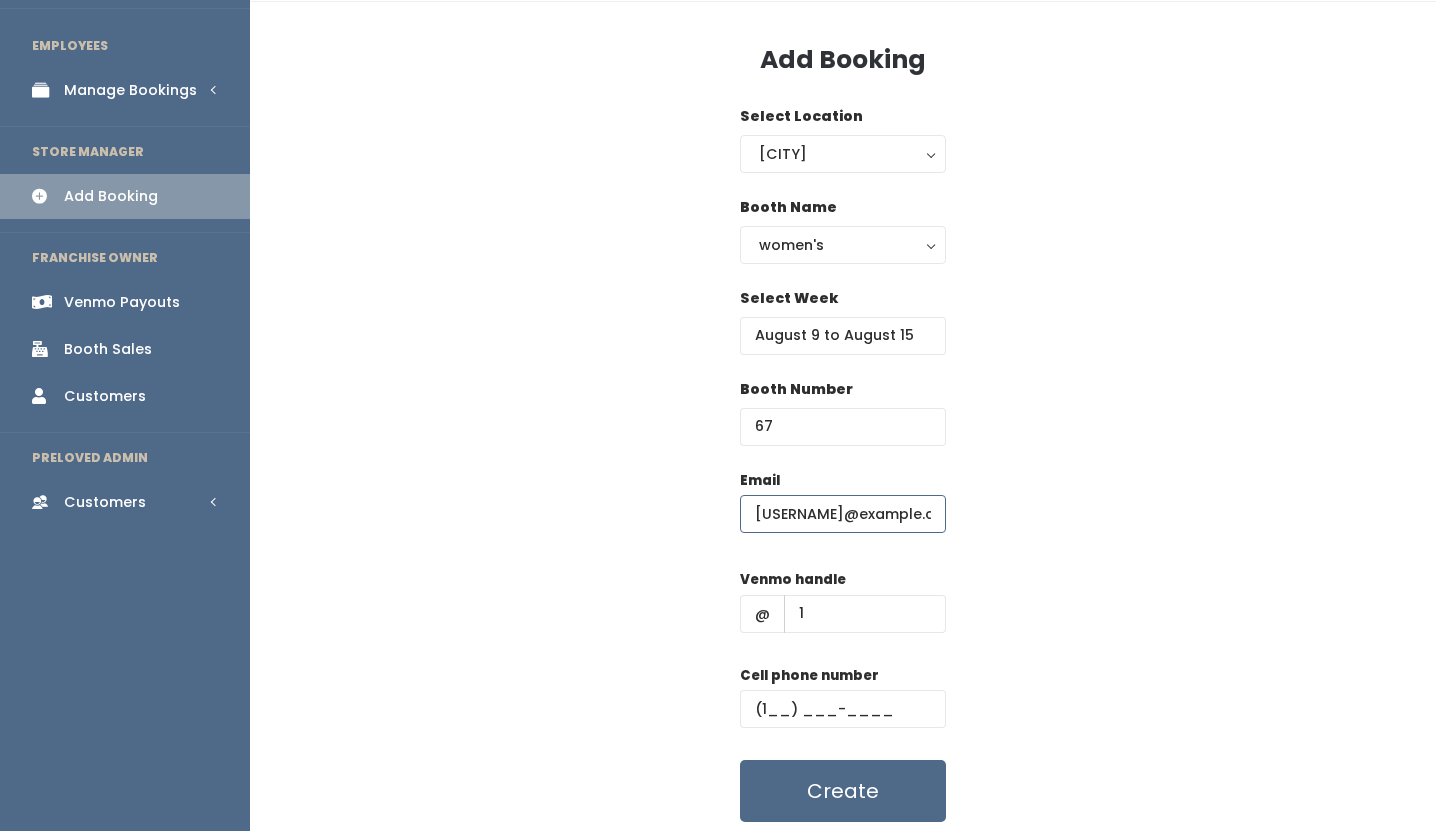 click on "[EMAIL]" at bounding box center [843, 514] 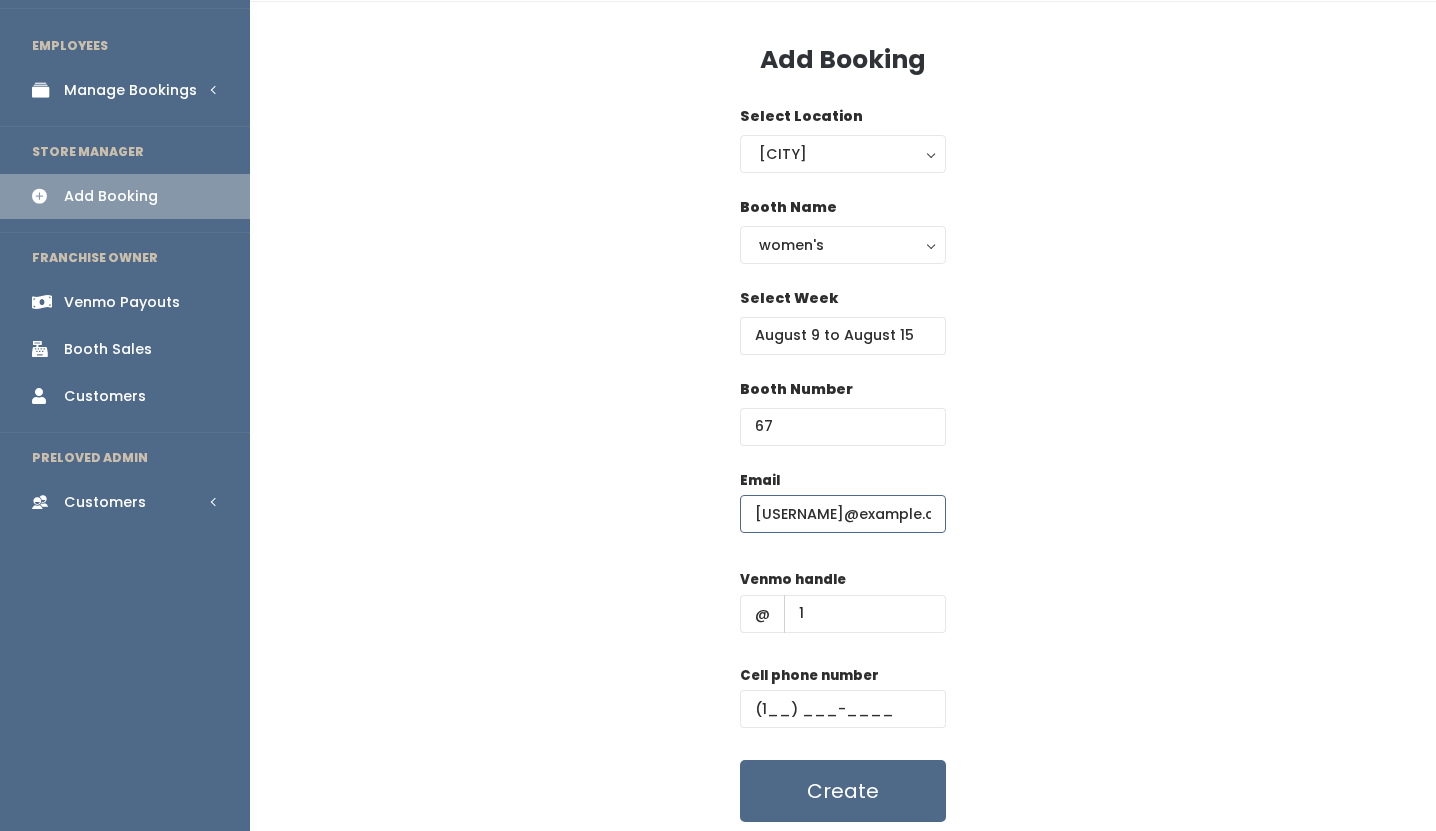 scroll, scrollTop: 126, scrollLeft: 0, axis: vertical 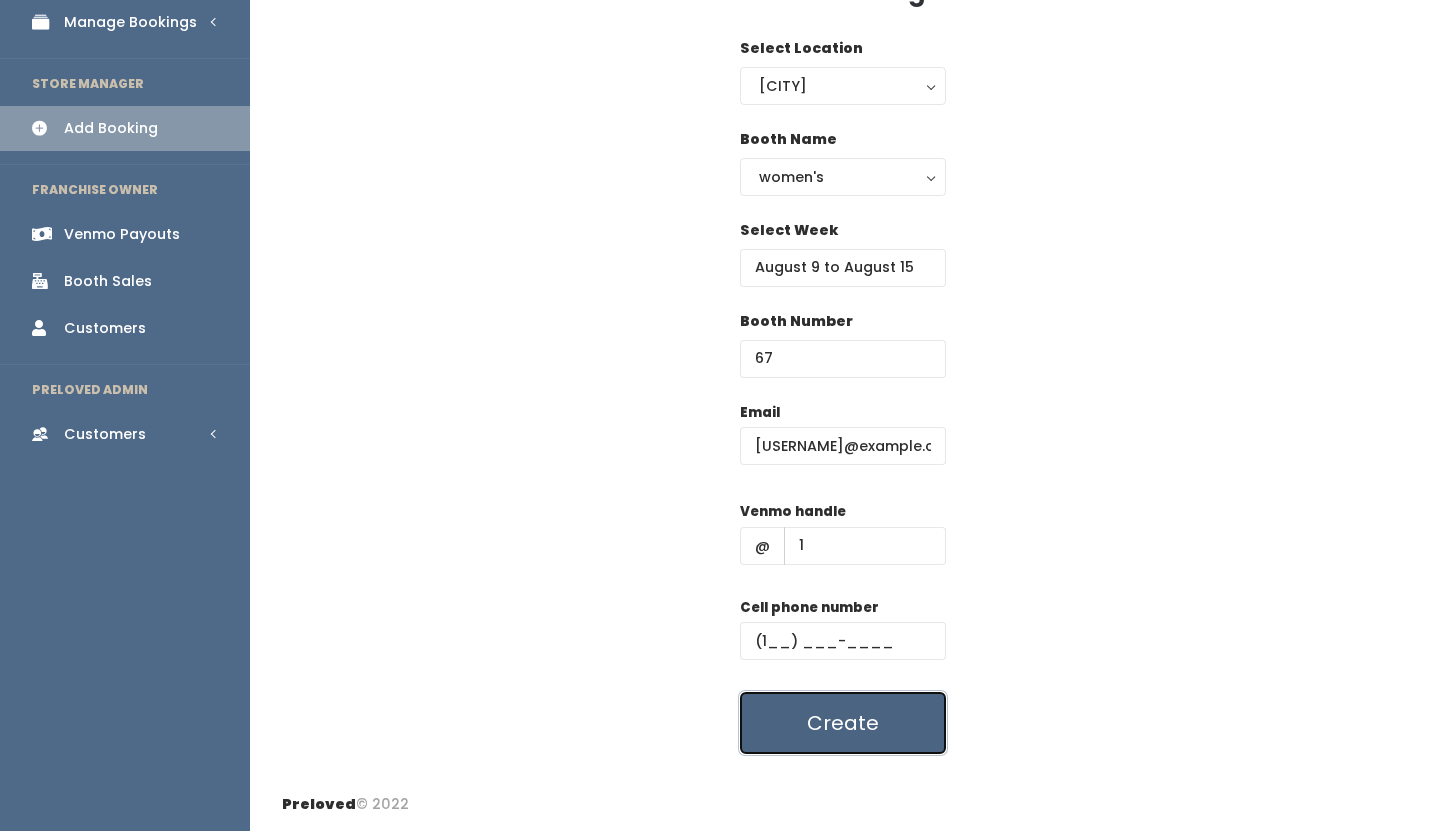 click on "Create" at bounding box center (843, 723) 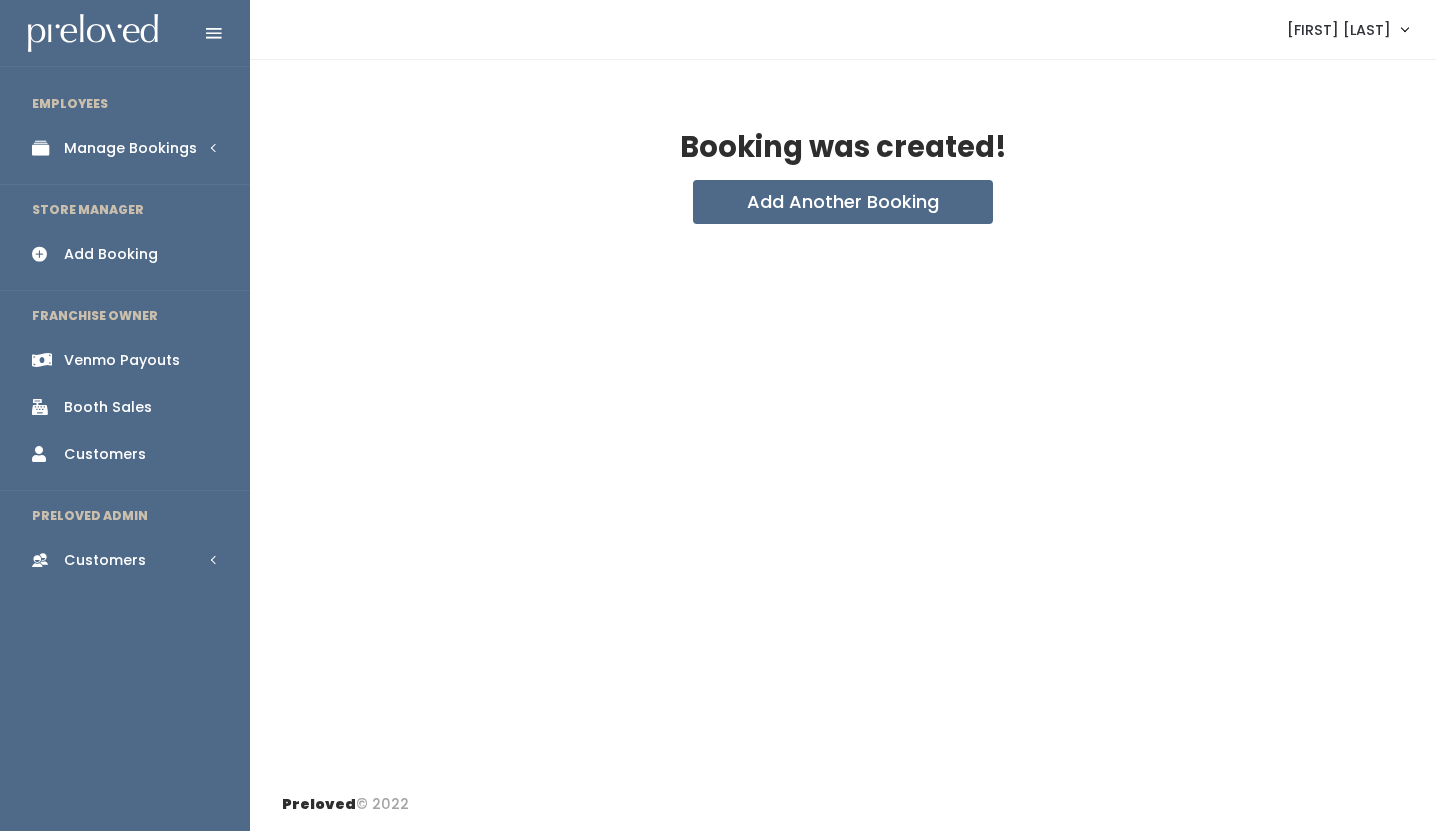 scroll, scrollTop: 0, scrollLeft: 0, axis: both 